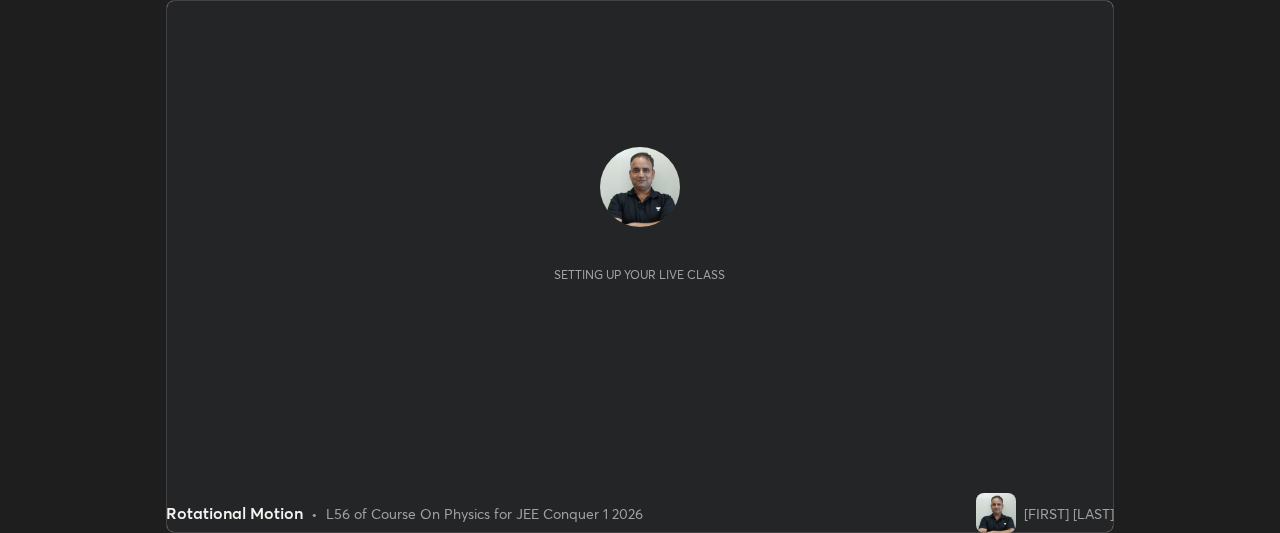 scroll, scrollTop: 0, scrollLeft: 0, axis: both 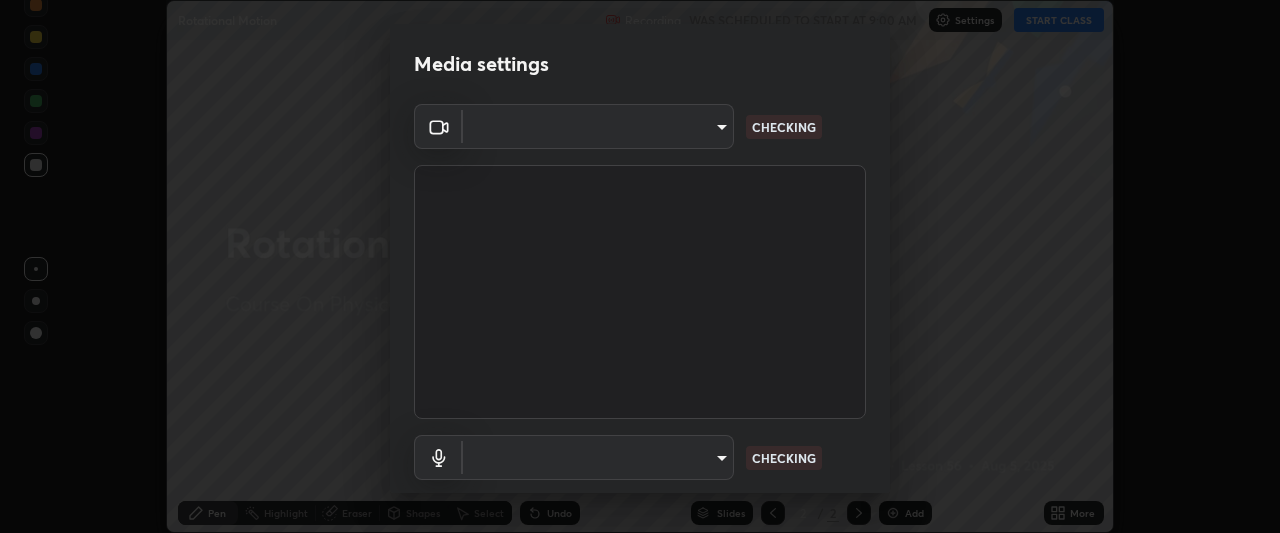 type on "ffb915138f5094fbba49c7dcbdc0b3377f3315ea980a35094b33733fc21d282d" 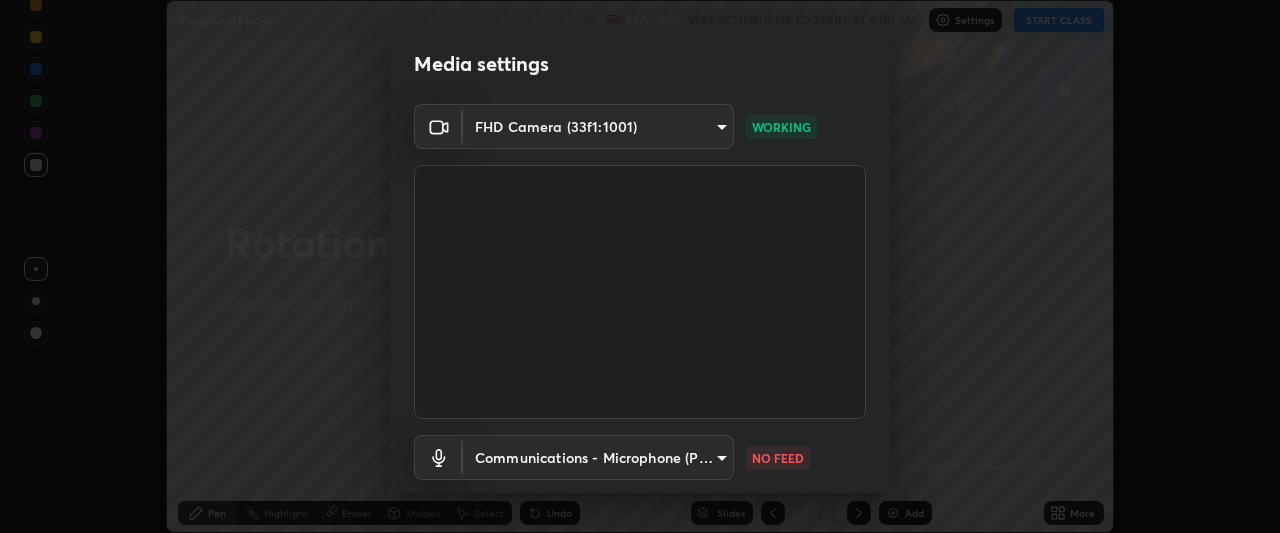 click on "Erase all Rotational Motion Recording WAS SCHEDULED TO START AT 9:00 AM Settings START CLASS Setting up your live class Rotational Motion • L56 of Course On Physics for JEE Conquer 1 2026 [FIRST] [LAST] Pen Highlight Eraser Shapes Select Undo Slides 2 / 2 Add More No doubts shared Encourage your learners to ask a doubt for better clarity Report an issue Reason for reporting Buffering Chat not working Audio - Video sync issue Educator video quality low ​ Attach an image Report Media settings FHD Camera (33f1:1001) ffb915138f5094fbba49c7dcbdc0b3377f3315ea980a35094b33733fc21d282d WORKING Communications - Microphone (POROSVOC) communications NO FEED 1 / 5 Next" at bounding box center (640, 266) 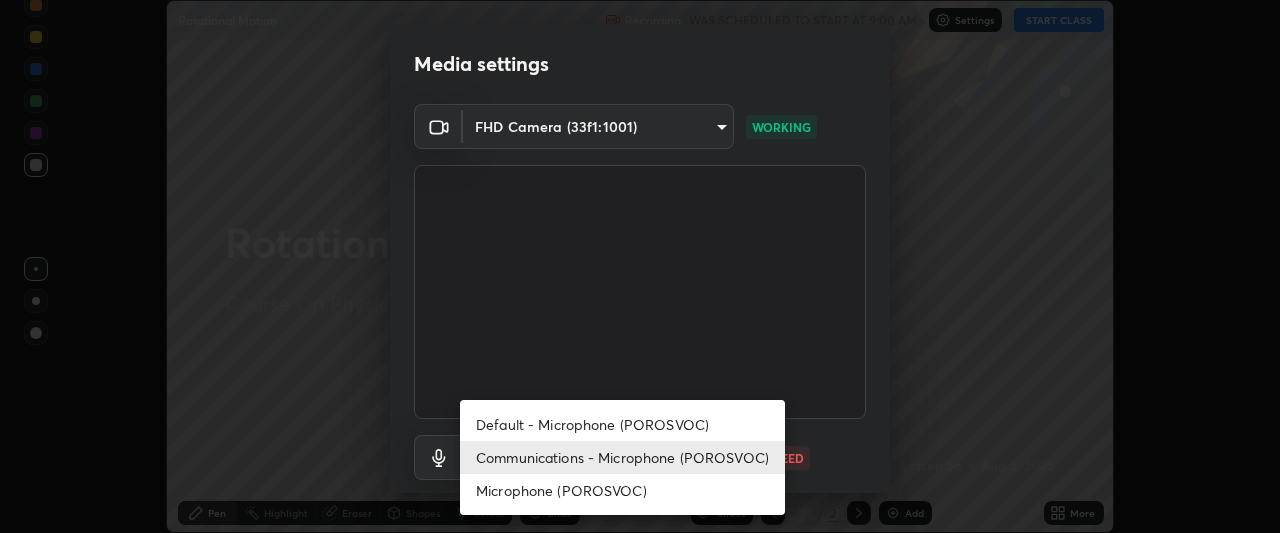click on "Microphone (POROSVOC)" at bounding box center (622, 490) 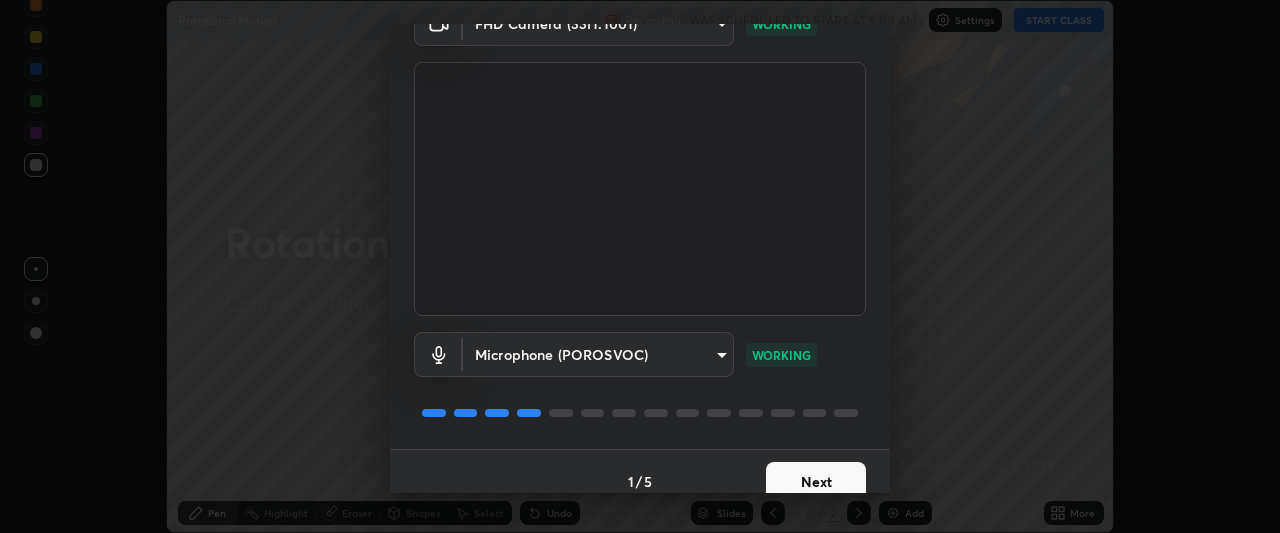 scroll, scrollTop: 123, scrollLeft: 0, axis: vertical 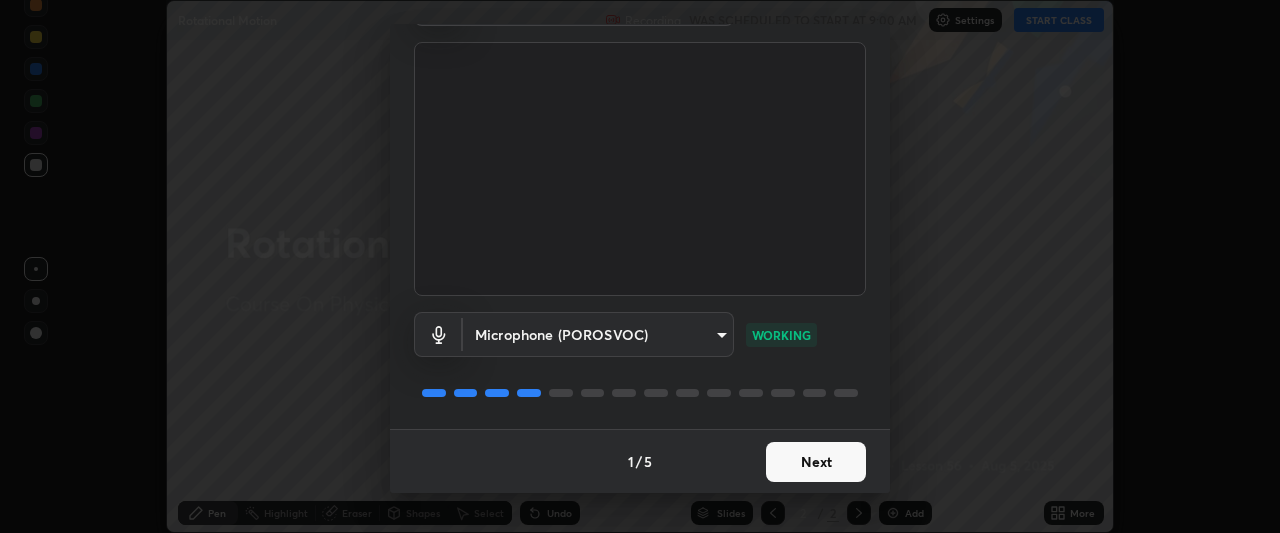 click on "Next" at bounding box center (816, 462) 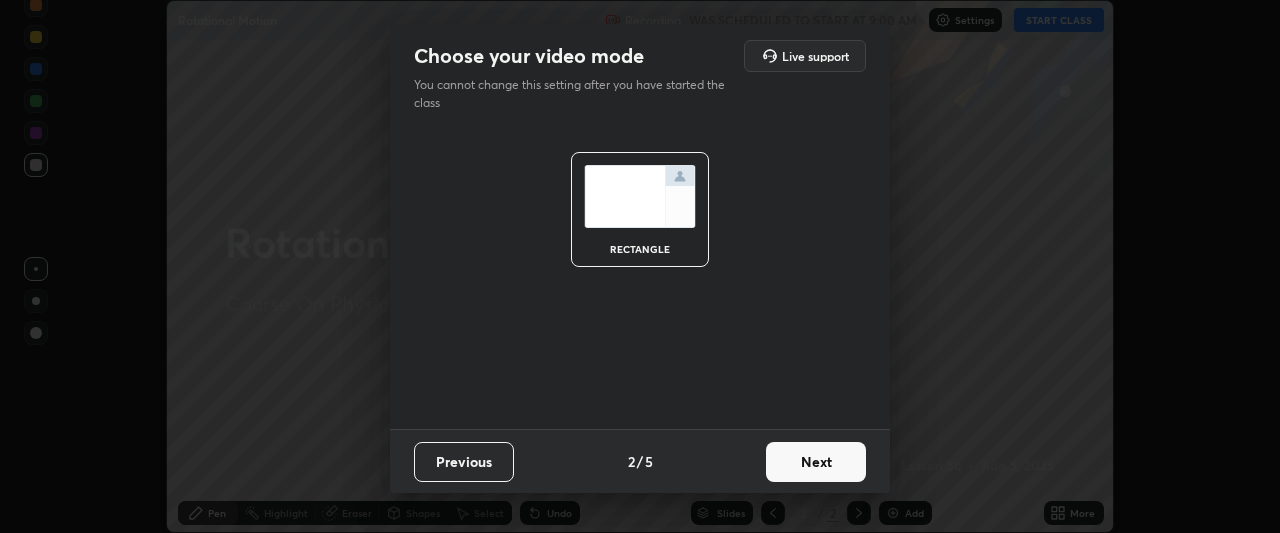 scroll, scrollTop: 0, scrollLeft: 0, axis: both 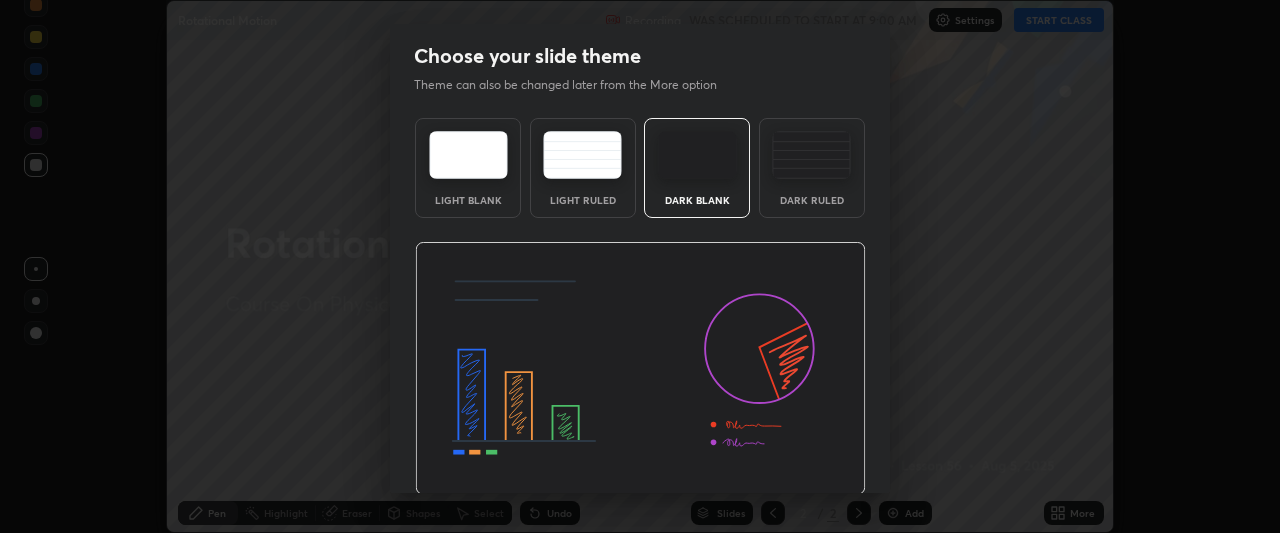 click at bounding box center (640, 369) 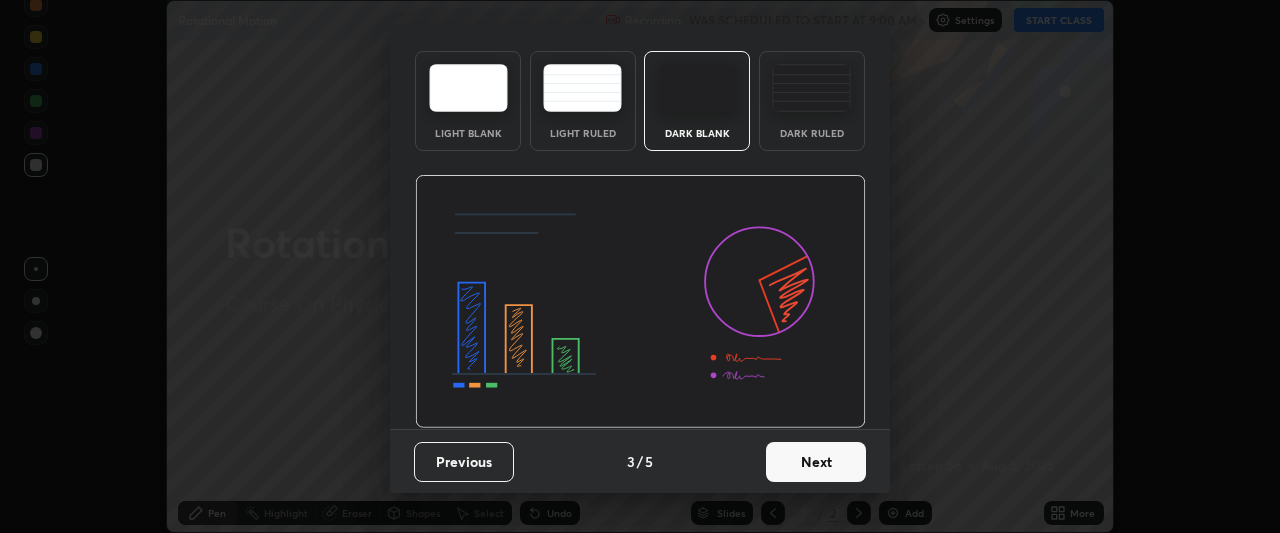 click on "Next" at bounding box center [816, 462] 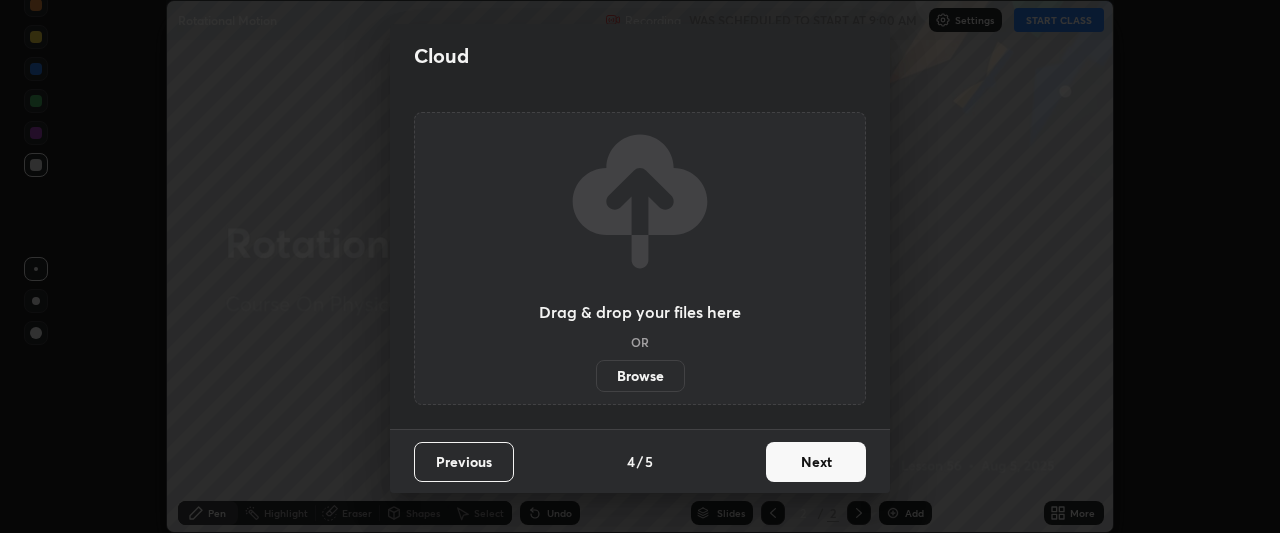 scroll, scrollTop: 0, scrollLeft: 0, axis: both 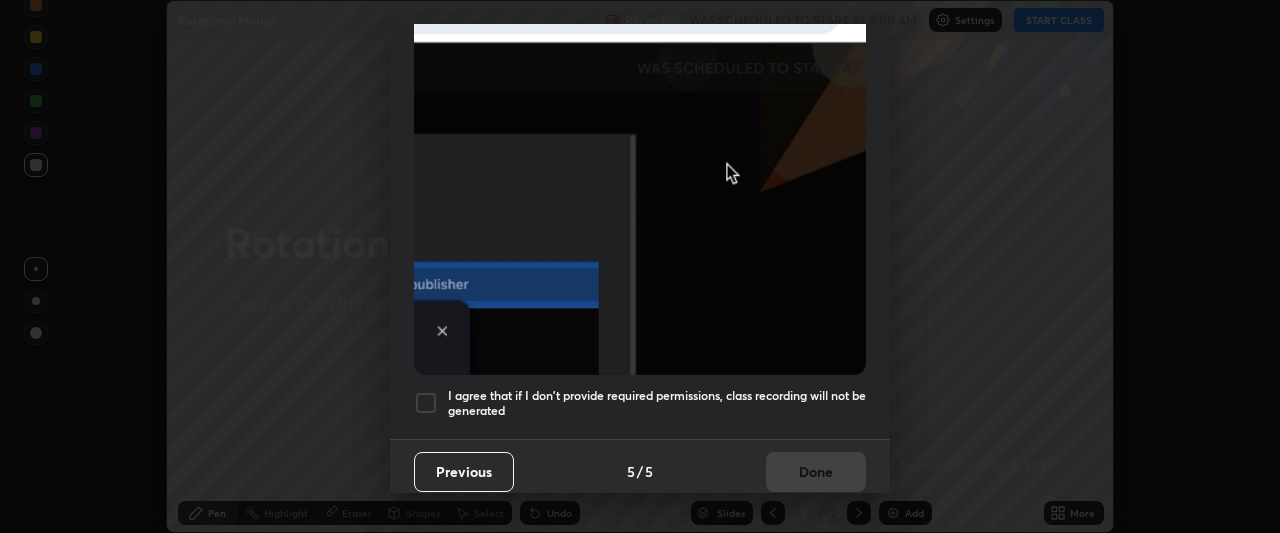 click at bounding box center (426, 403) 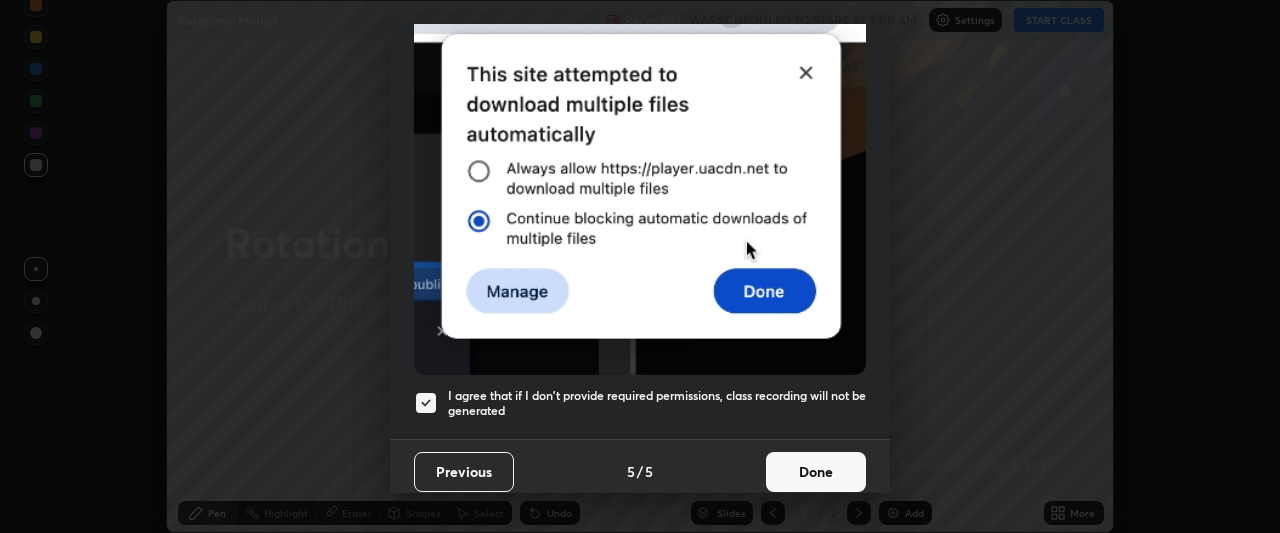 click on "Done" at bounding box center (816, 472) 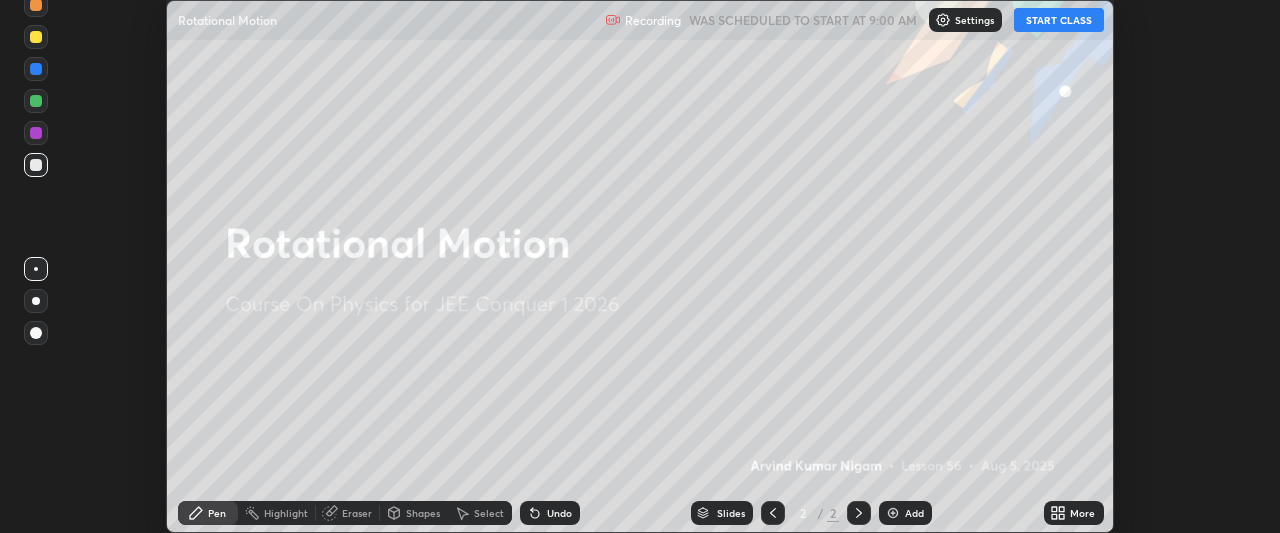 click on "START CLASS" at bounding box center (1059, 20) 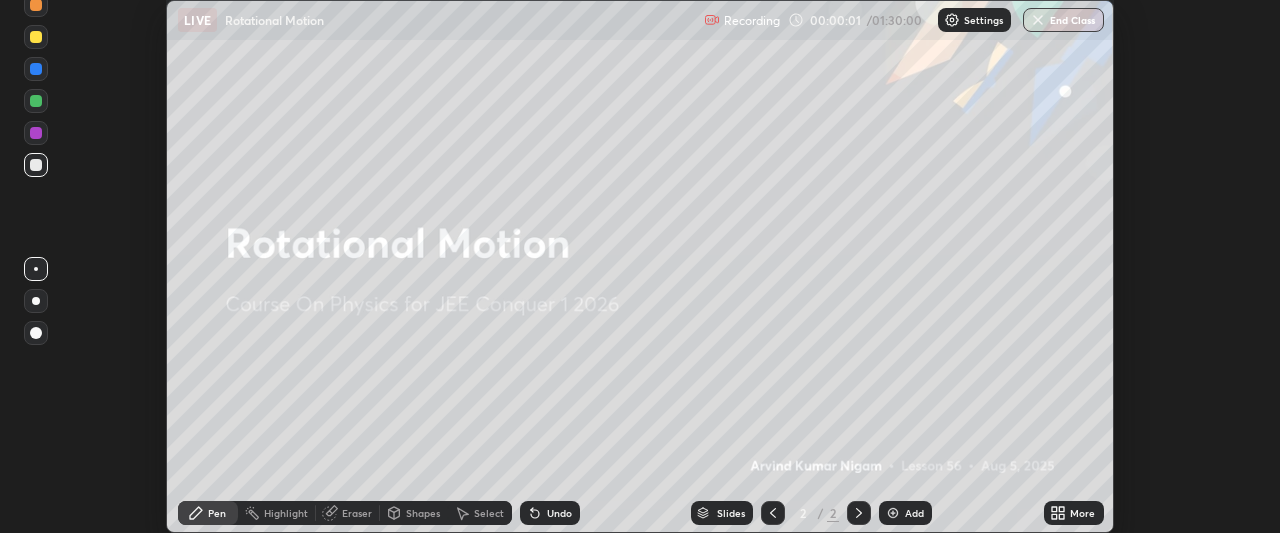click on "More" at bounding box center (1082, 513) 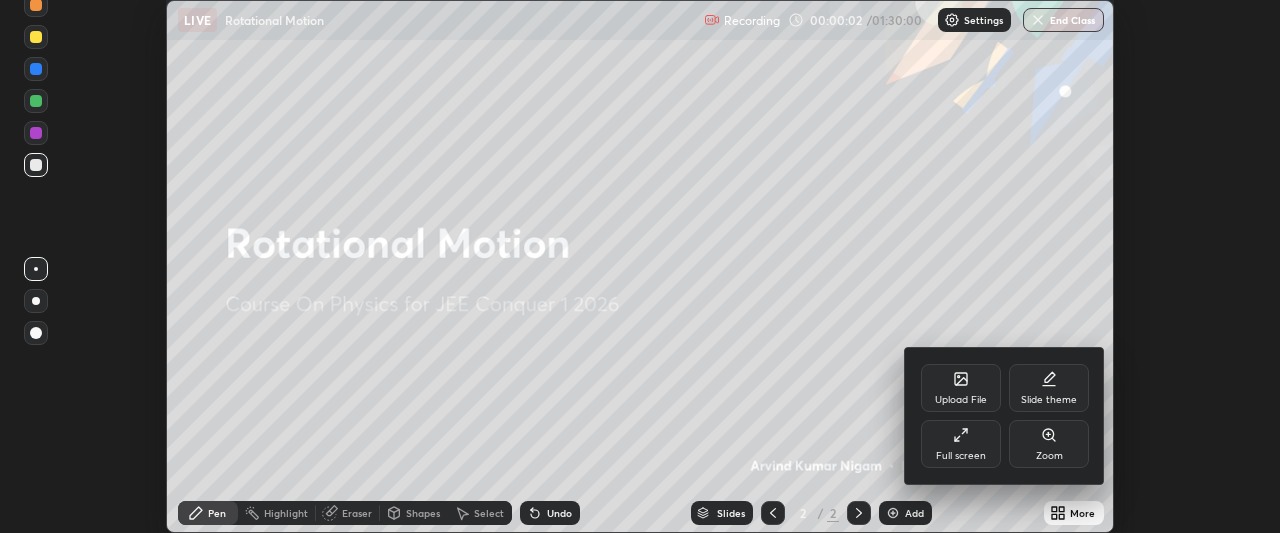 click on "Full screen" at bounding box center [961, 444] 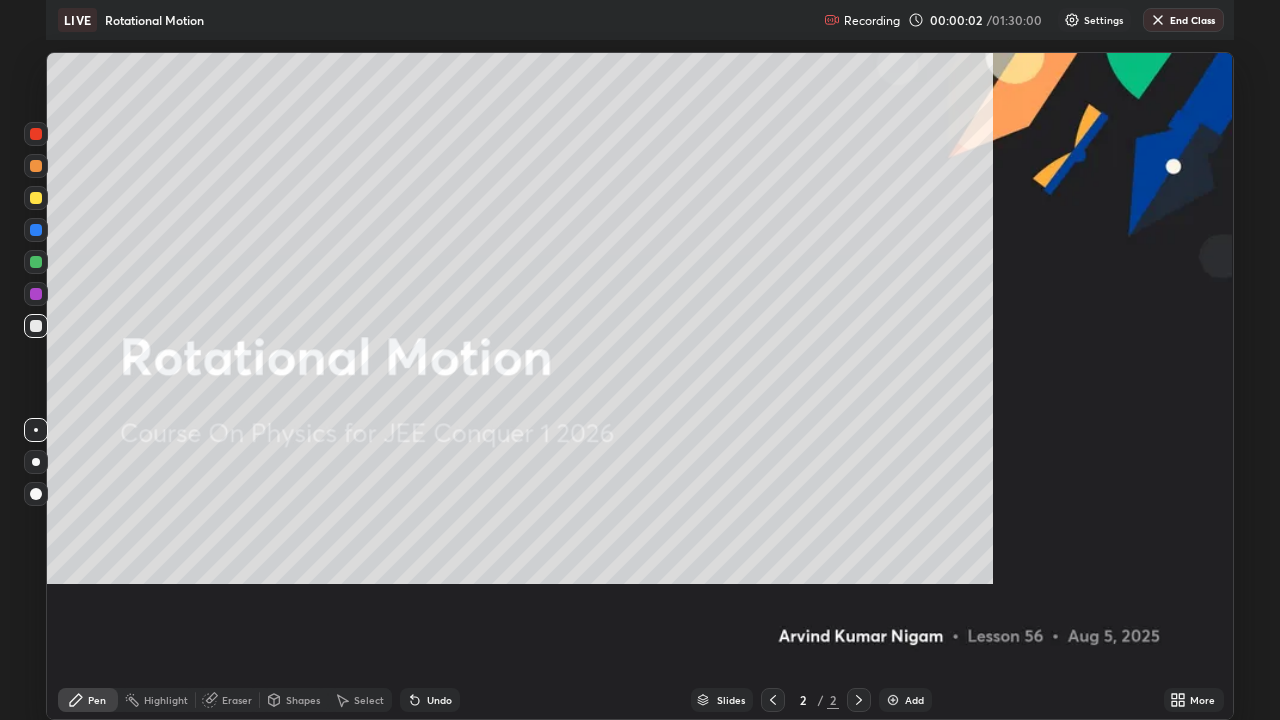 scroll, scrollTop: 99280, scrollLeft: 98720, axis: both 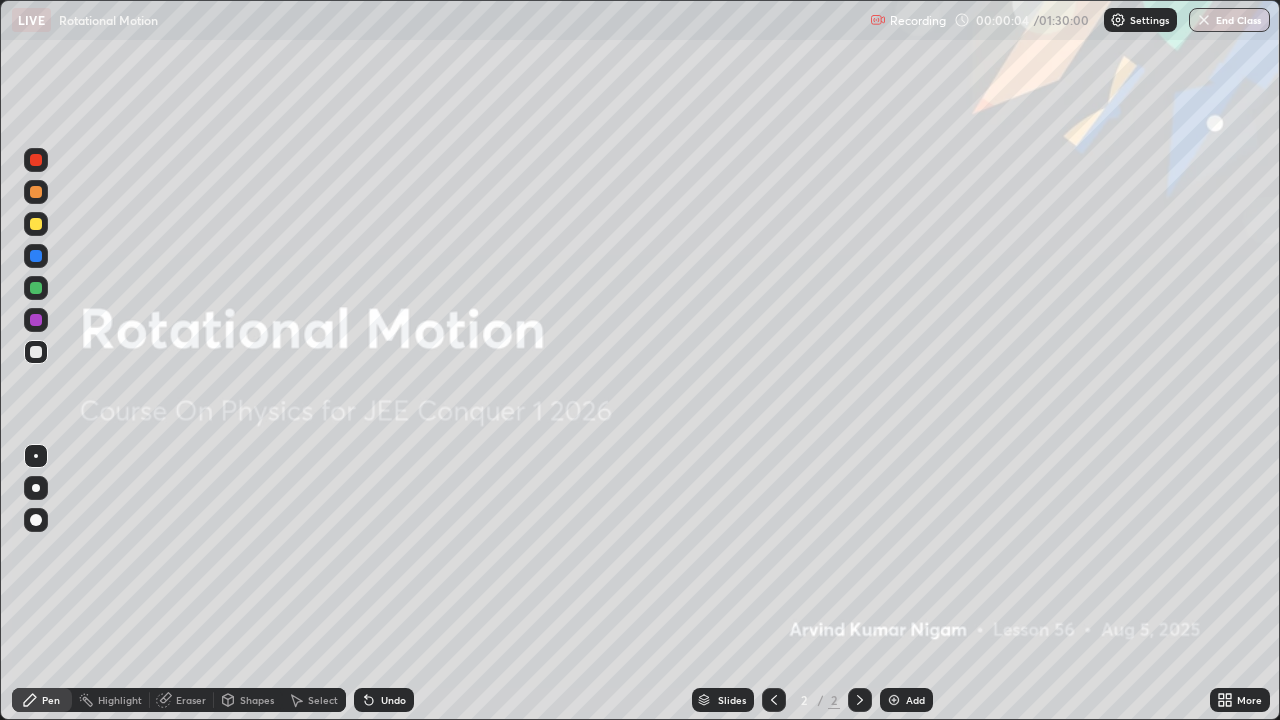 click on "Settings" at bounding box center (1149, 20) 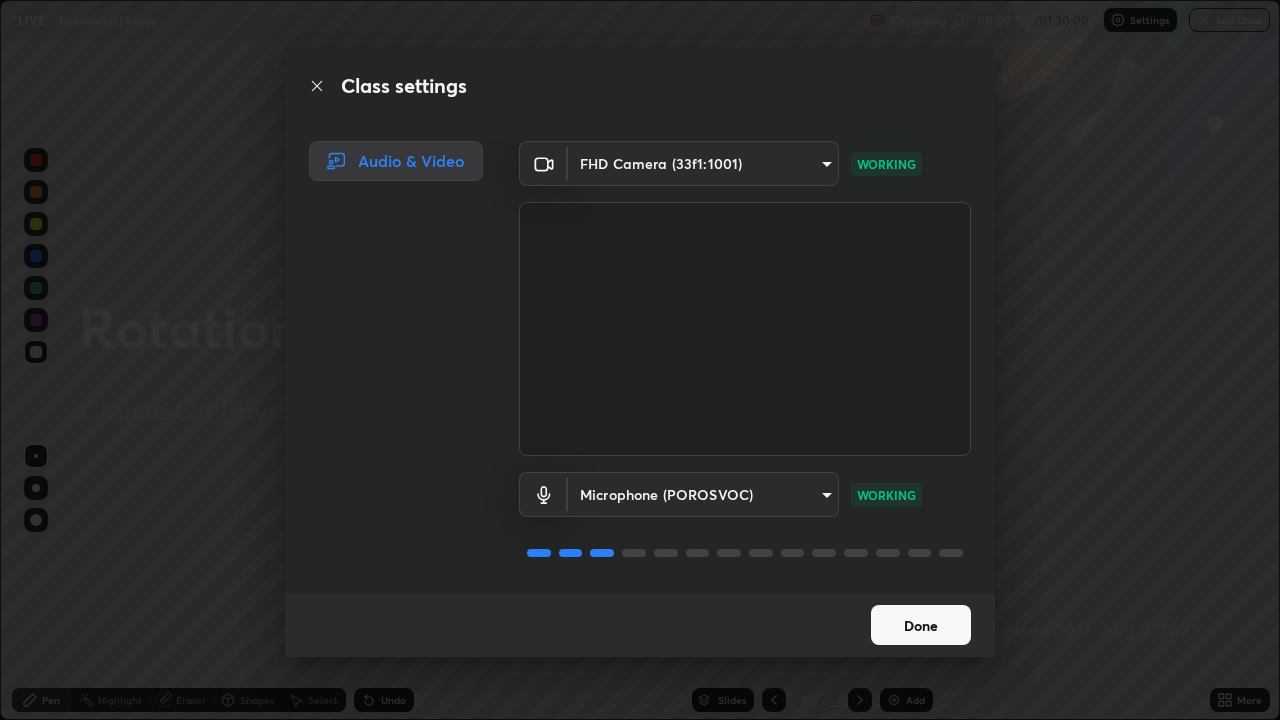 click on "Done" at bounding box center [921, 625] 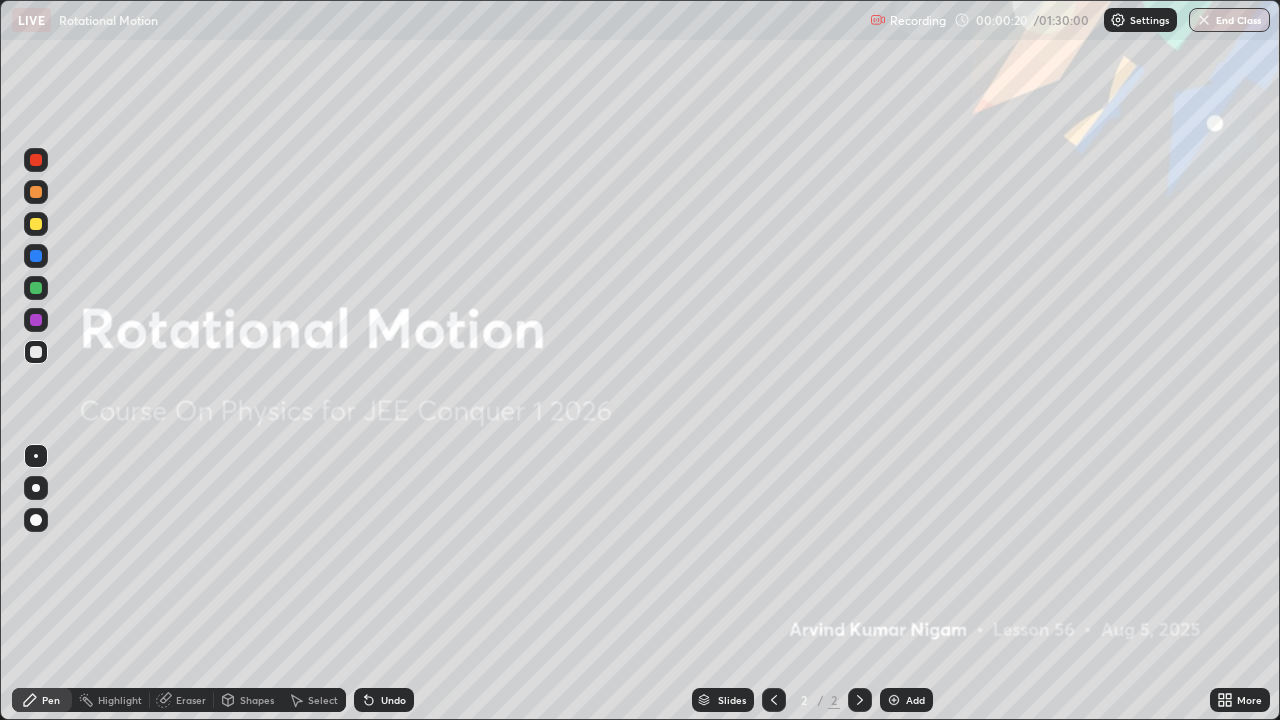 click at bounding box center [894, 700] 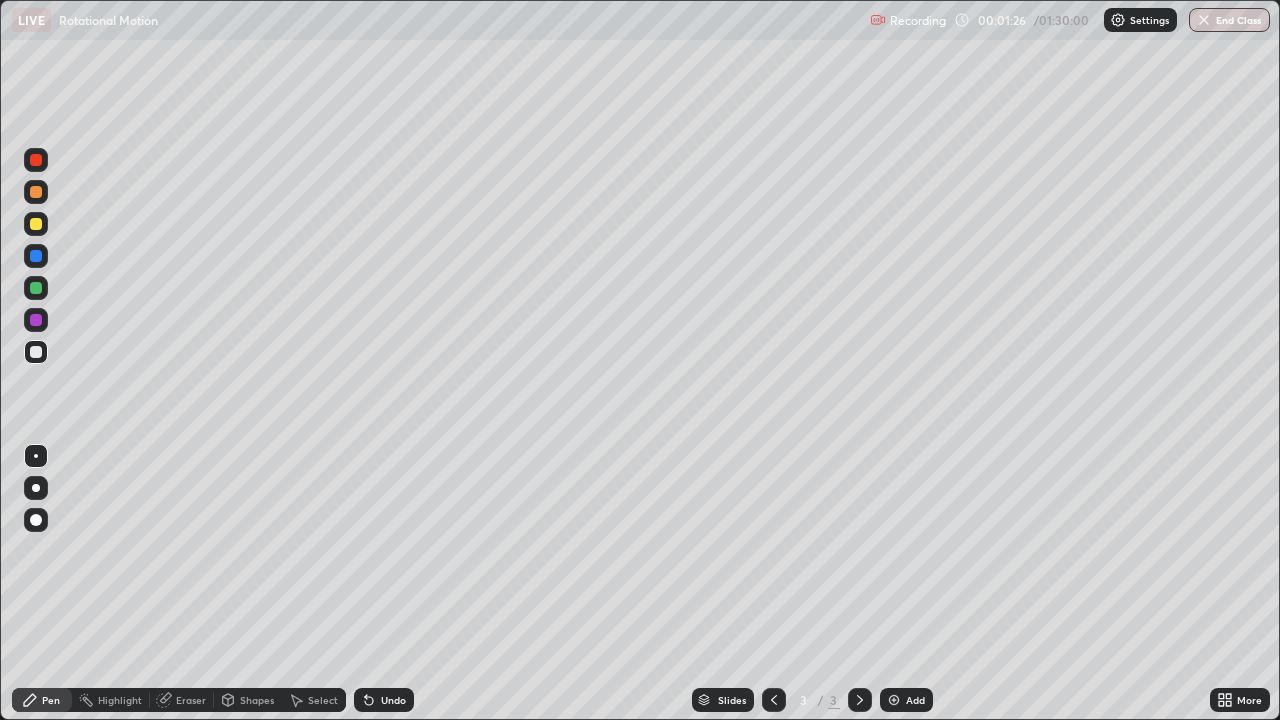 click at bounding box center (36, 352) 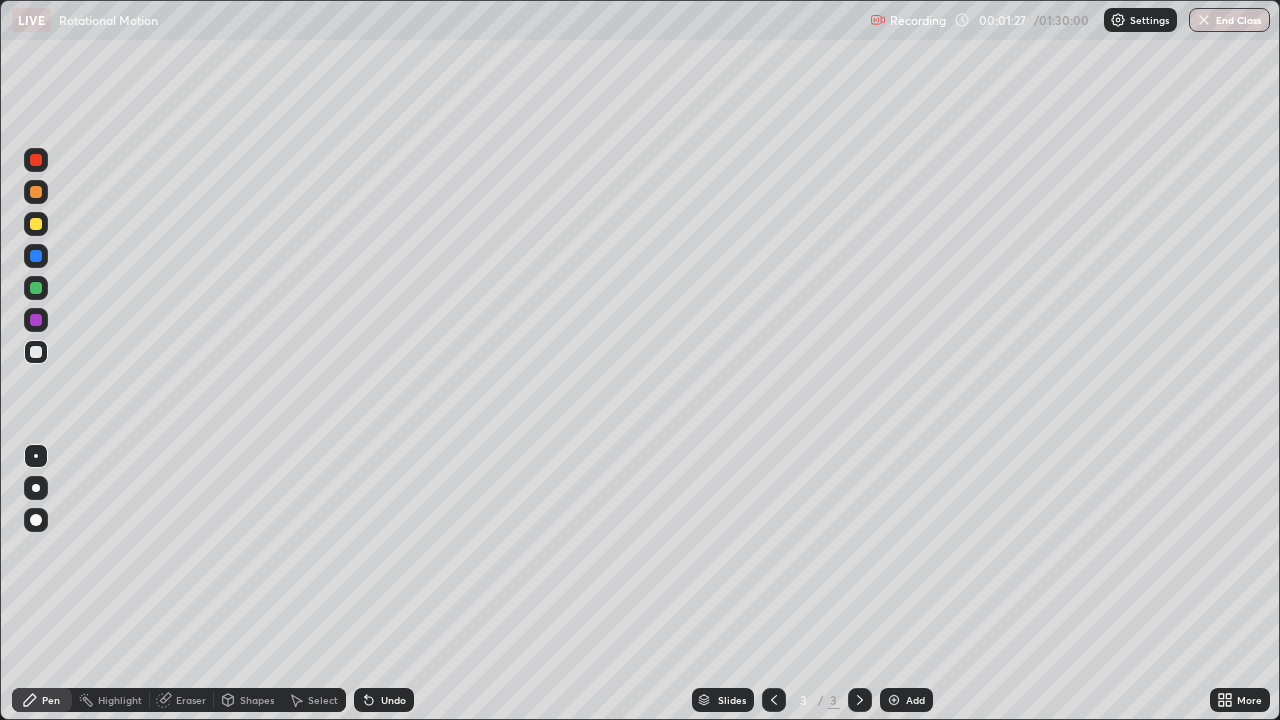 click at bounding box center (36, 224) 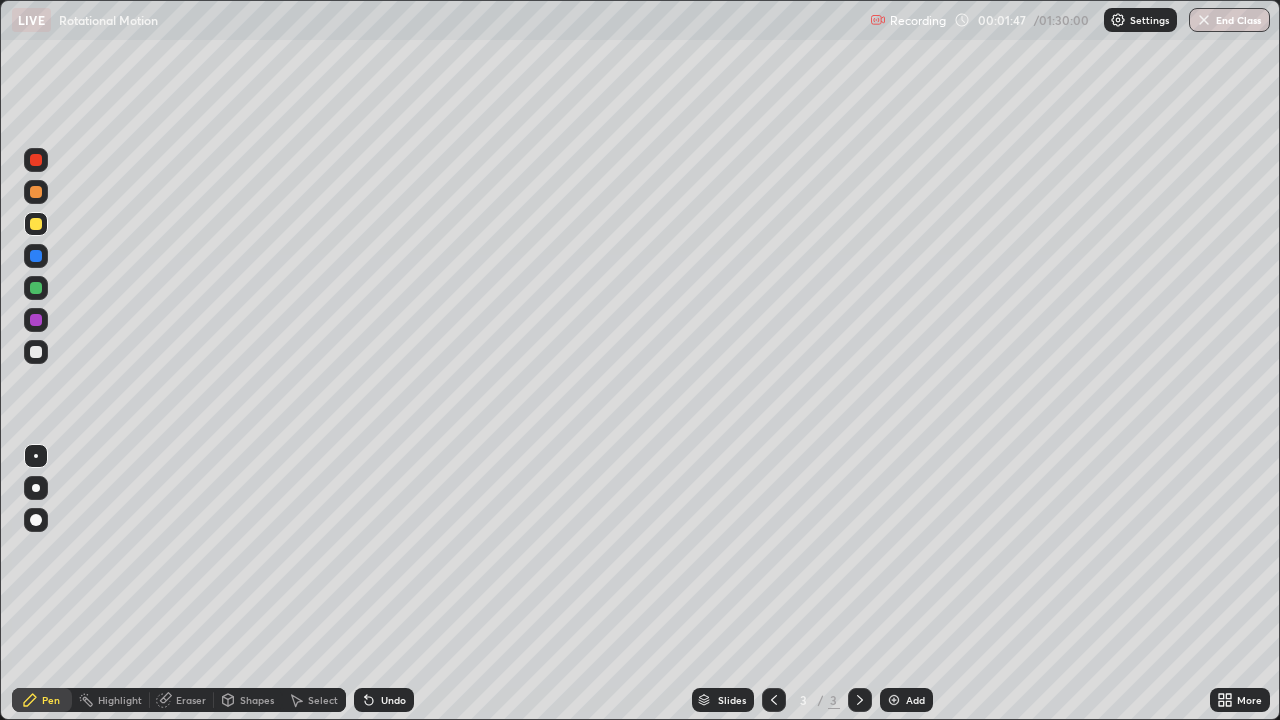click at bounding box center (36, 256) 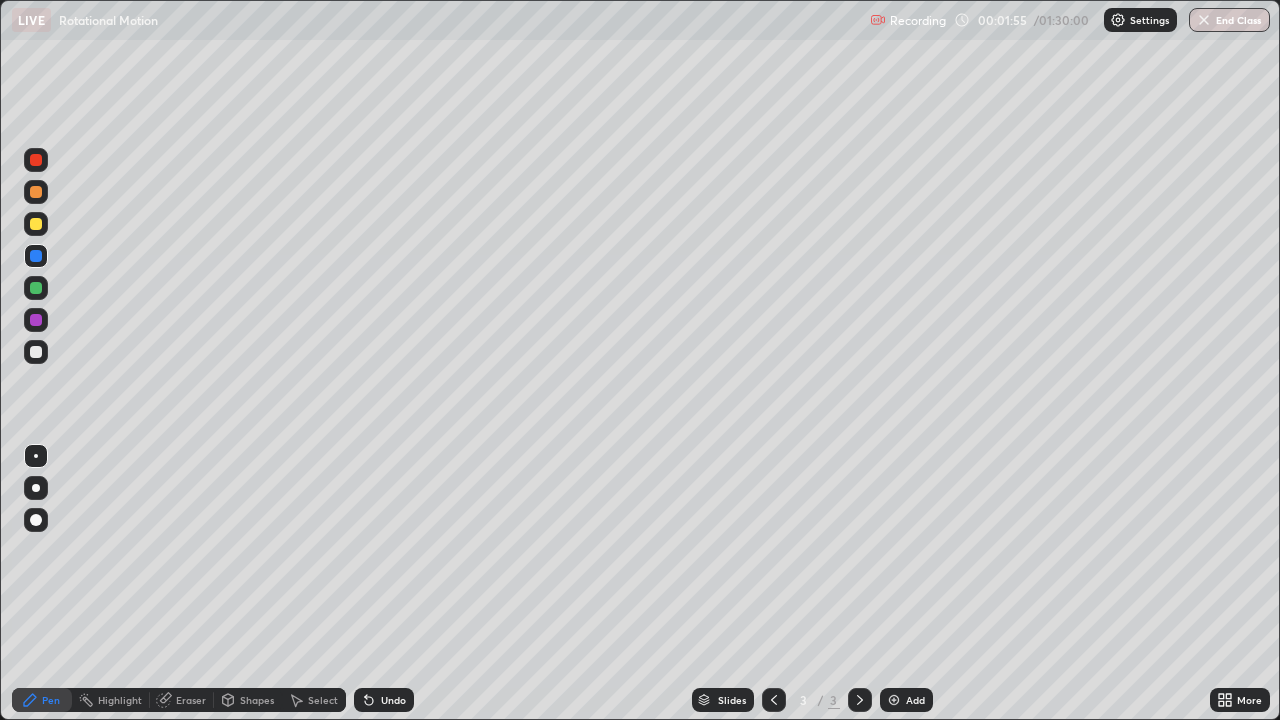 click at bounding box center (36, 224) 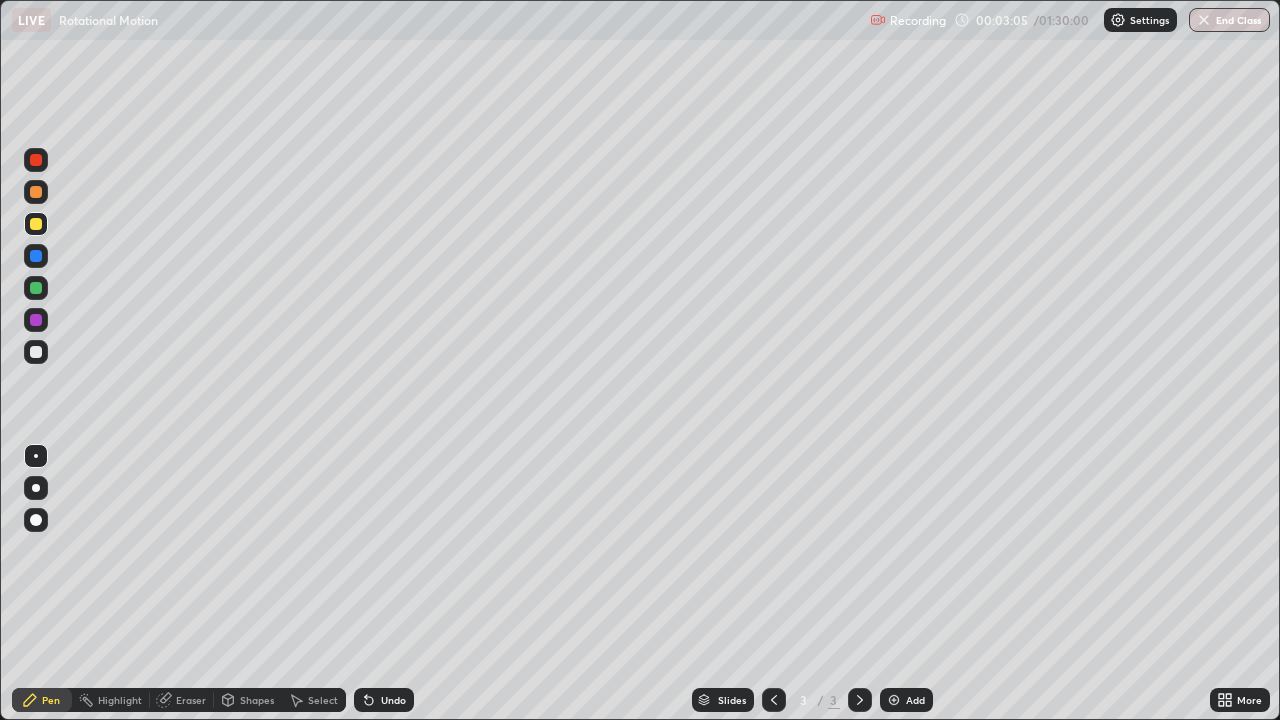 click 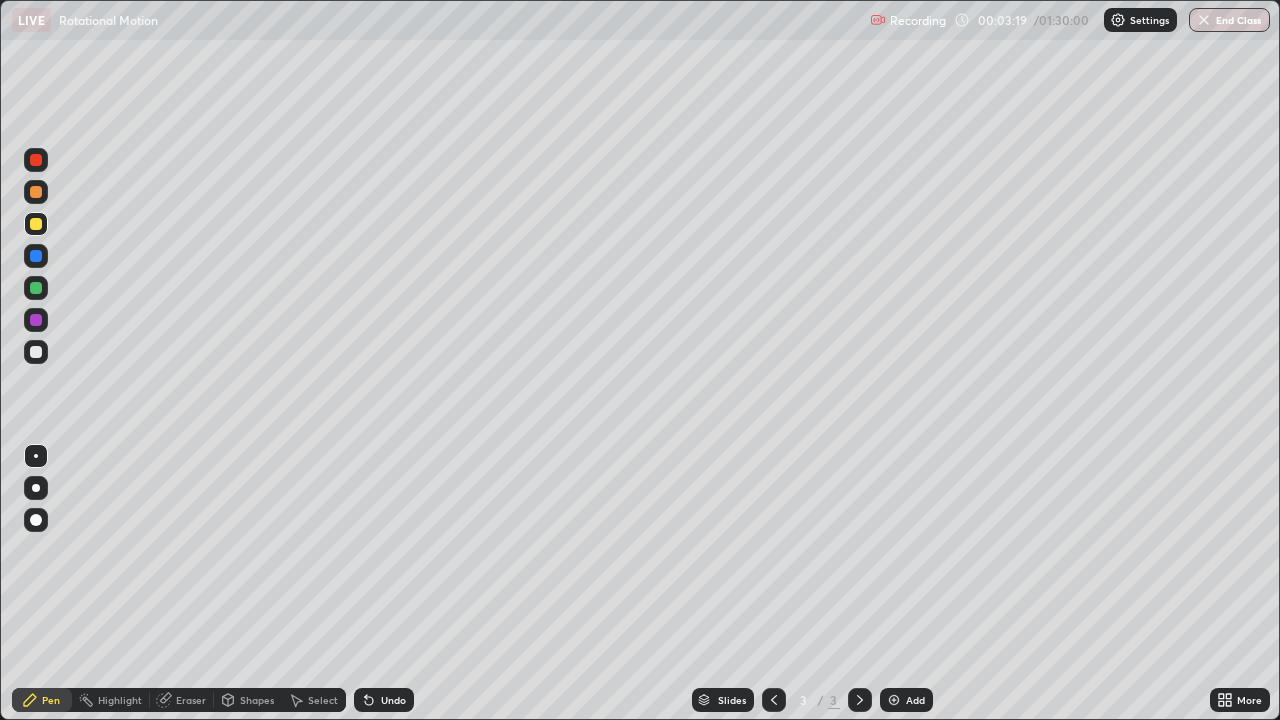 click on "Undo" at bounding box center (393, 700) 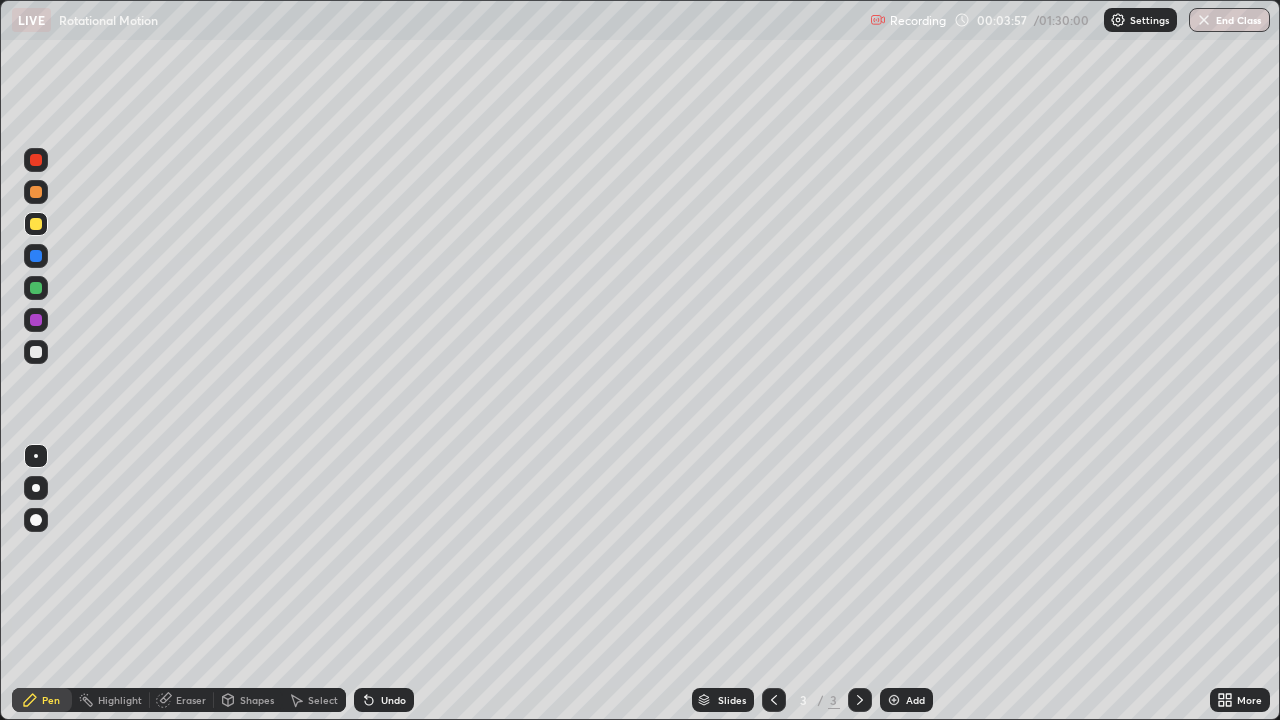 click on "Select" at bounding box center (323, 700) 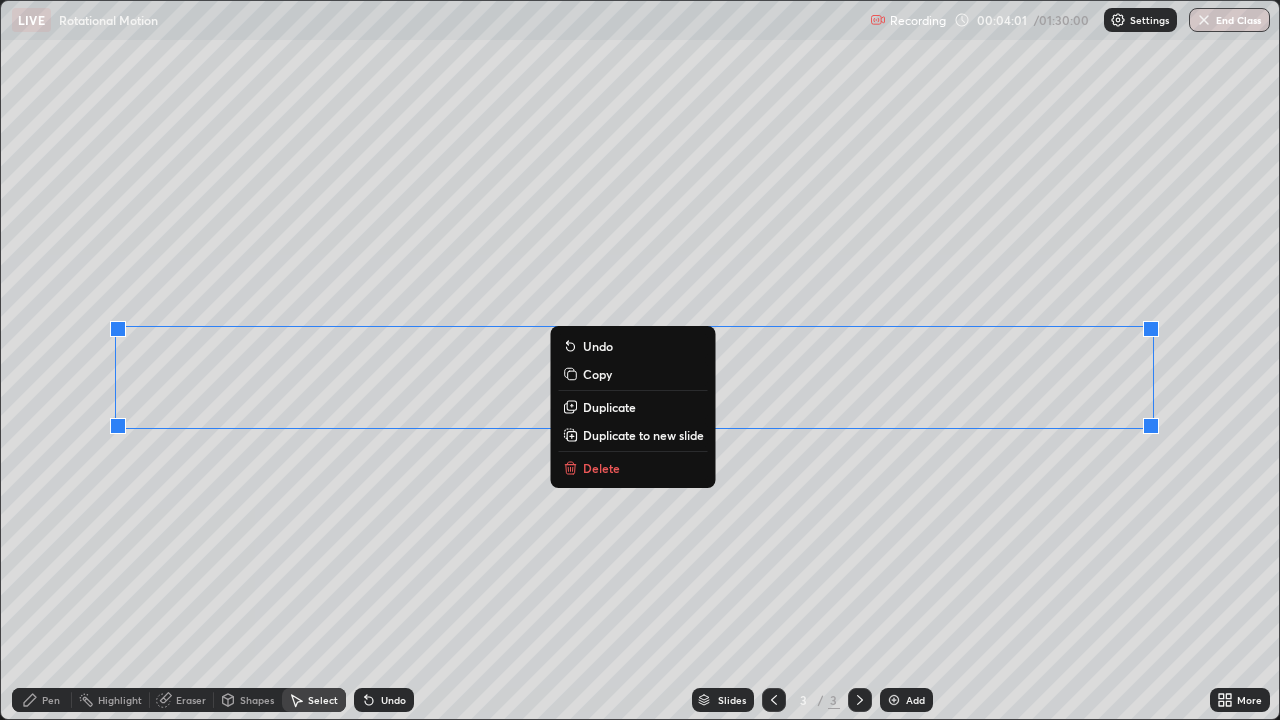 click on "Copy" at bounding box center (633, 374) 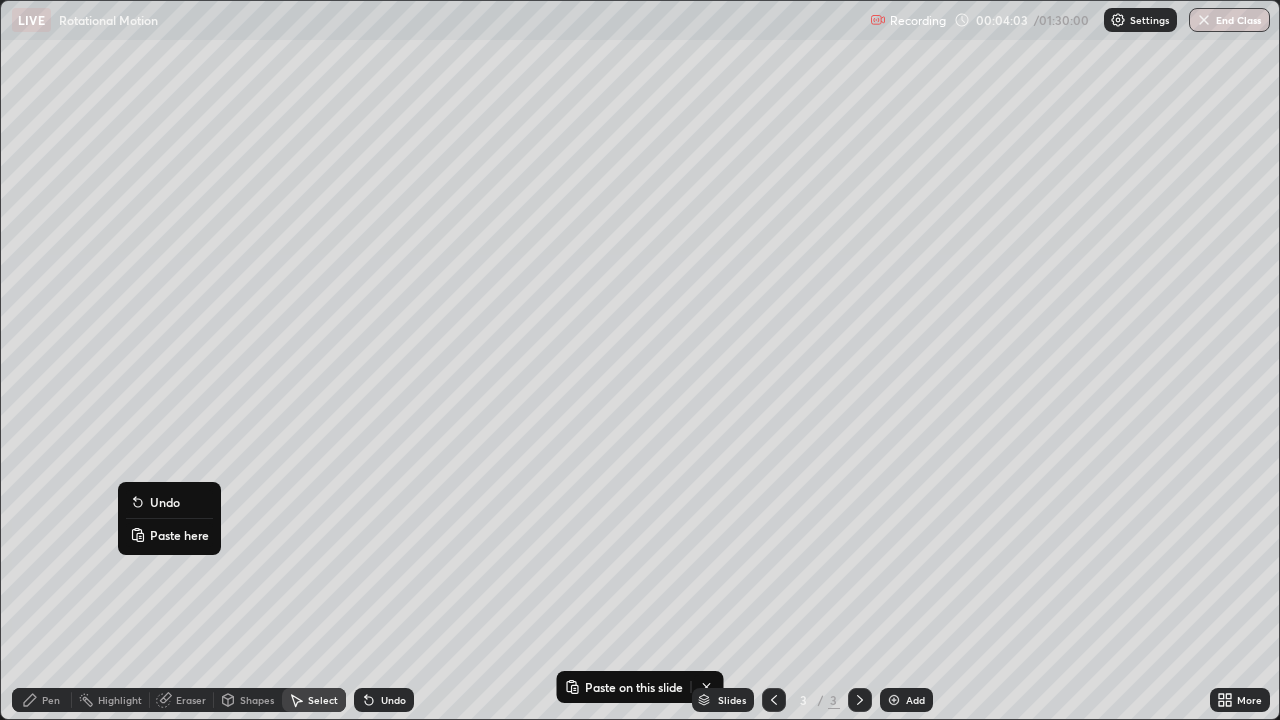 click on "Paste here" at bounding box center (179, 535) 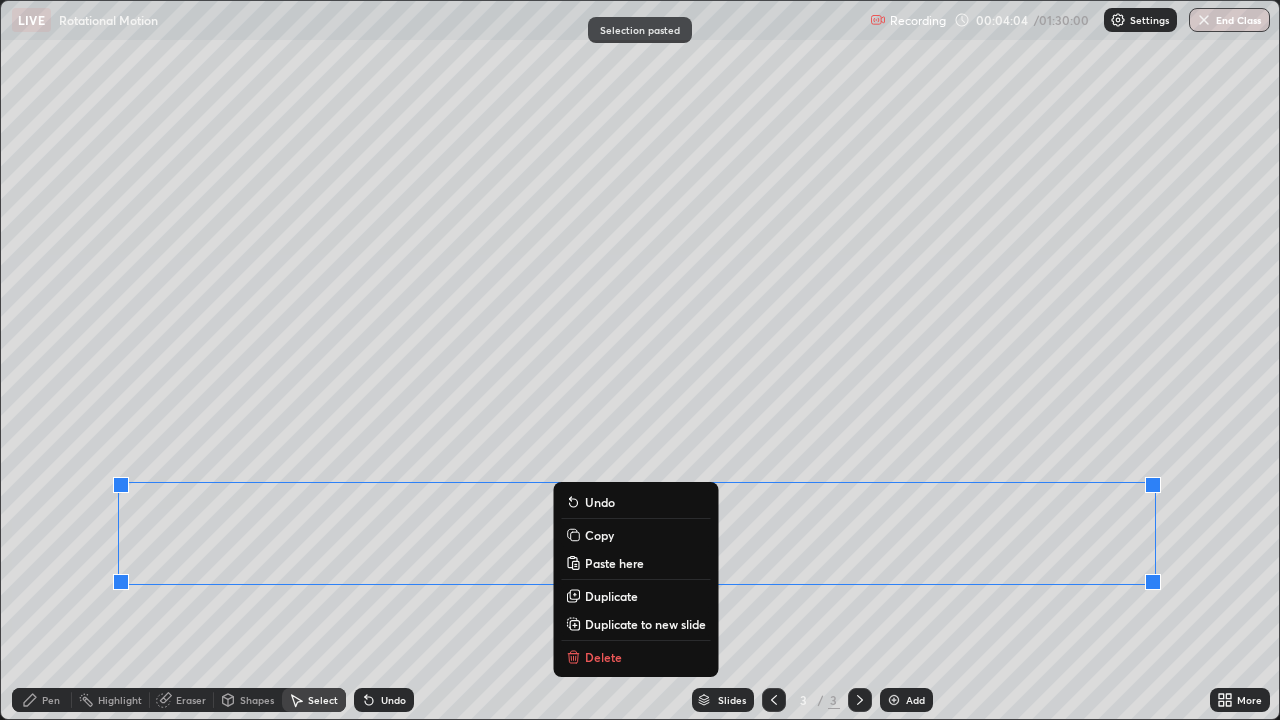 click on "0 ° Undo Copy Paste here Duplicate Duplicate to new slide Delete" at bounding box center (640, 360) 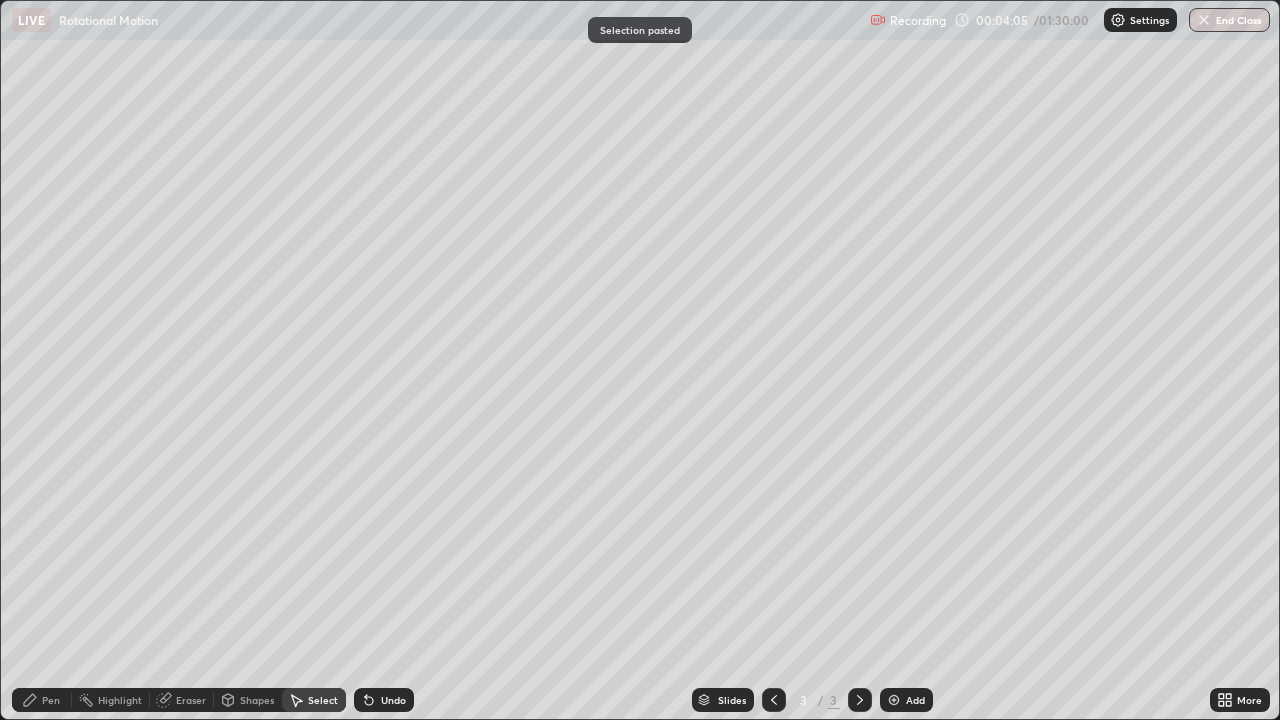 click on "Shapes" at bounding box center [257, 700] 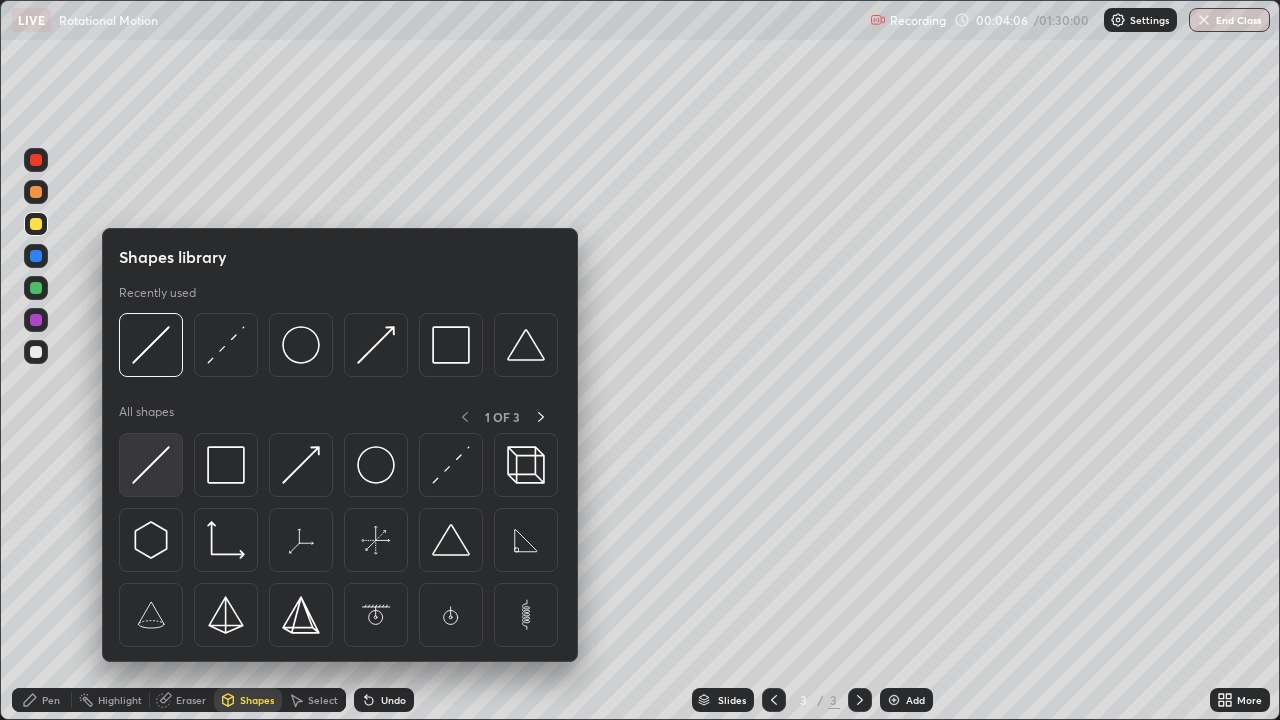 click at bounding box center [151, 465] 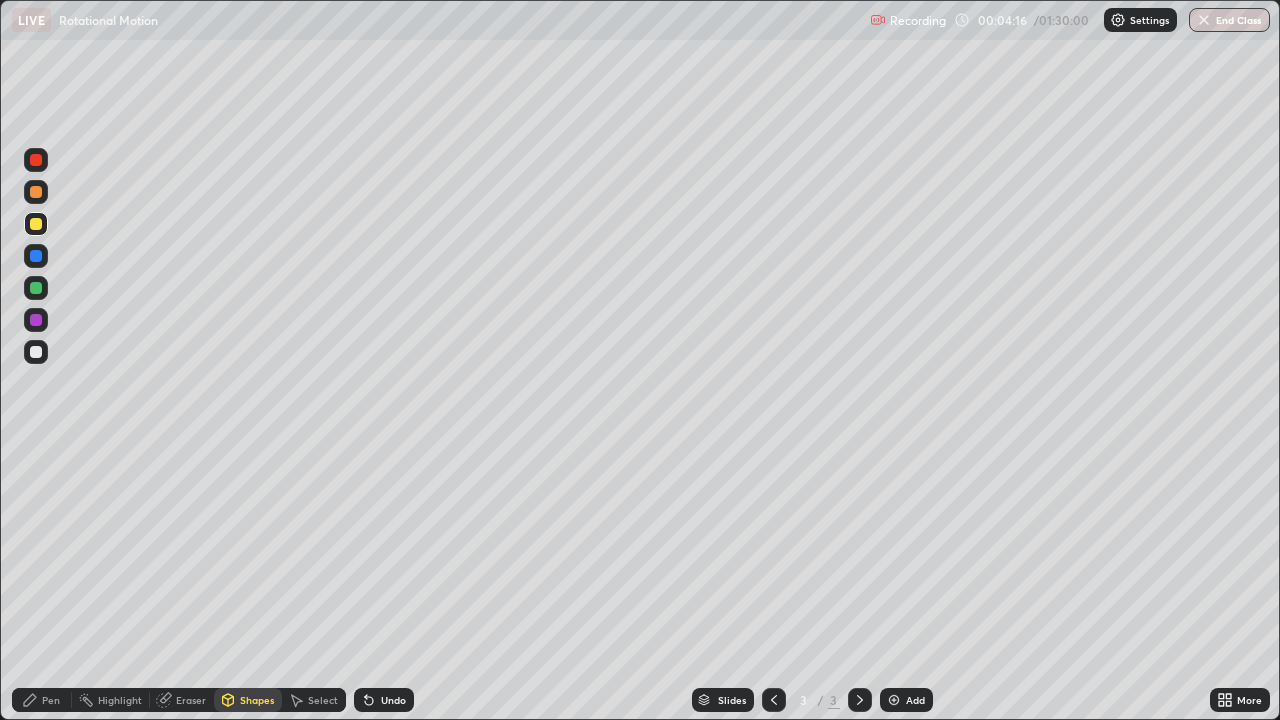 click on "Eraser" at bounding box center [182, 700] 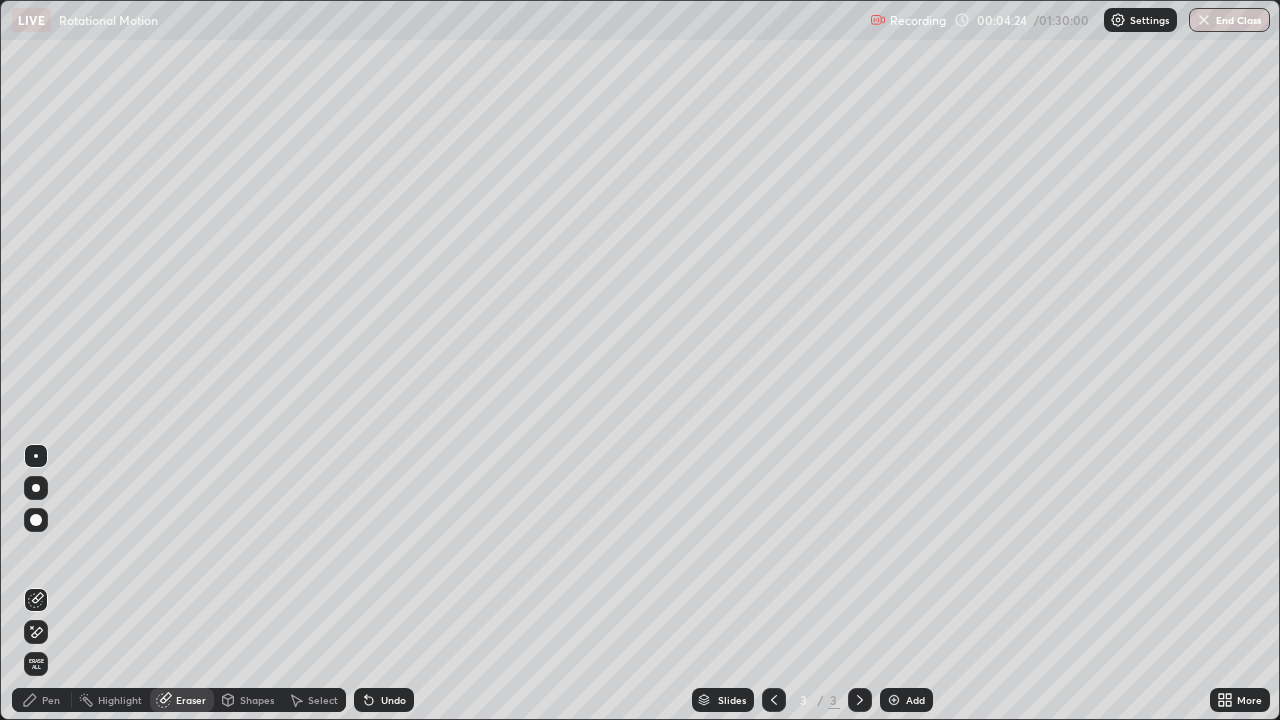 click 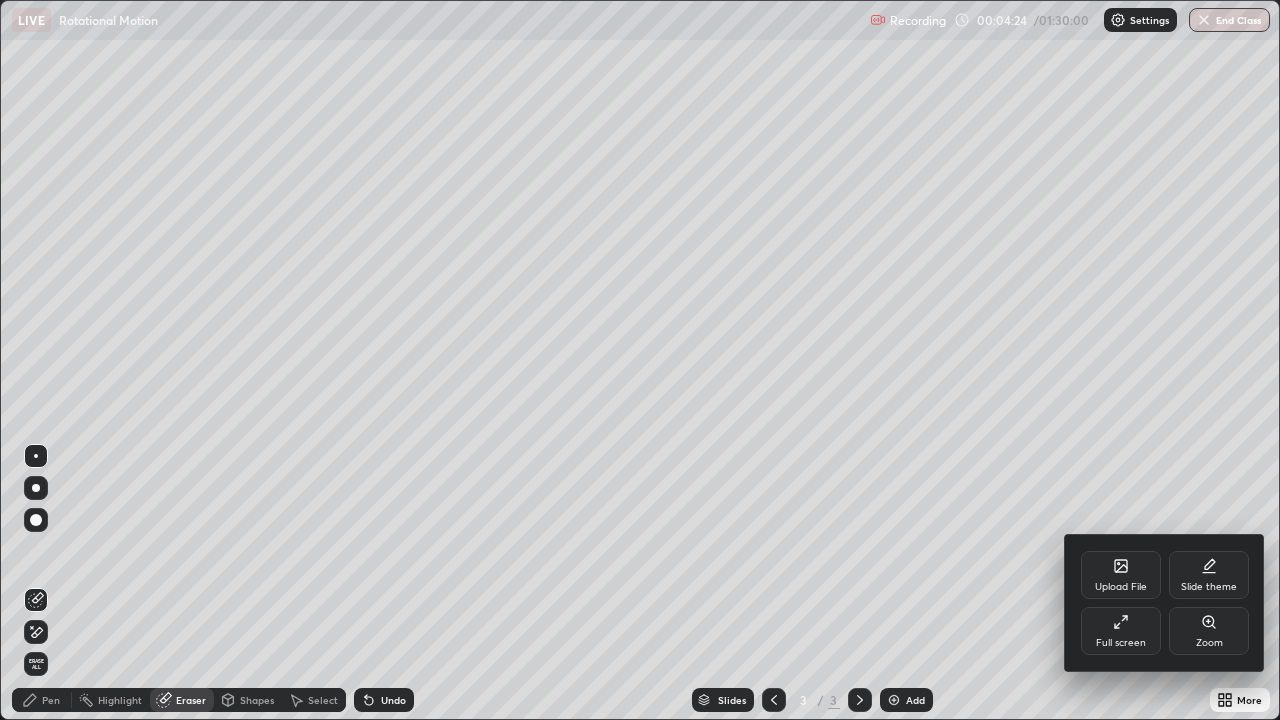 click on "Full screen" at bounding box center (1121, 643) 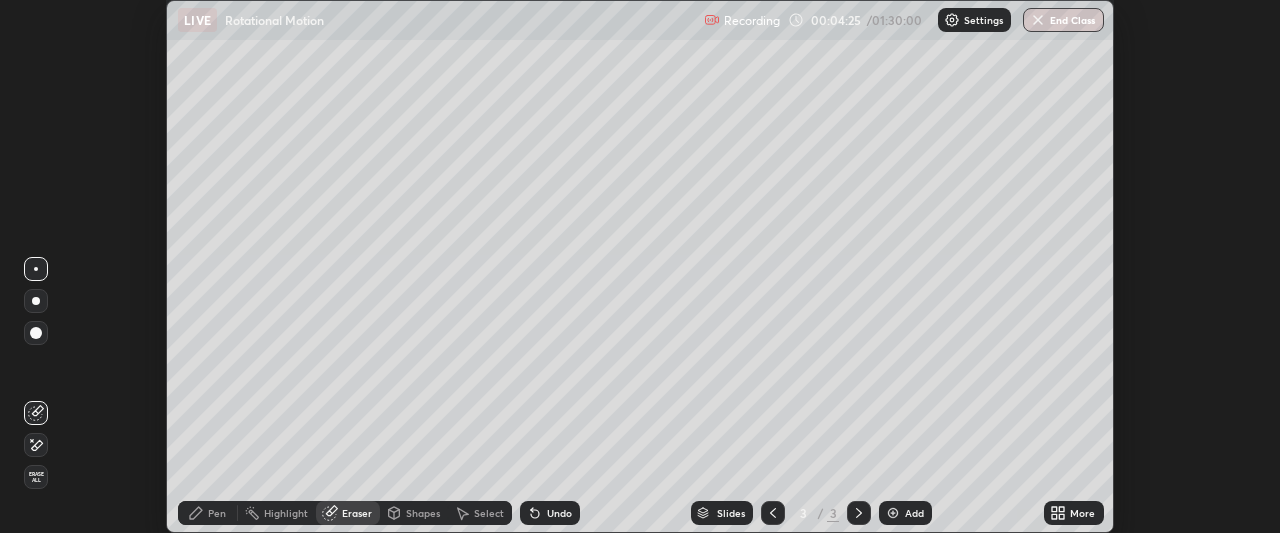 scroll, scrollTop: 533, scrollLeft: 1280, axis: both 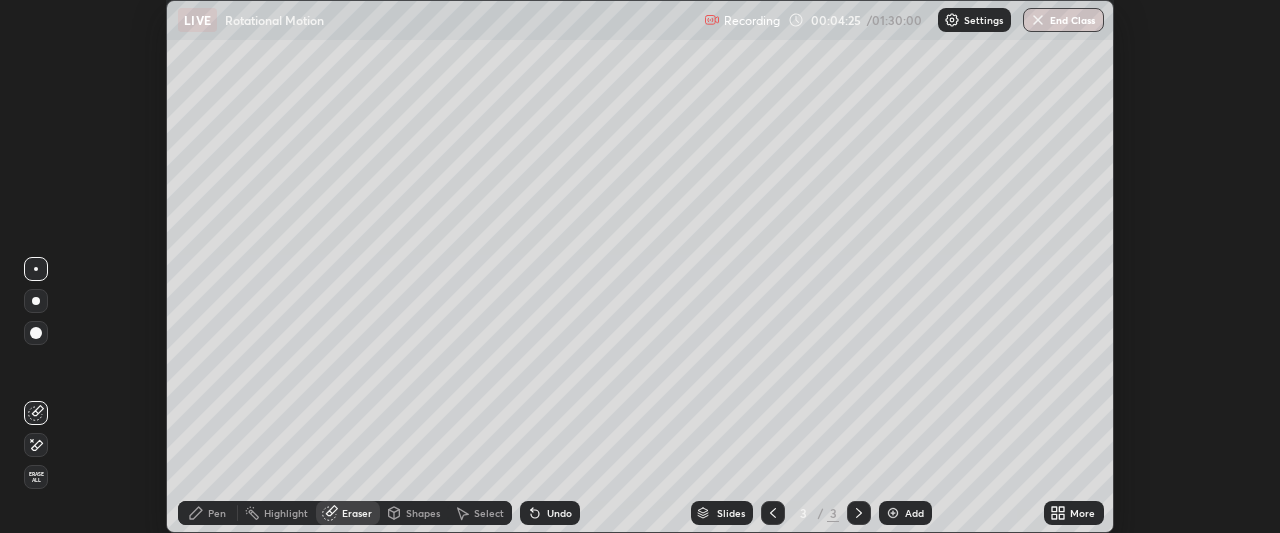 click on "More" at bounding box center [1082, 513] 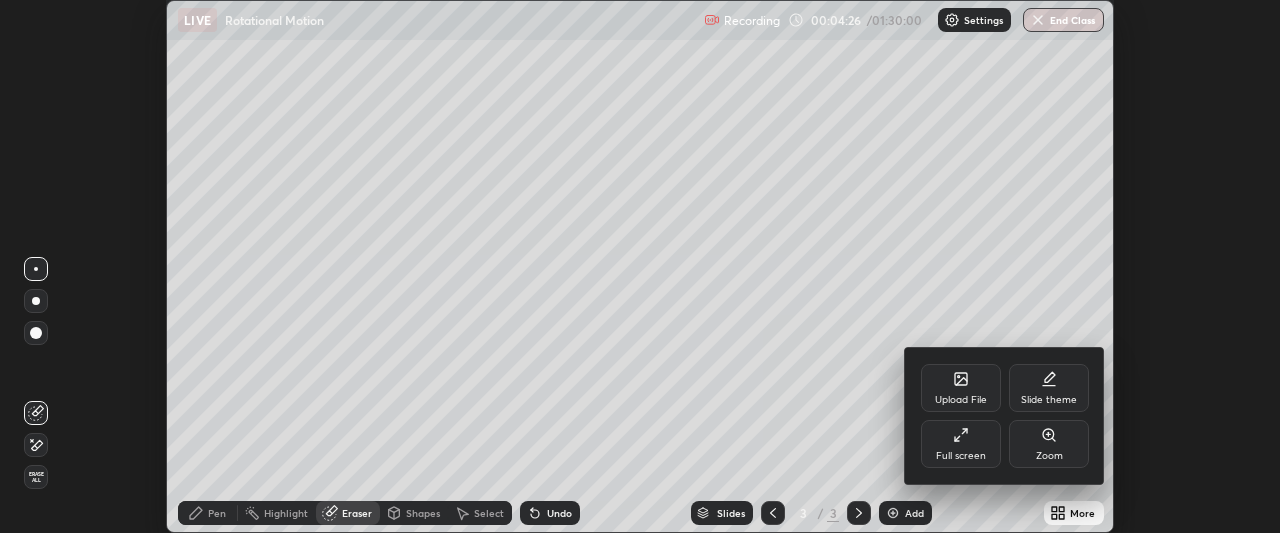 click on "Full screen" at bounding box center (961, 444) 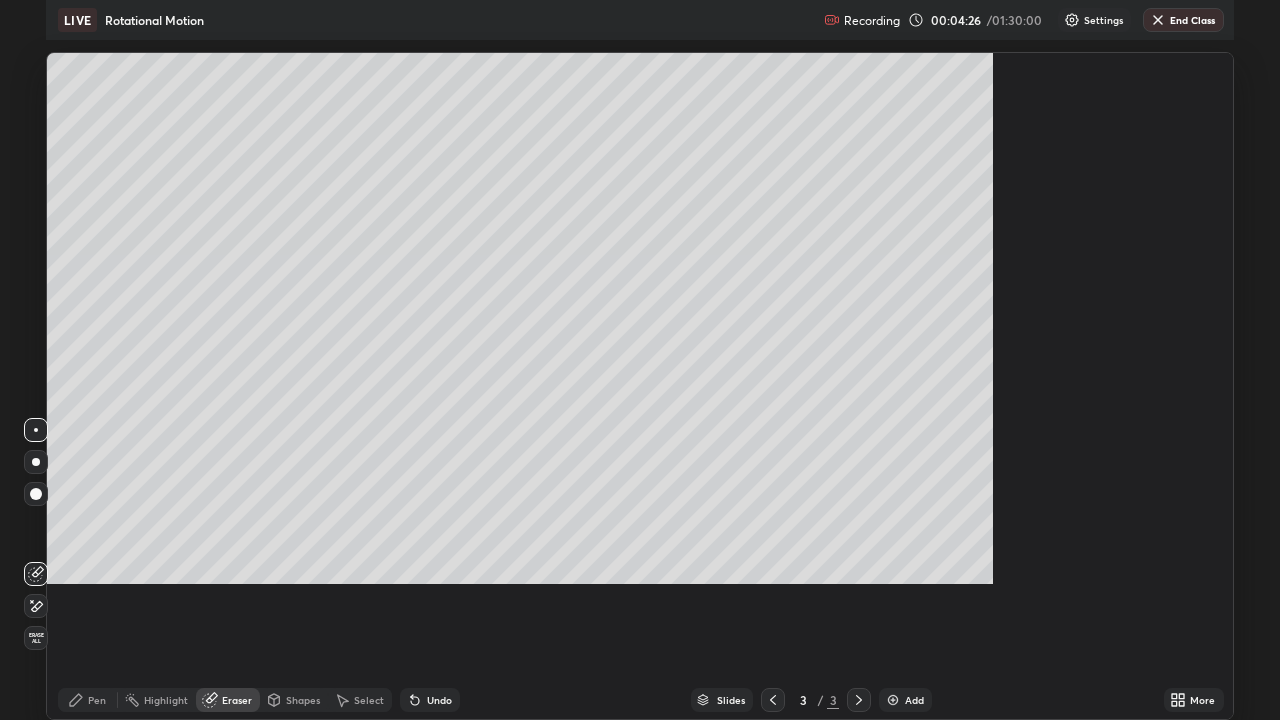 scroll, scrollTop: 99280, scrollLeft: 98720, axis: both 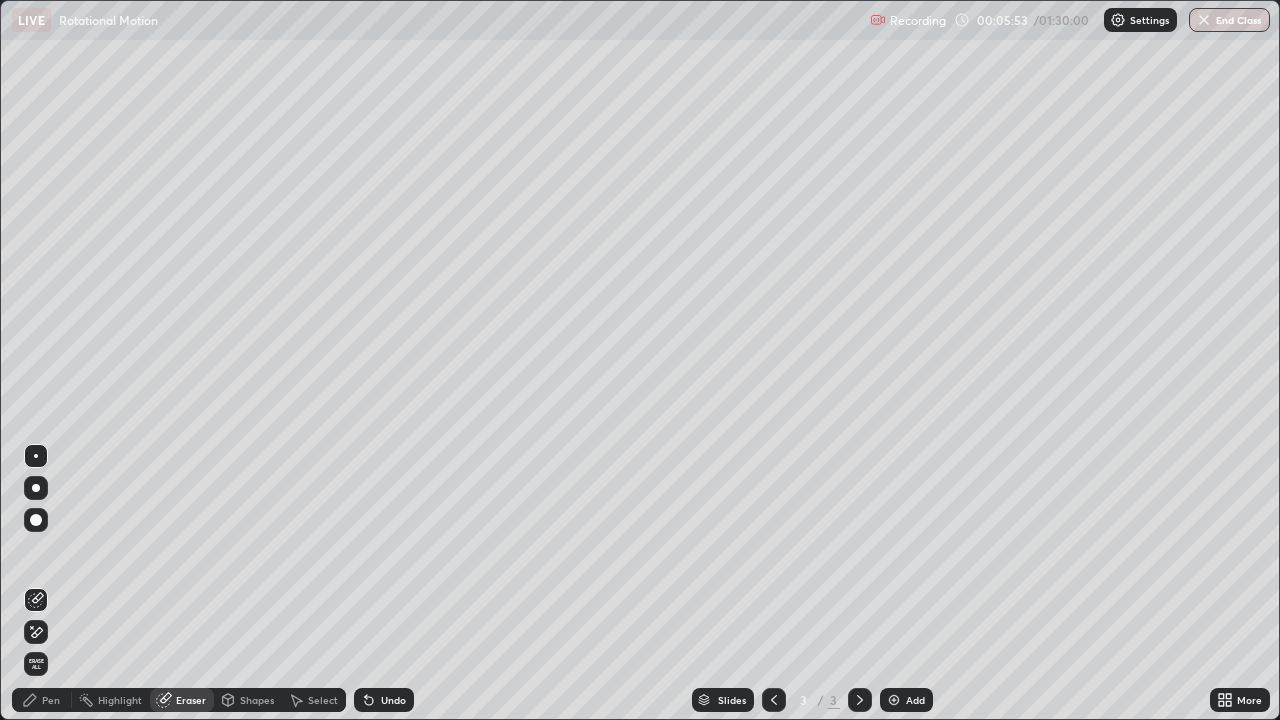 click at bounding box center [894, 700] 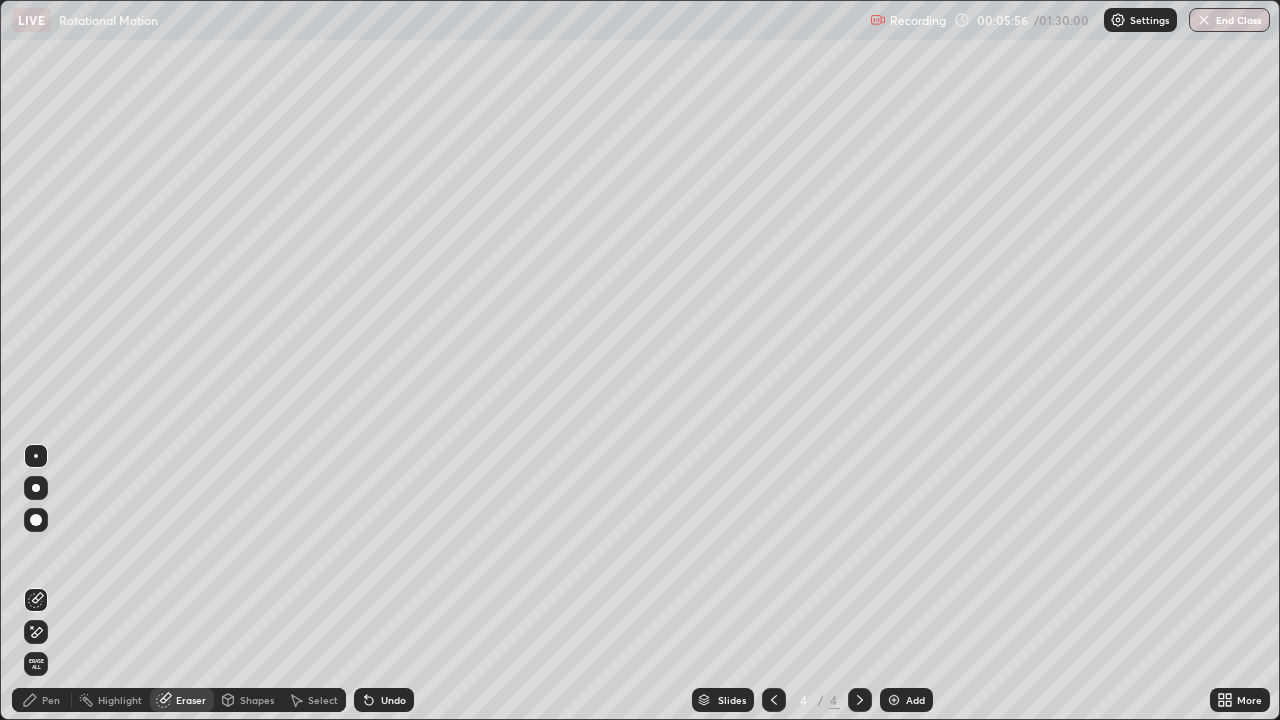 click on "Shapes" at bounding box center (257, 700) 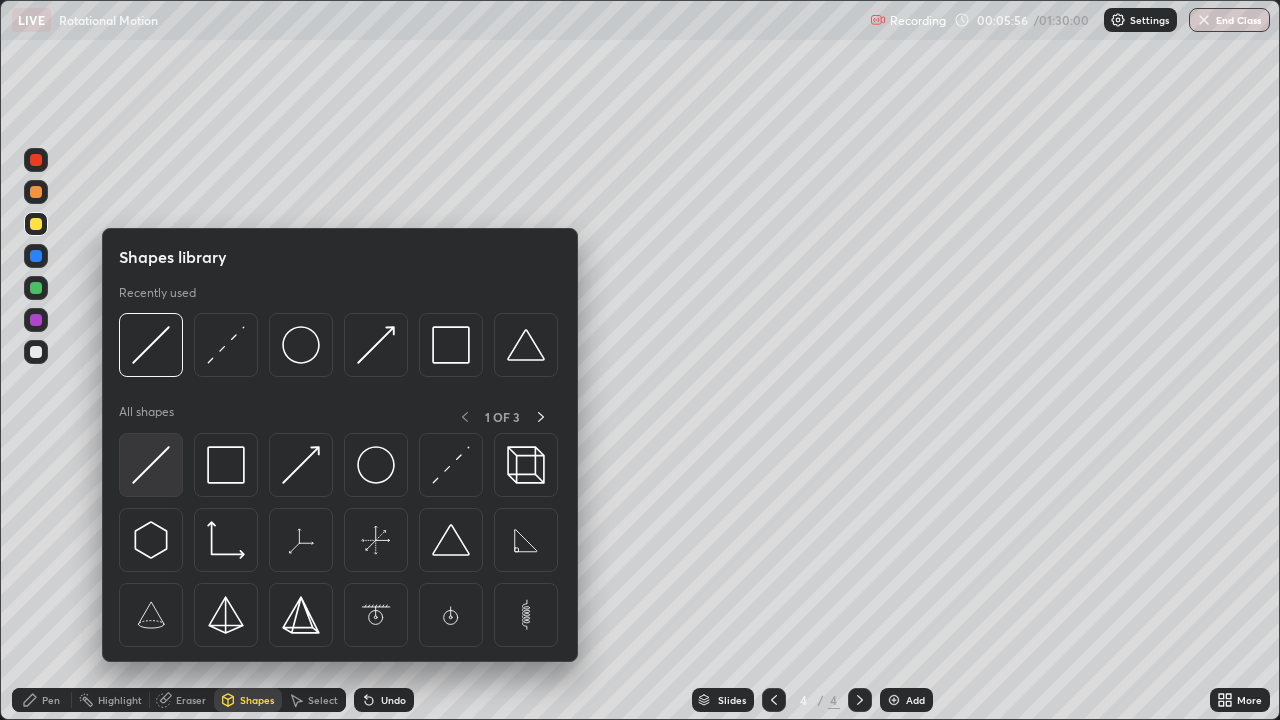 click at bounding box center [151, 465] 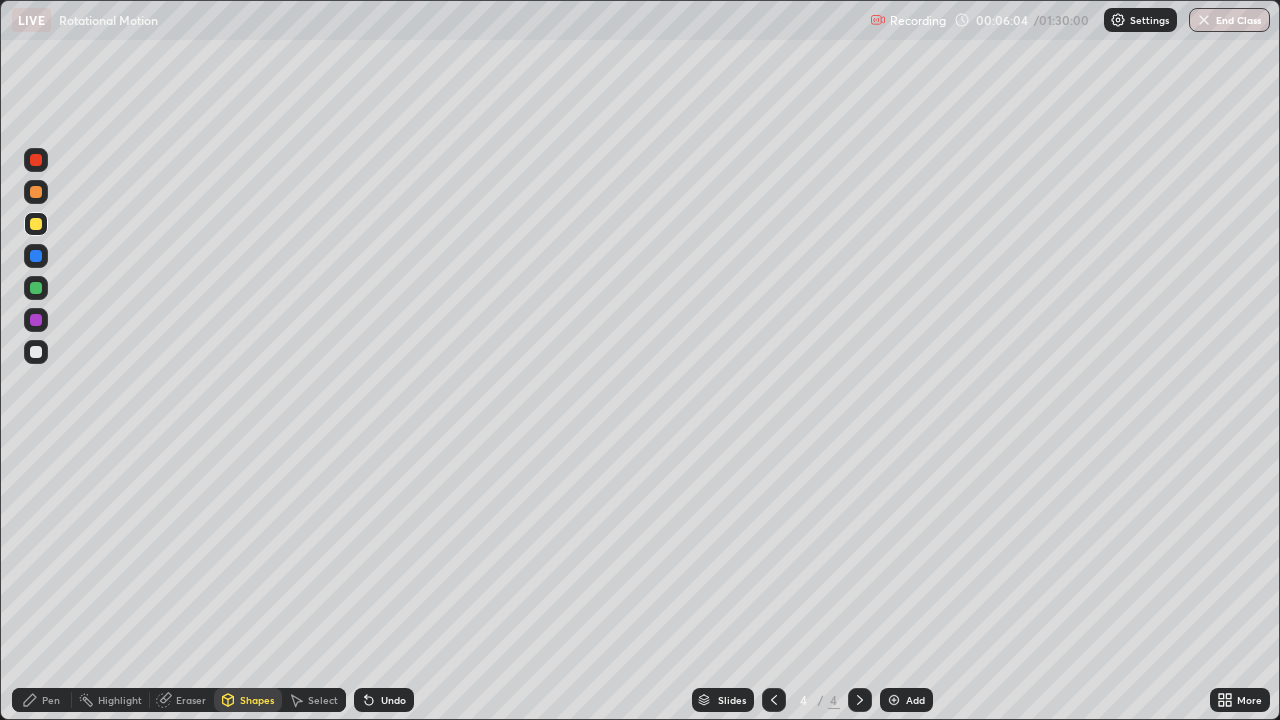click on "Pen" at bounding box center (51, 700) 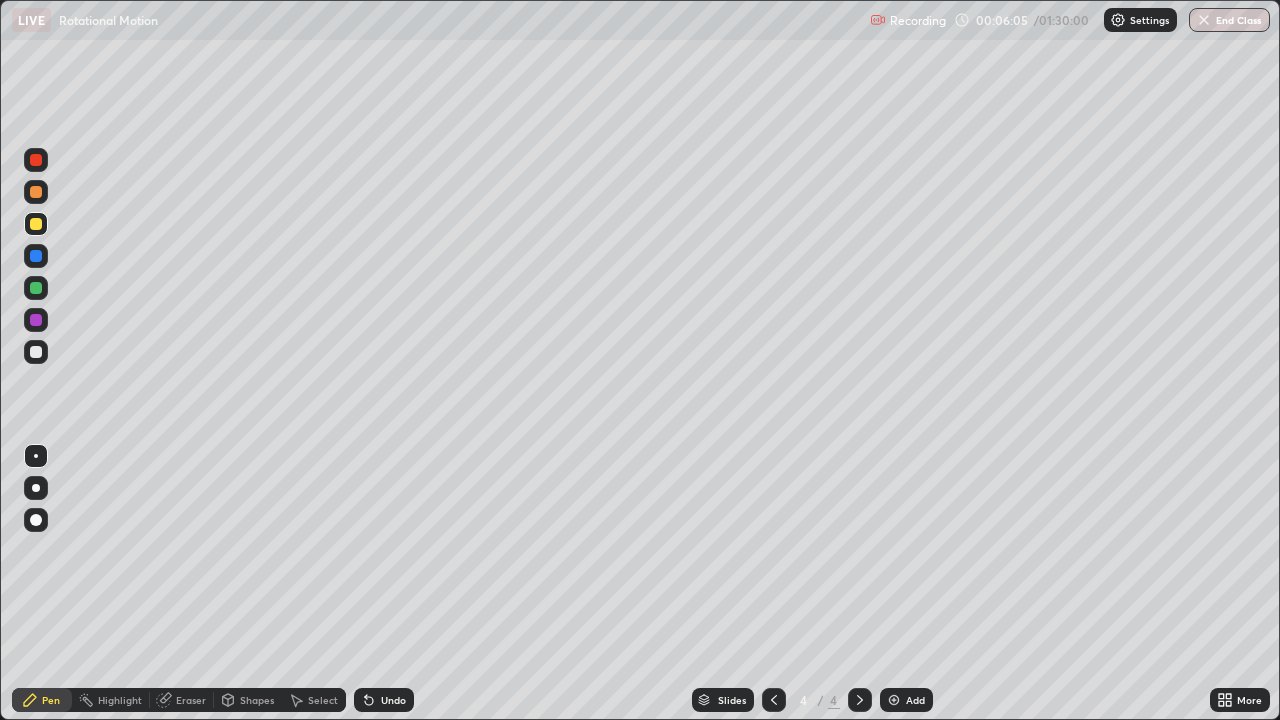 click at bounding box center (36, 256) 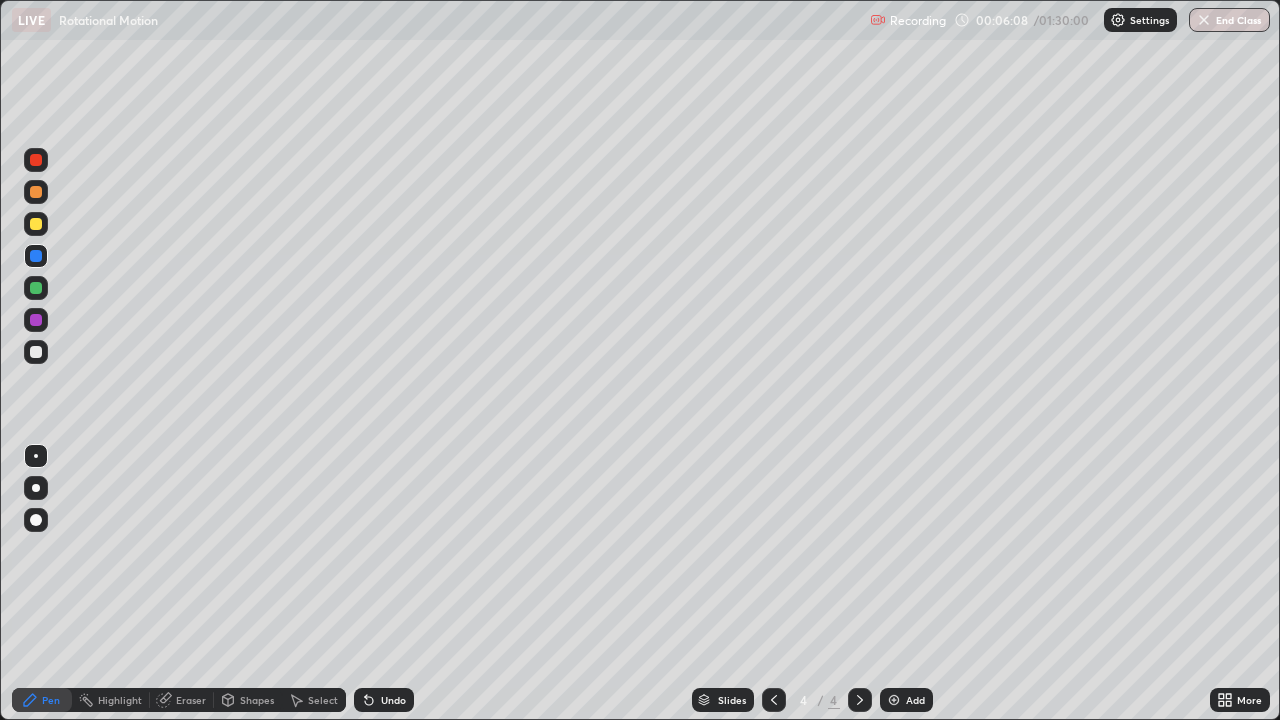 click on "Shapes" at bounding box center [257, 700] 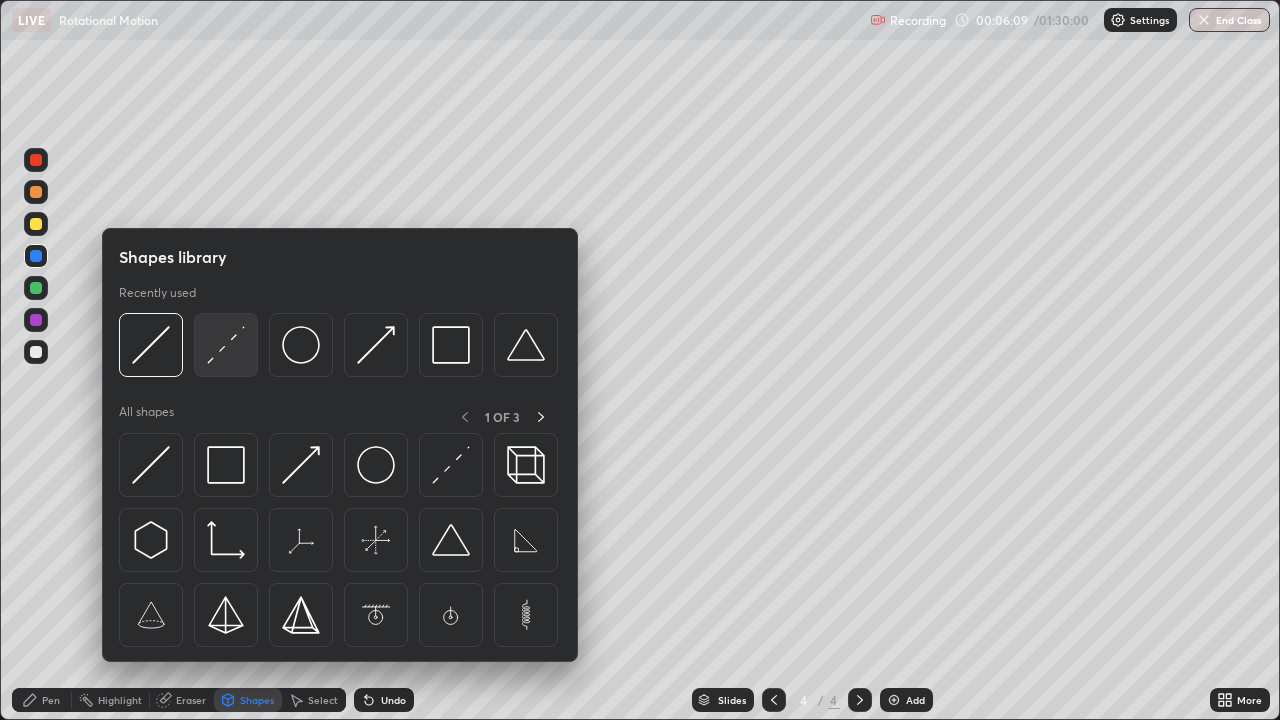 click at bounding box center [226, 345] 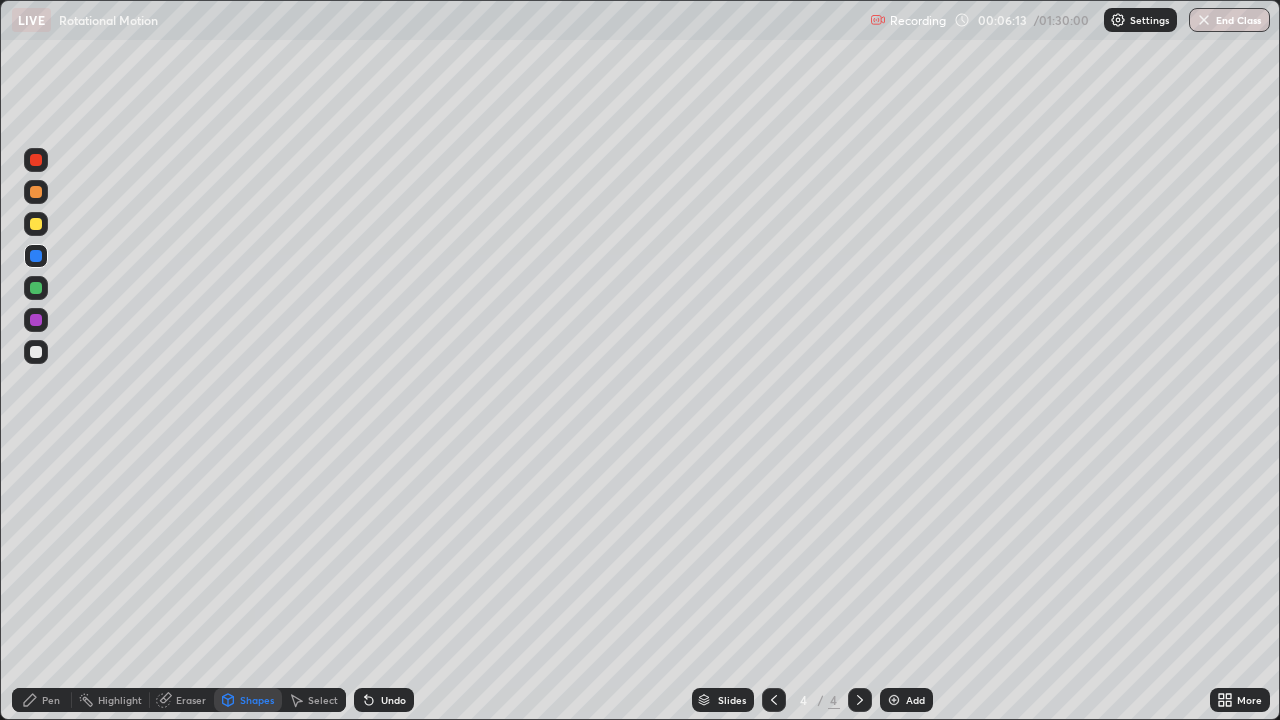click on "Eraser" at bounding box center (191, 700) 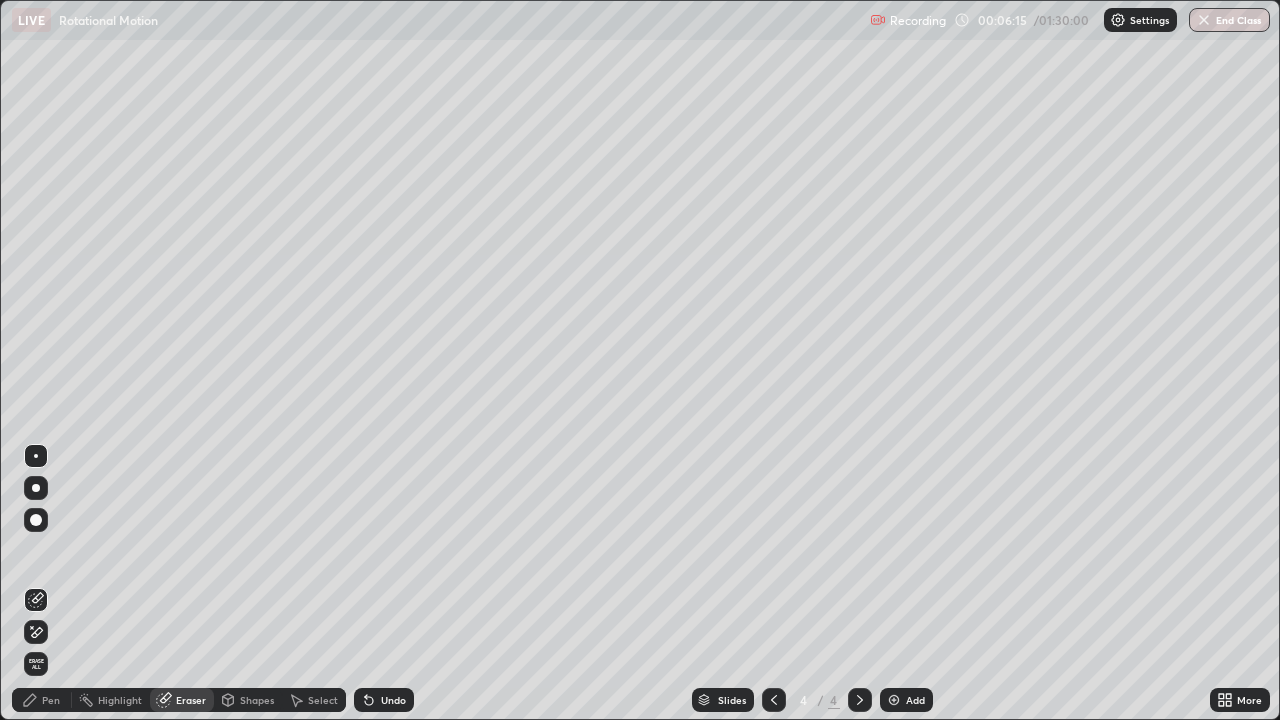 click on "Pen" at bounding box center (51, 700) 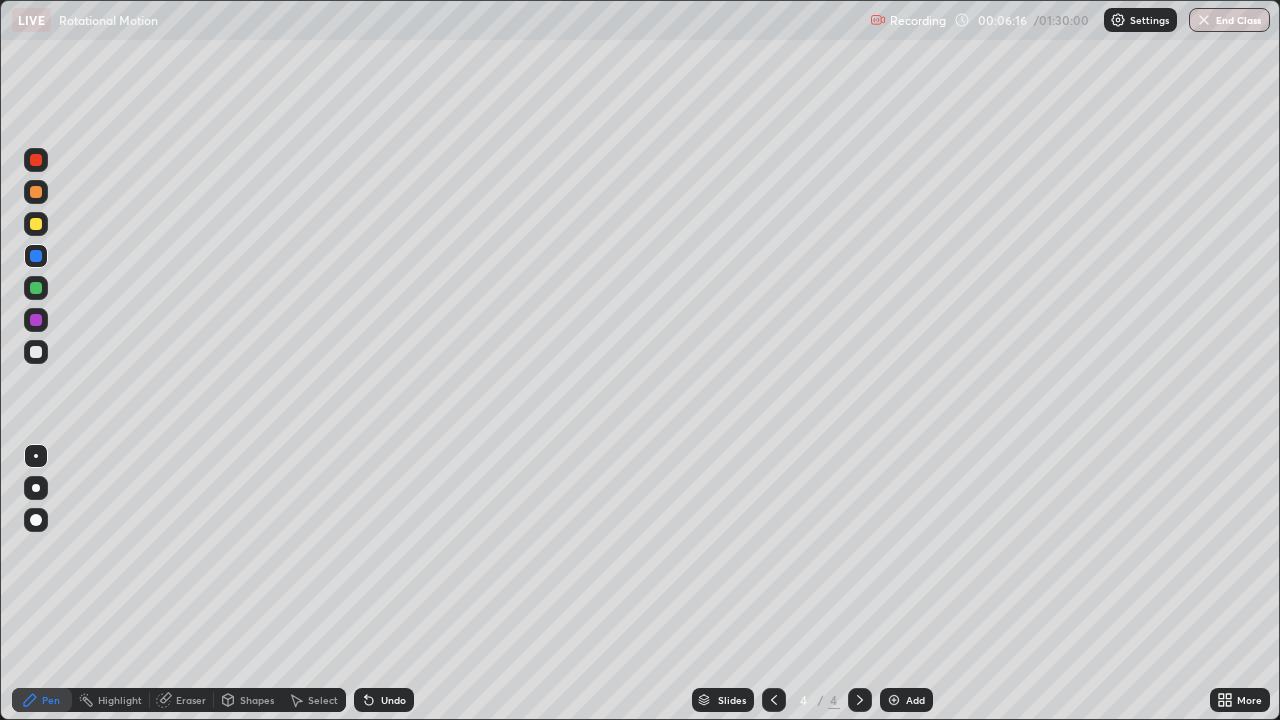 click at bounding box center [36, 520] 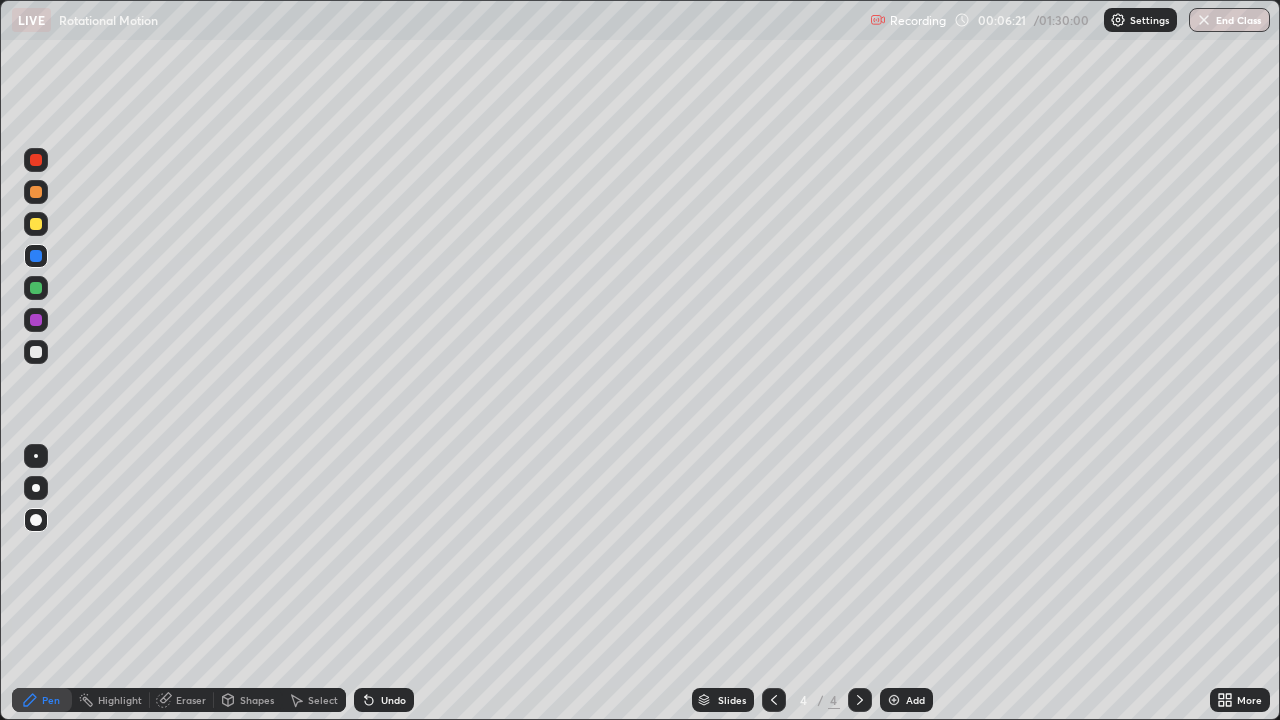 click on "Undo" at bounding box center (393, 700) 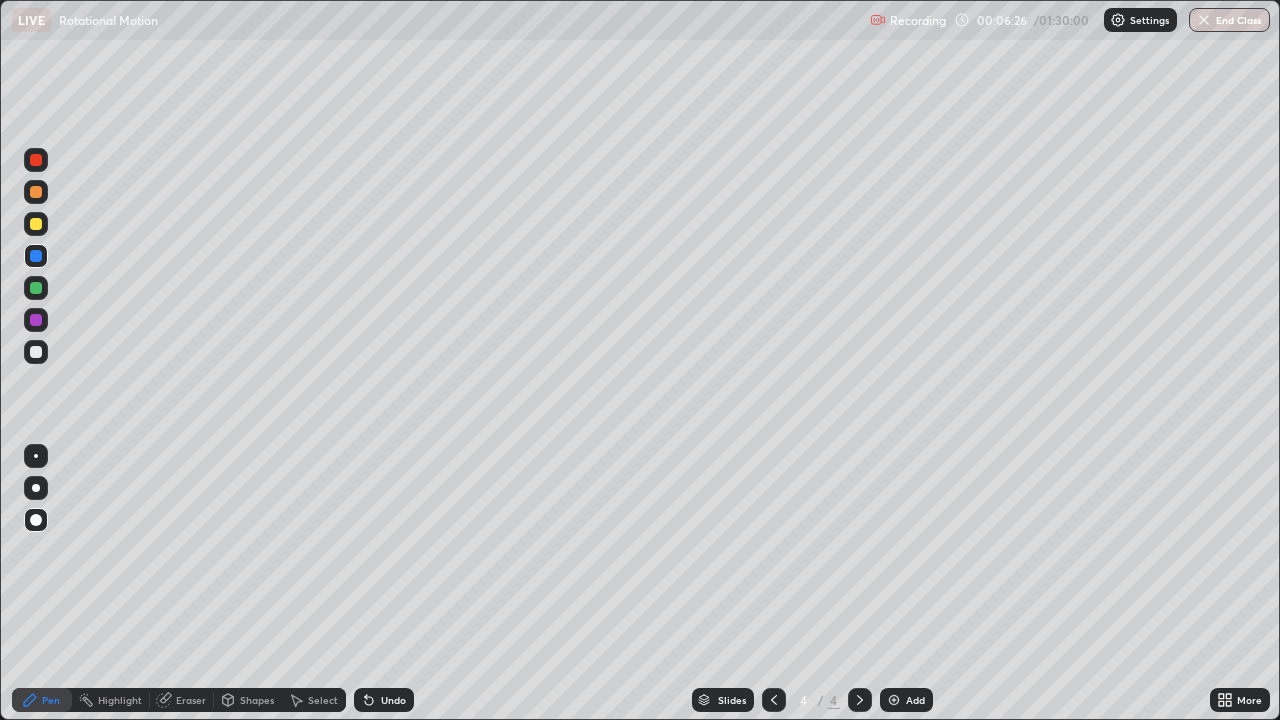 click on "Select" at bounding box center (323, 700) 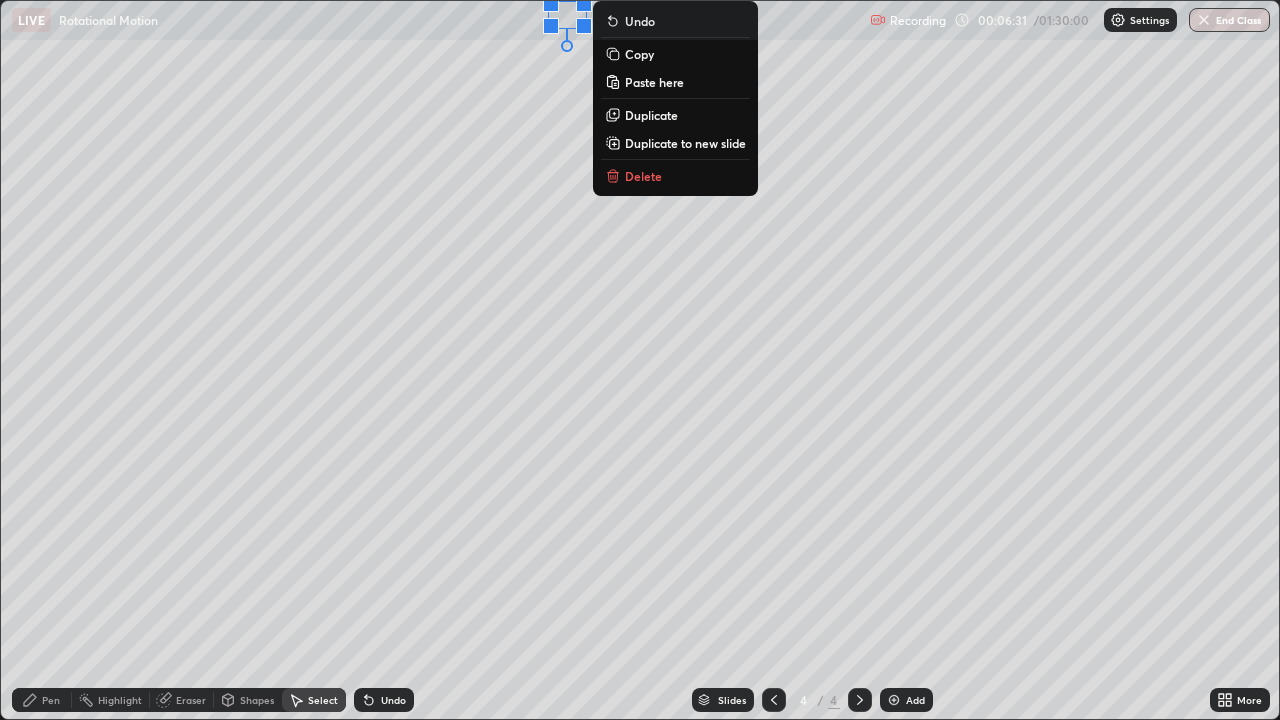 click on "0 ° Undo Copy Paste here Duplicate Duplicate to new slide Delete" at bounding box center (640, 360) 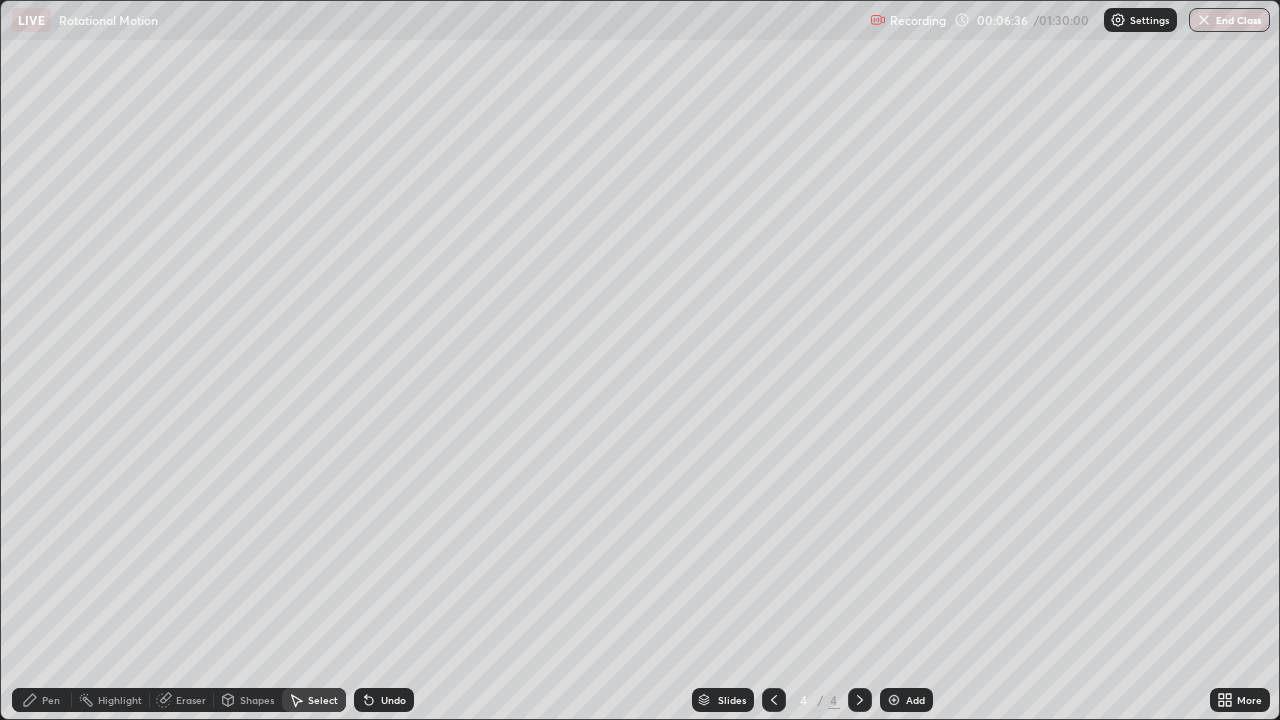 click on "Pen" at bounding box center [51, 700] 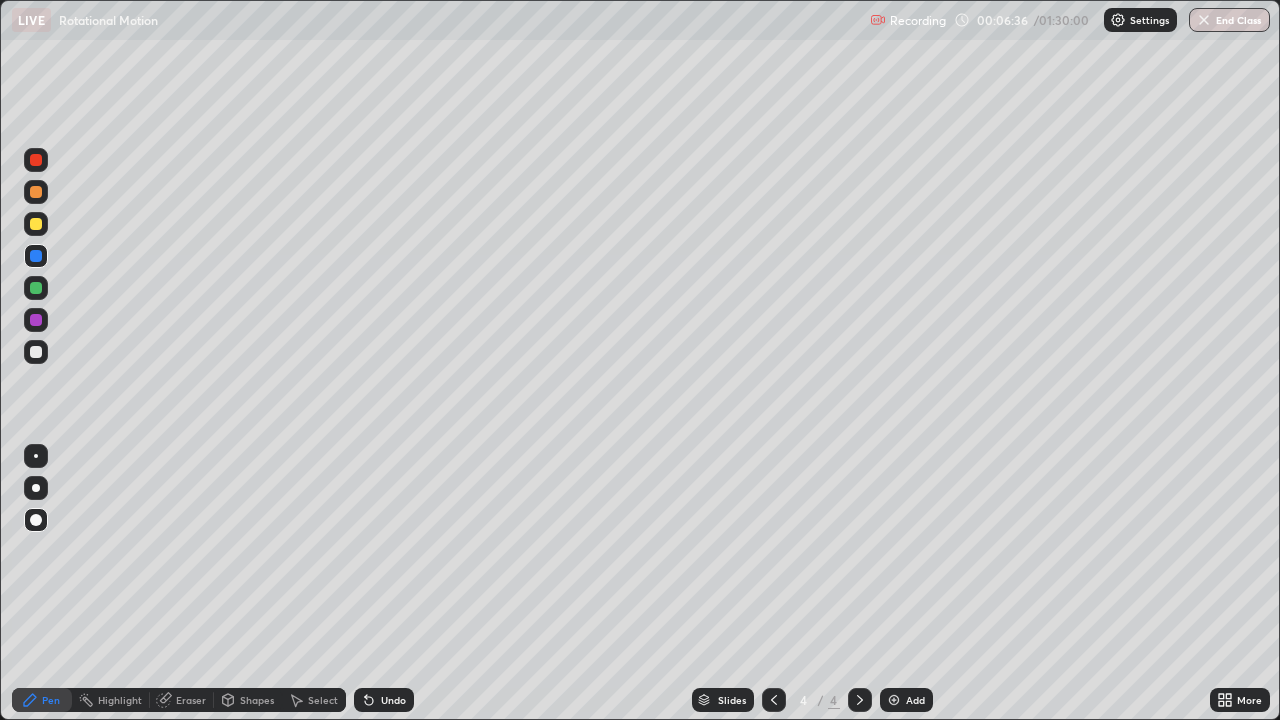 click at bounding box center [36, 456] 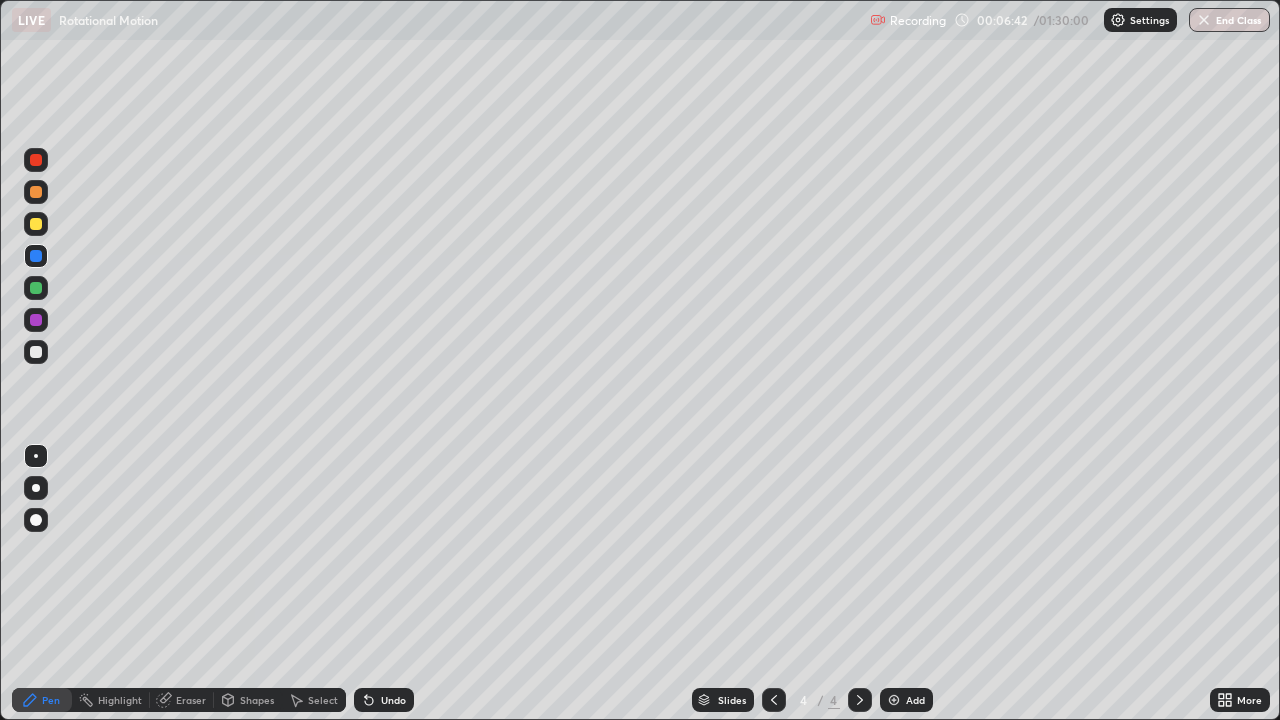 click on "Select" at bounding box center (323, 700) 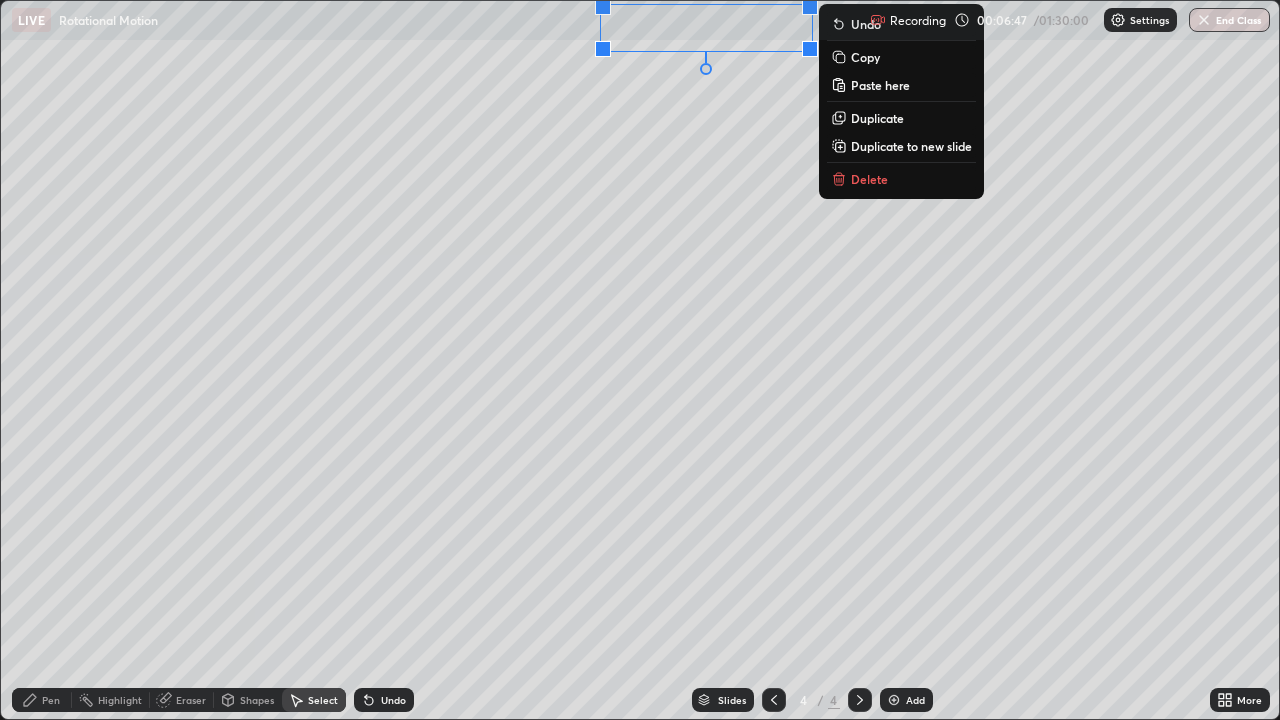 click on "0 ° Undo Copy Paste here Duplicate Duplicate to new slide Delete" at bounding box center [640, 360] 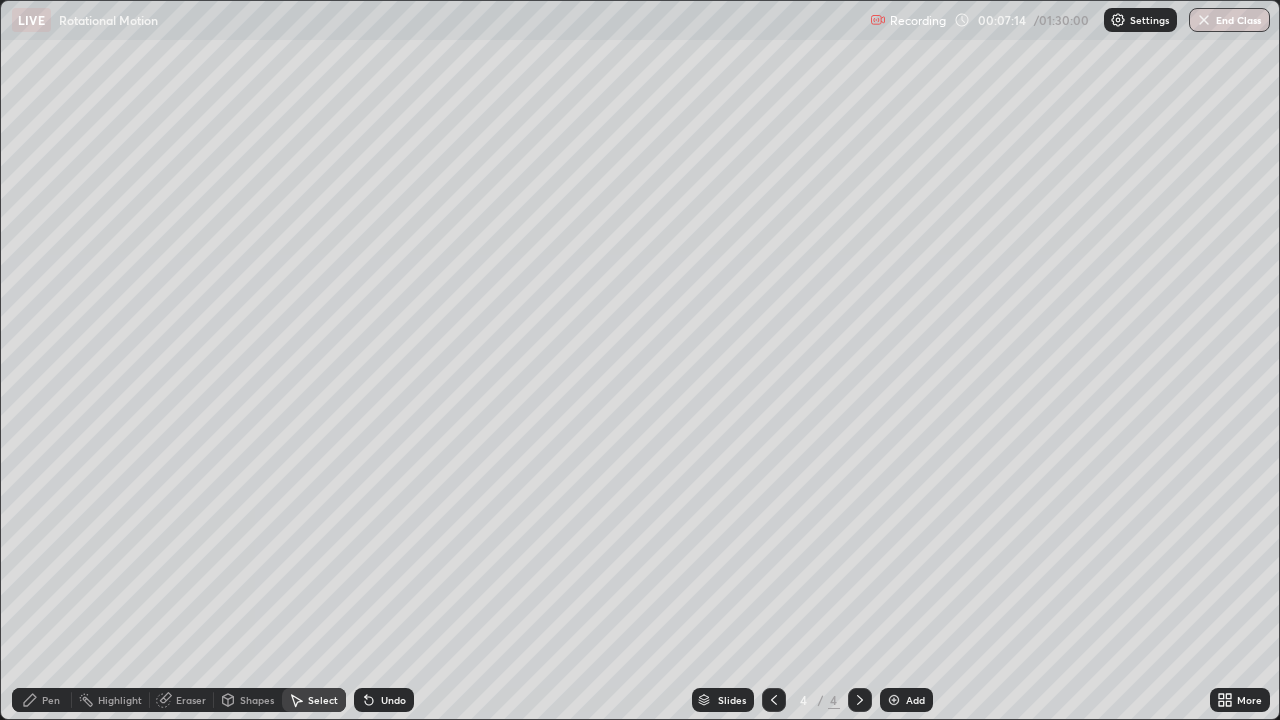 click on "Pen" at bounding box center [42, 700] 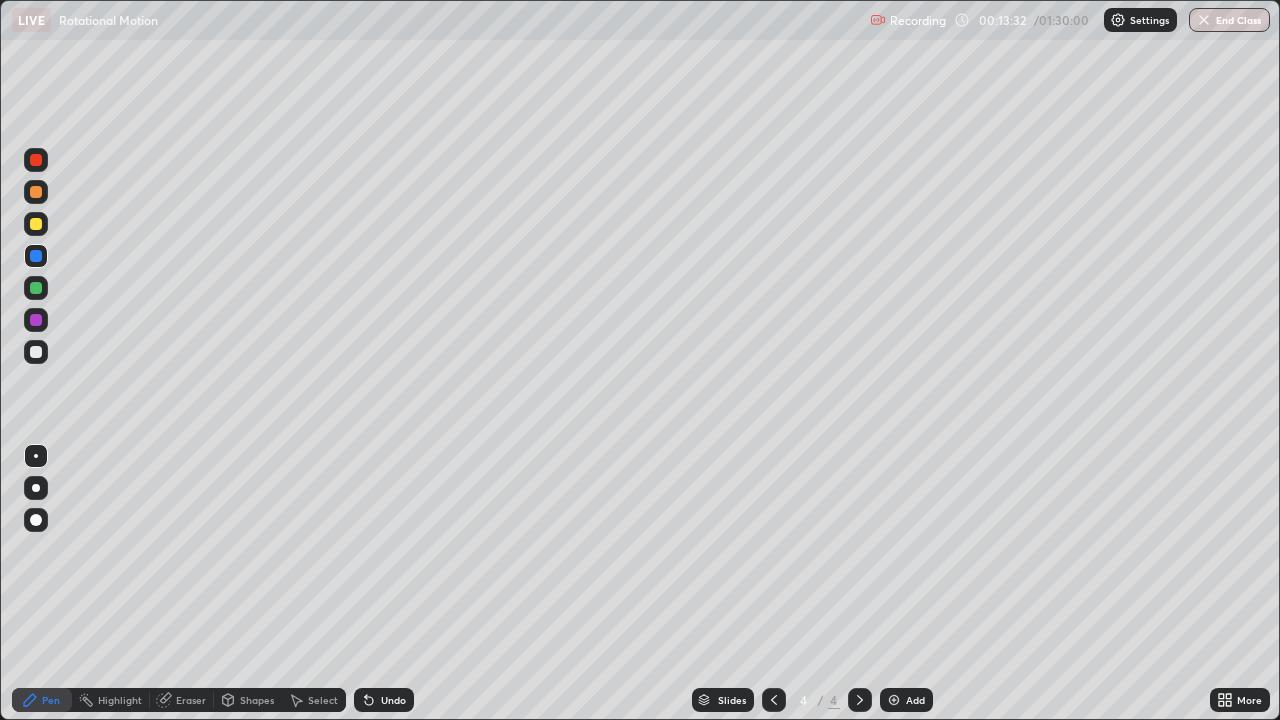 click 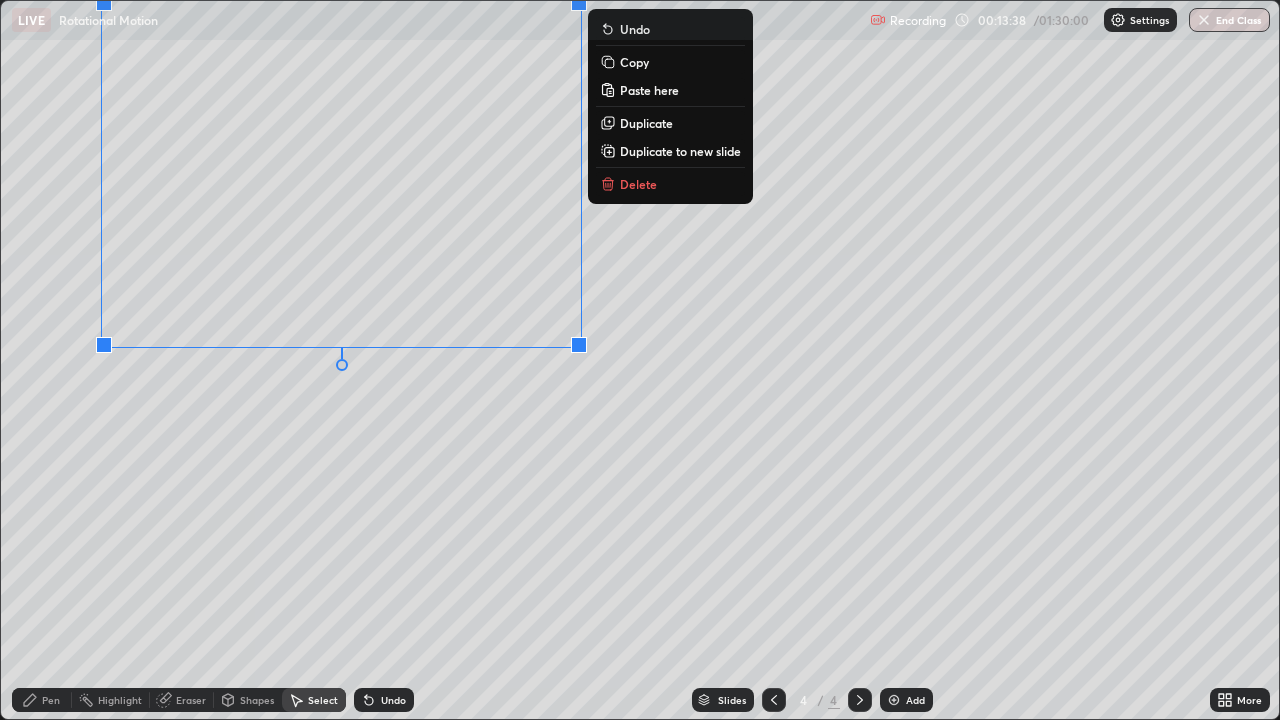click on "Copy" at bounding box center [634, 62] 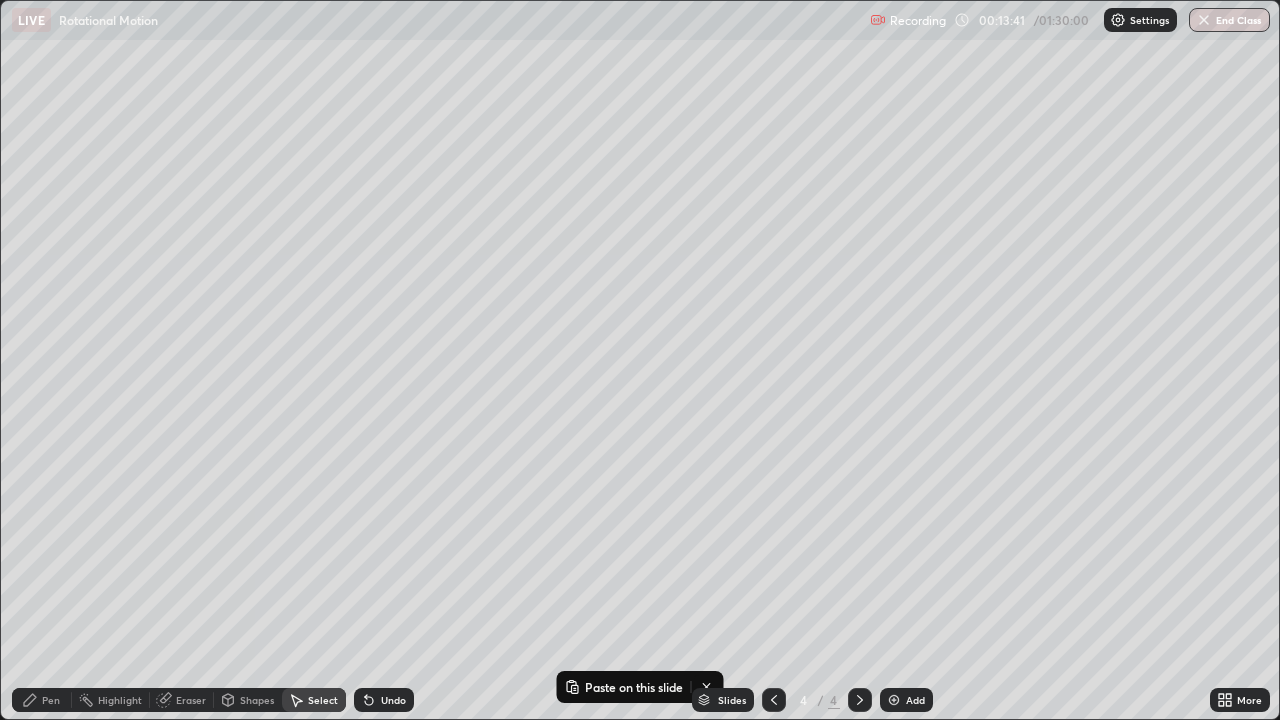 click at bounding box center (894, 700) 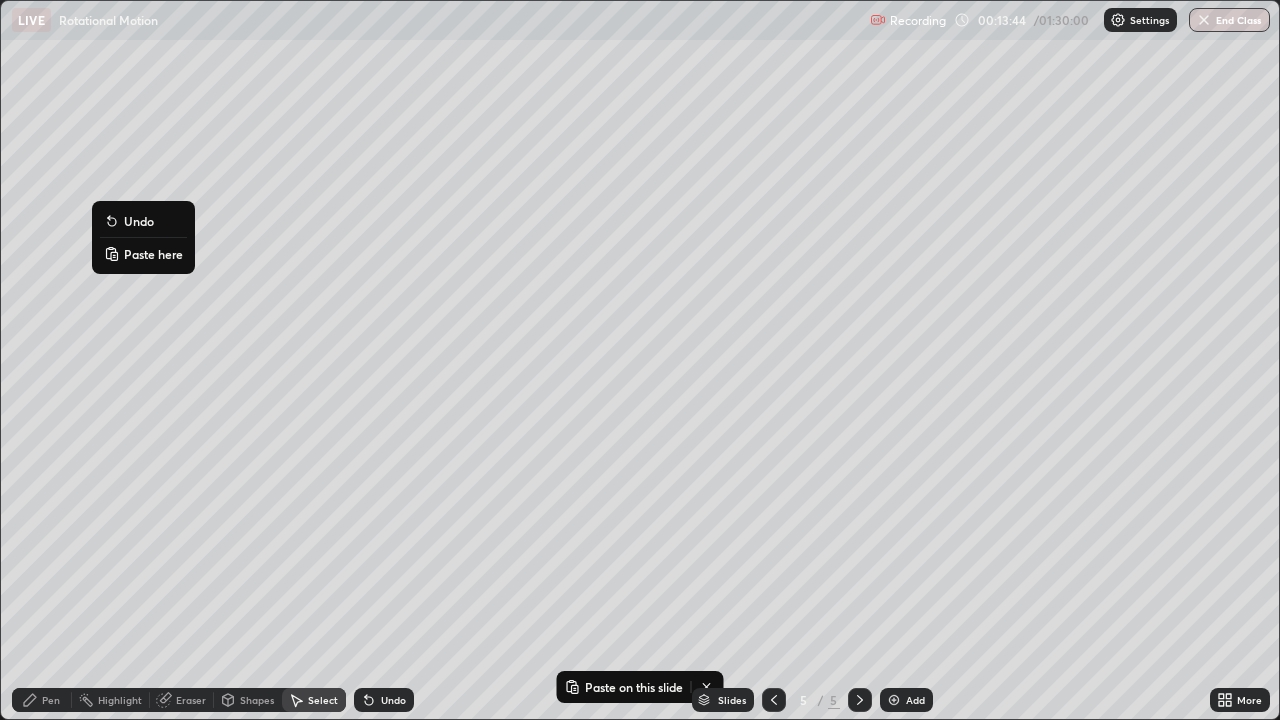 click on "Paste here" at bounding box center (143, 254) 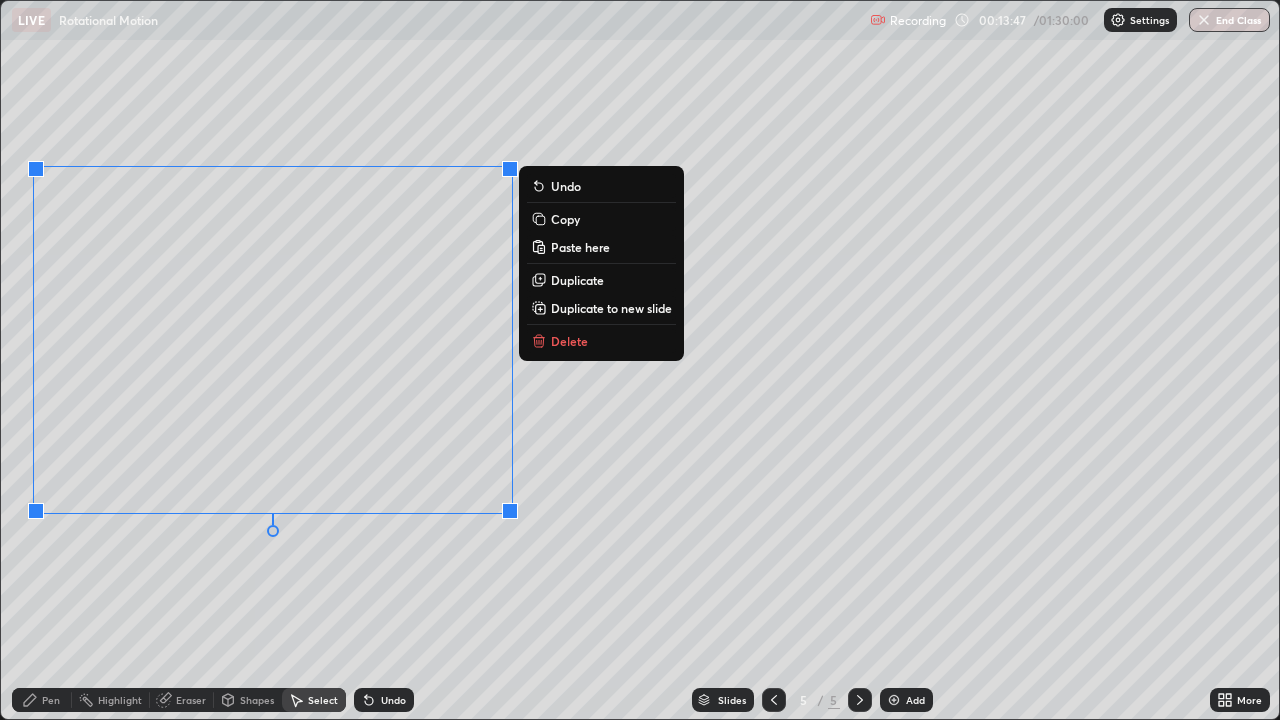 click on "Copy" at bounding box center (565, 219) 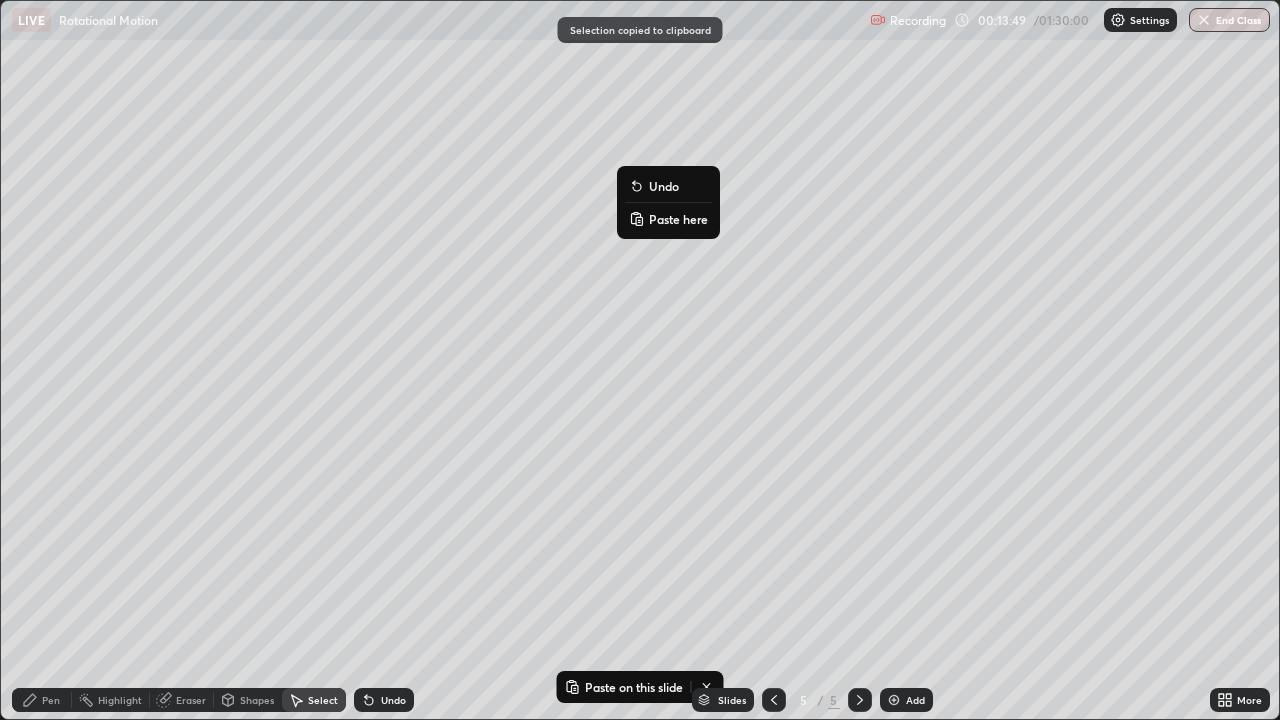 click on "Paste here" at bounding box center (668, 219) 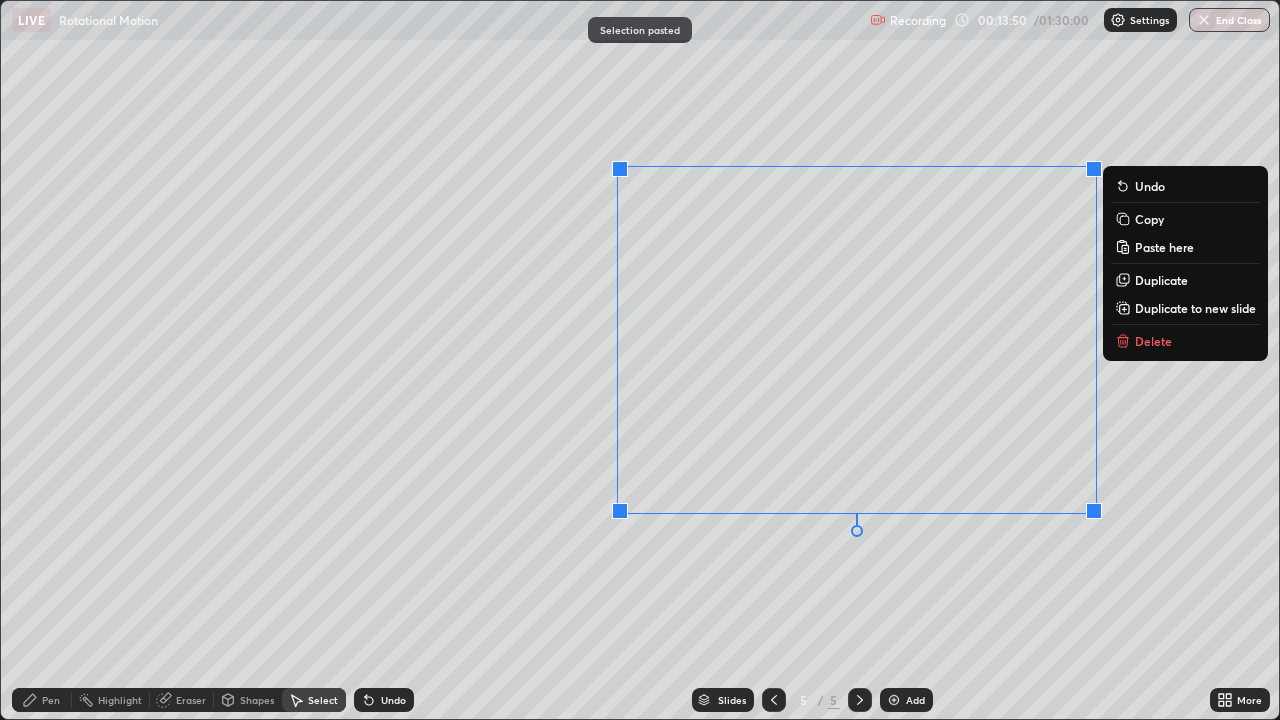 click on "0 ° Undo Copy Paste here Duplicate Duplicate to new slide Delete" at bounding box center (640, 360) 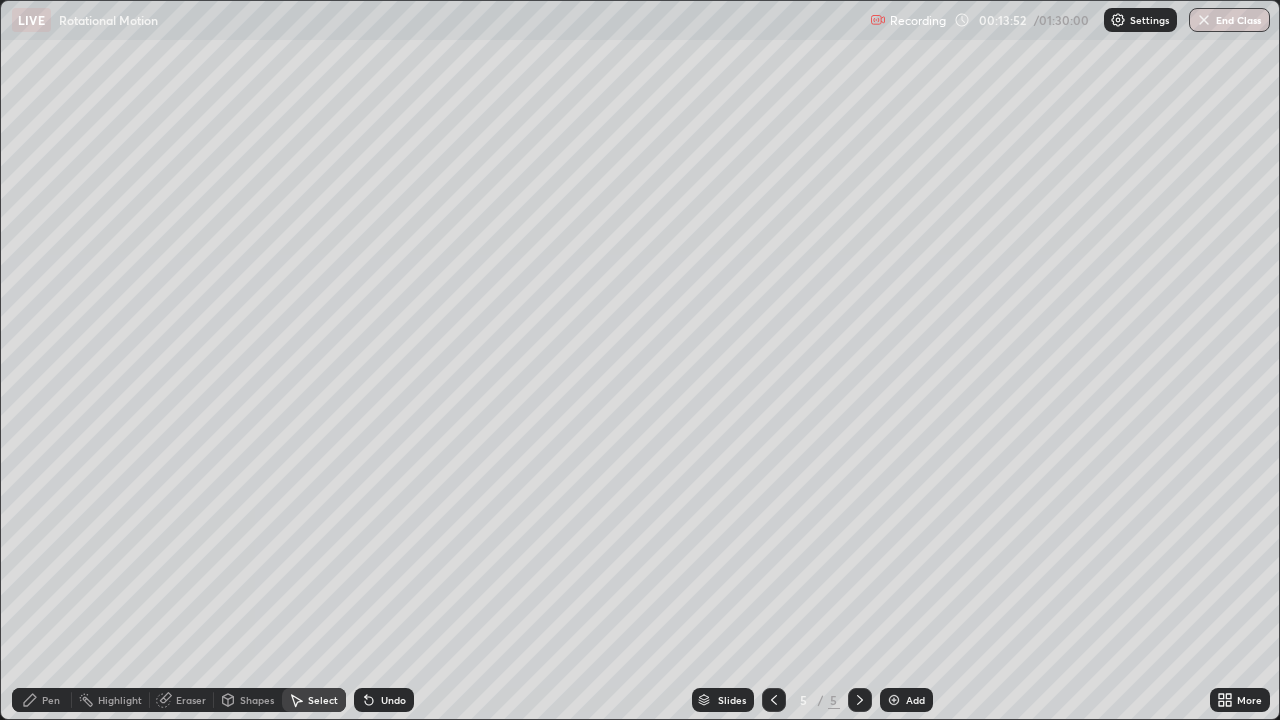 click on "Eraser" at bounding box center [191, 700] 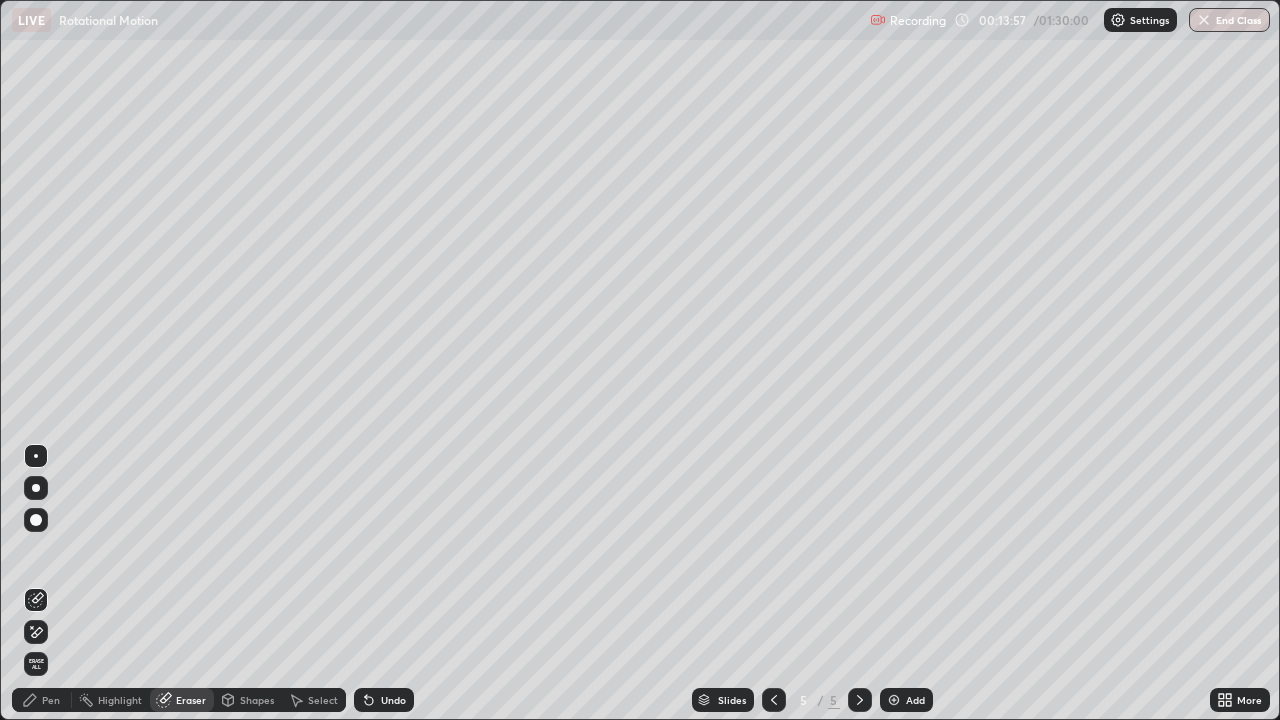click on "Pen" at bounding box center (51, 700) 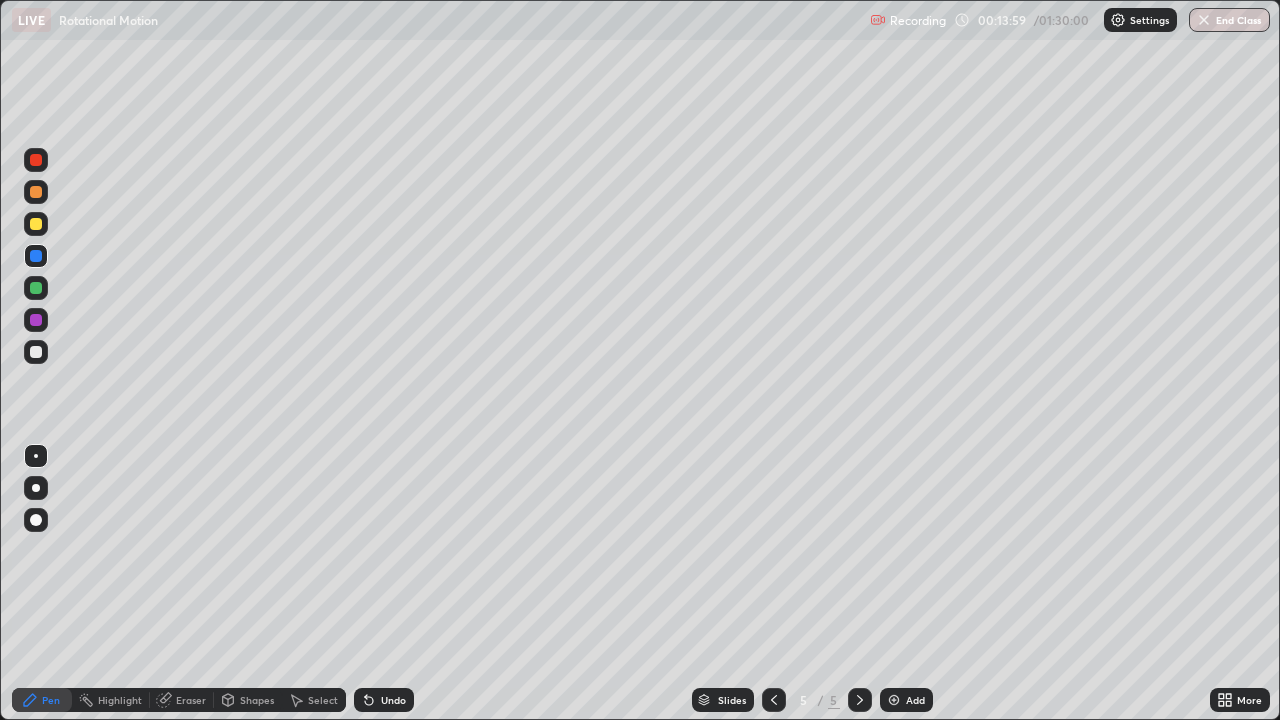 click at bounding box center [36, 352] 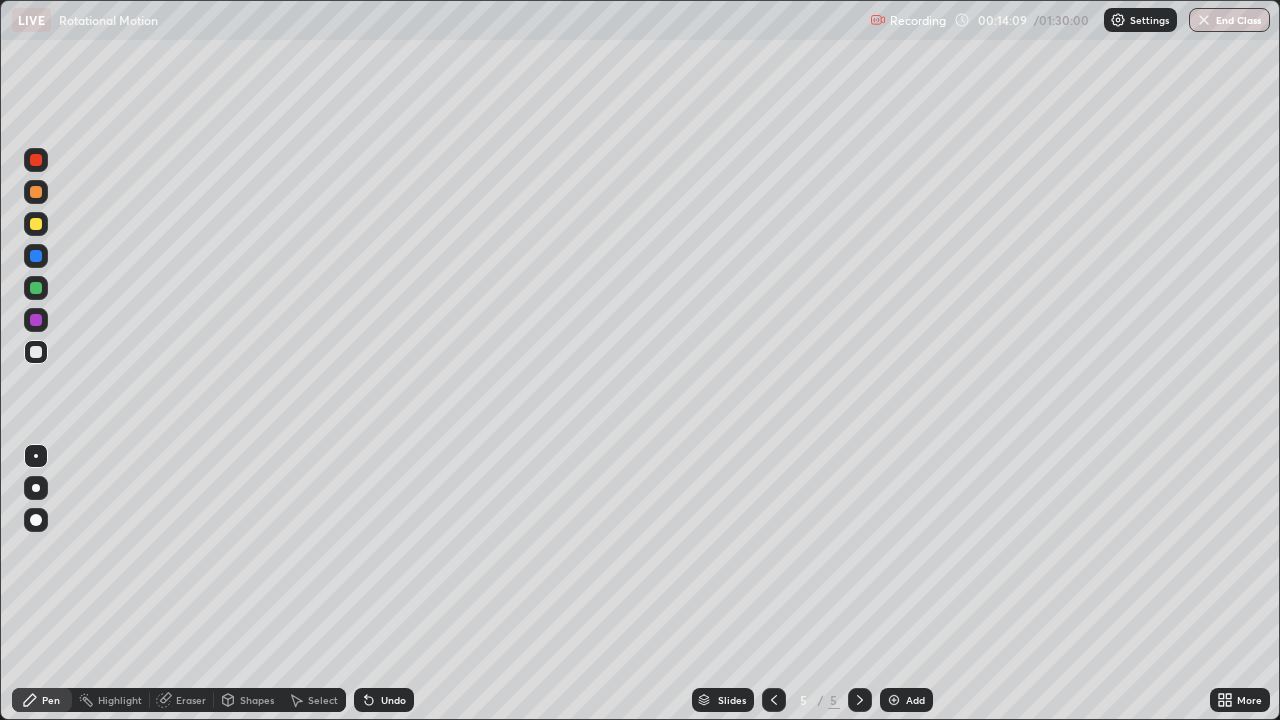 click 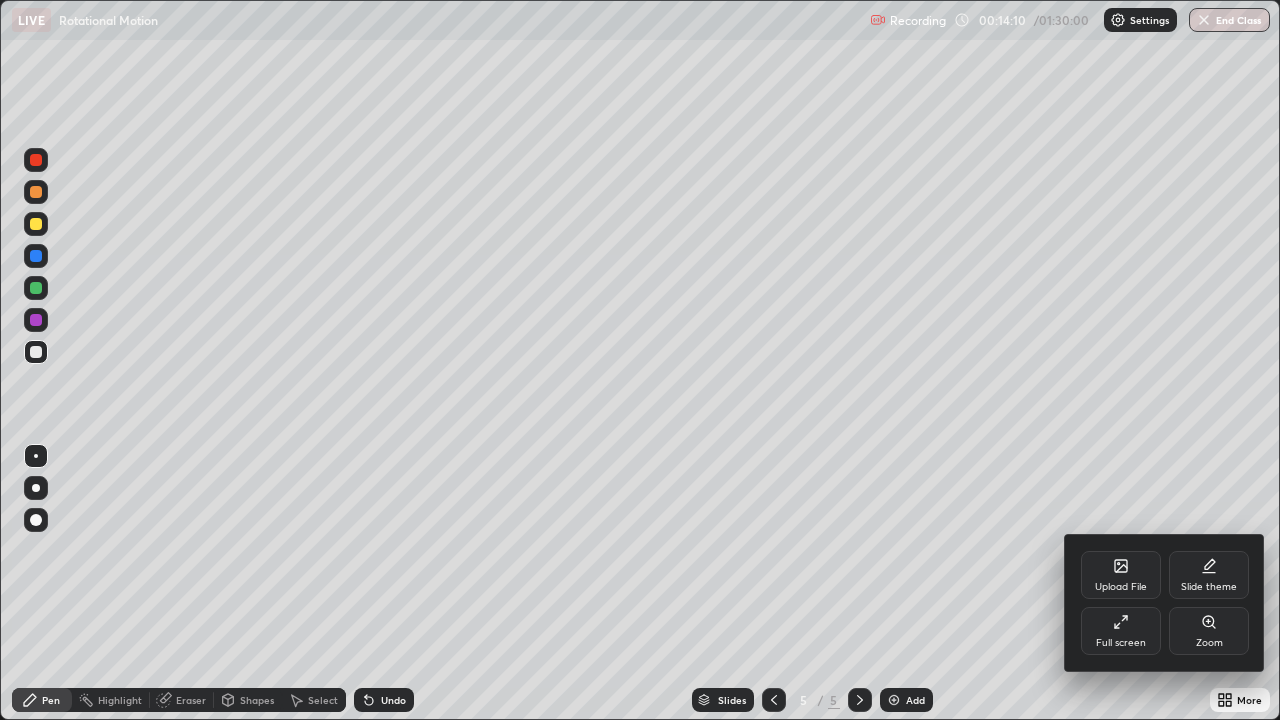click 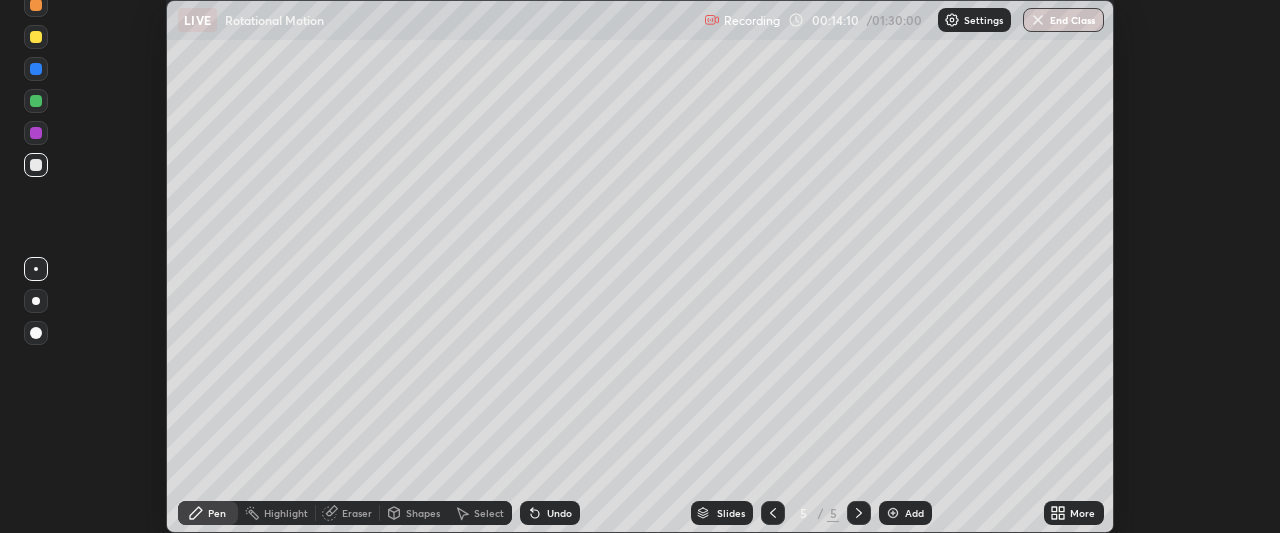 scroll, scrollTop: 533, scrollLeft: 1280, axis: both 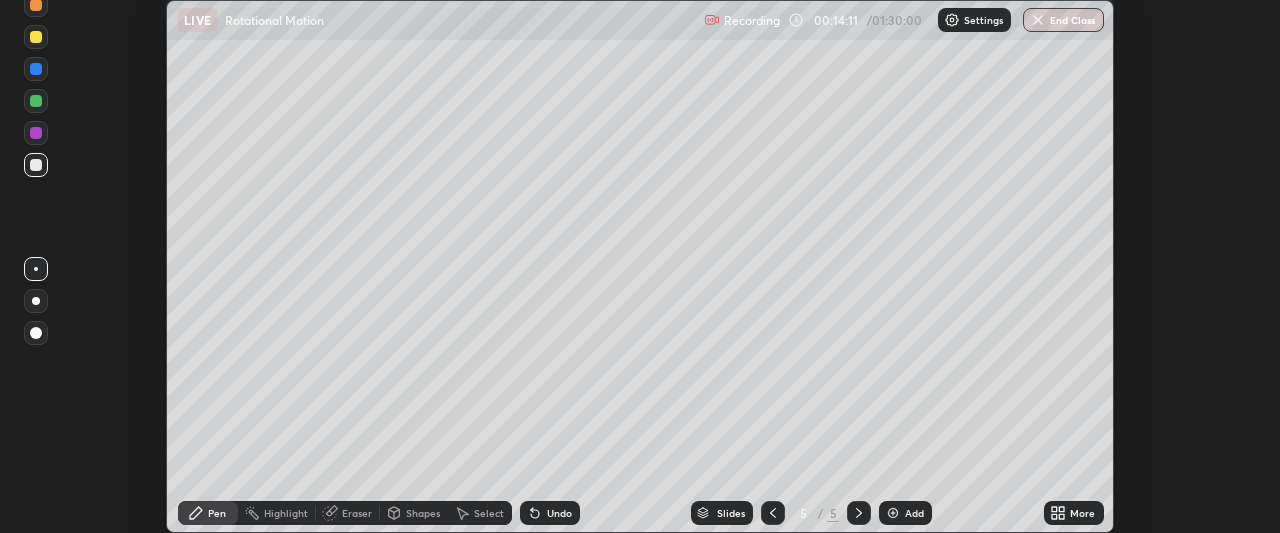 click on "More" at bounding box center [1074, 513] 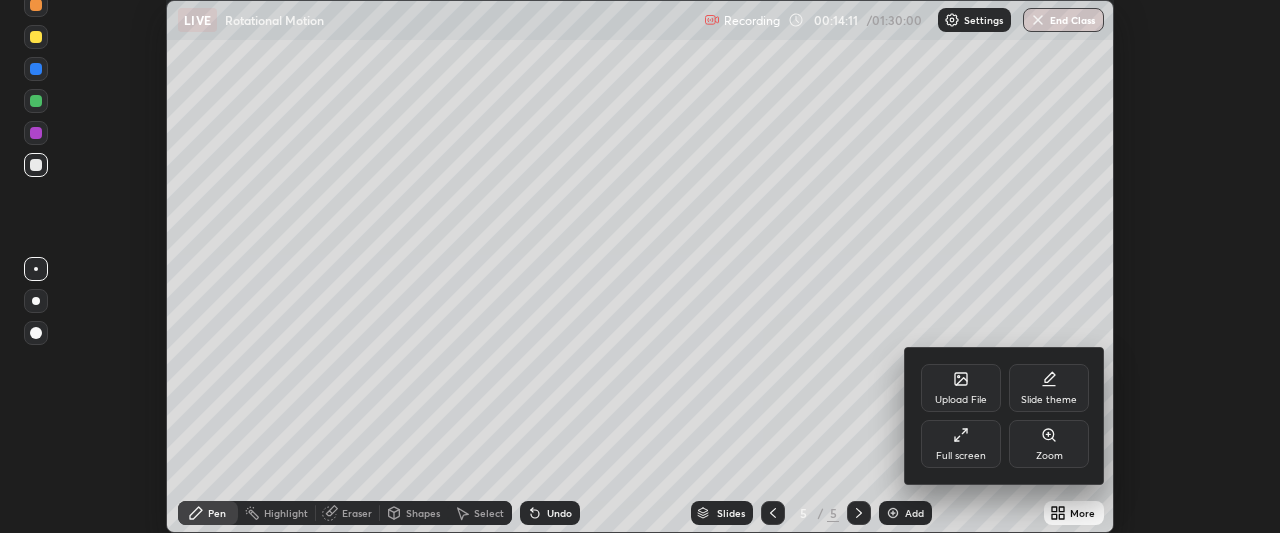 click on "Full screen" at bounding box center [961, 444] 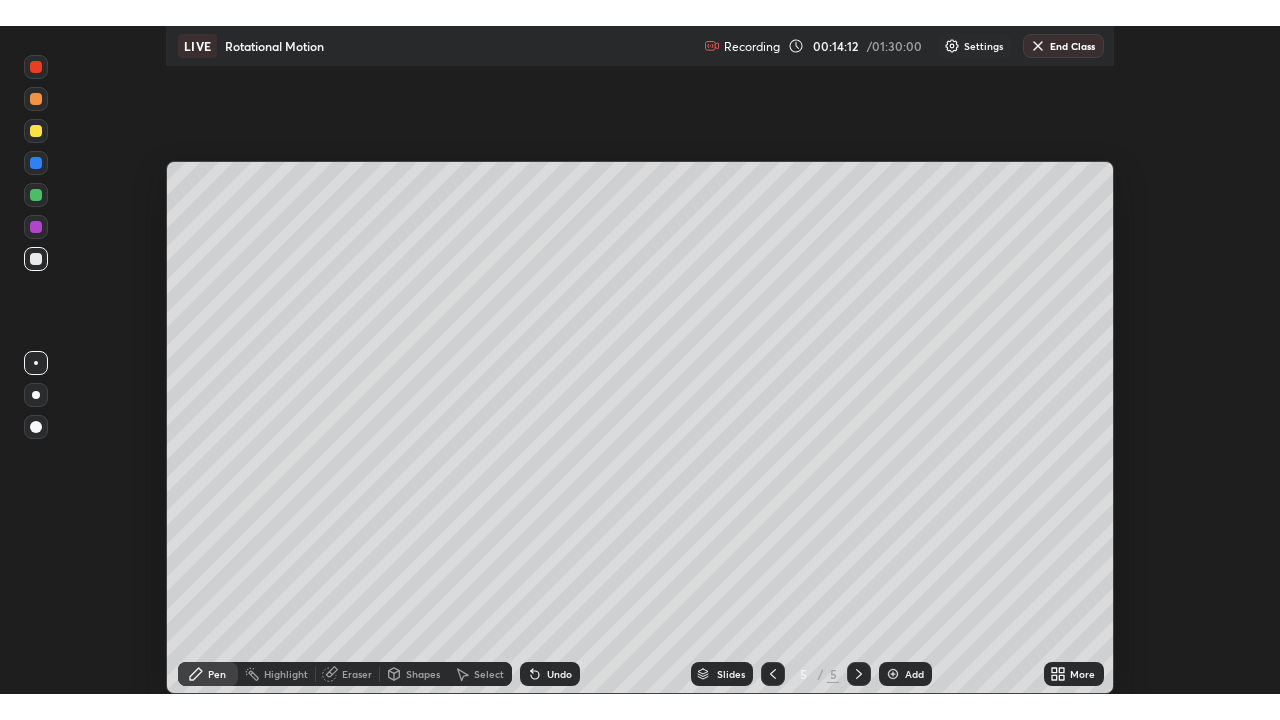 scroll, scrollTop: 99280, scrollLeft: 98720, axis: both 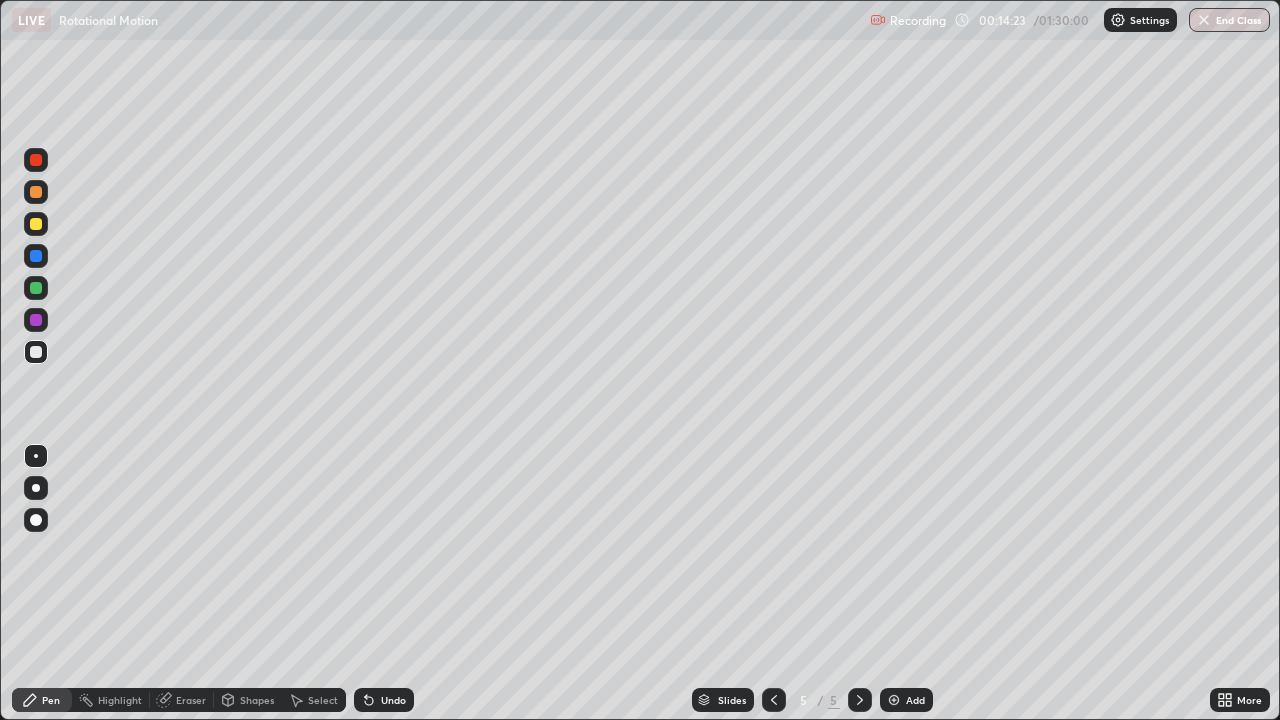 click on "Shapes" at bounding box center (257, 700) 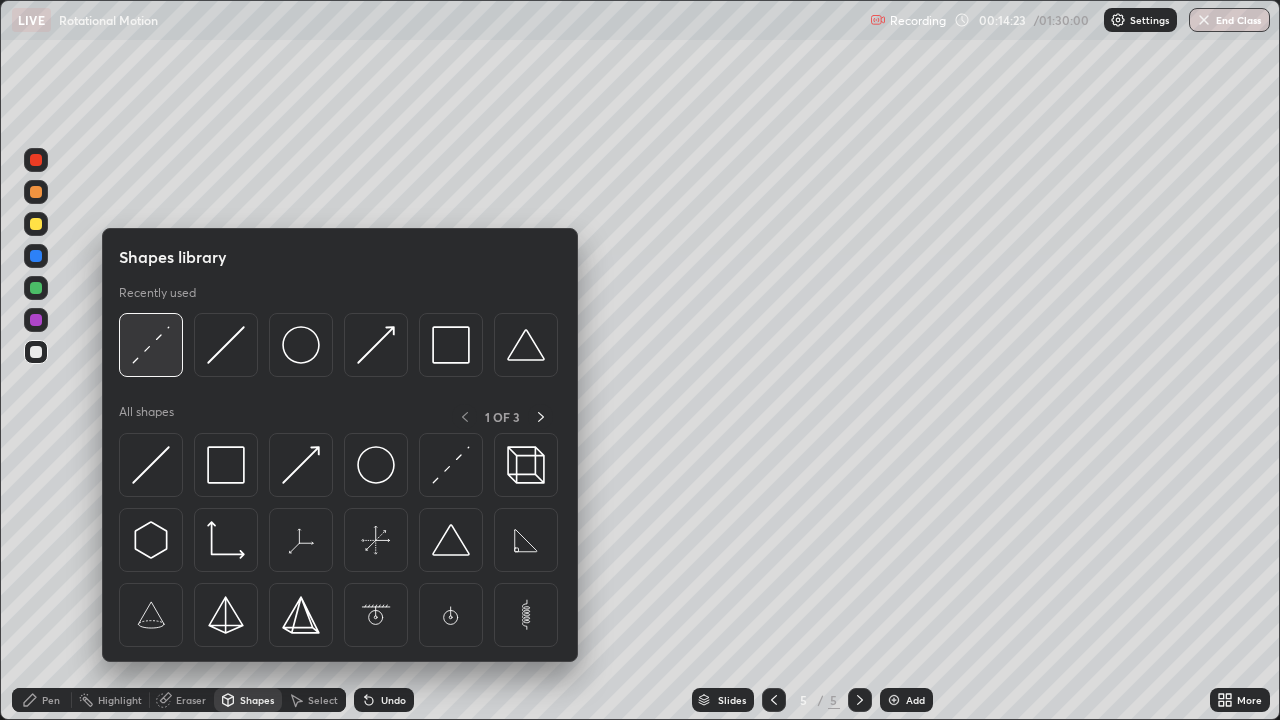 click at bounding box center (151, 345) 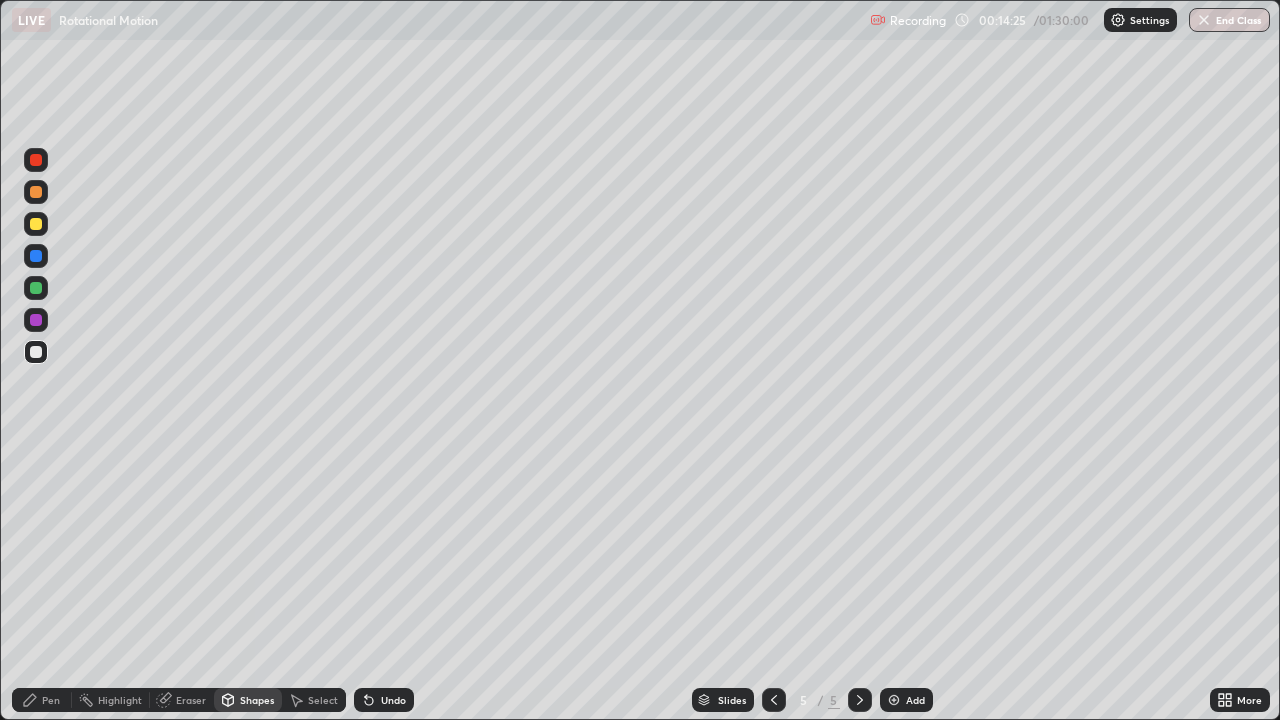 click on "Shapes" at bounding box center (257, 700) 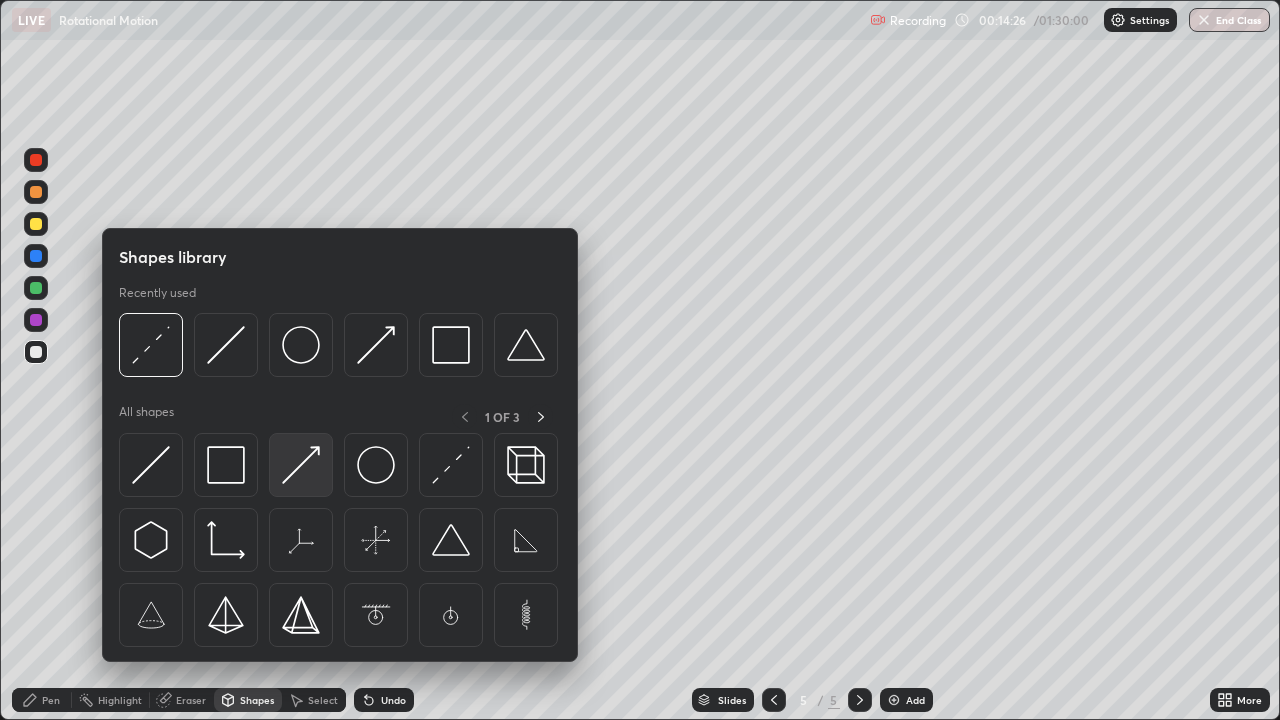 click at bounding box center [301, 465] 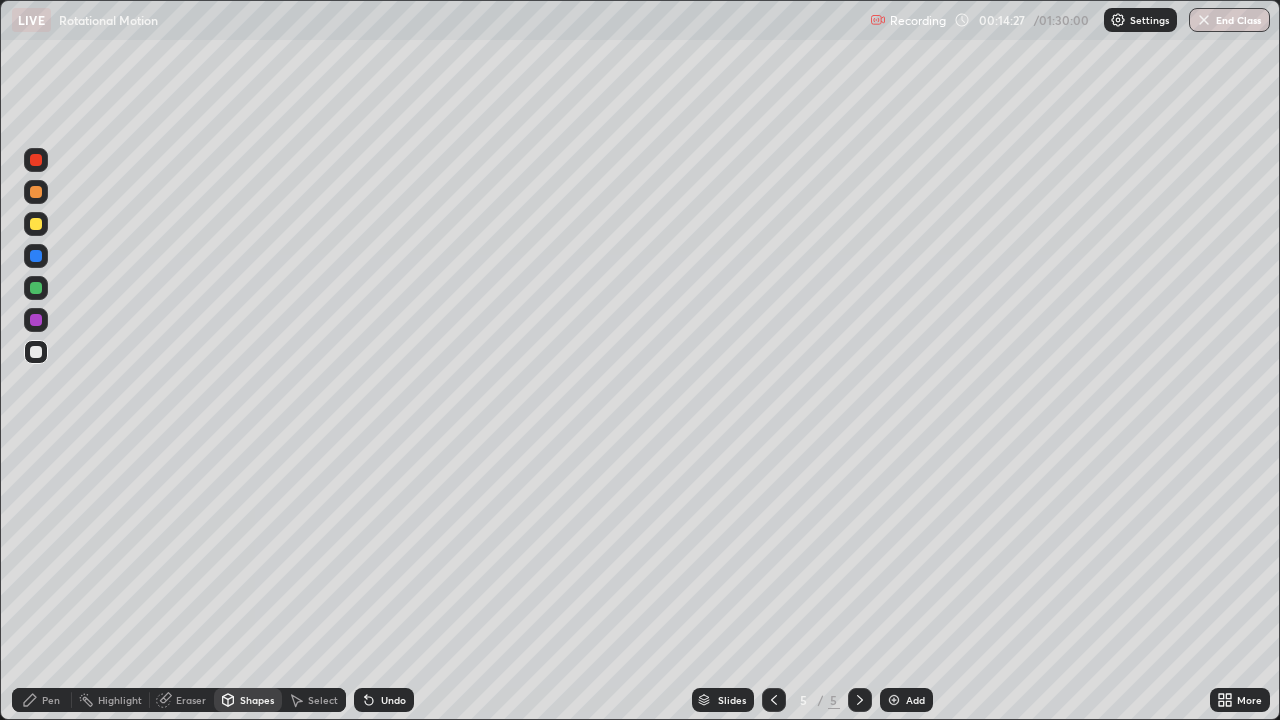 click at bounding box center [36, 224] 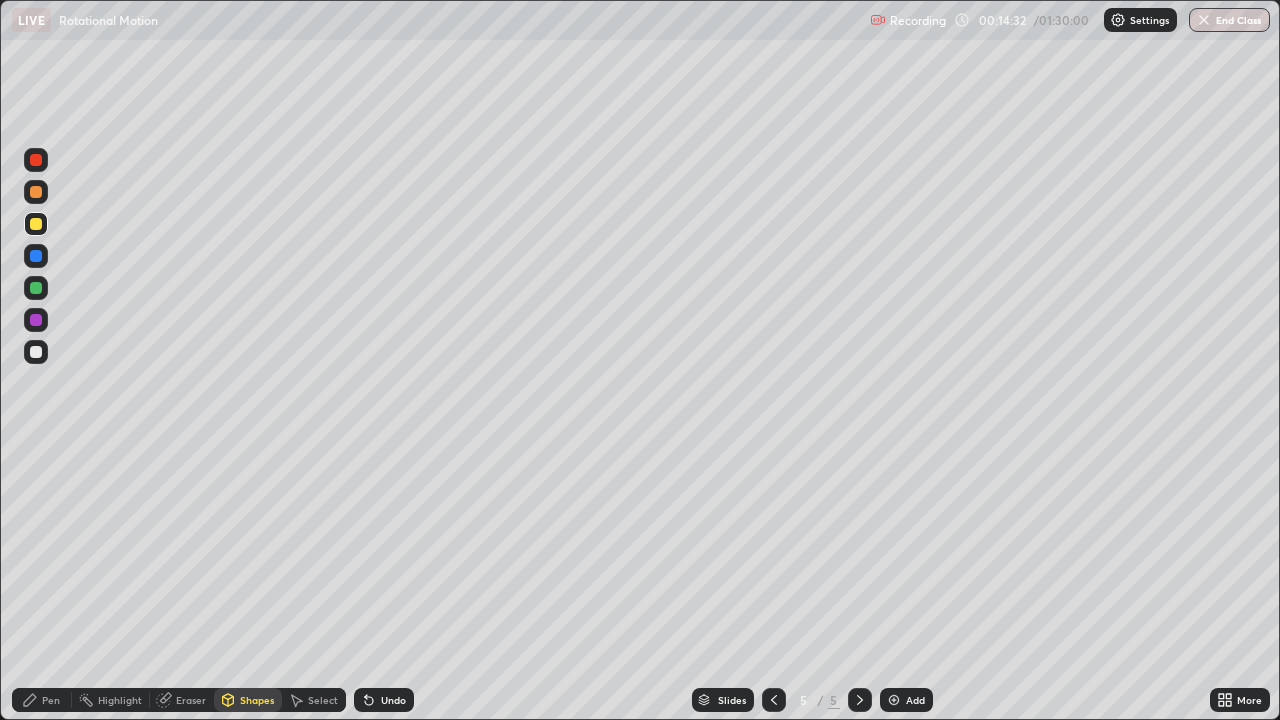 click on "Pen" at bounding box center [51, 700] 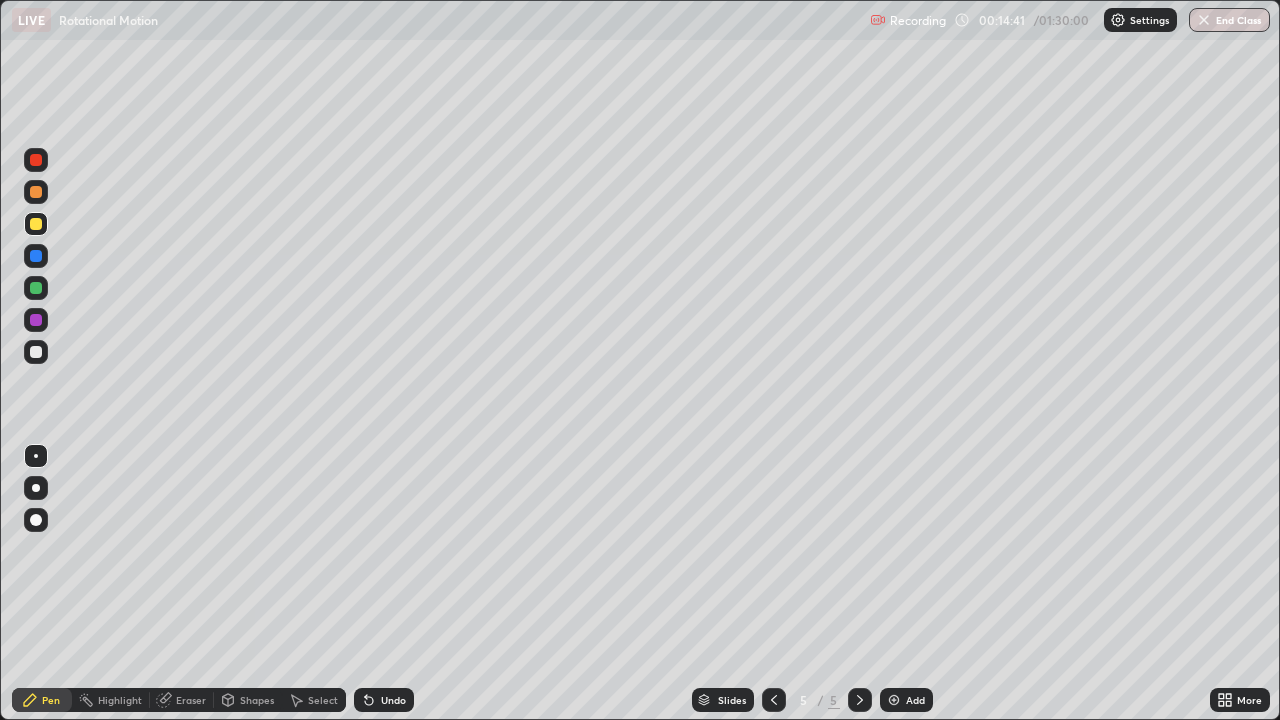 click at bounding box center [36, 256] 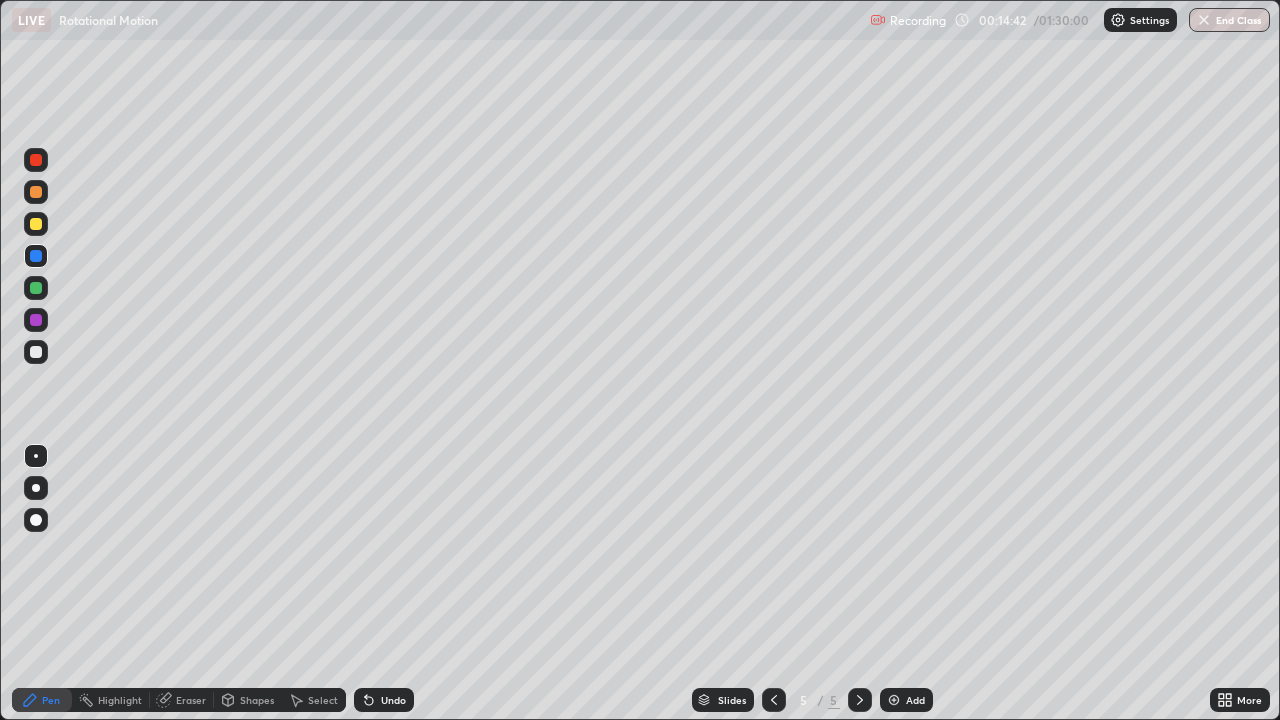 click on "Shapes" at bounding box center (257, 700) 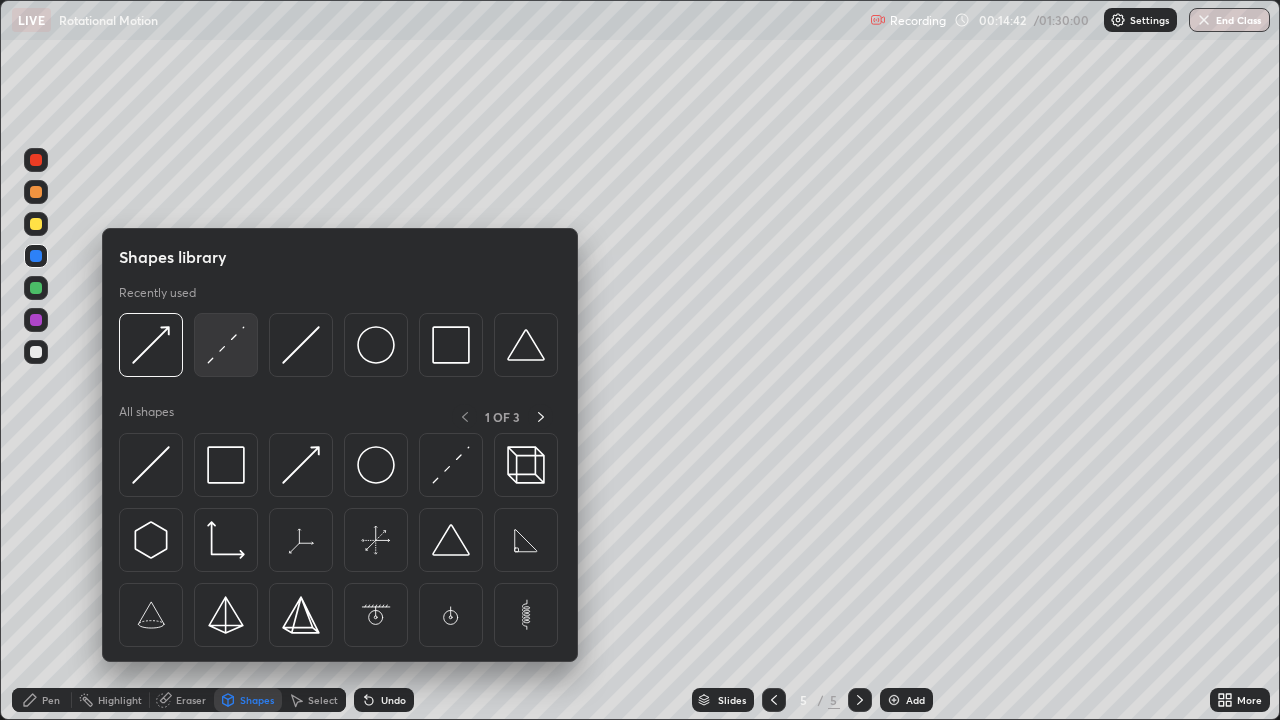 click at bounding box center (226, 345) 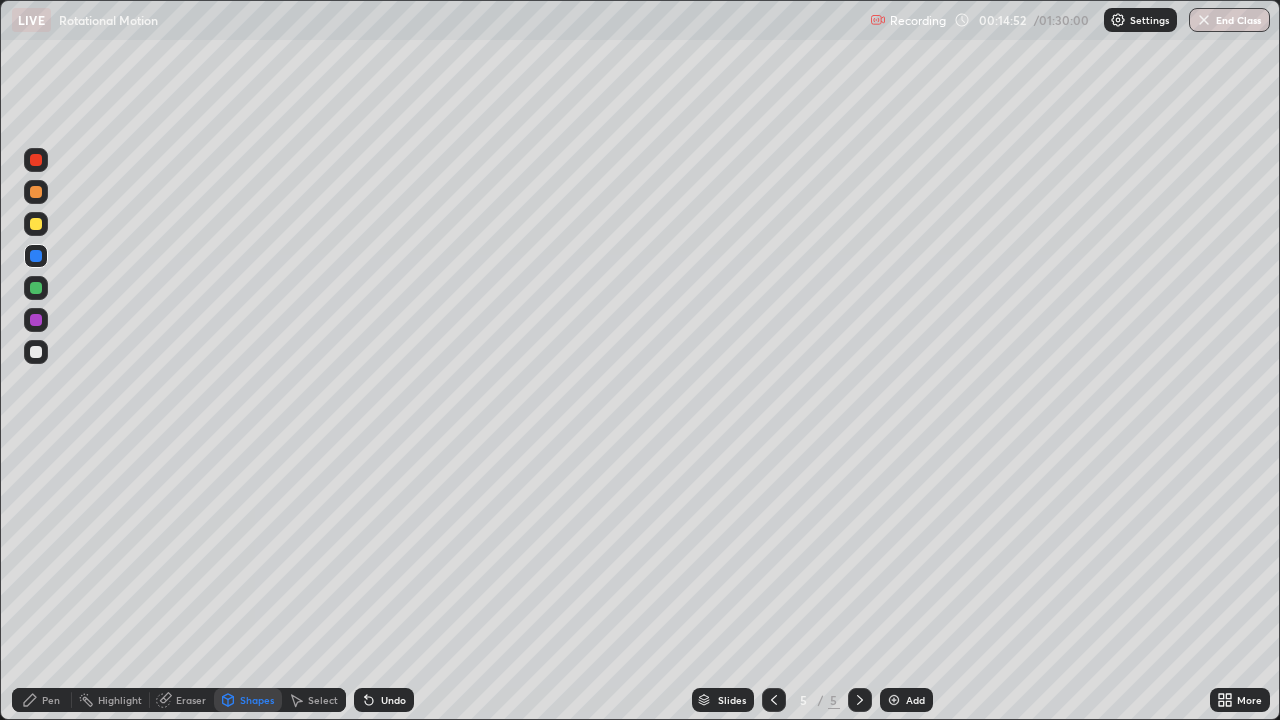 click on "Undo" at bounding box center [393, 700] 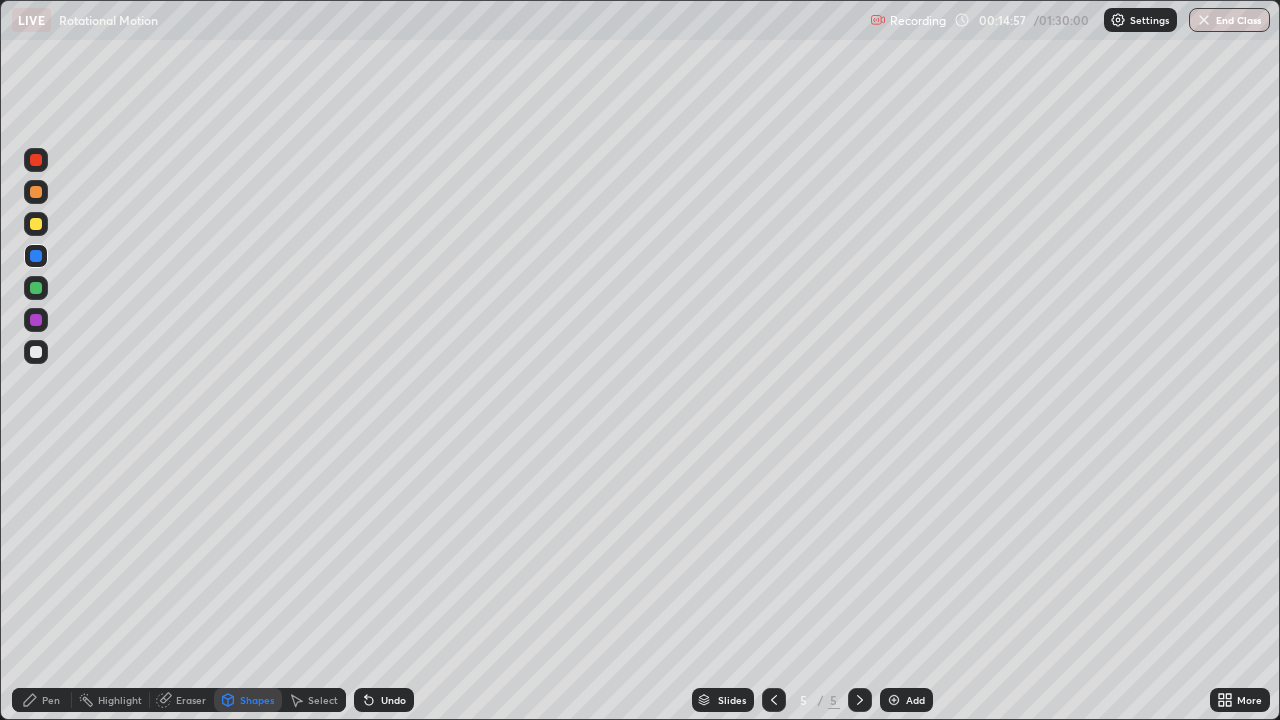 click on "Pen" at bounding box center [42, 700] 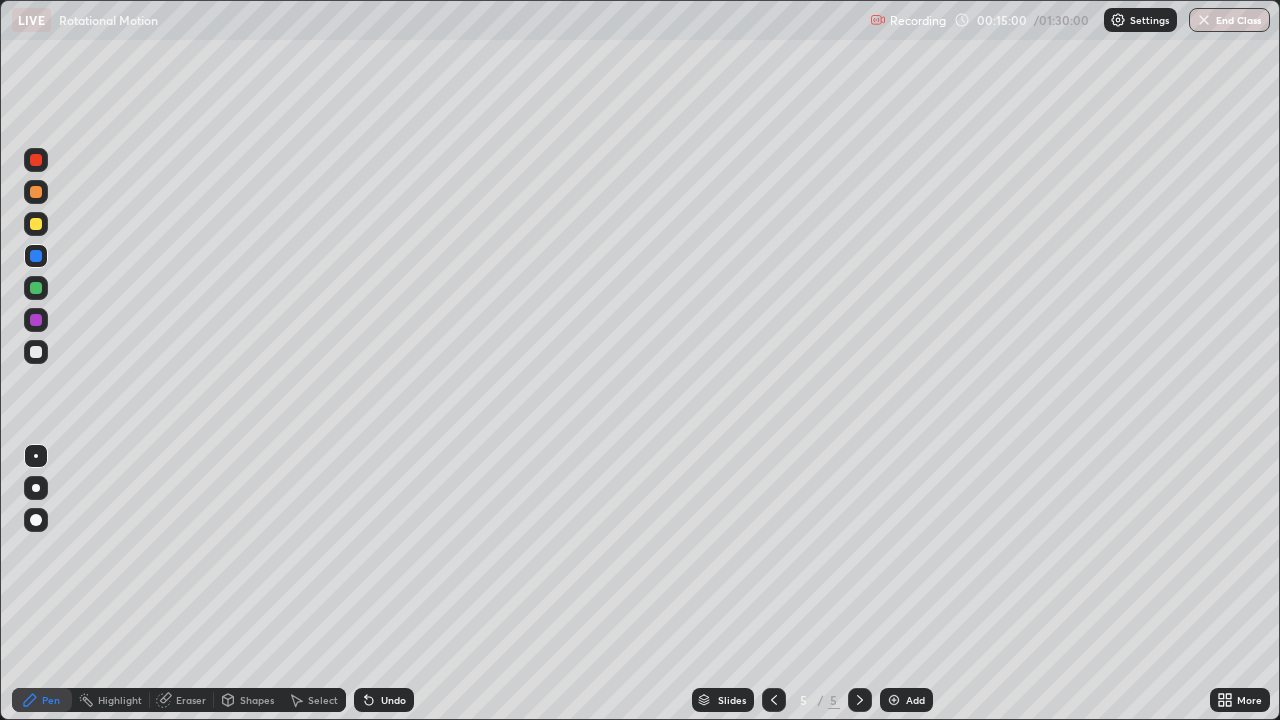 click at bounding box center [36, 352] 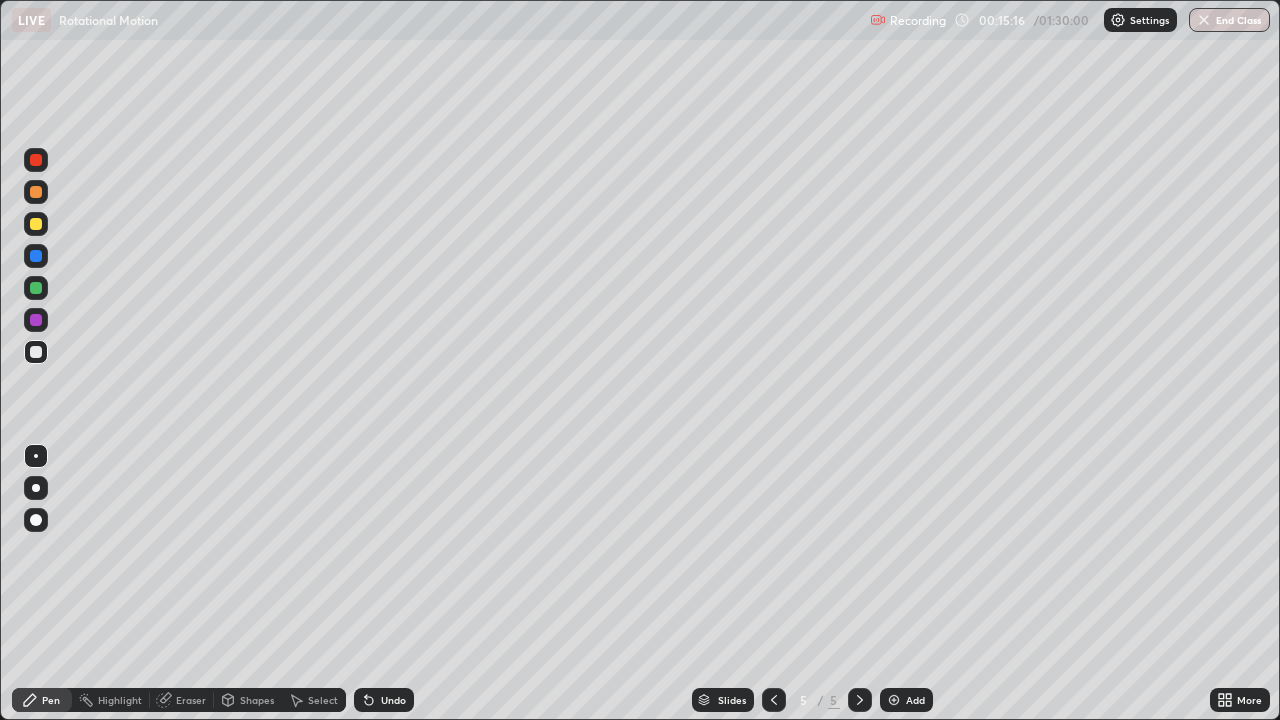 click 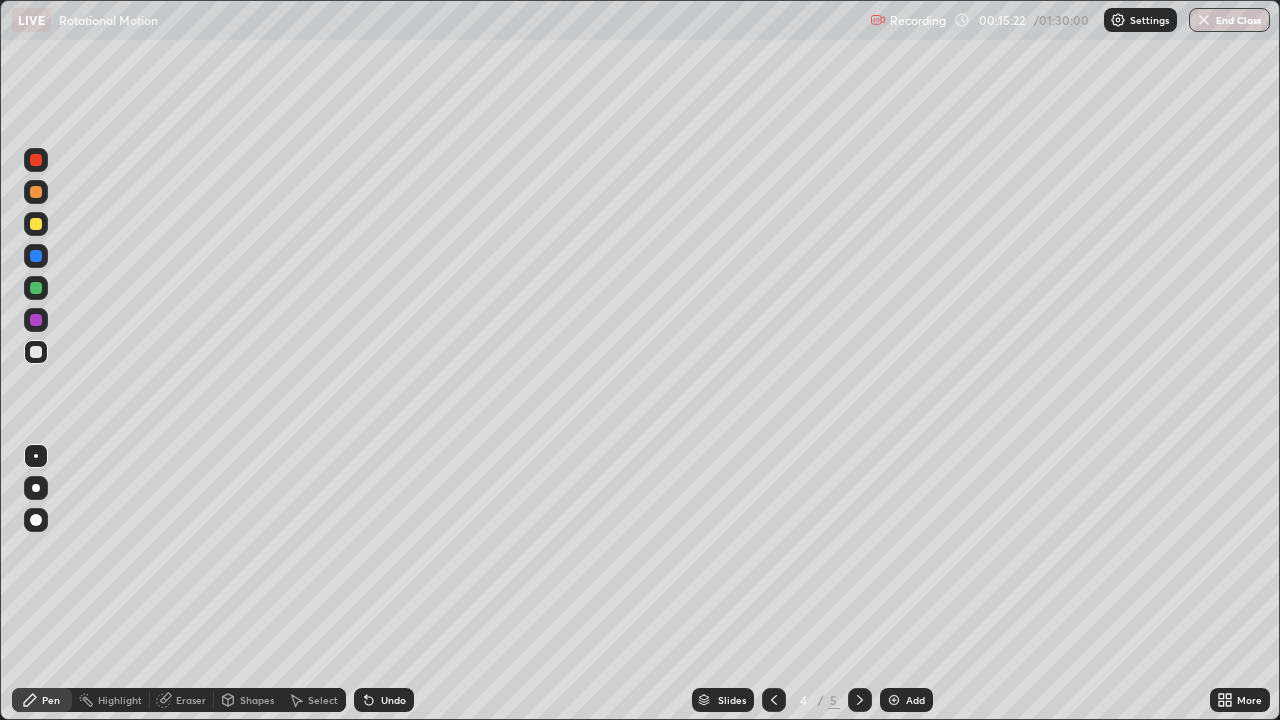 click at bounding box center (860, 700) 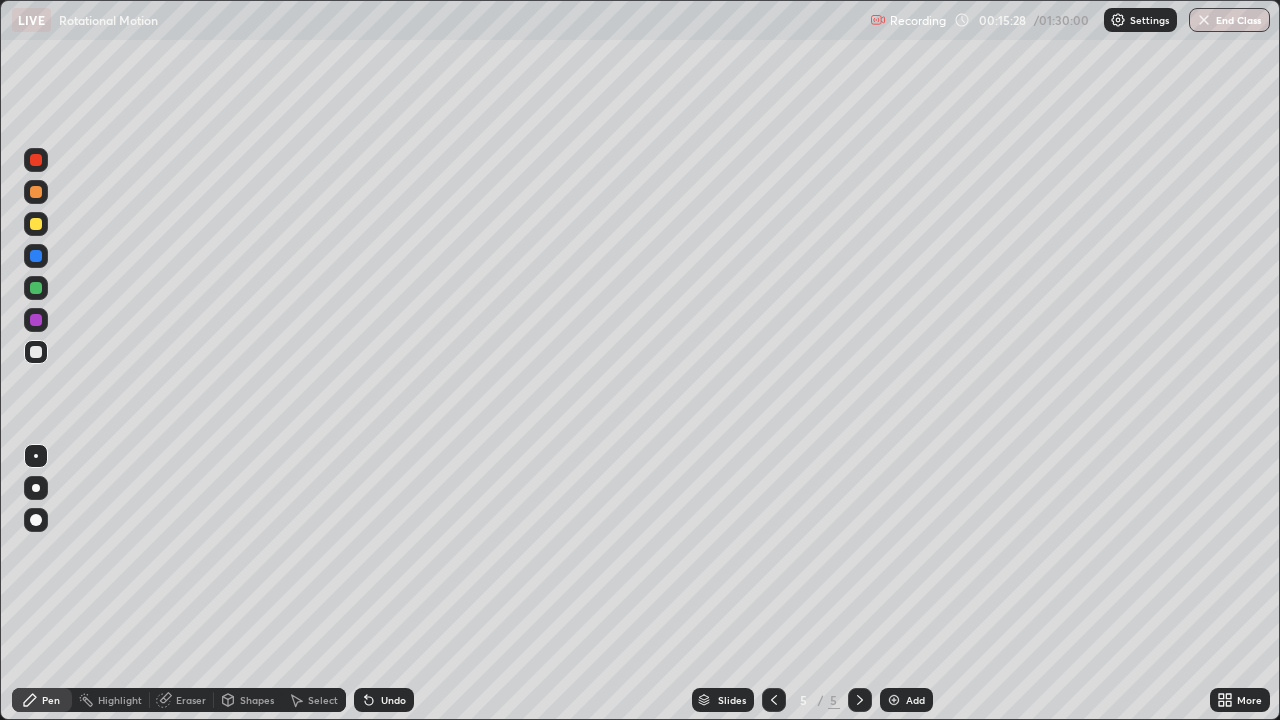 click on "Shapes" at bounding box center [257, 700] 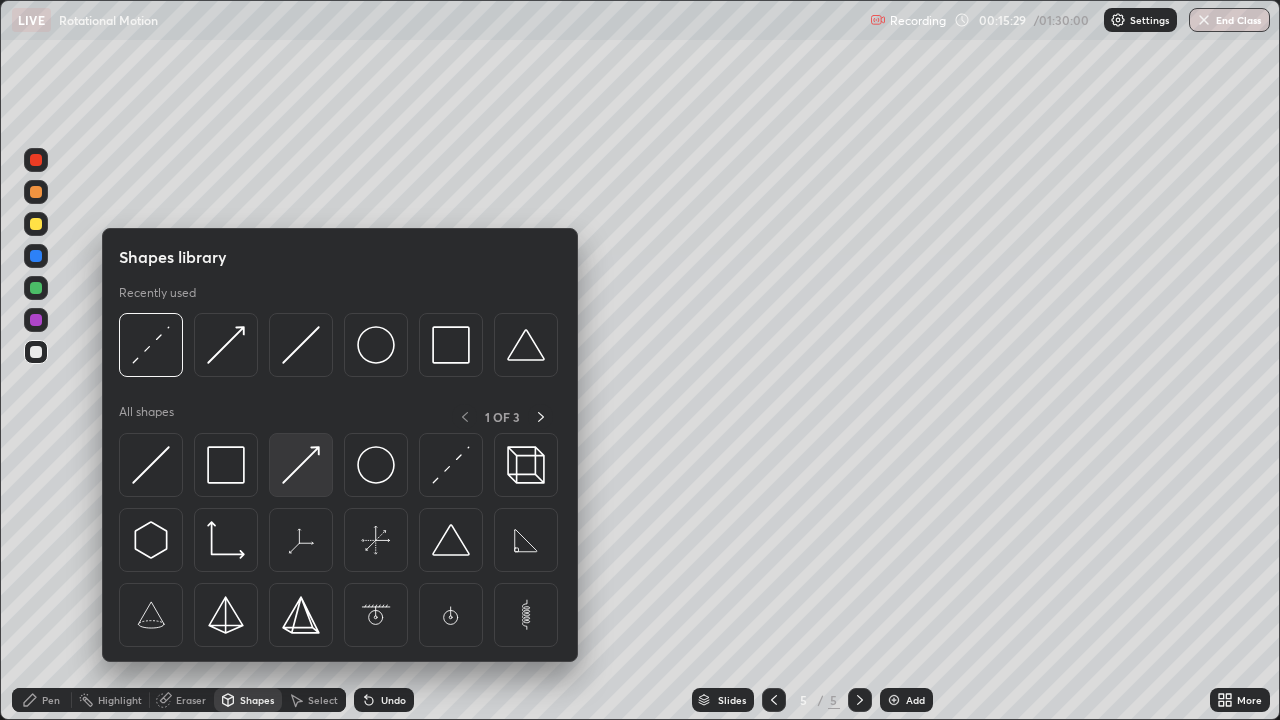 click at bounding box center (301, 465) 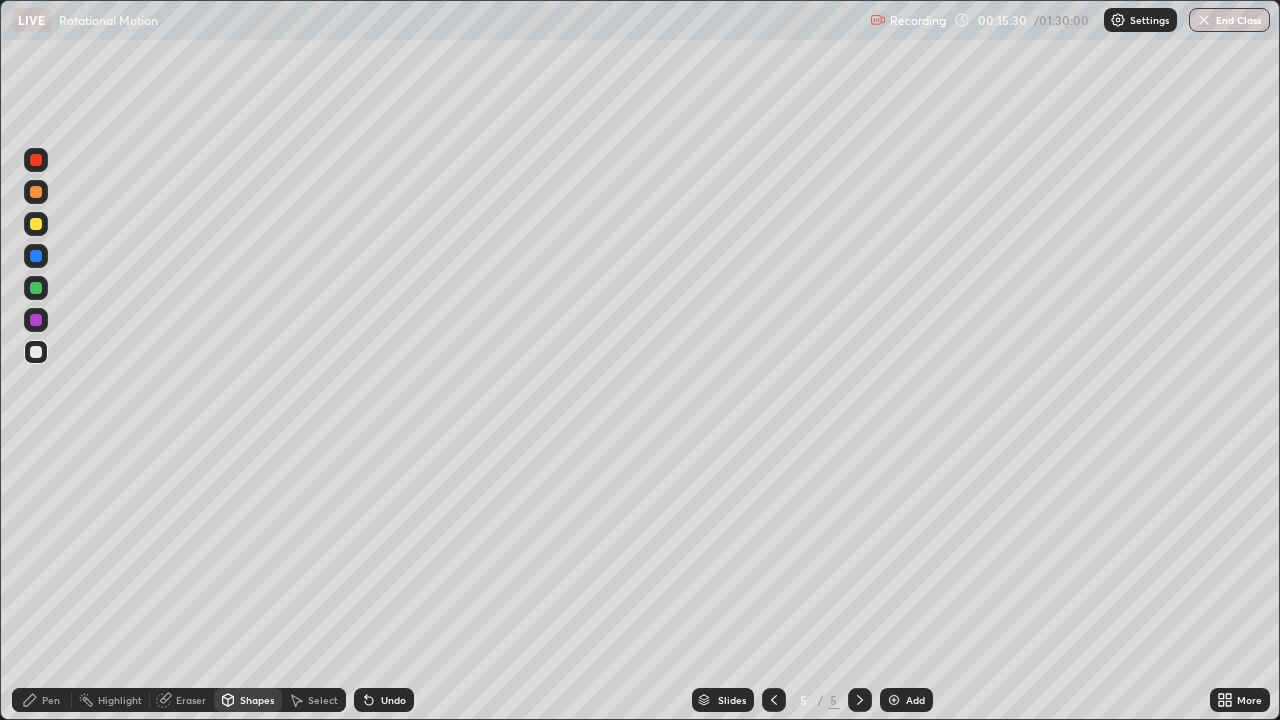 click at bounding box center (36, 288) 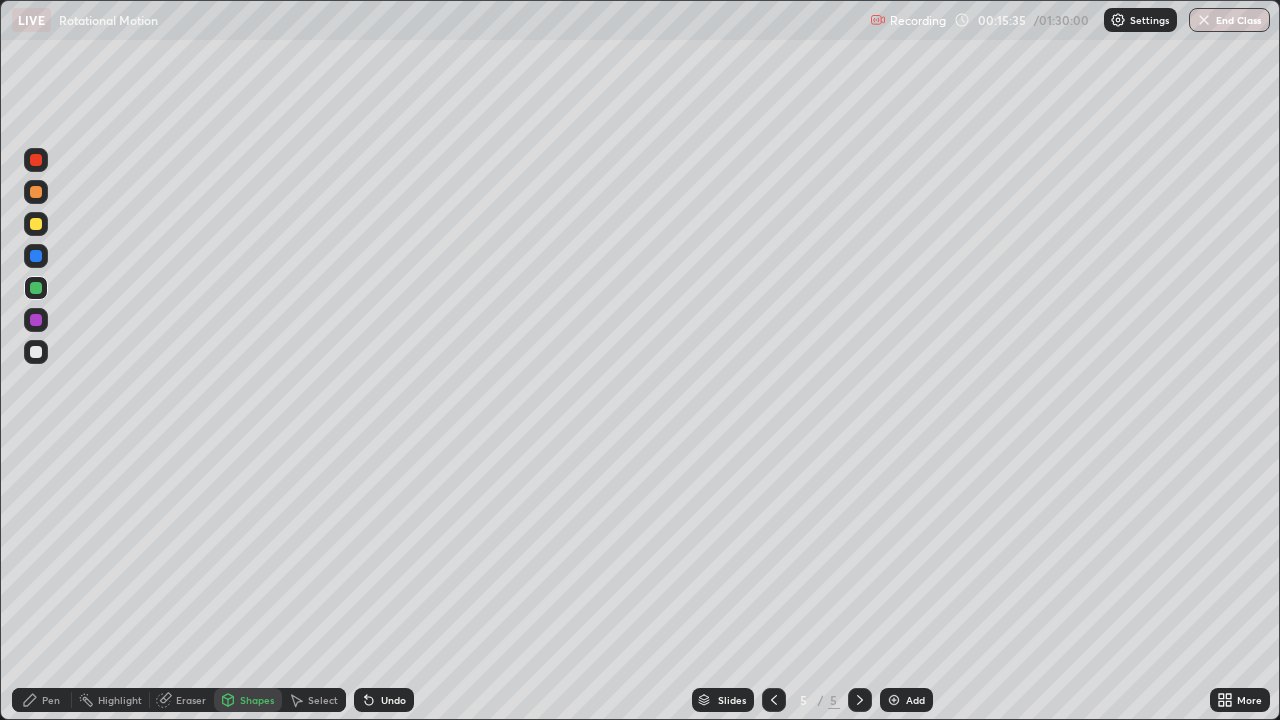 click on "Pen" at bounding box center (42, 700) 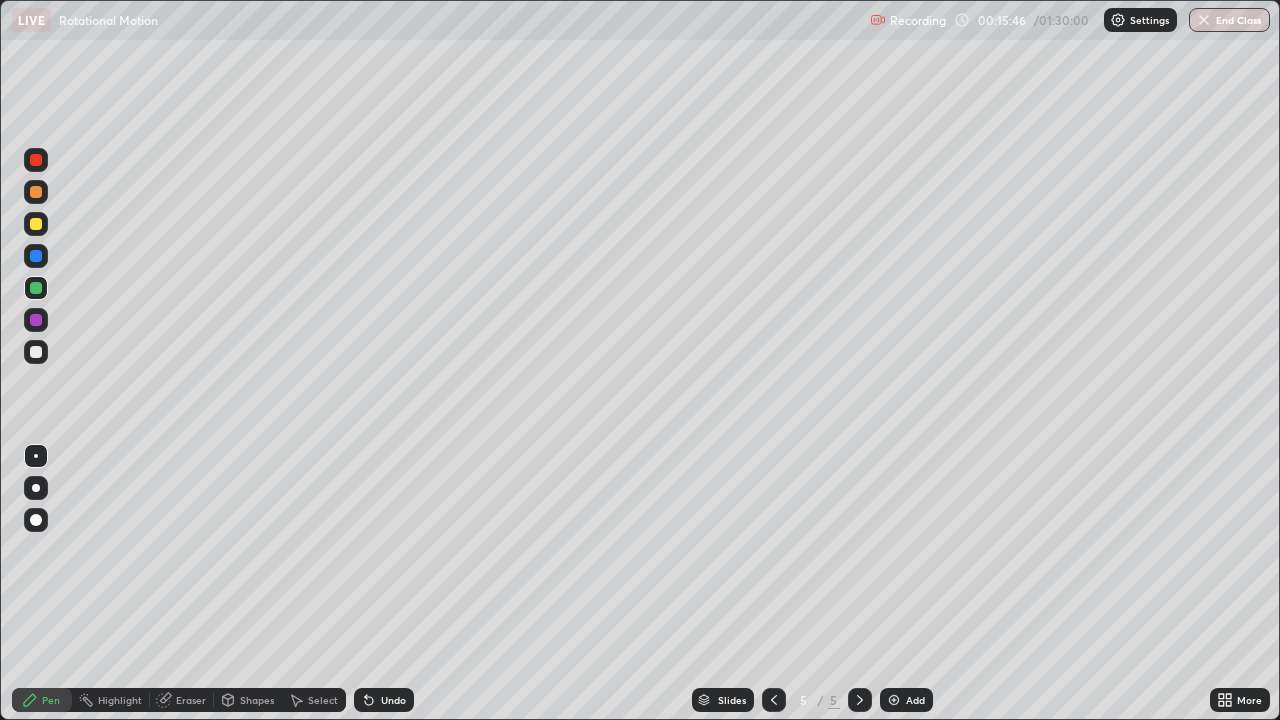 click on "Shapes" at bounding box center [257, 700] 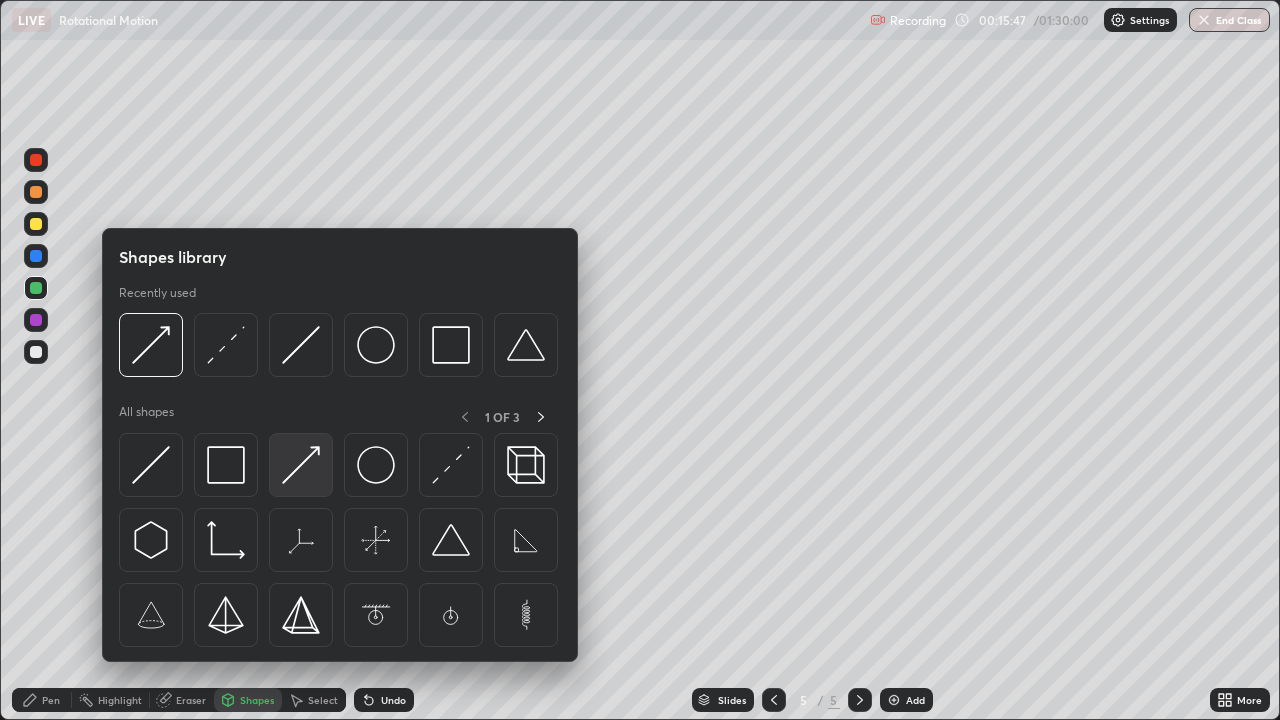 click at bounding box center [301, 465] 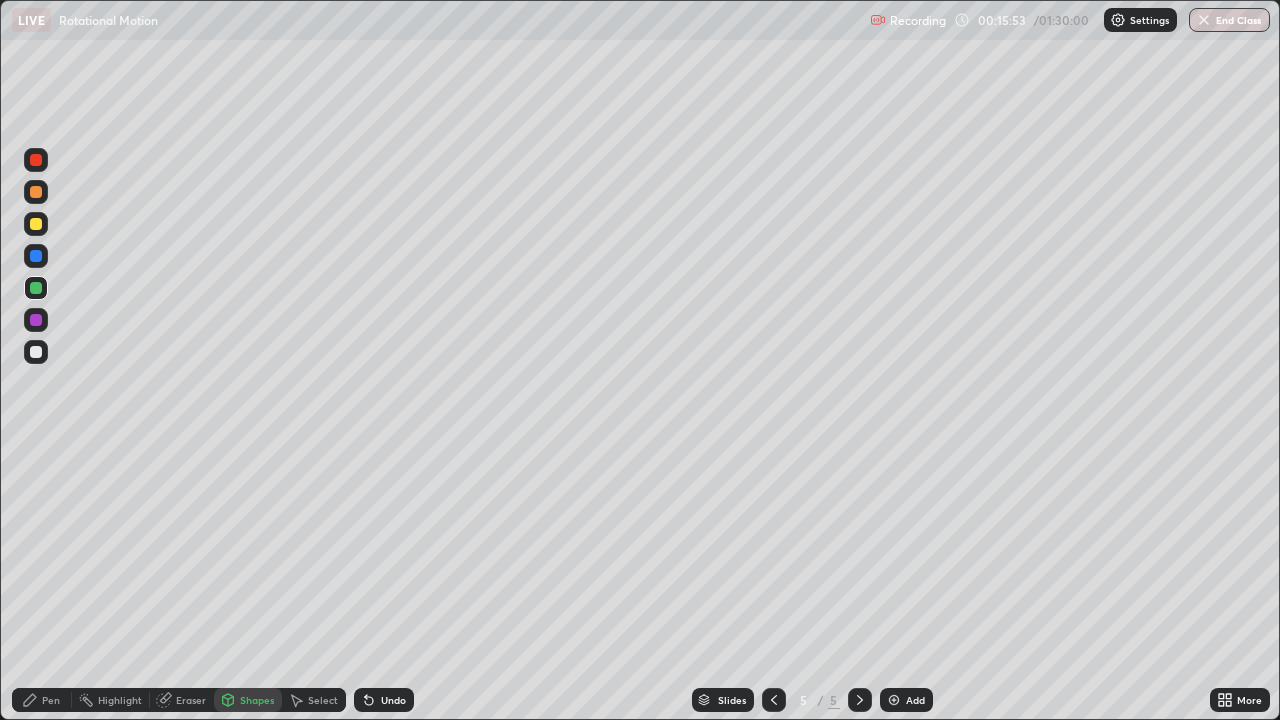 click on "Pen" at bounding box center [42, 700] 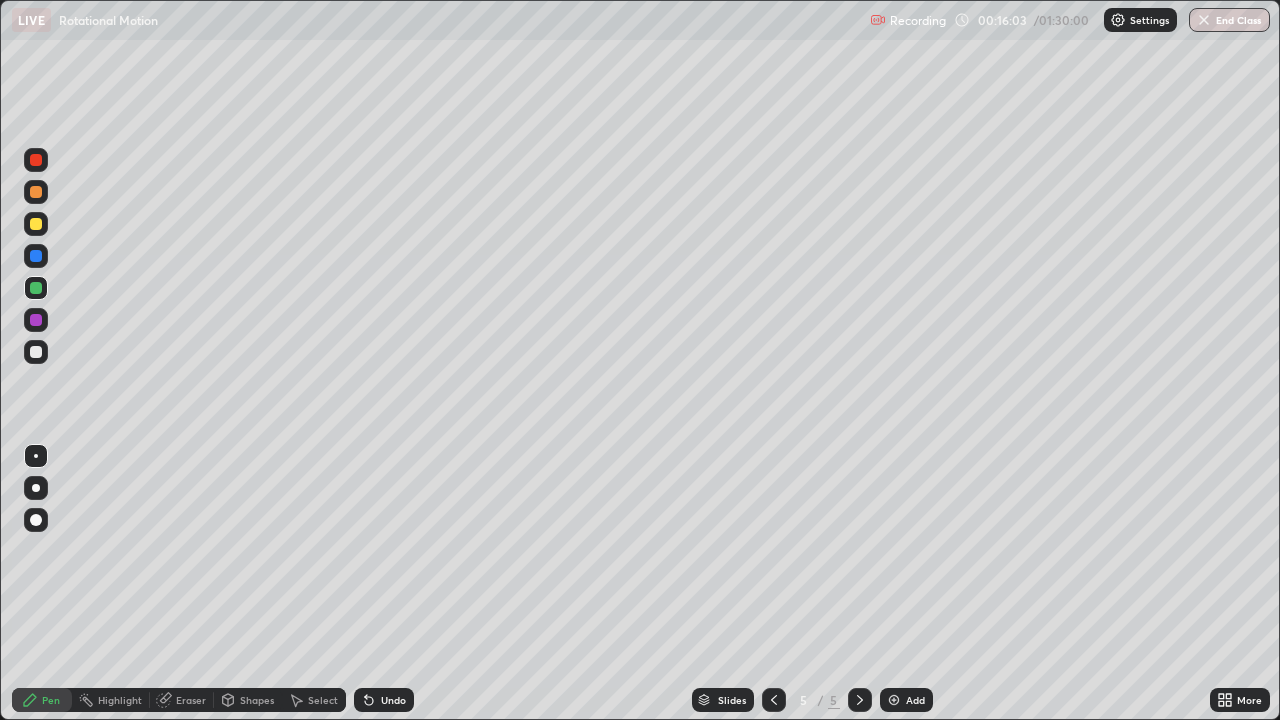 click at bounding box center (36, 352) 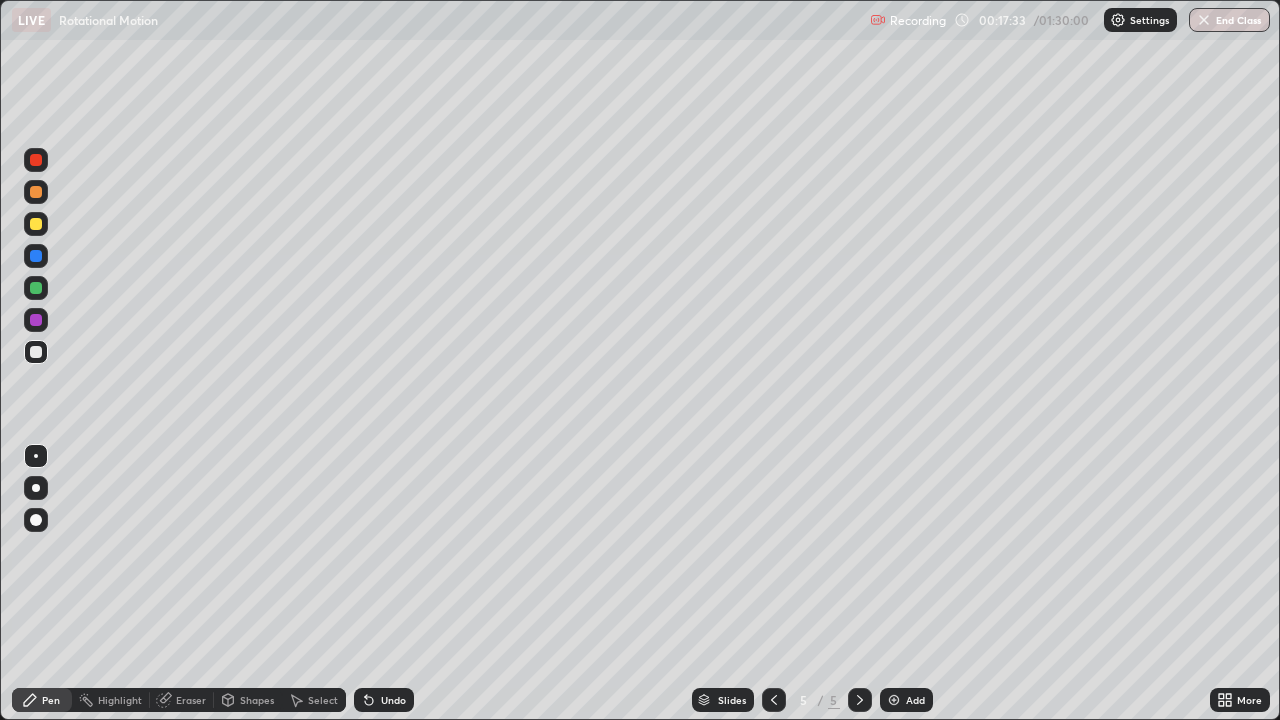 click at bounding box center (774, 700) 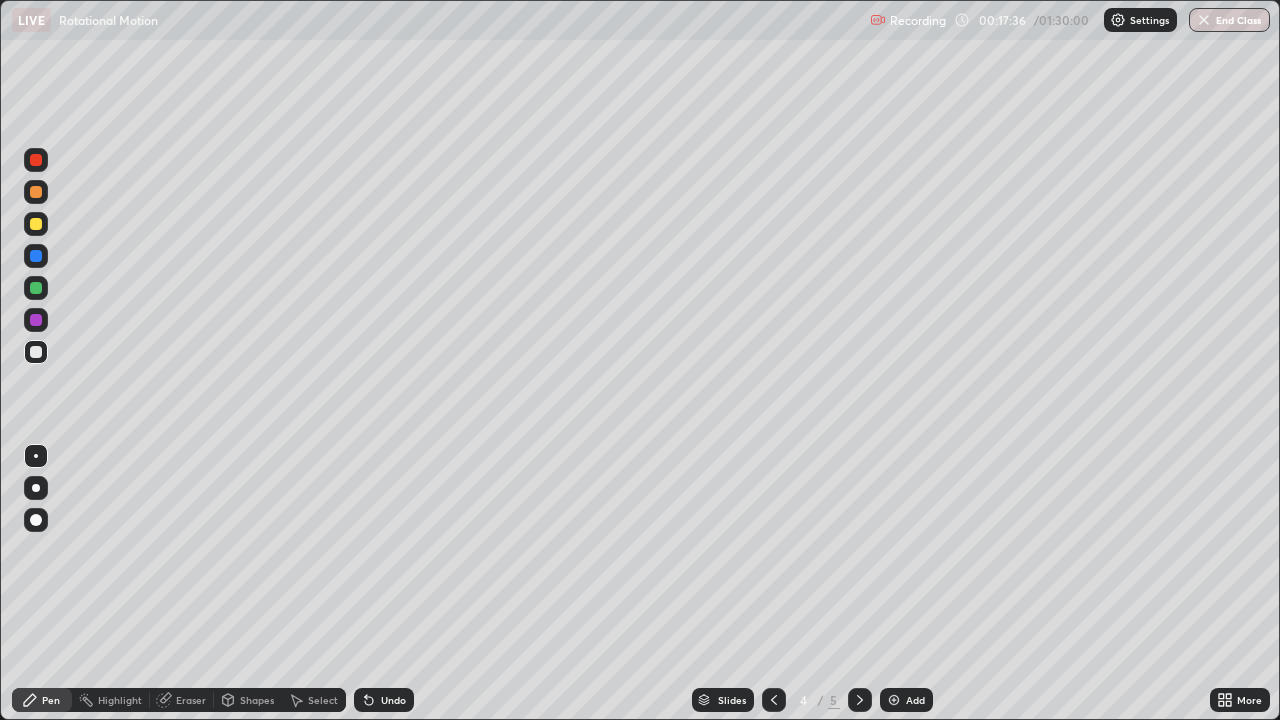 click at bounding box center [36, 288] 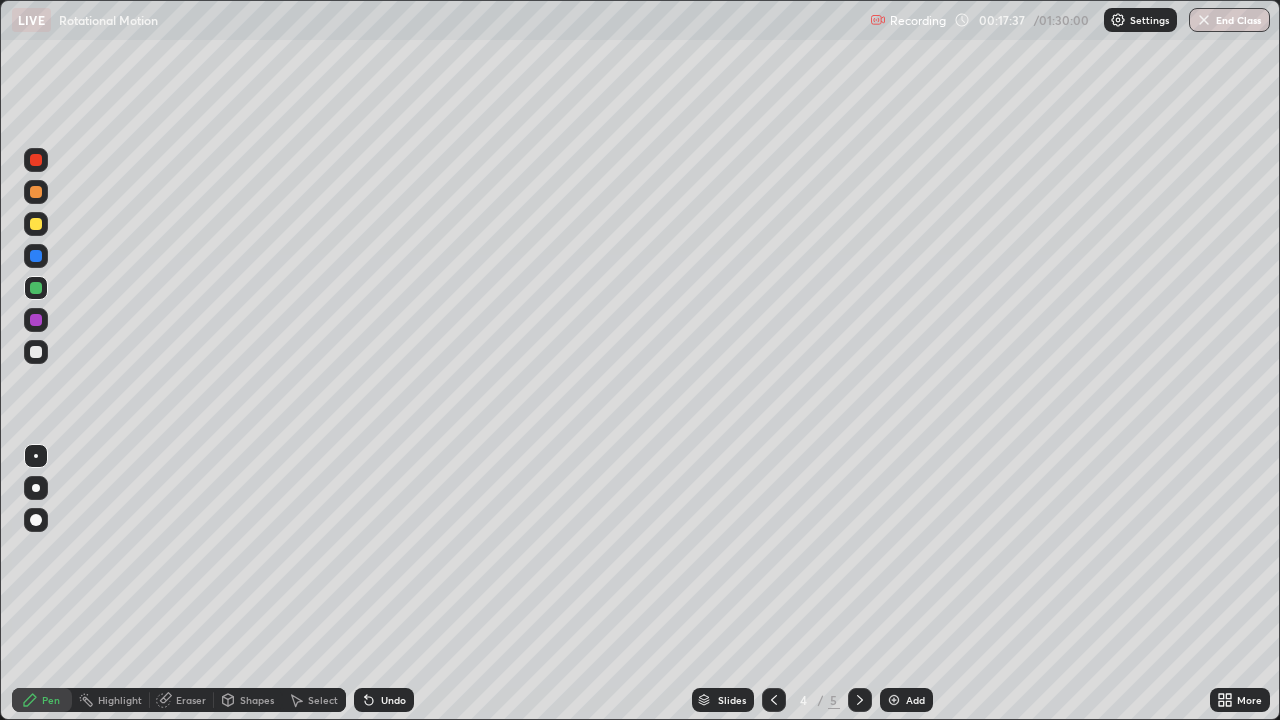 click on "Shapes" at bounding box center (257, 700) 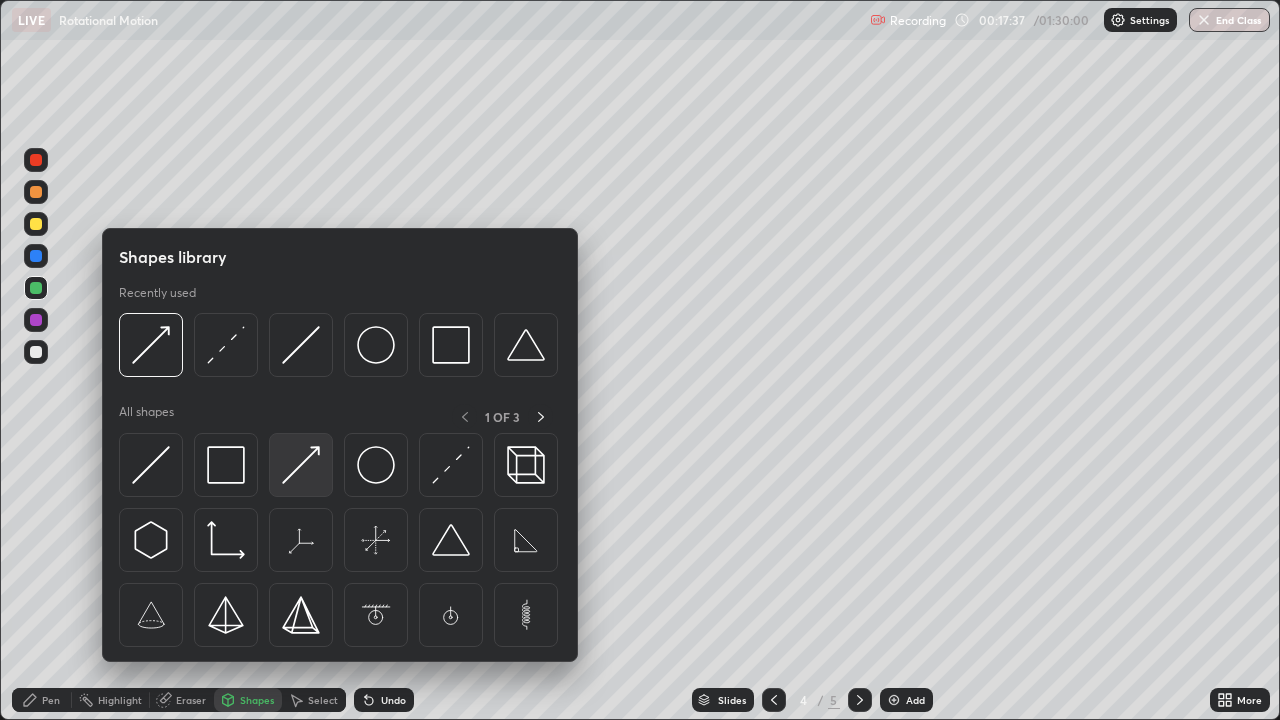 click at bounding box center [301, 465] 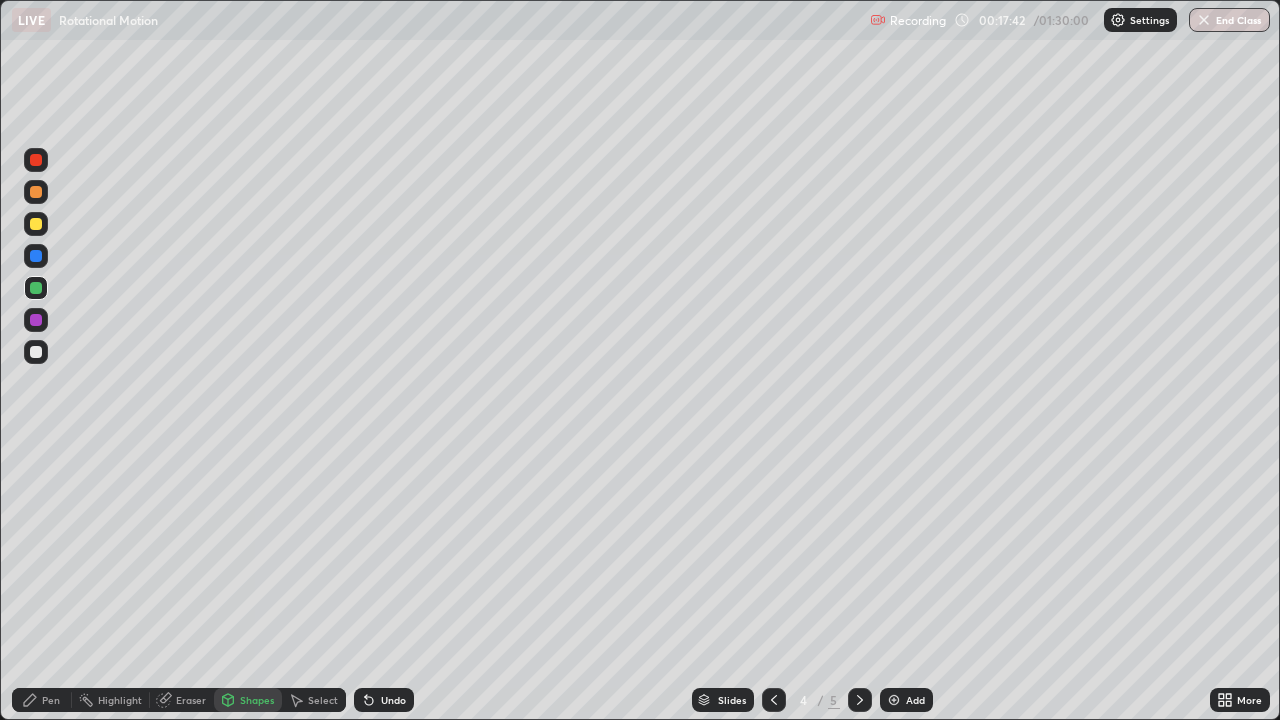 click on "Pen" at bounding box center (51, 700) 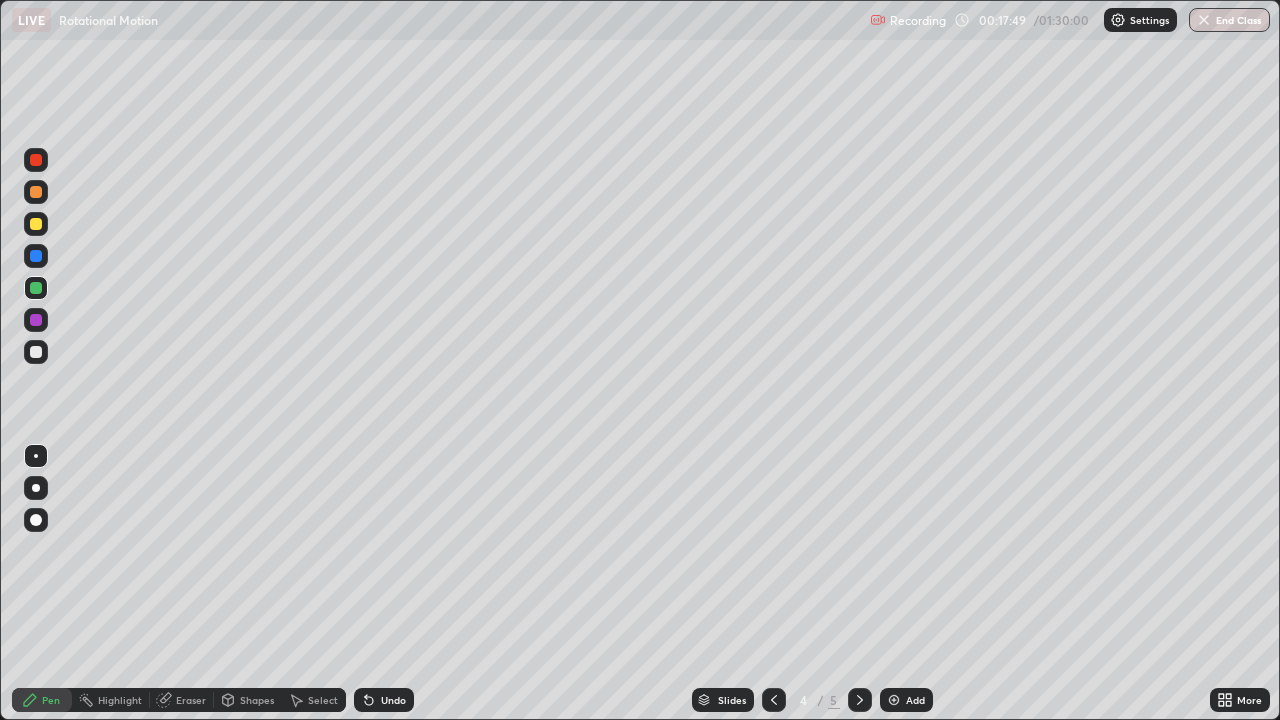 click on "Shapes" at bounding box center [248, 700] 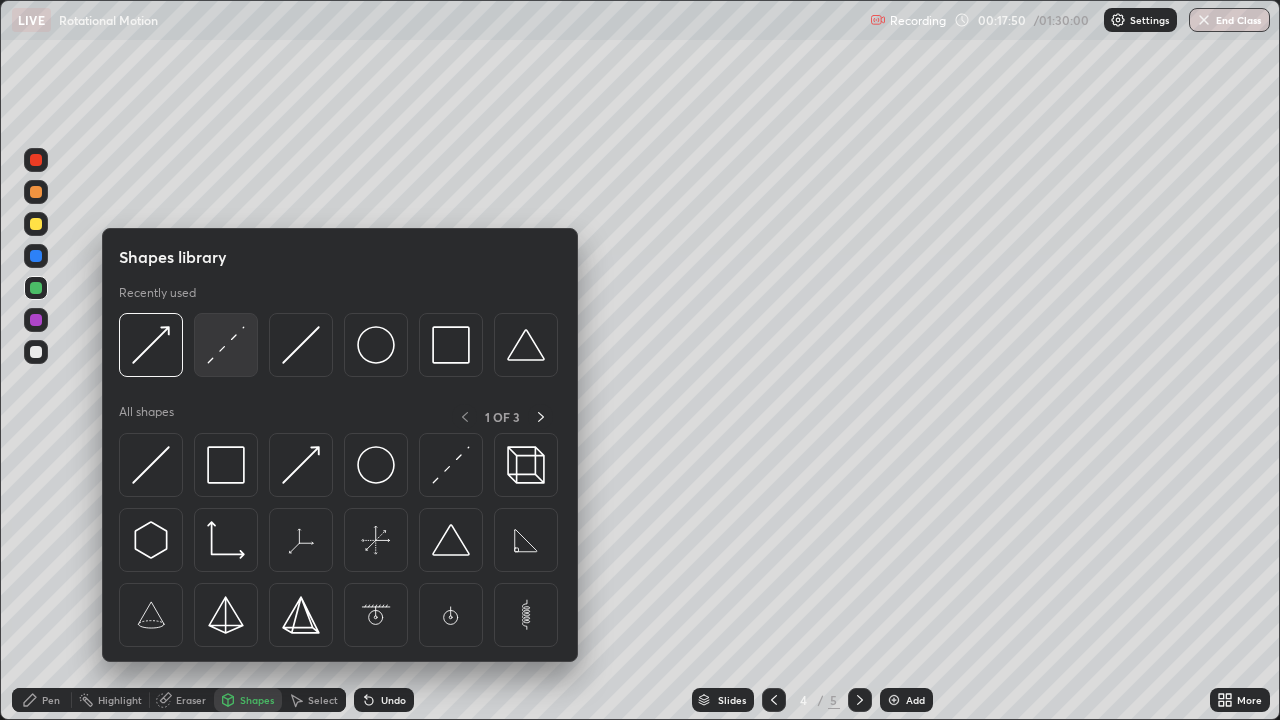 click at bounding box center (226, 345) 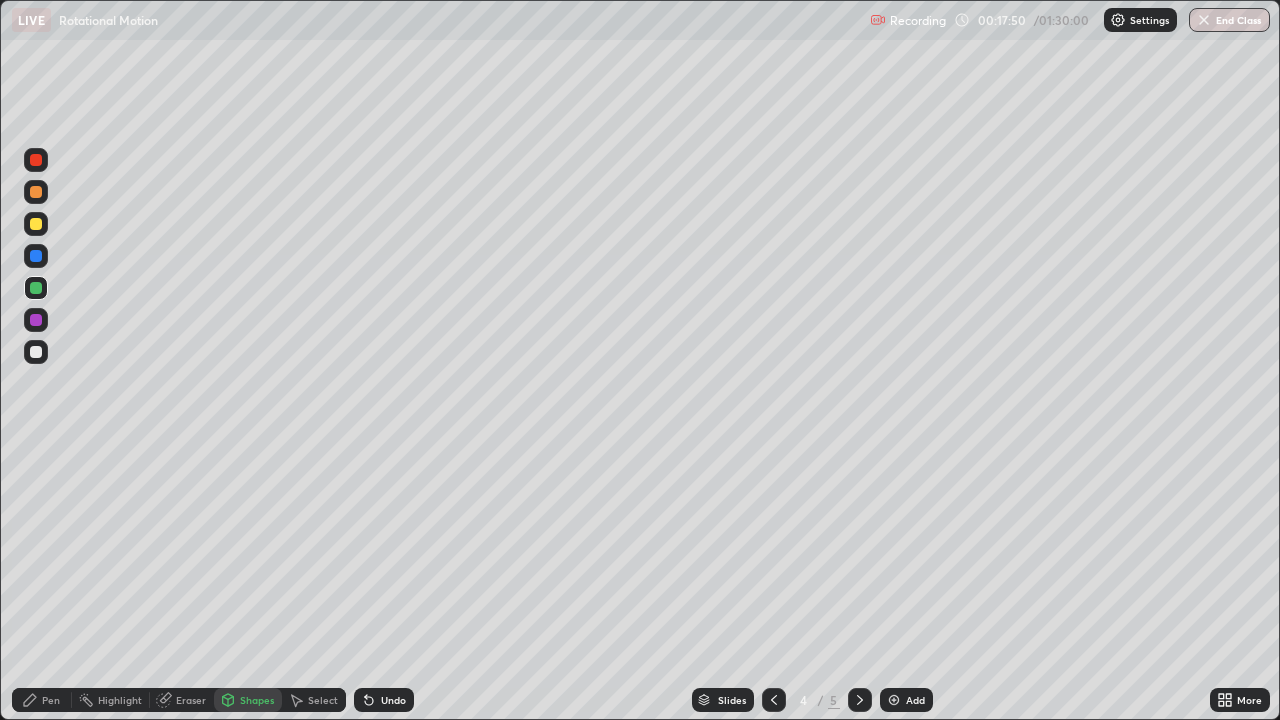 click at bounding box center [36, 352] 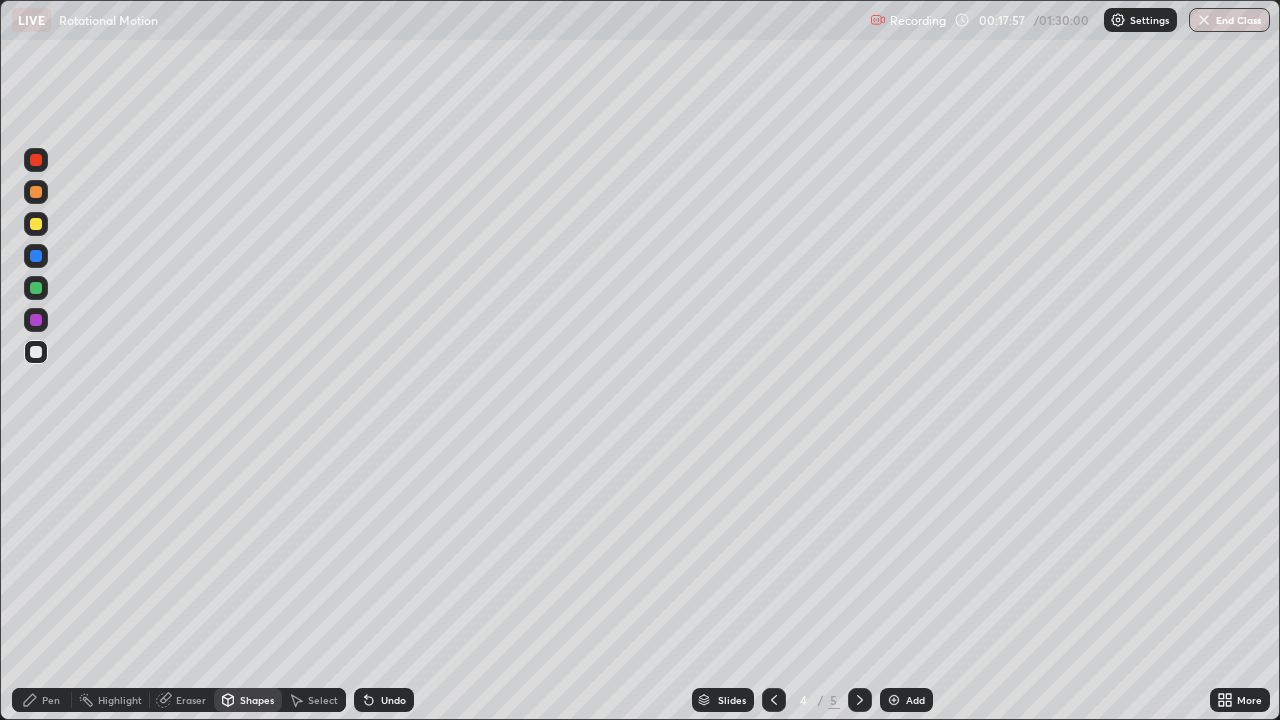 click at bounding box center [36, 352] 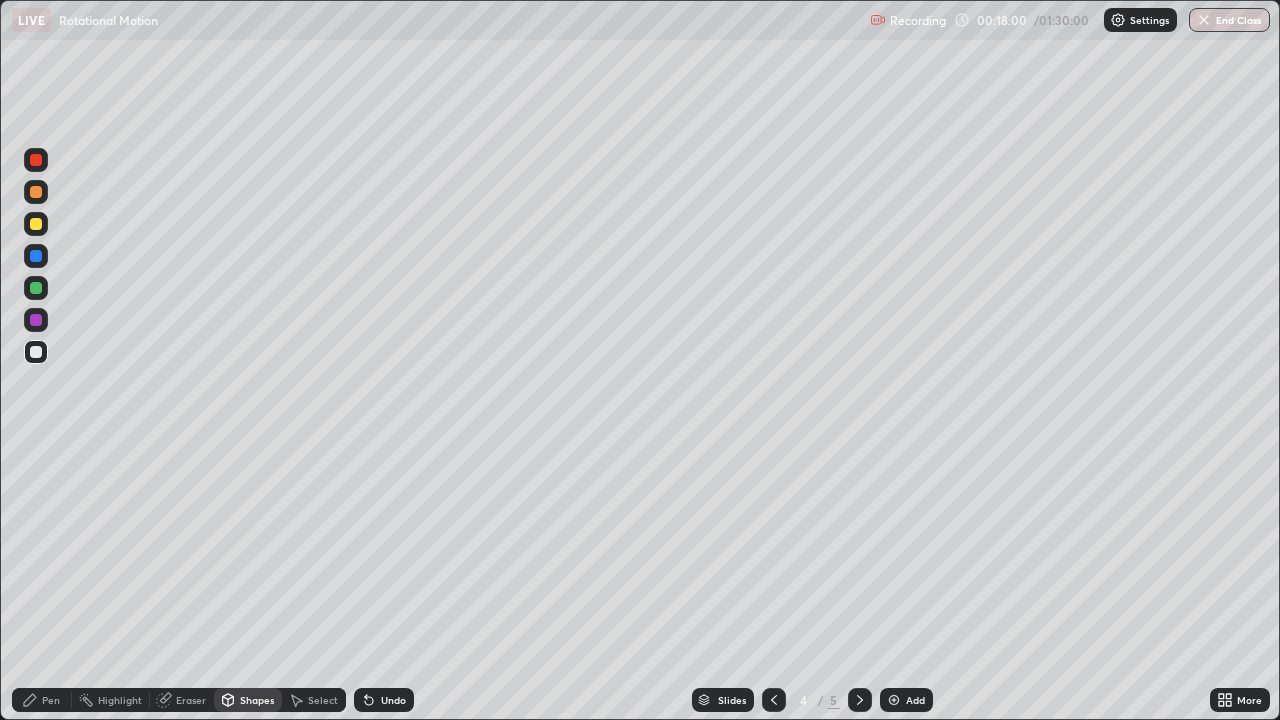 click on "Pen" at bounding box center (51, 700) 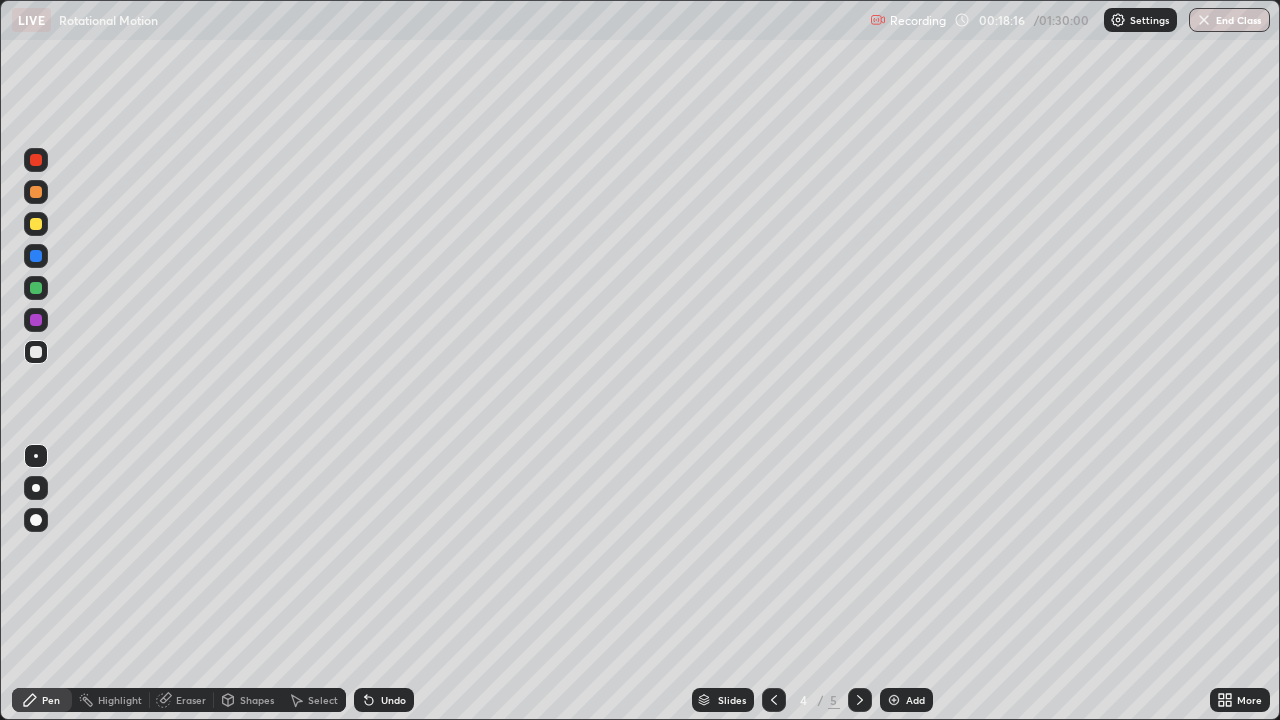 click on "Select" at bounding box center (323, 700) 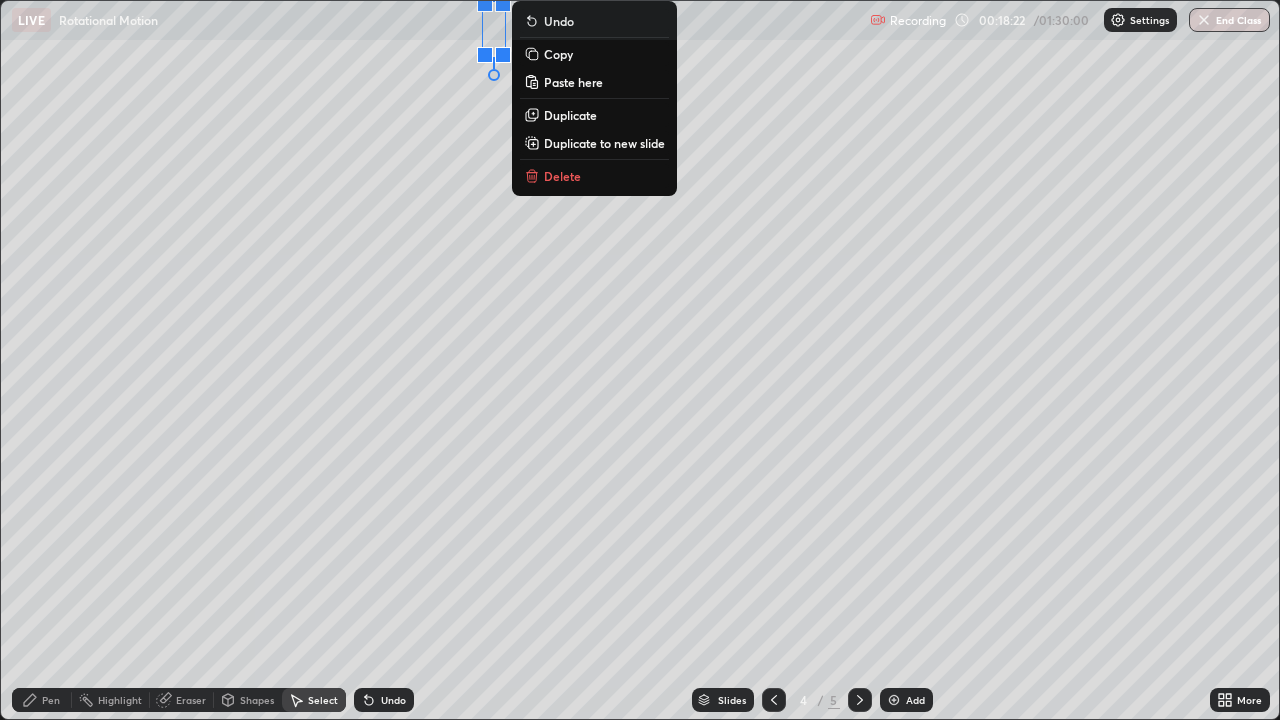 click on "0 ° Undo Copy Paste here Duplicate Duplicate to new slide Delete" at bounding box center (640, 360) 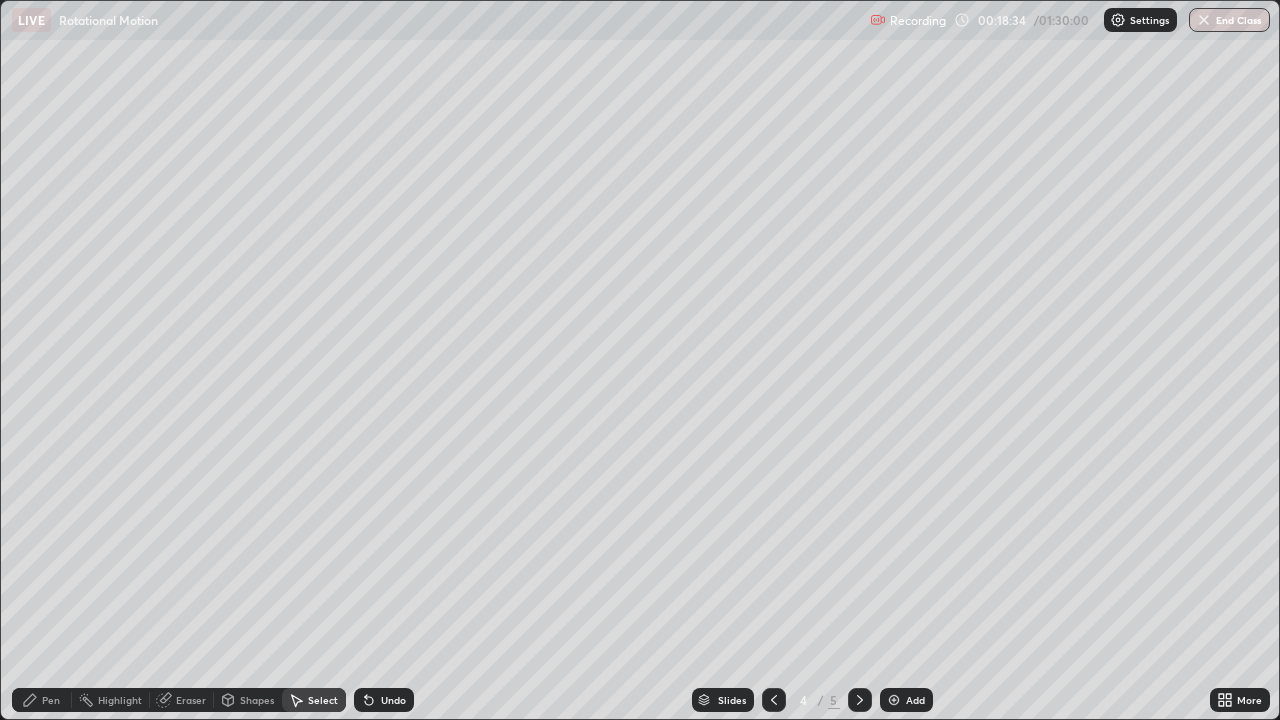 click on "Pen" at bounding box center (51, 700) 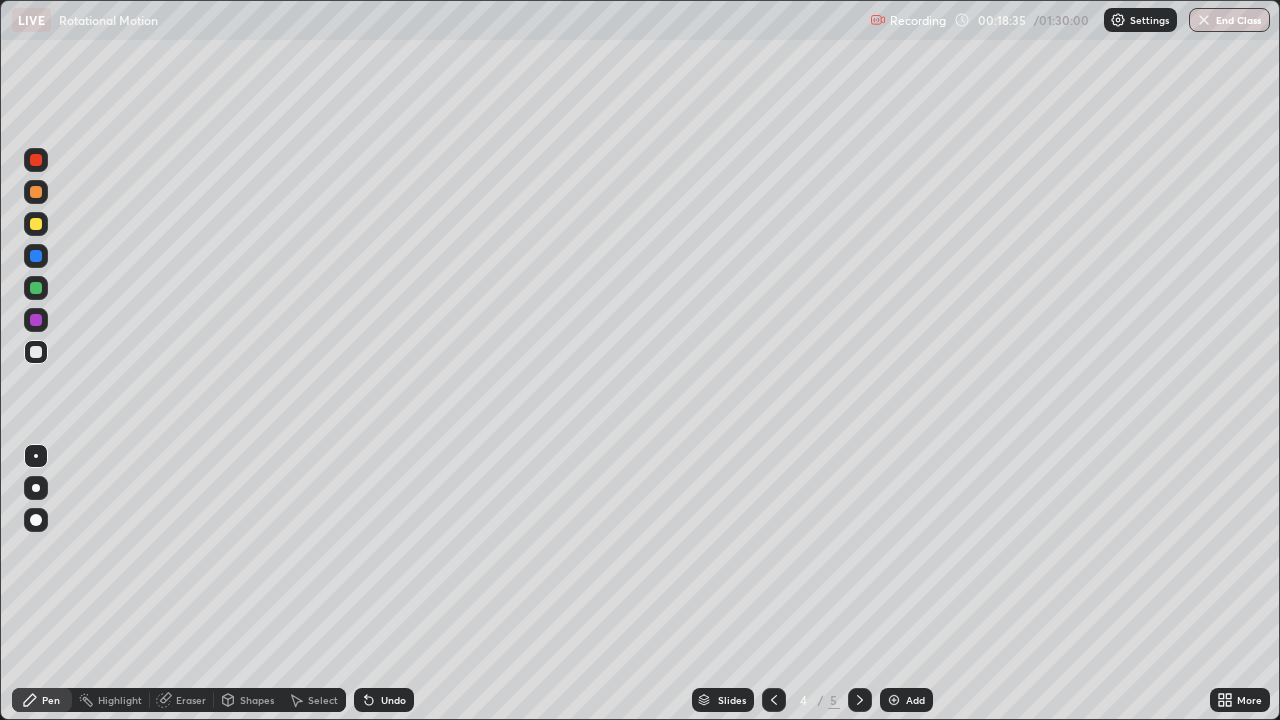 click at bounding box center (36, 488) 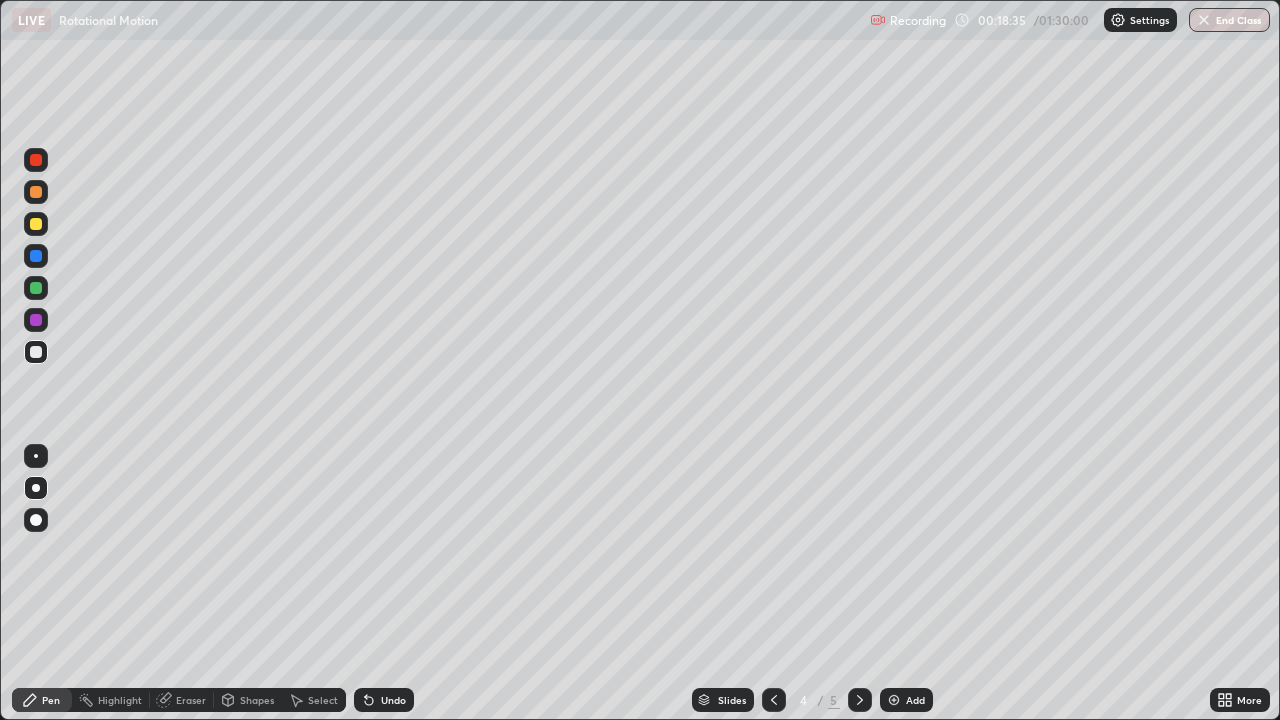 click on "Shapes" at bounding box center (257, 700) 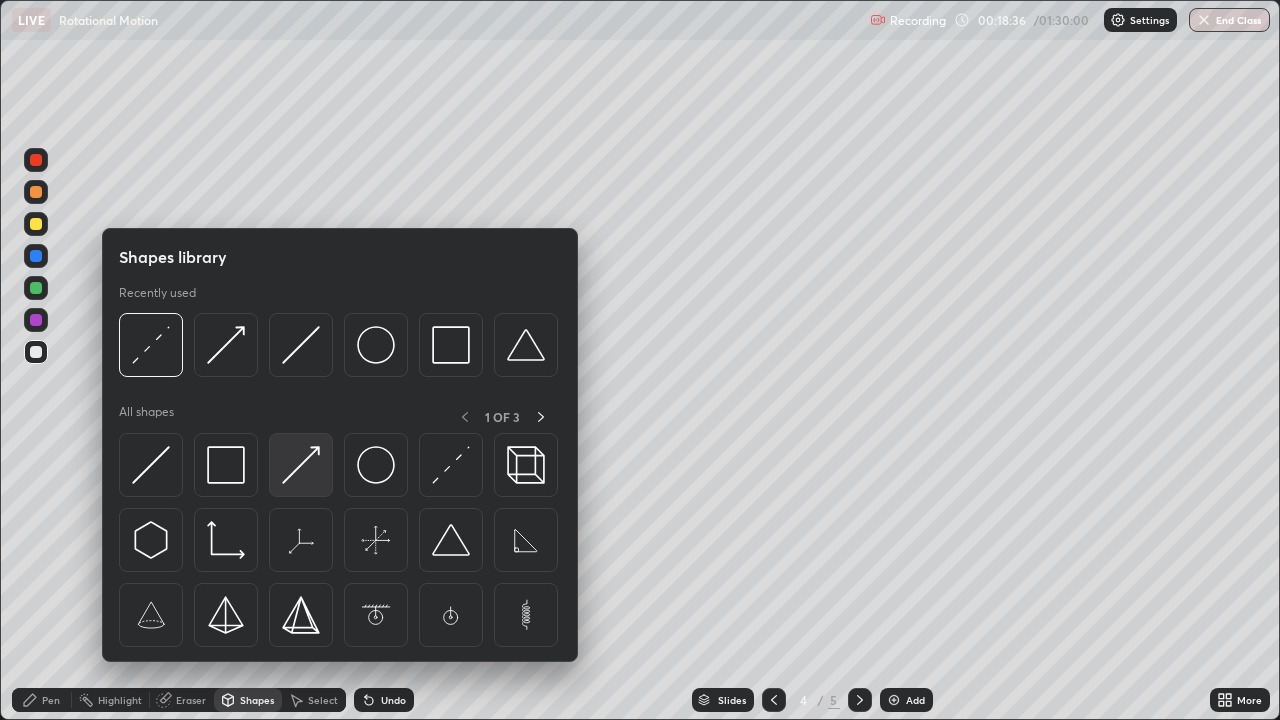 click at bounding box center [301, 465] 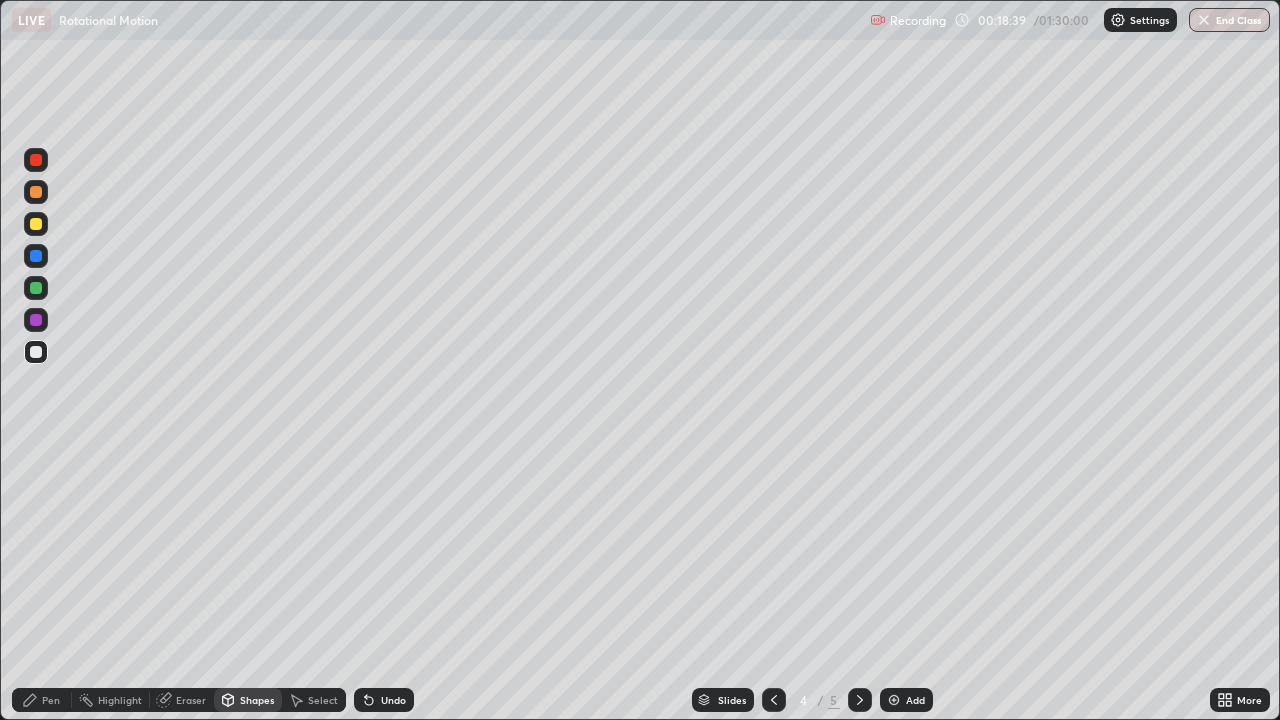 click at bounding box center [36, 256] 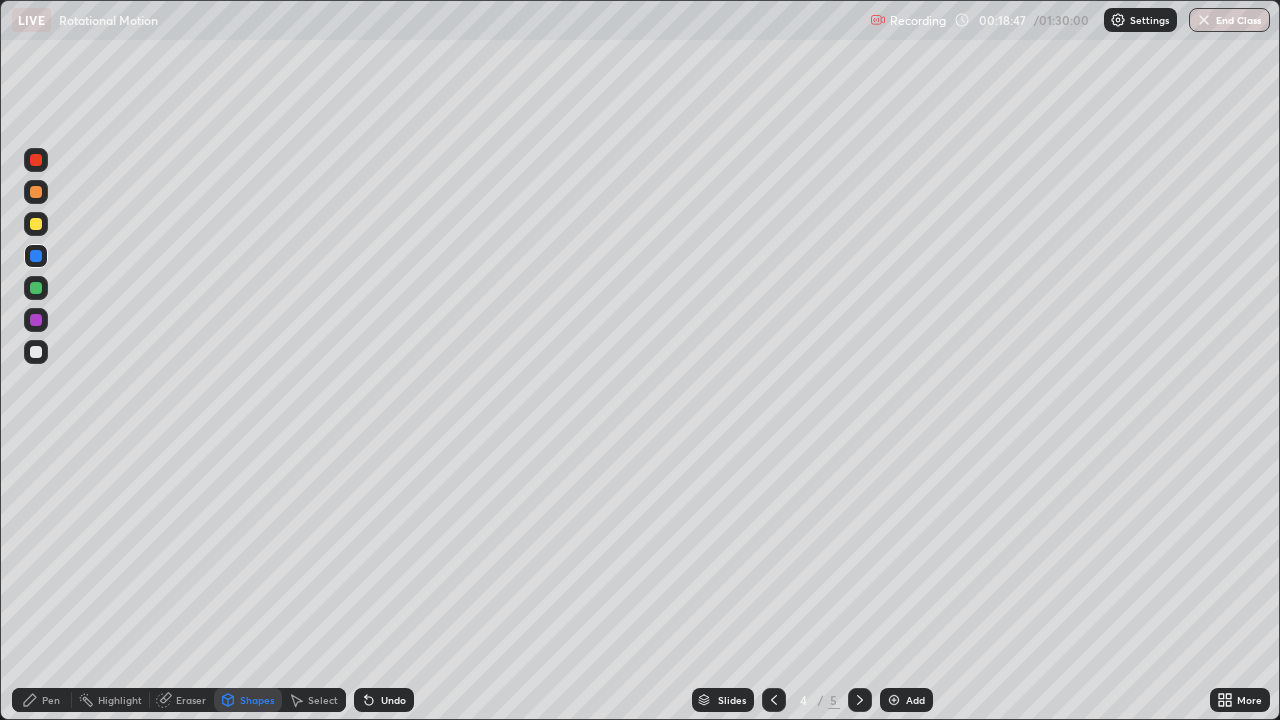 click on "Pen" at bounding box center [42, 700] 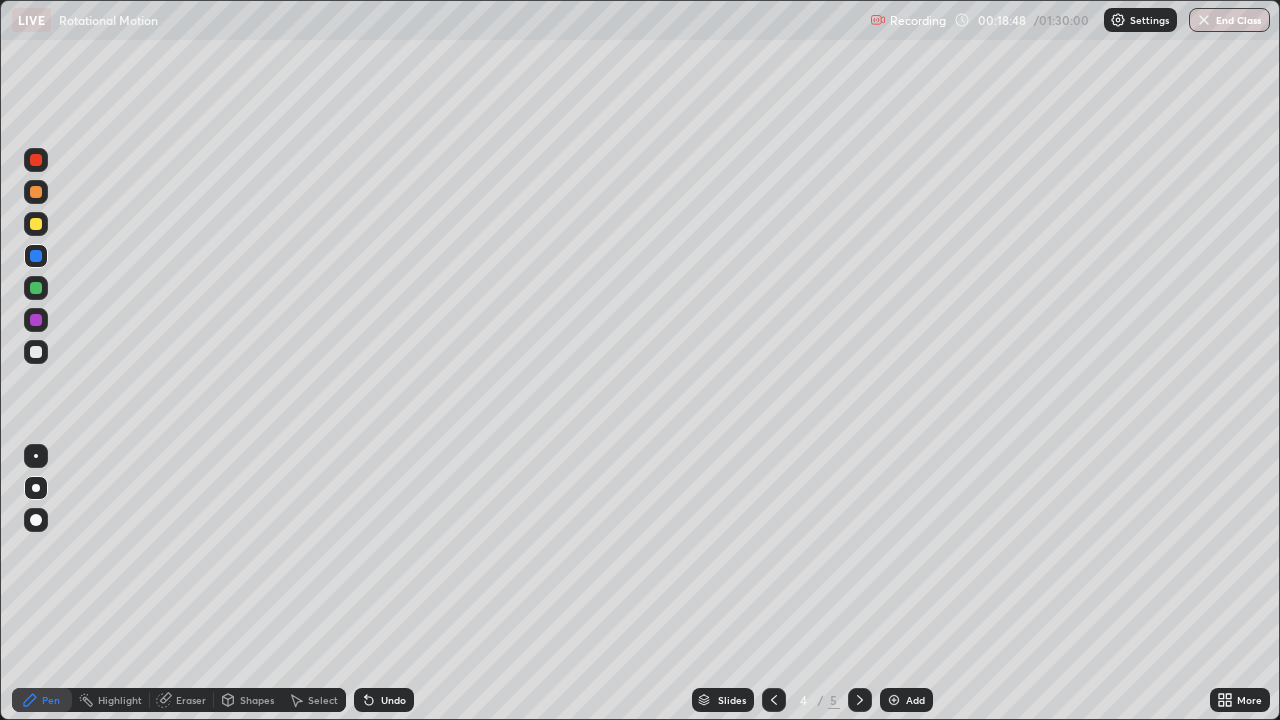 click at bounding box center [36, 456] 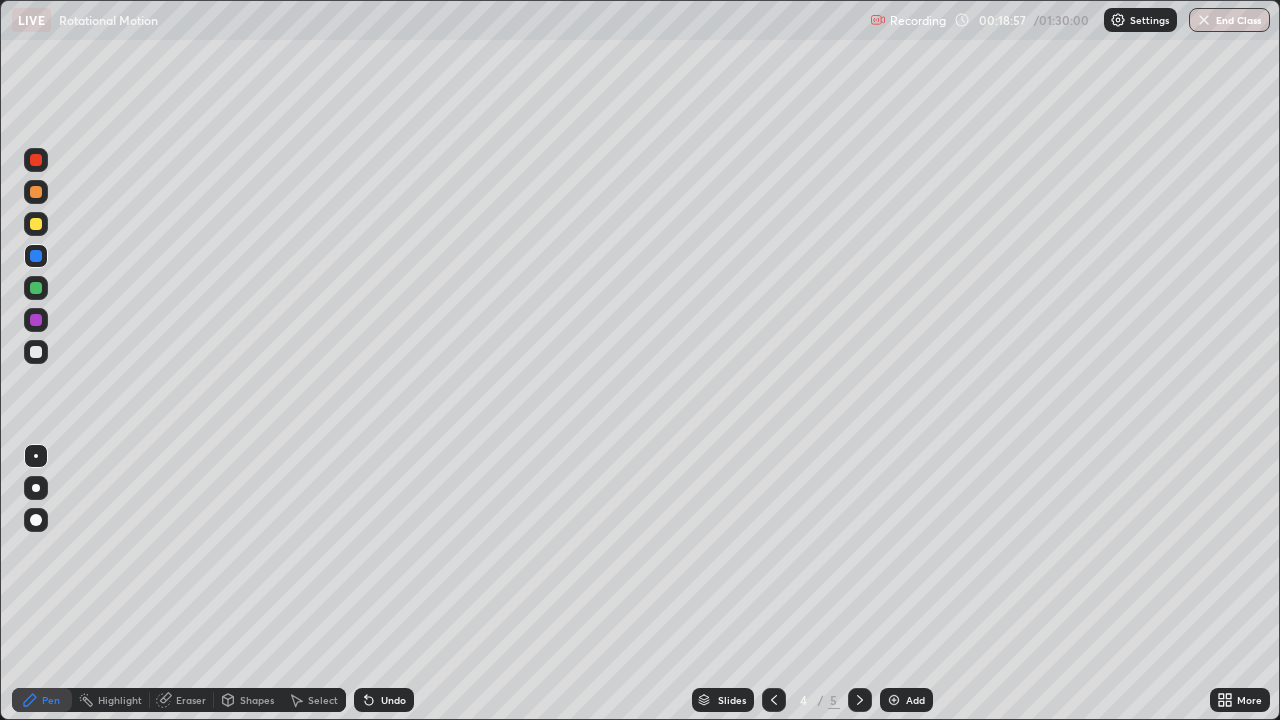 click 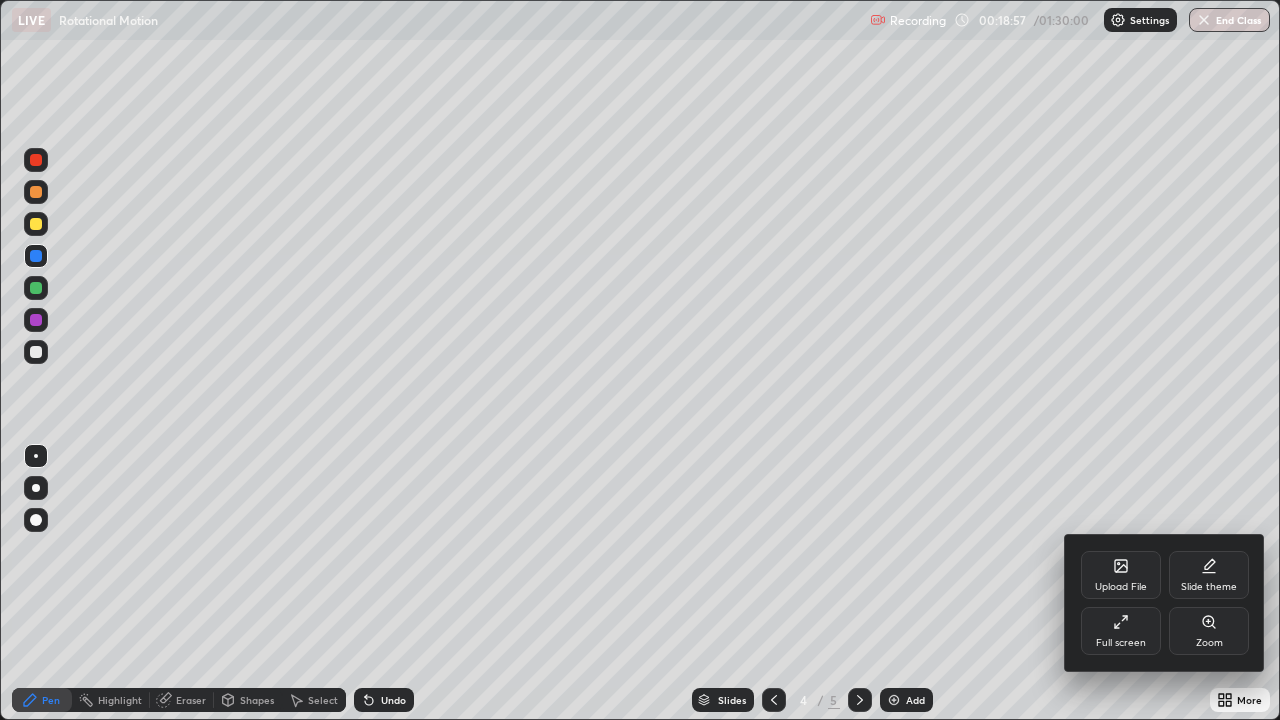 click 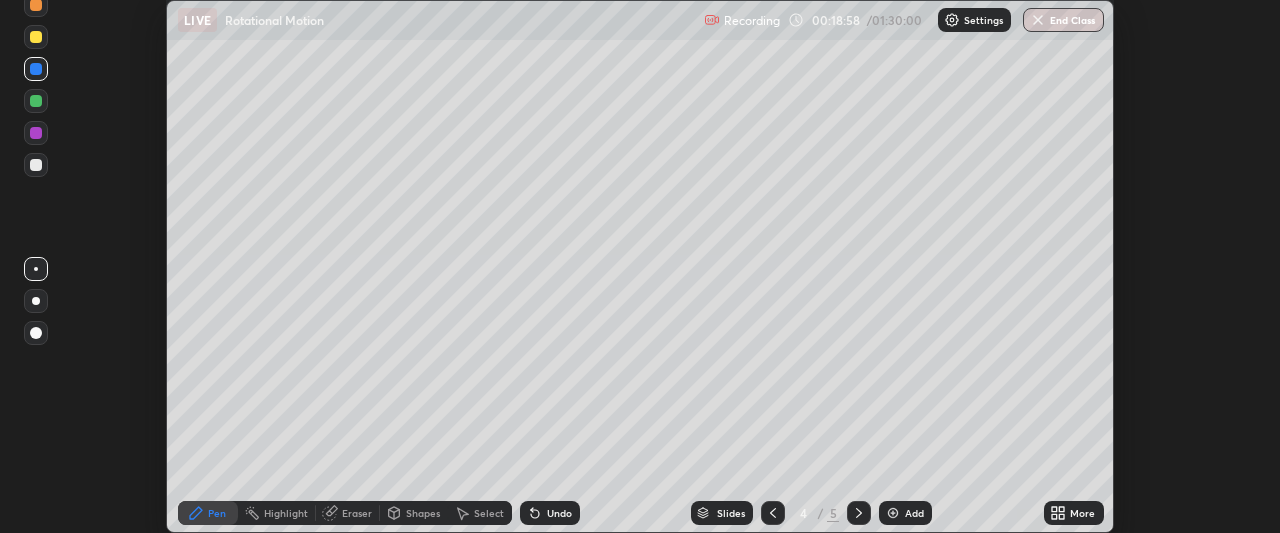 scroll, scrollTop: 533, scrollLeft: 1280, axis: both 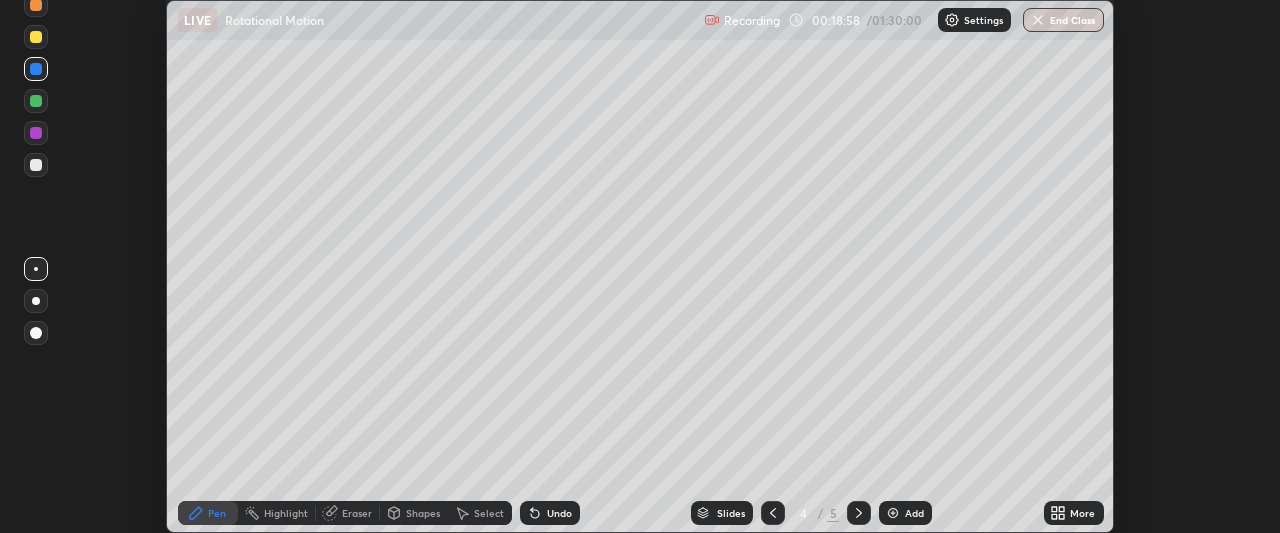 click on "More" at bounding box center (1082, 513) 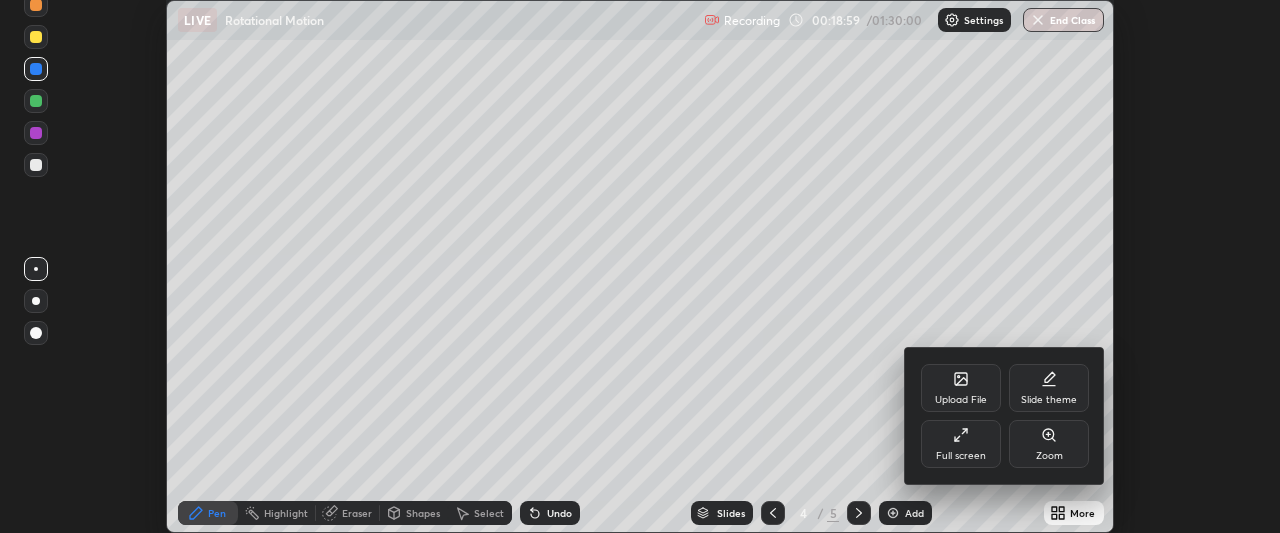 click on "Full screen" at bounding box center [961, 444] 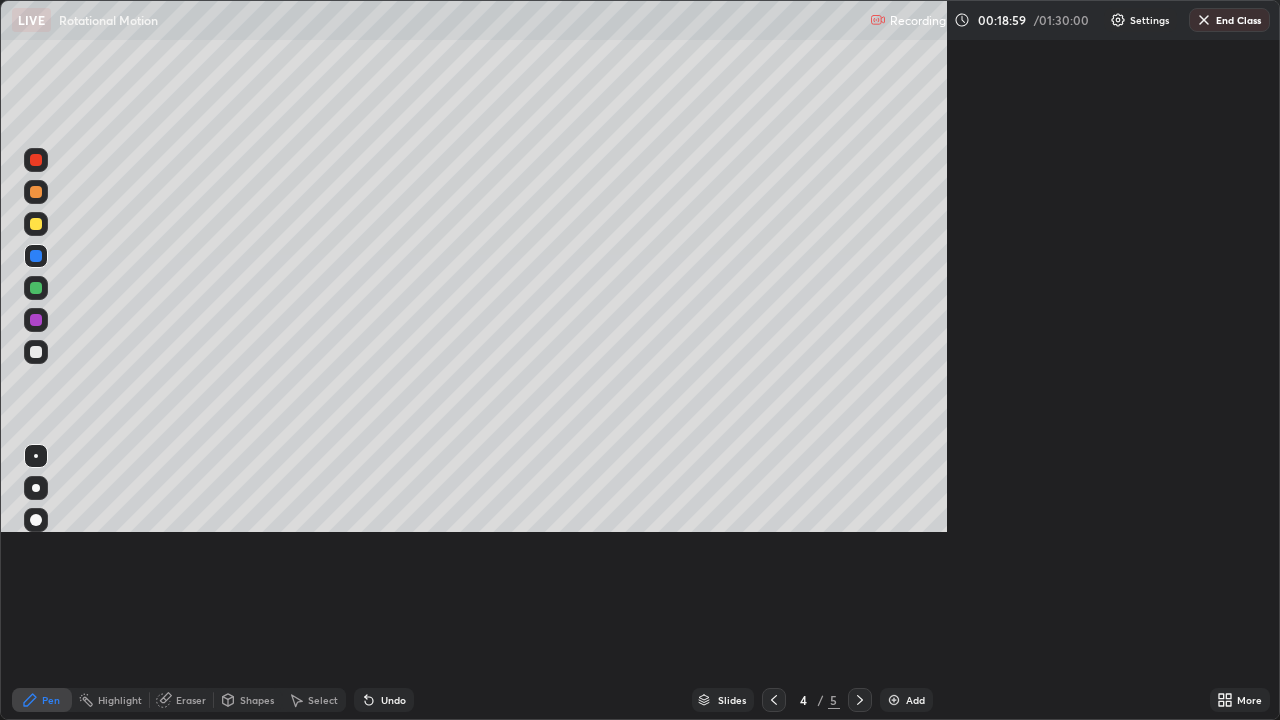 scroll, scrollTop: 99280, scrollLeft: 98720, axis: both 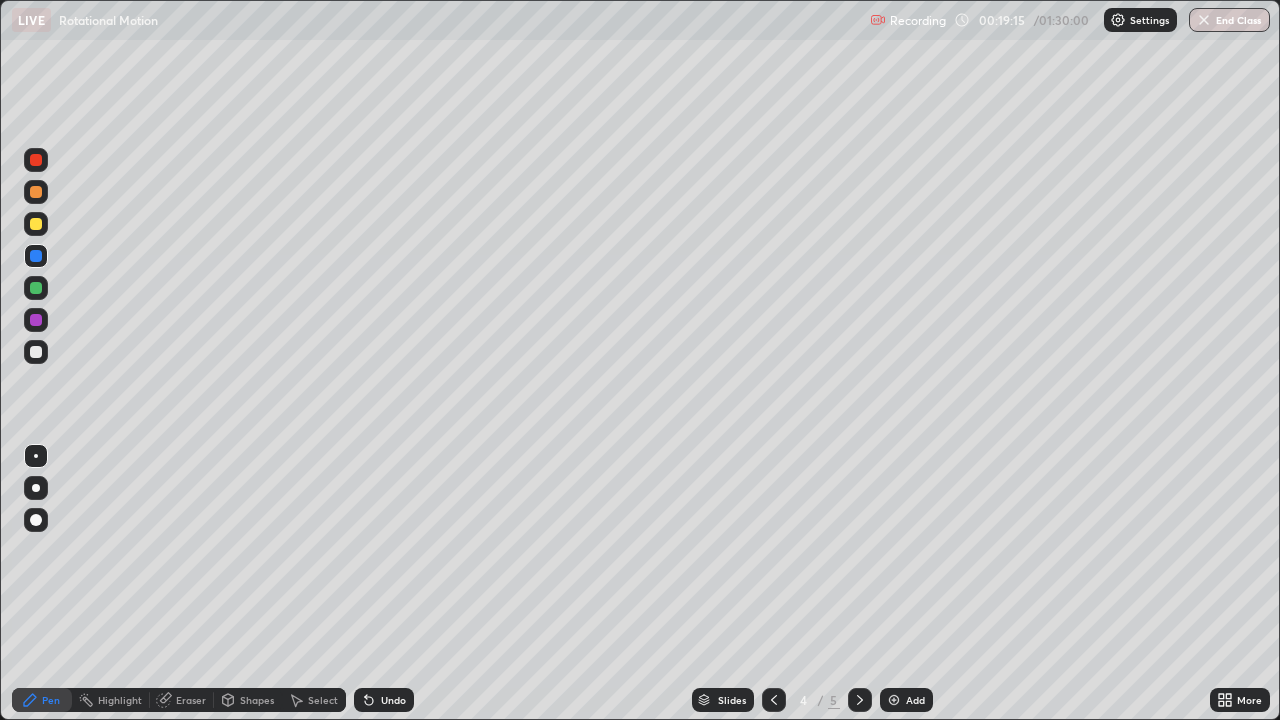 click at bounding box center (36, 224) 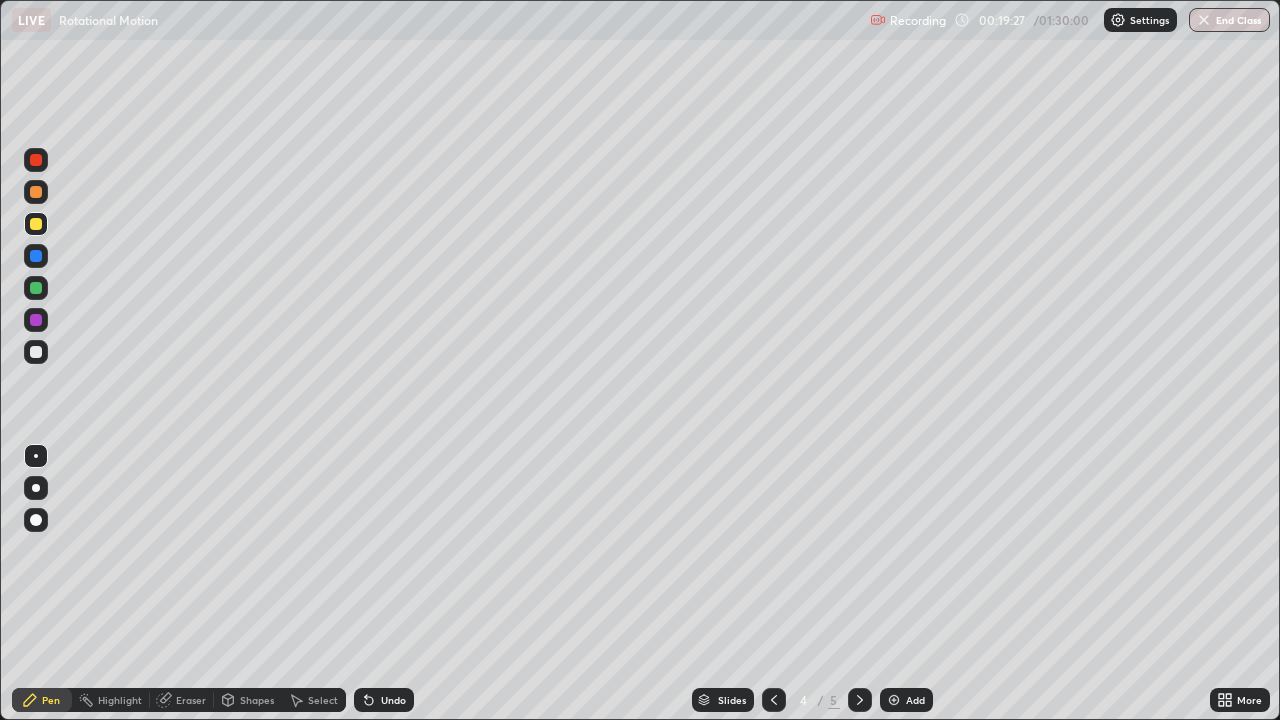 click on "Shapes" at bounding box center (257, 700) 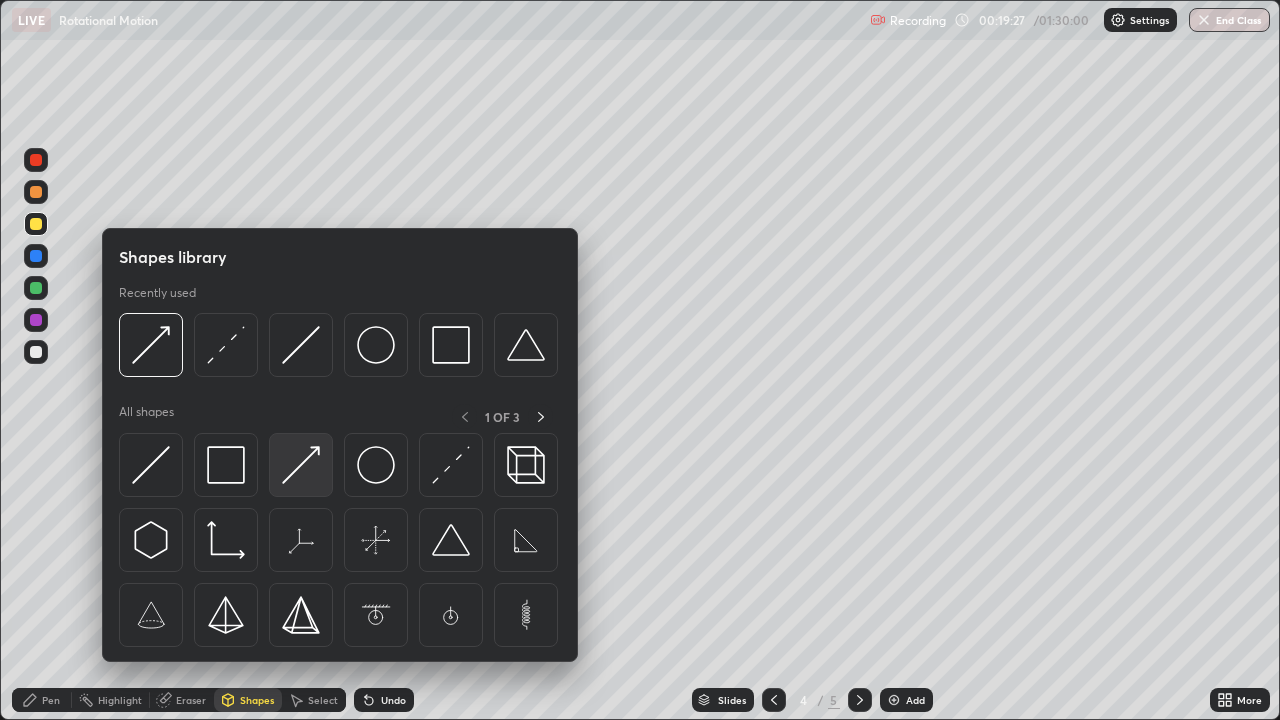 click at bounding box center (301, 465) 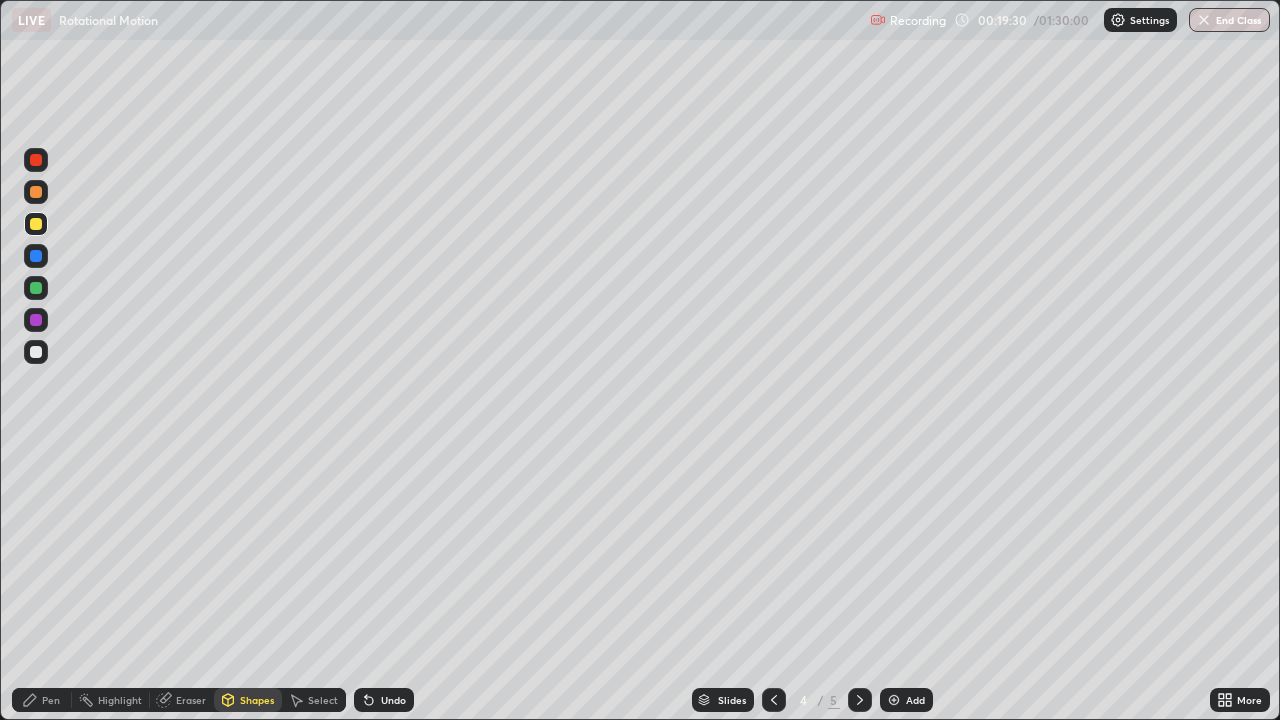 click on "Pen" at bounding box center (42, 700) 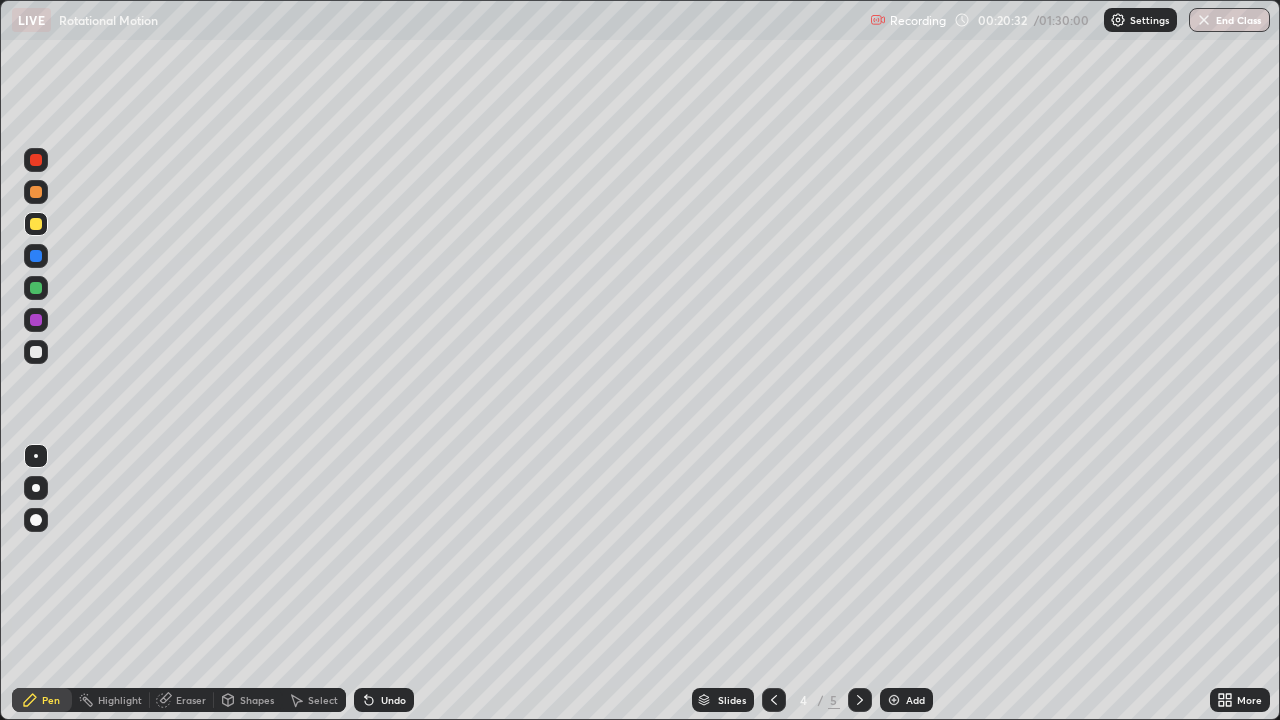 click on "Undo" at bounding box center [393, 700] 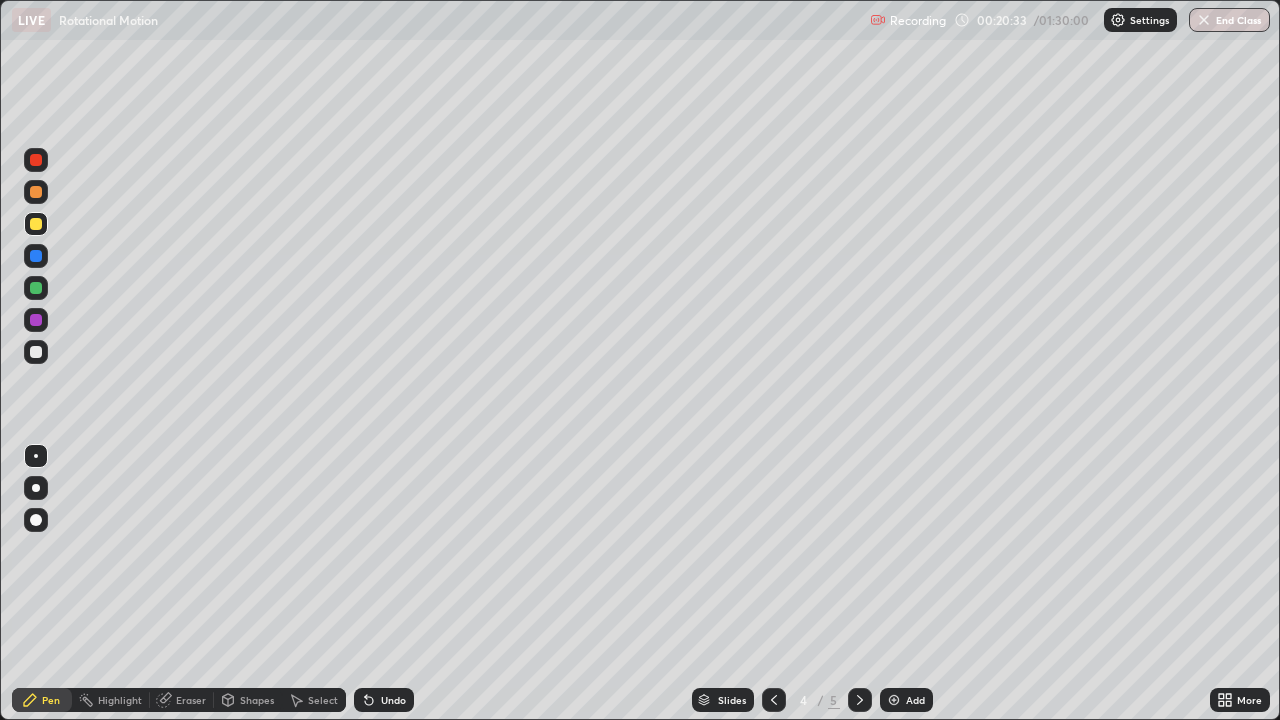 click on "Undo" at bounding box center [393, 700] 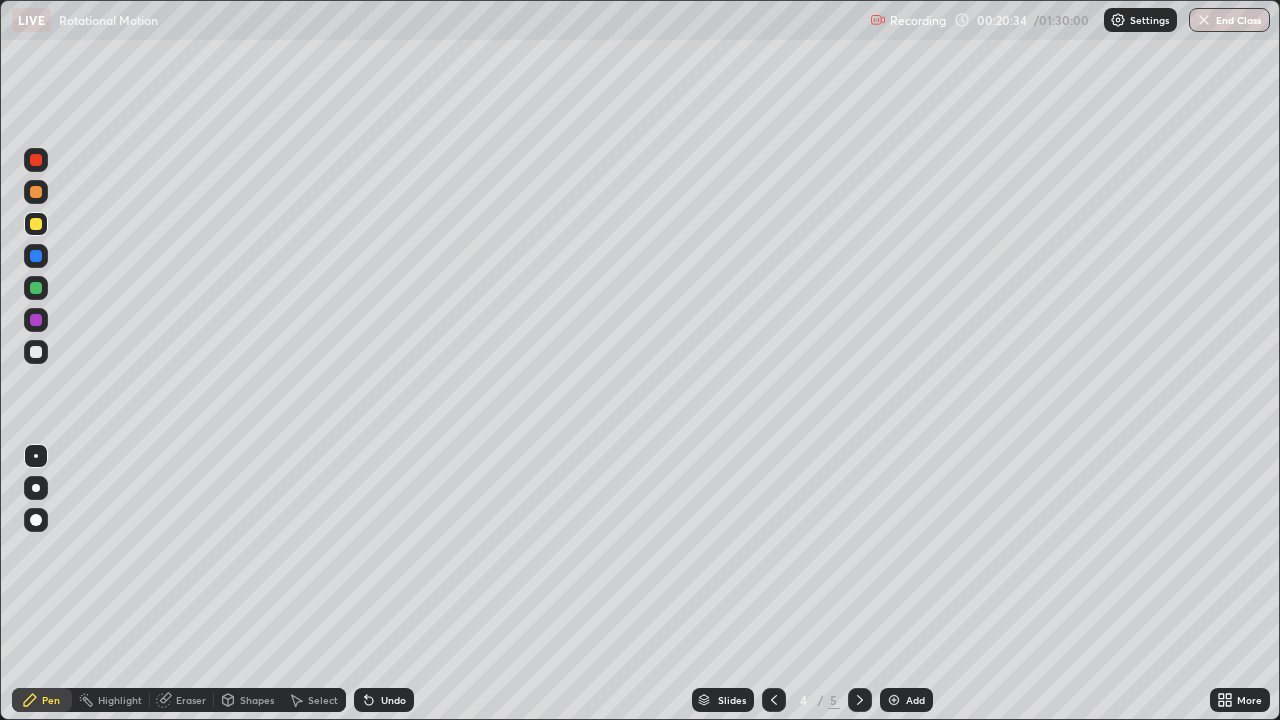 click 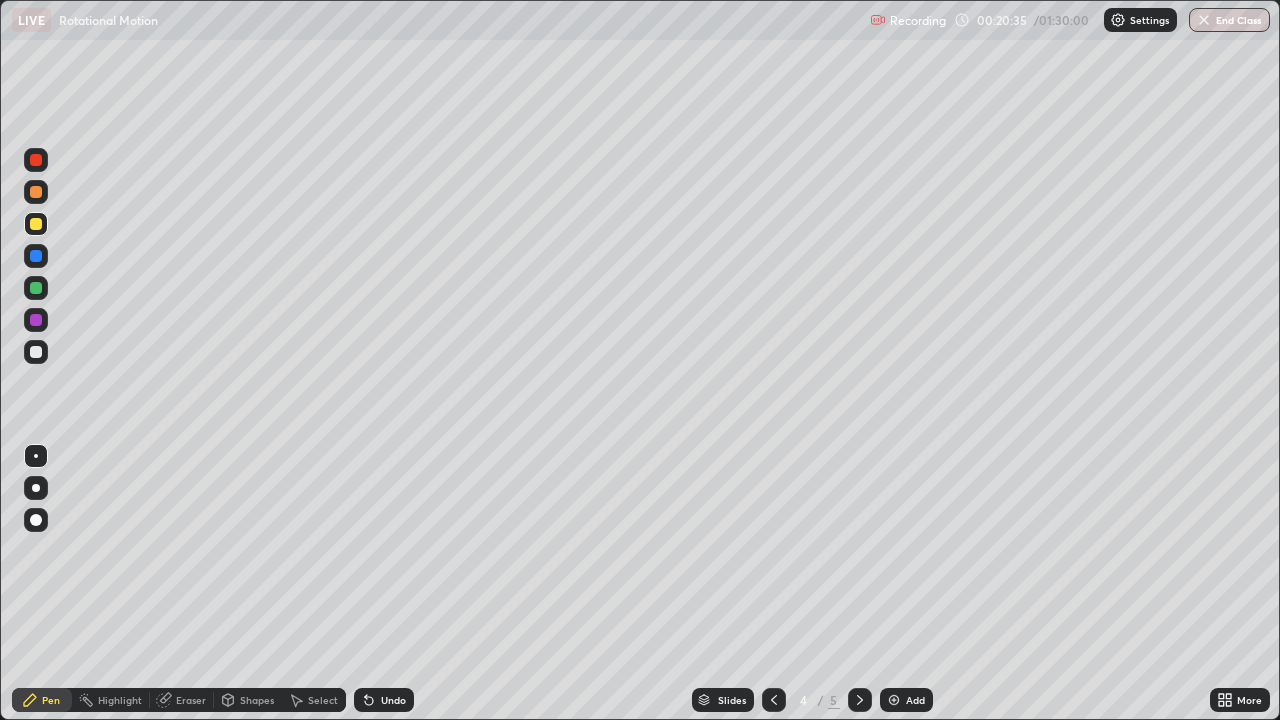 click on "Undo" at bounding box center [384, 700] 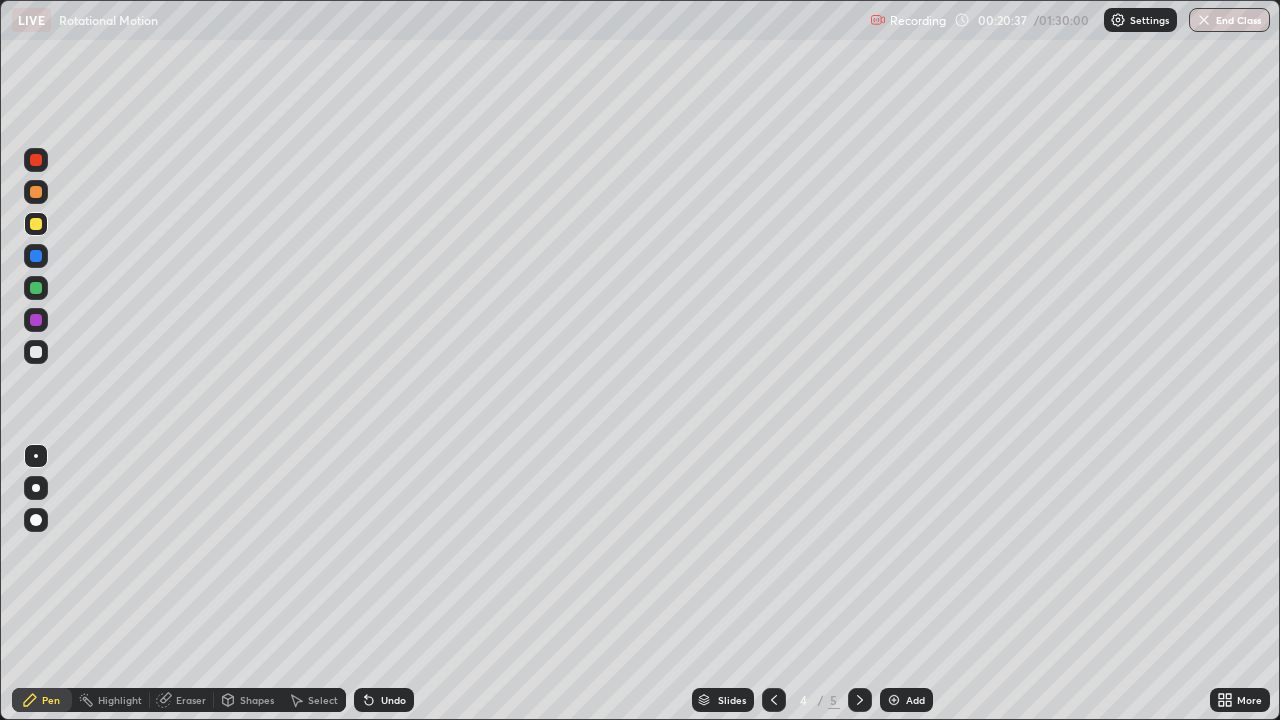 click on "Undo" at bounding box center [393, 700] 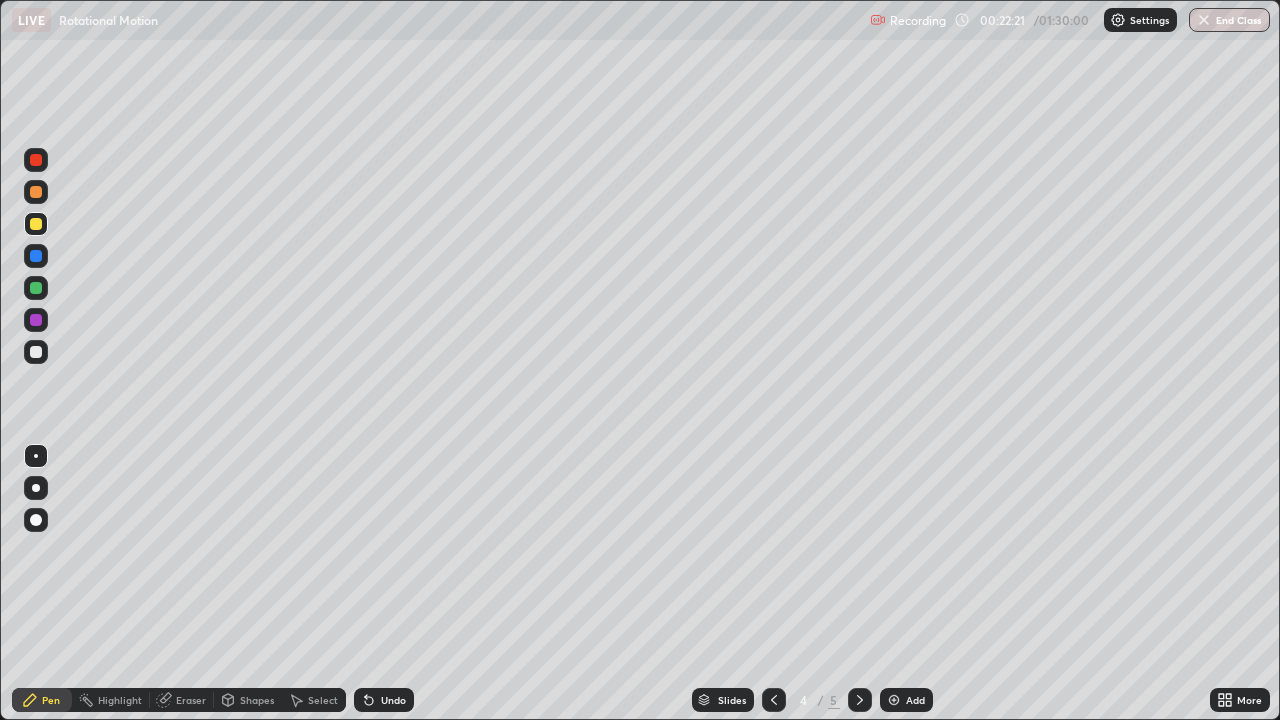 click on "Undo" at bounding box center (384, 700) 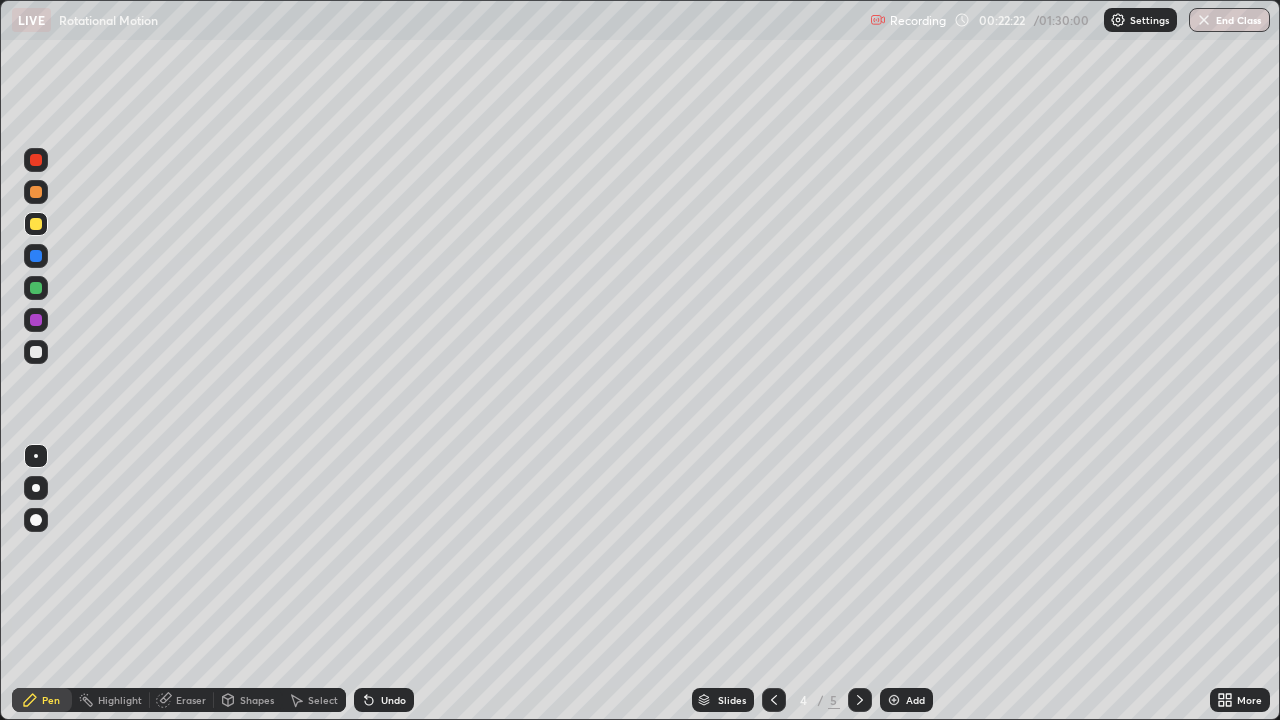 click 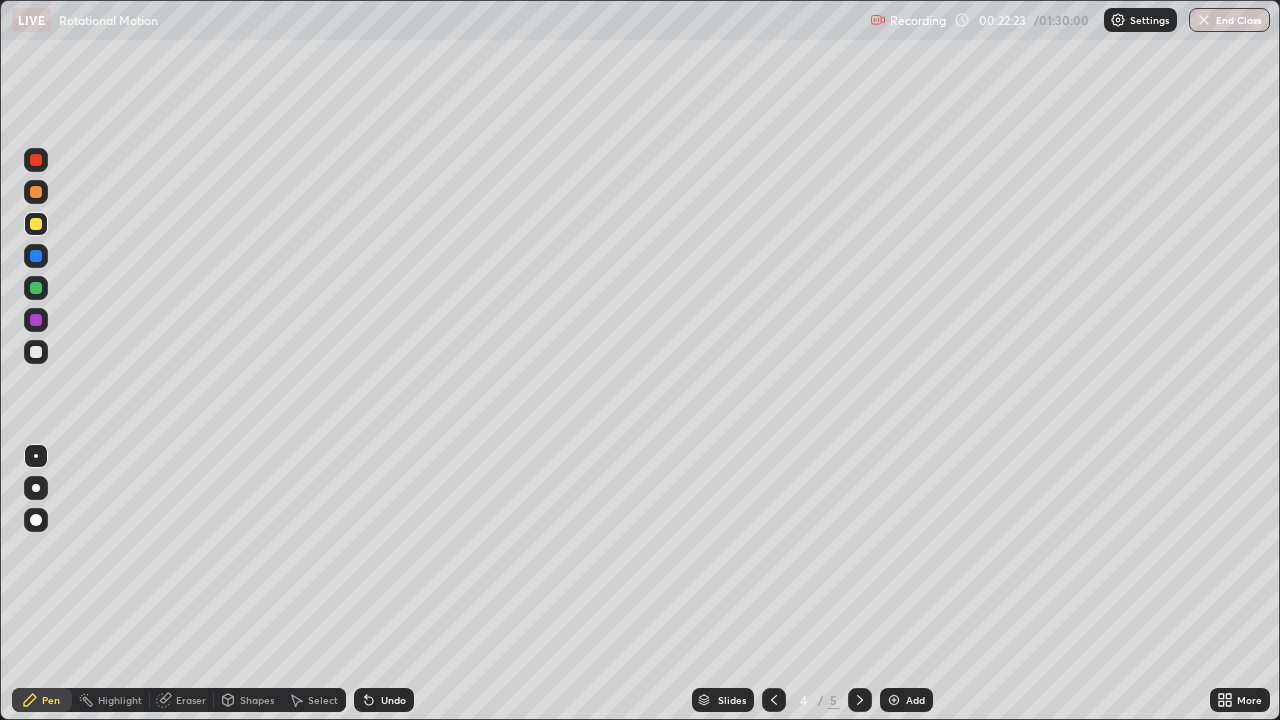 click on "Undo" at bounding box center [384, 700] 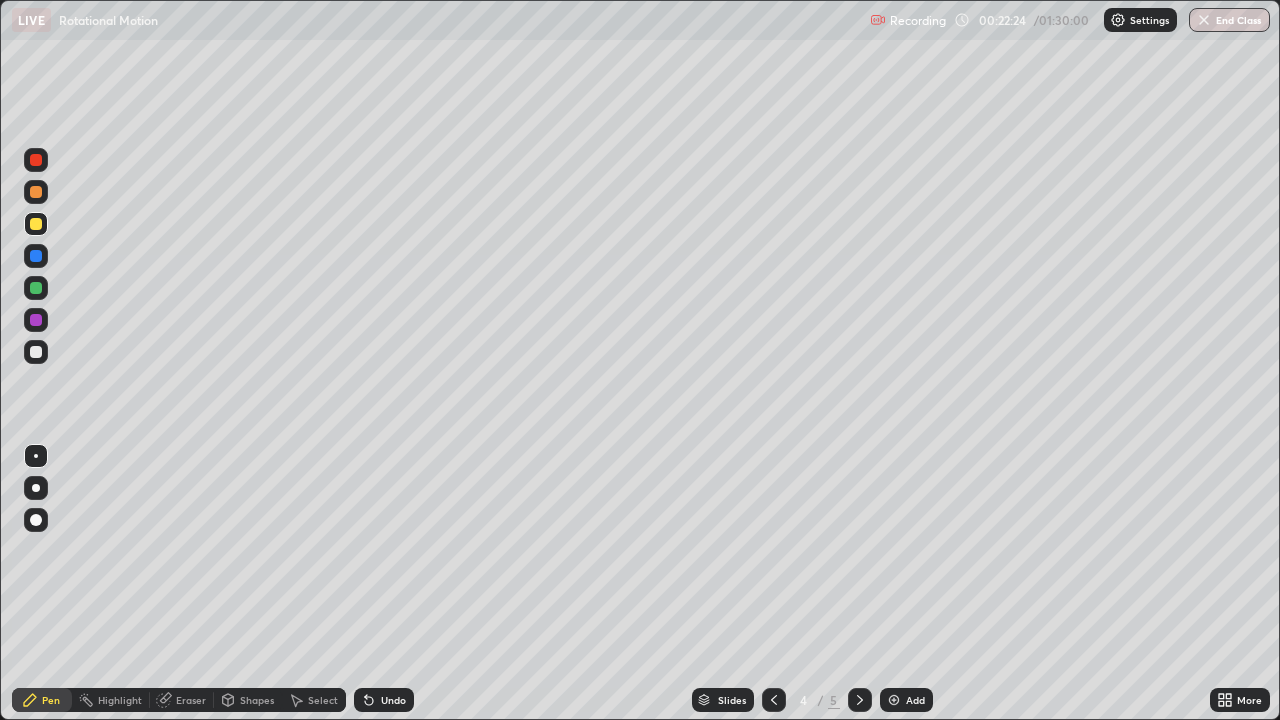 click on "Undo" at bounding box center (393, 700) 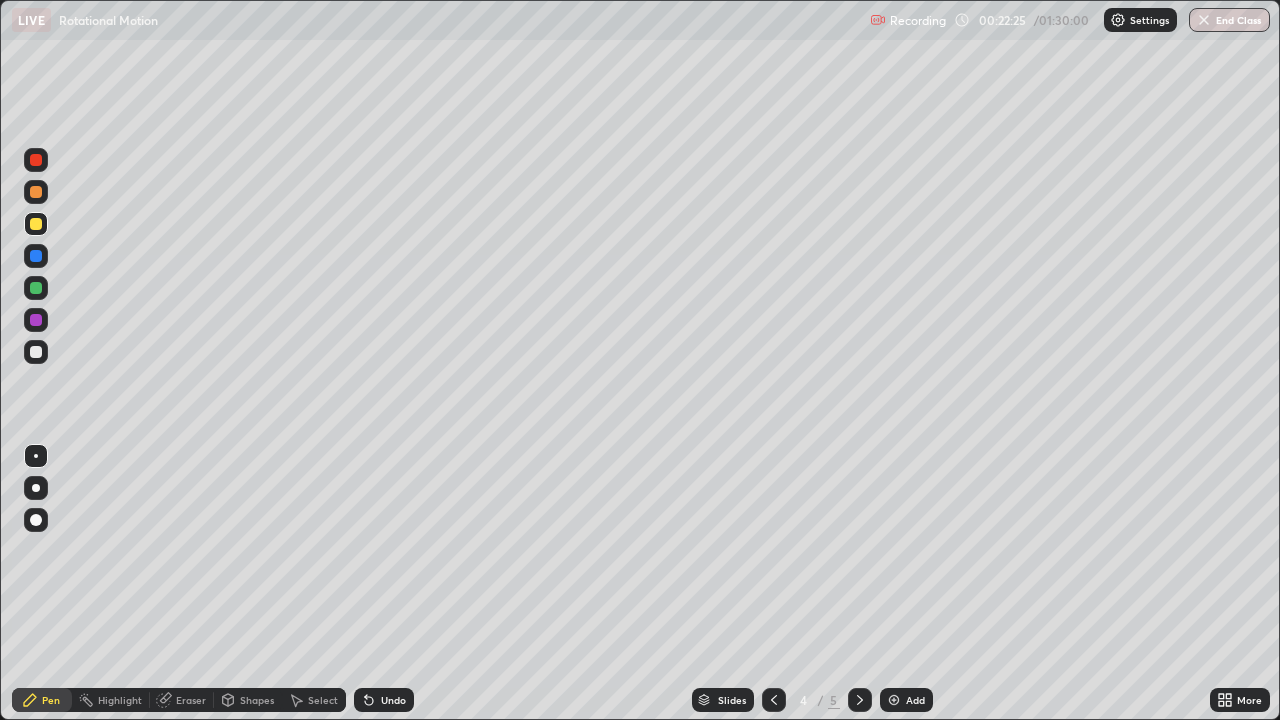 click on "Undo" at bounding box center (393, 700) 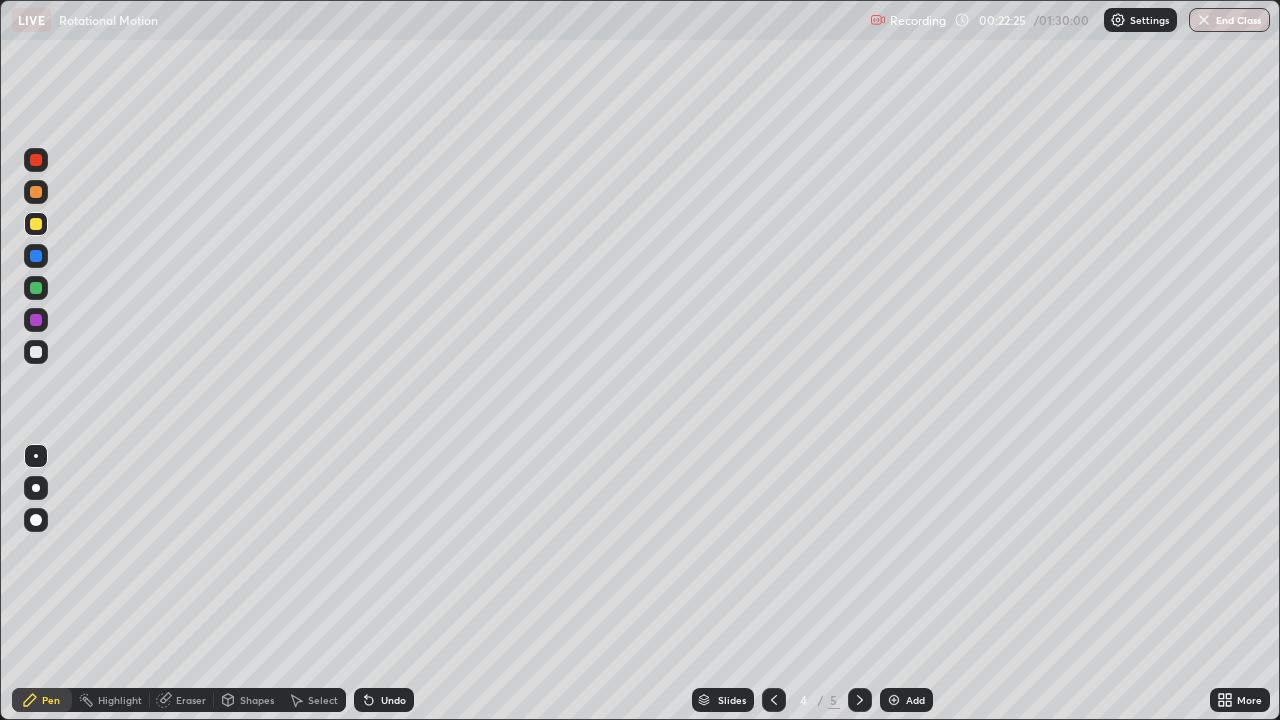click on "Undo" at bounding box center (393, 700) 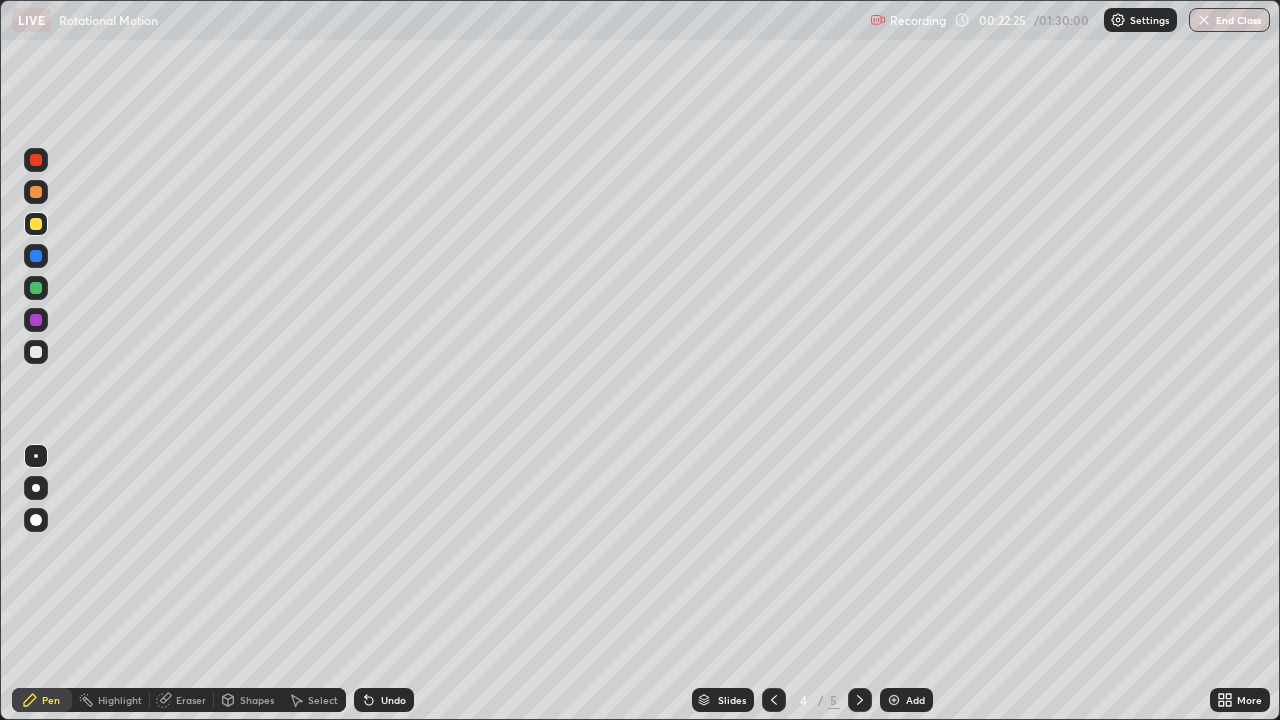 click on "Undo" at bounding box center [393, 700] 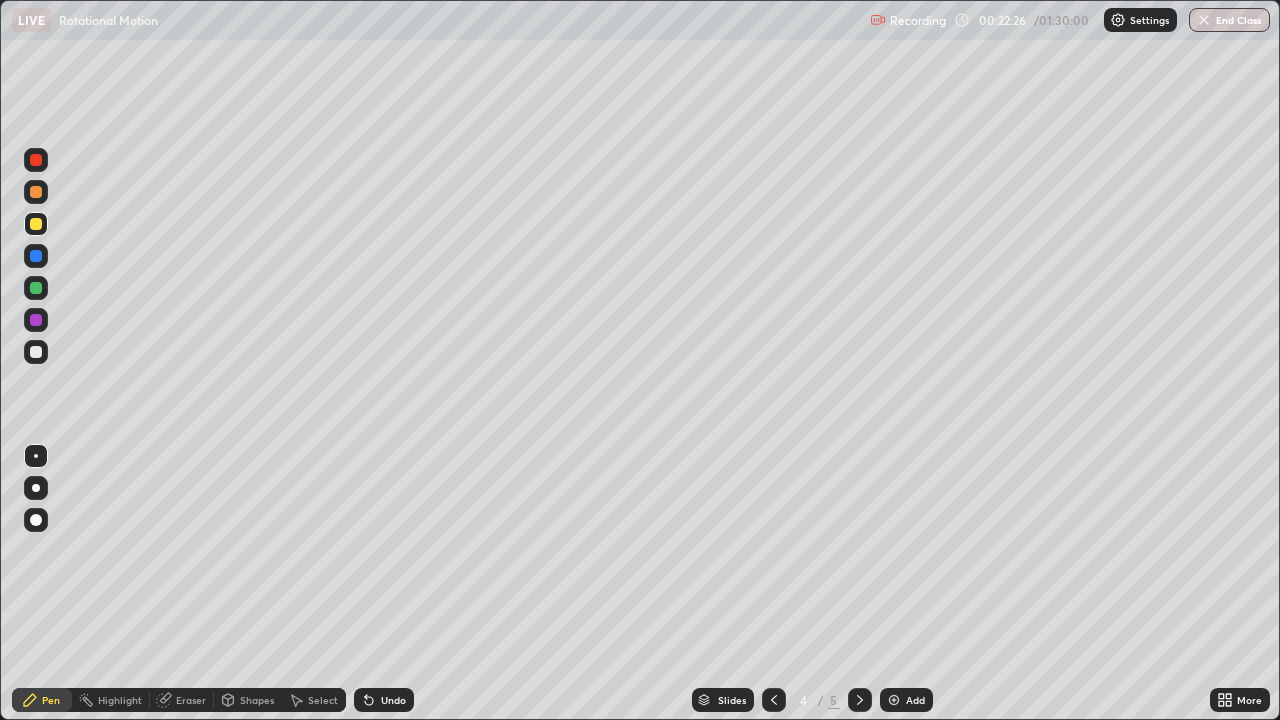 click on "Undo" at bounding box center [393, 700] 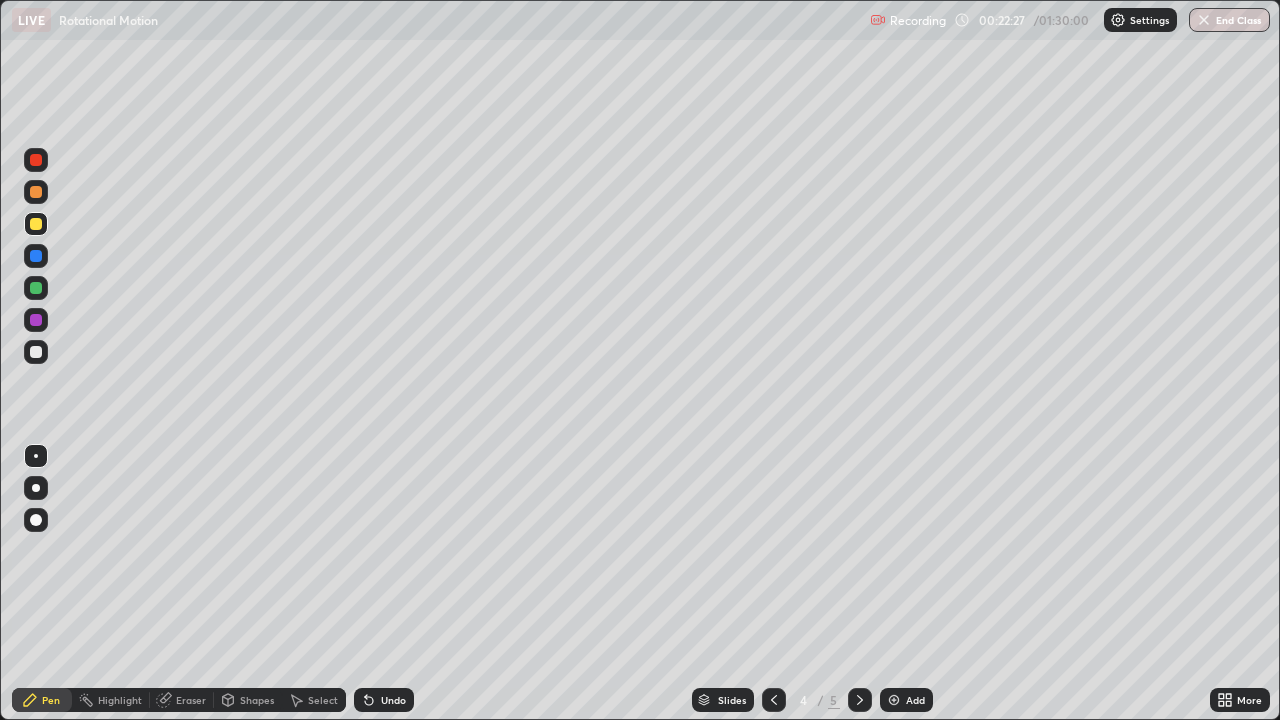 click on "Undo" at bounding box center [384, 700] 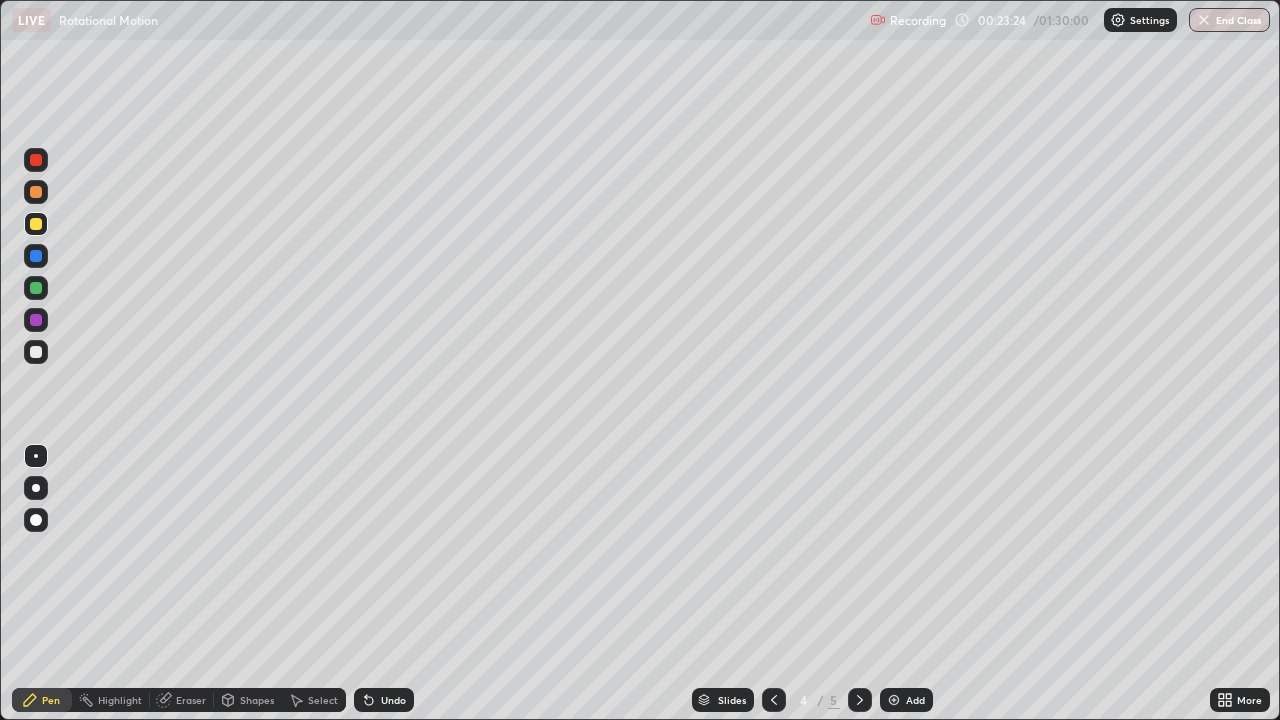 click at bounding box center [36, 192] 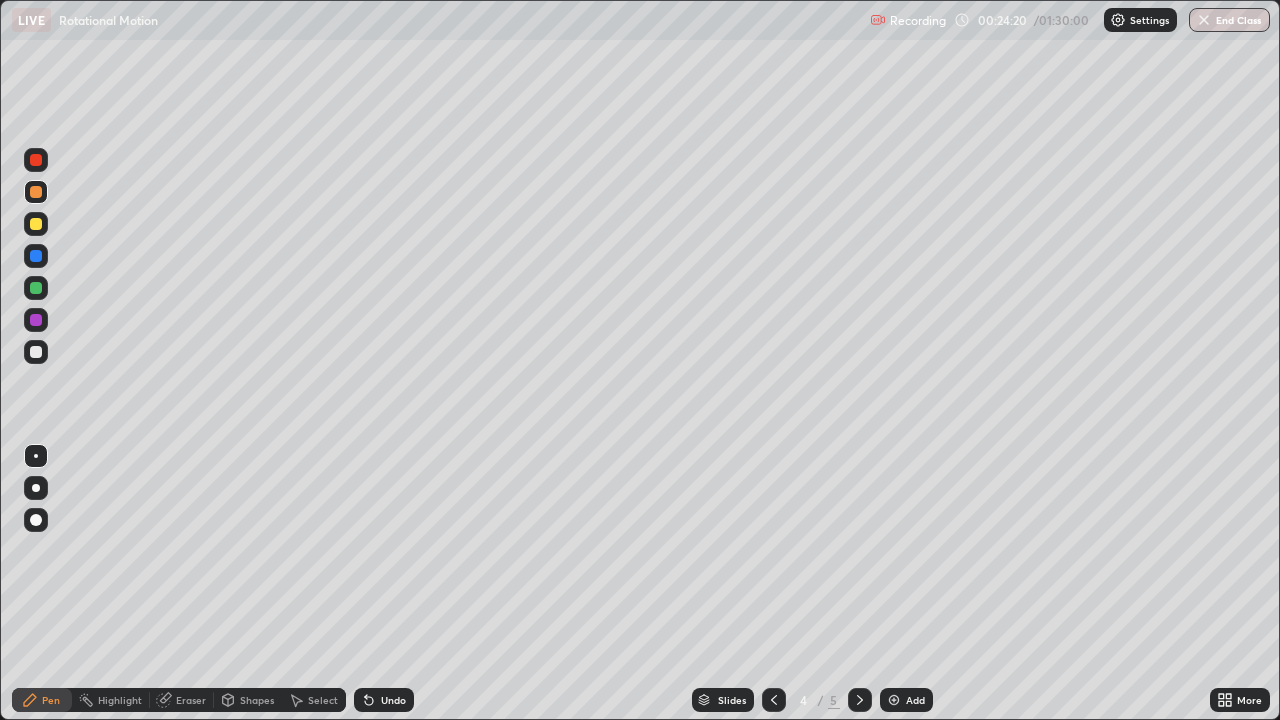 click on "Undo" at bounding box center (393, 700) 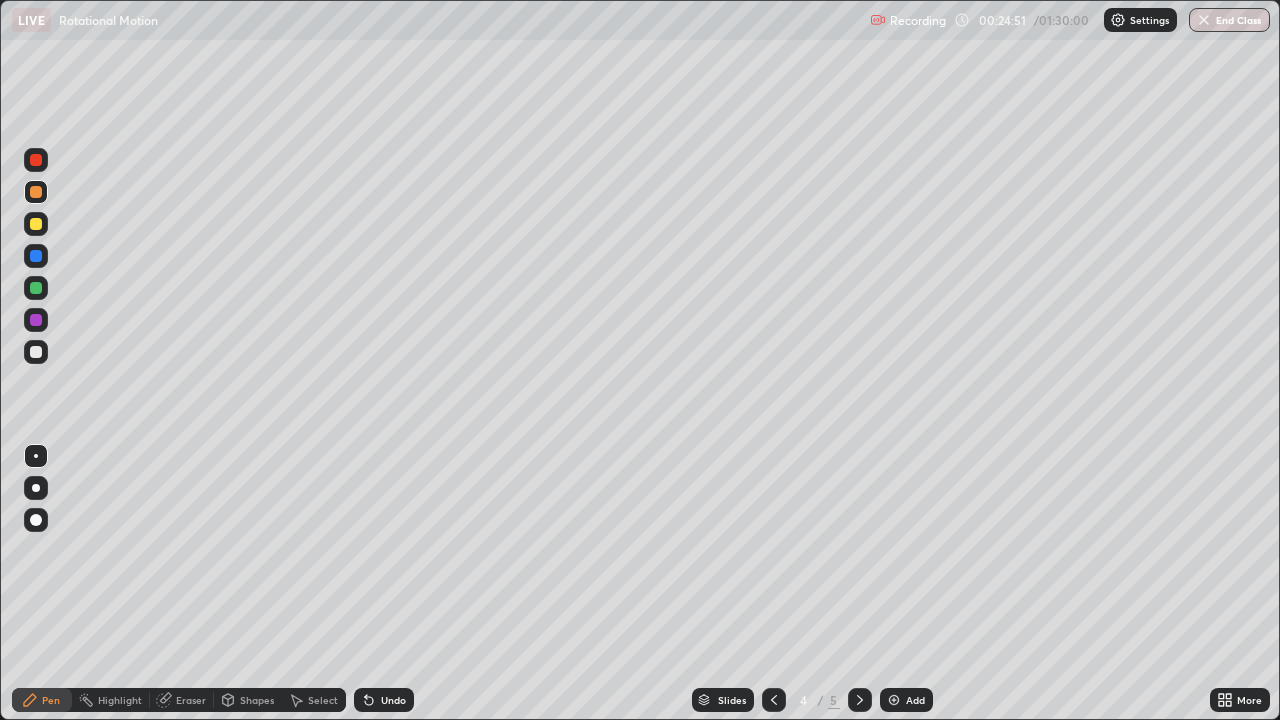 click at bounding box center [36, 256] 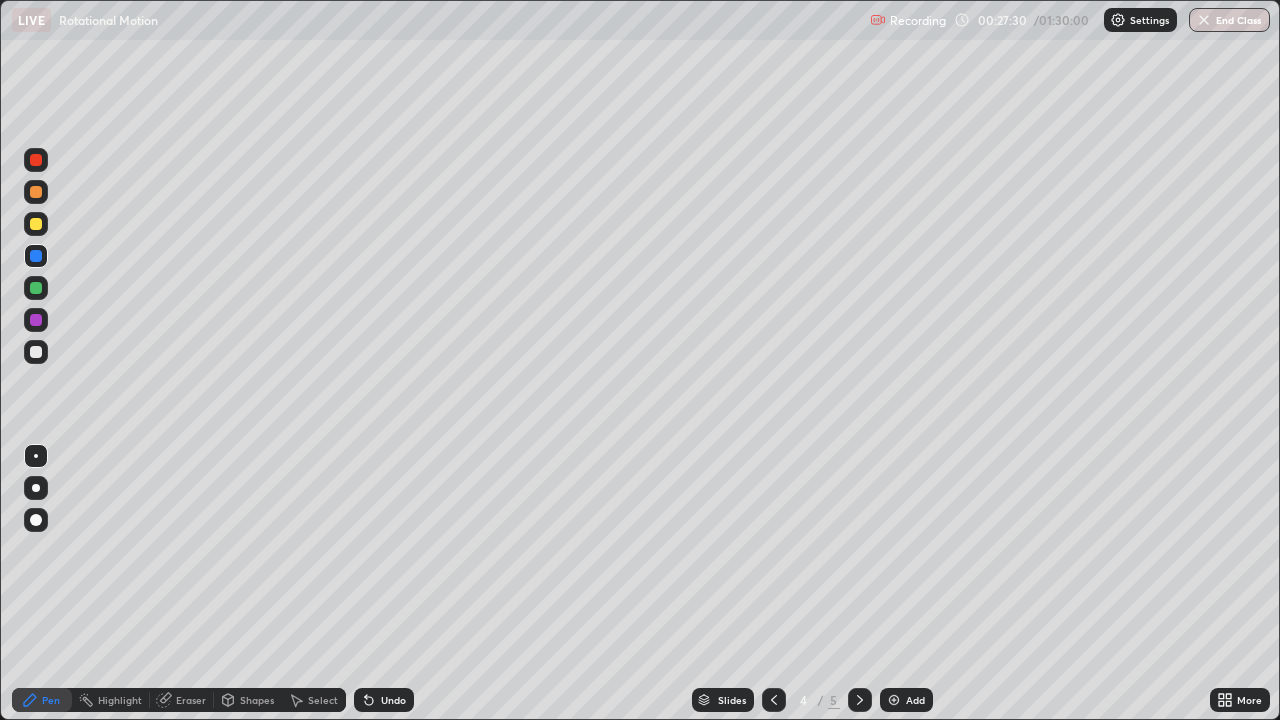 click 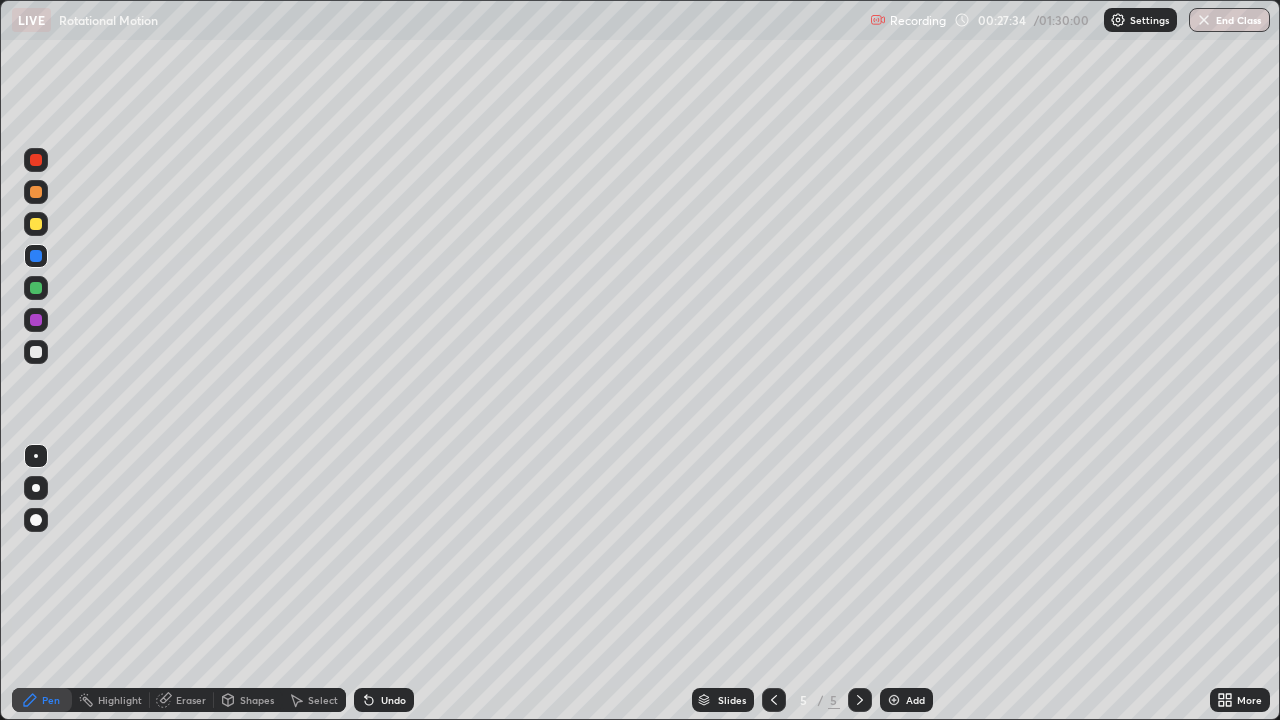 click at bounding box center [894, 700] 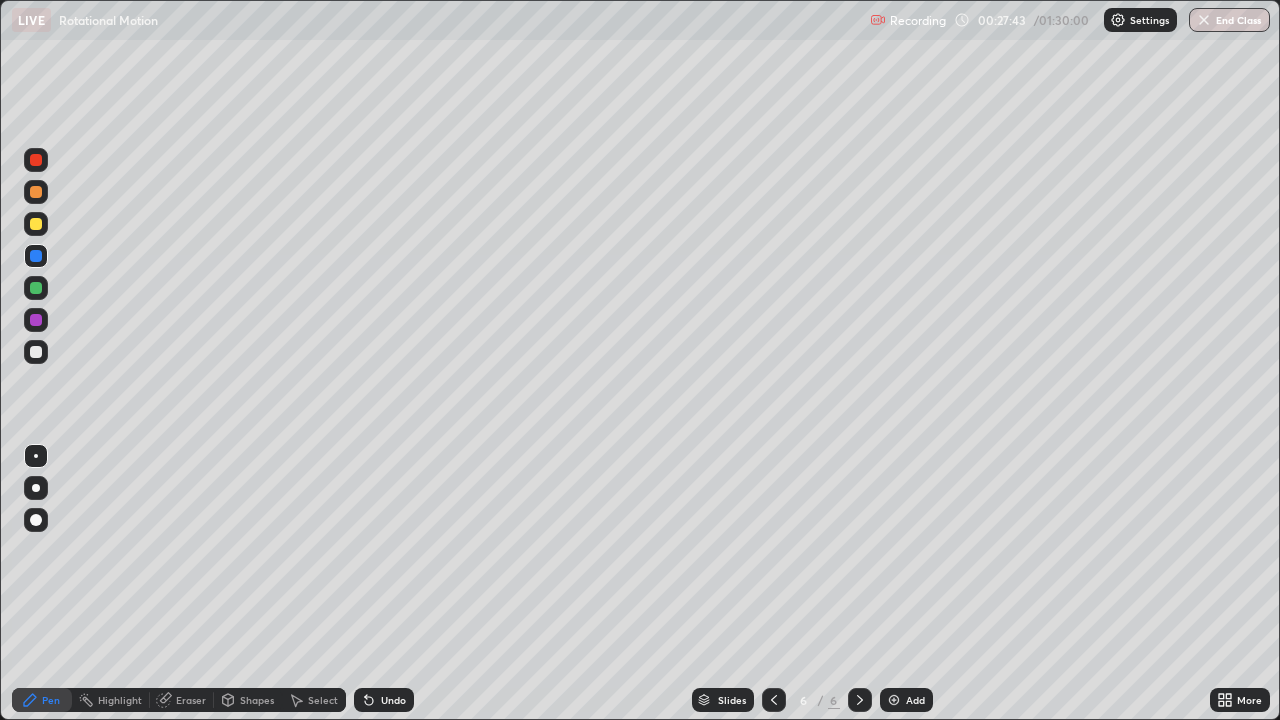 click 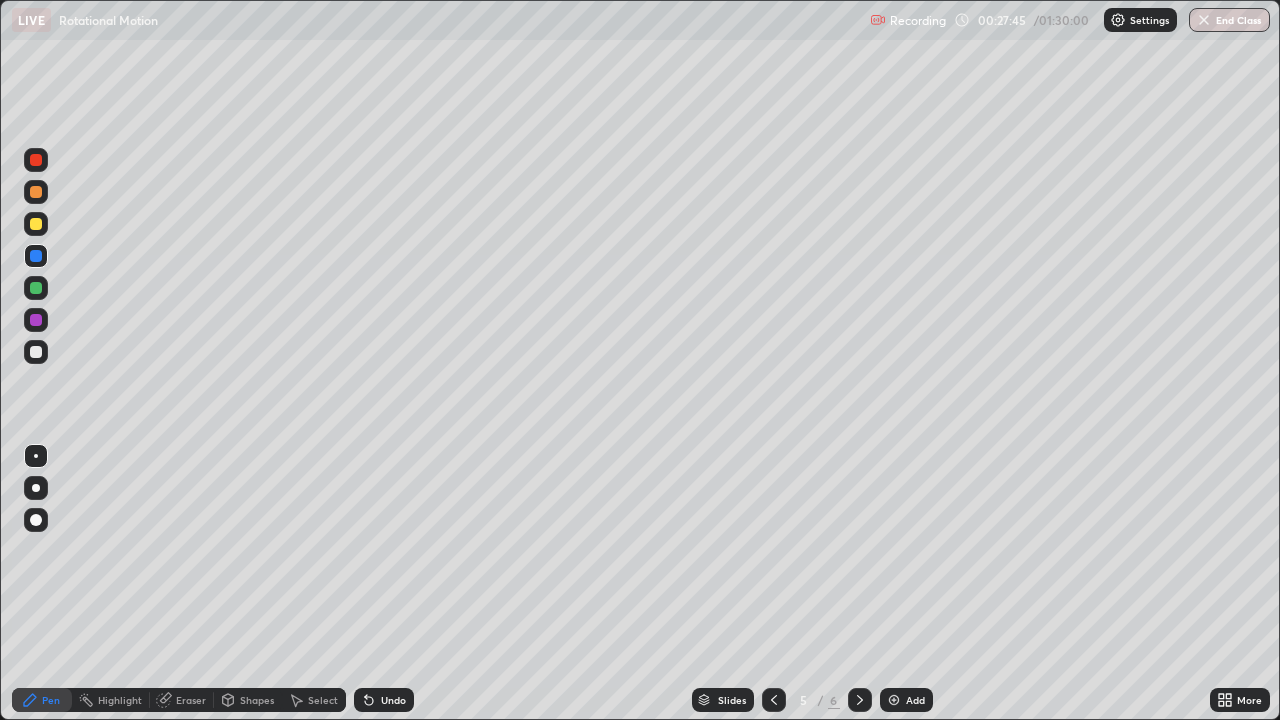 click on "Highlight" at bounding box center (120, 700) 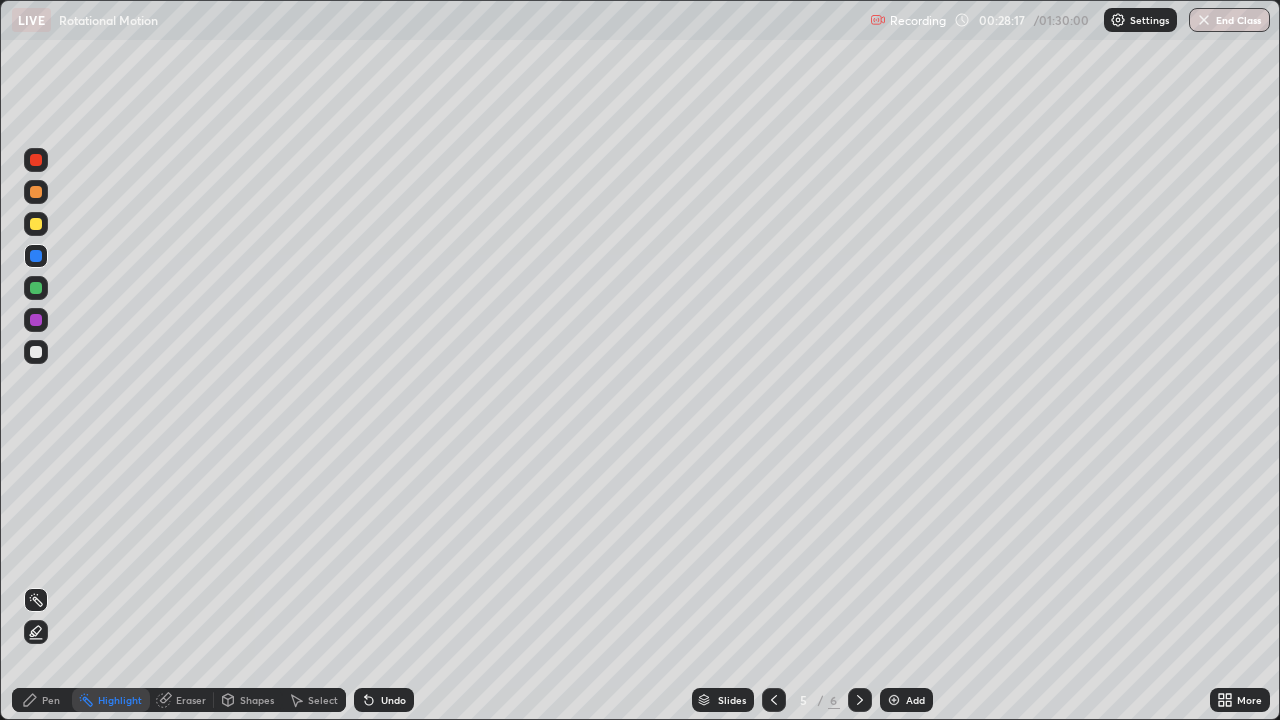 click at bounding box center [860, 700] 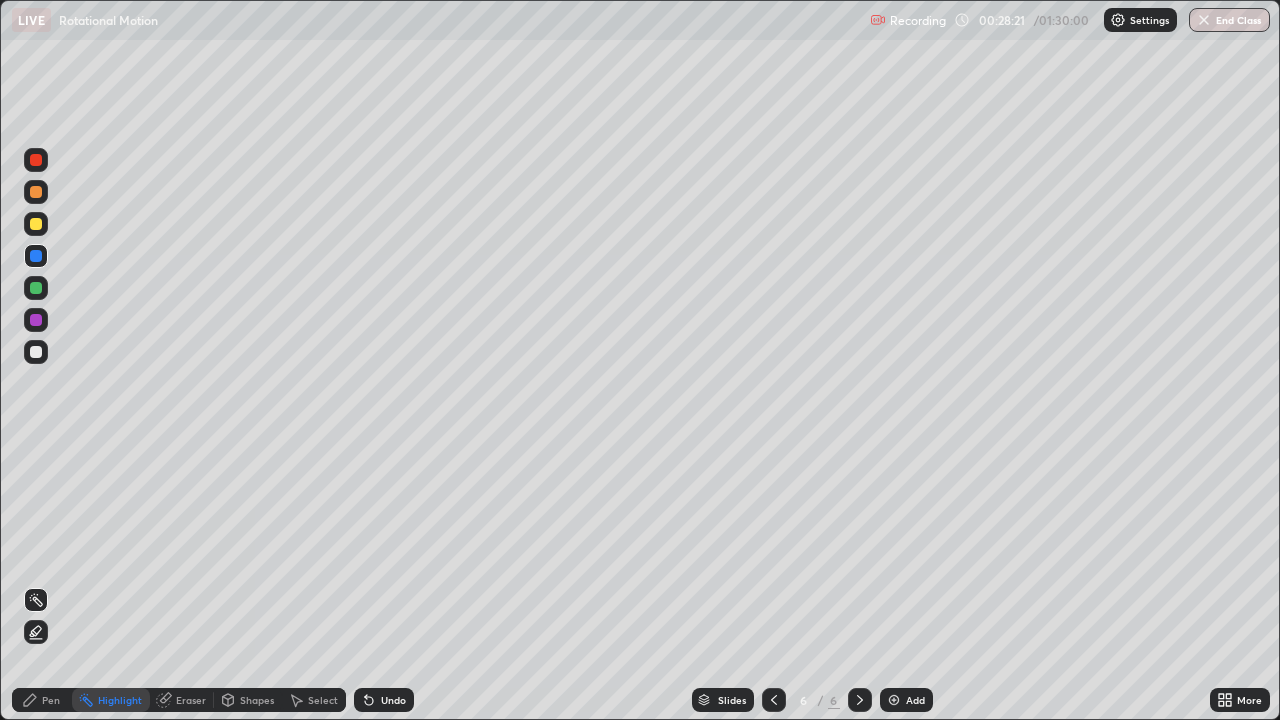 click at bounding box center [36, 352] 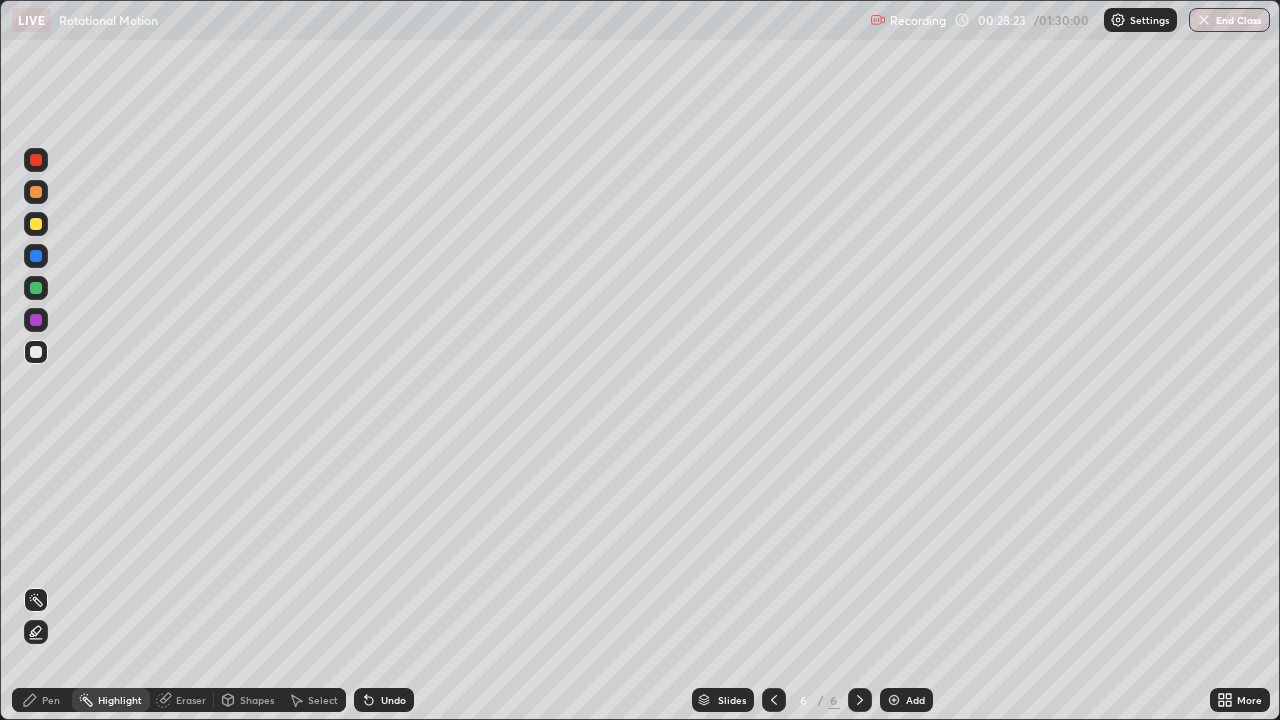click on "Pen" at bounding box center [51, 700] 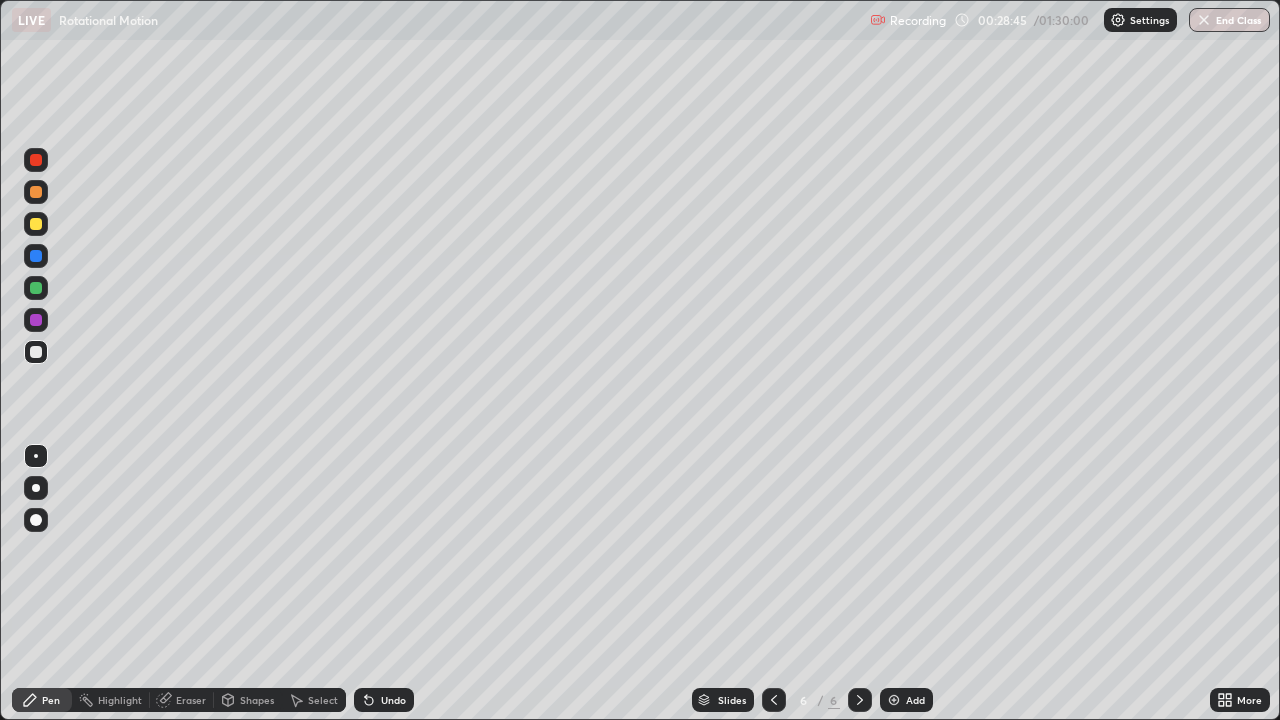click on "Shapes" at bounding box center (257, 700) 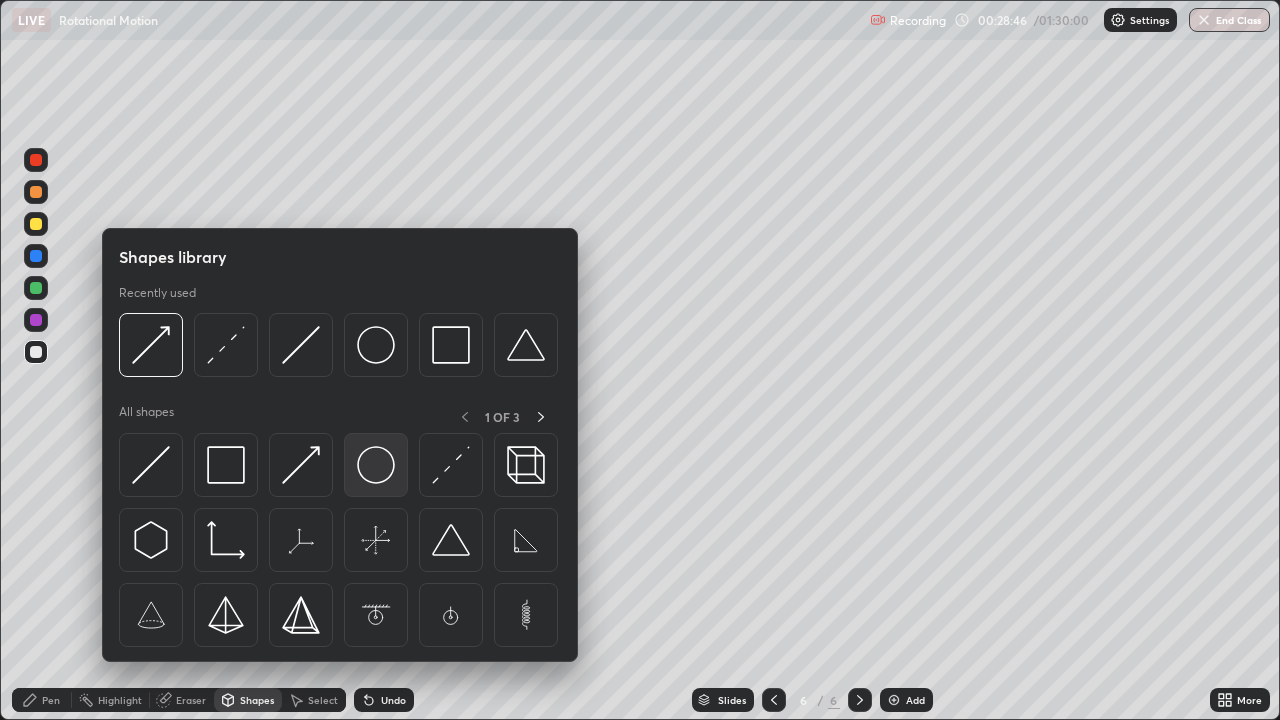 click at bounding box center [376, 465] 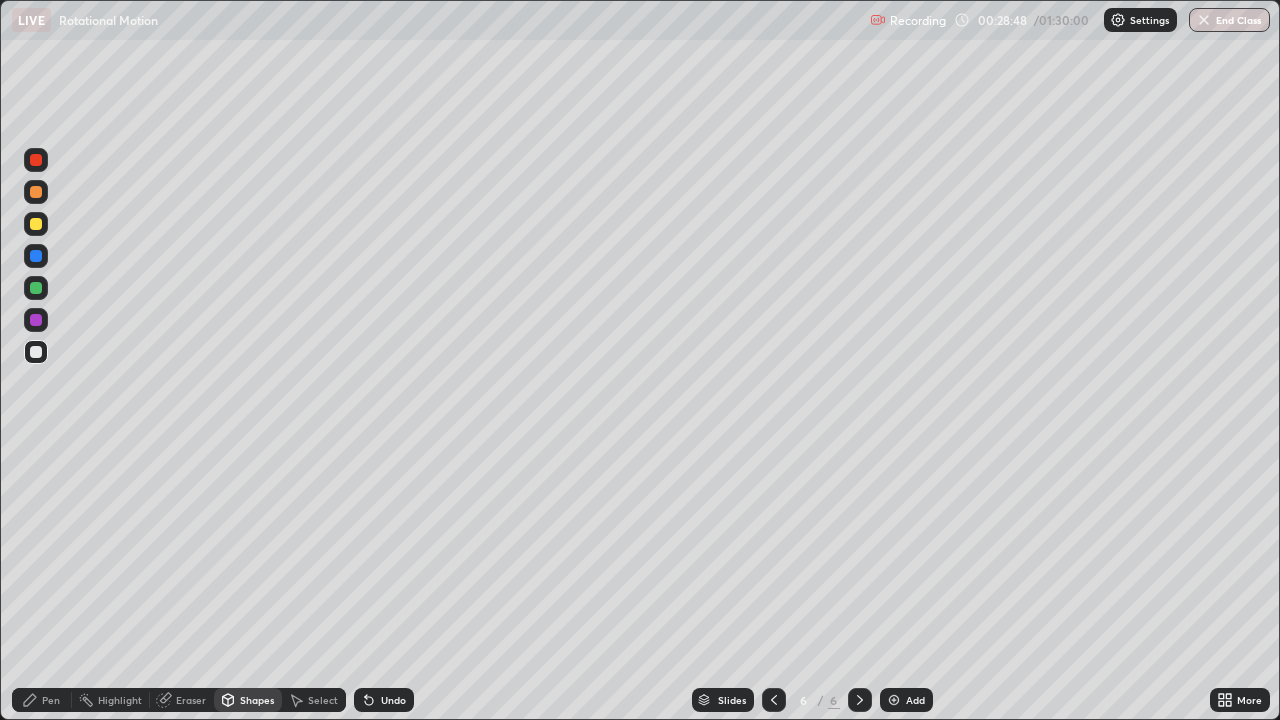 click on "Shapes" at bounding box center [257, 700] 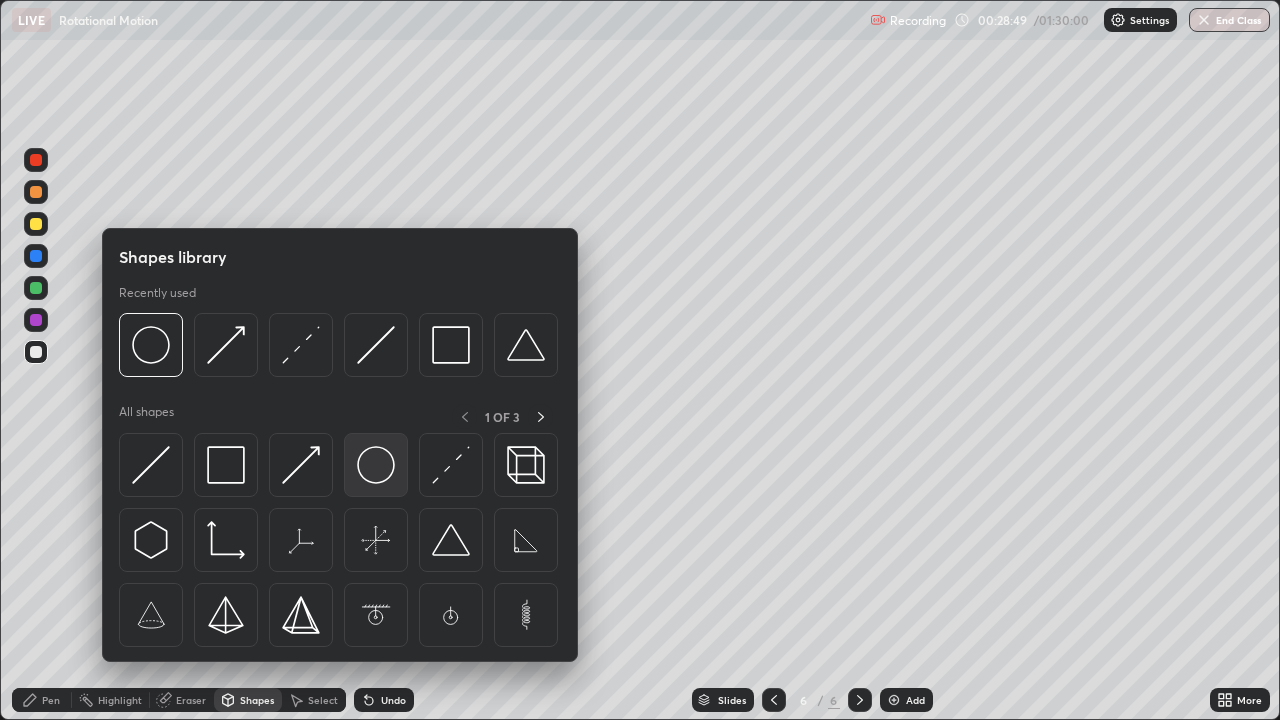click at bounding box center [376, 465] 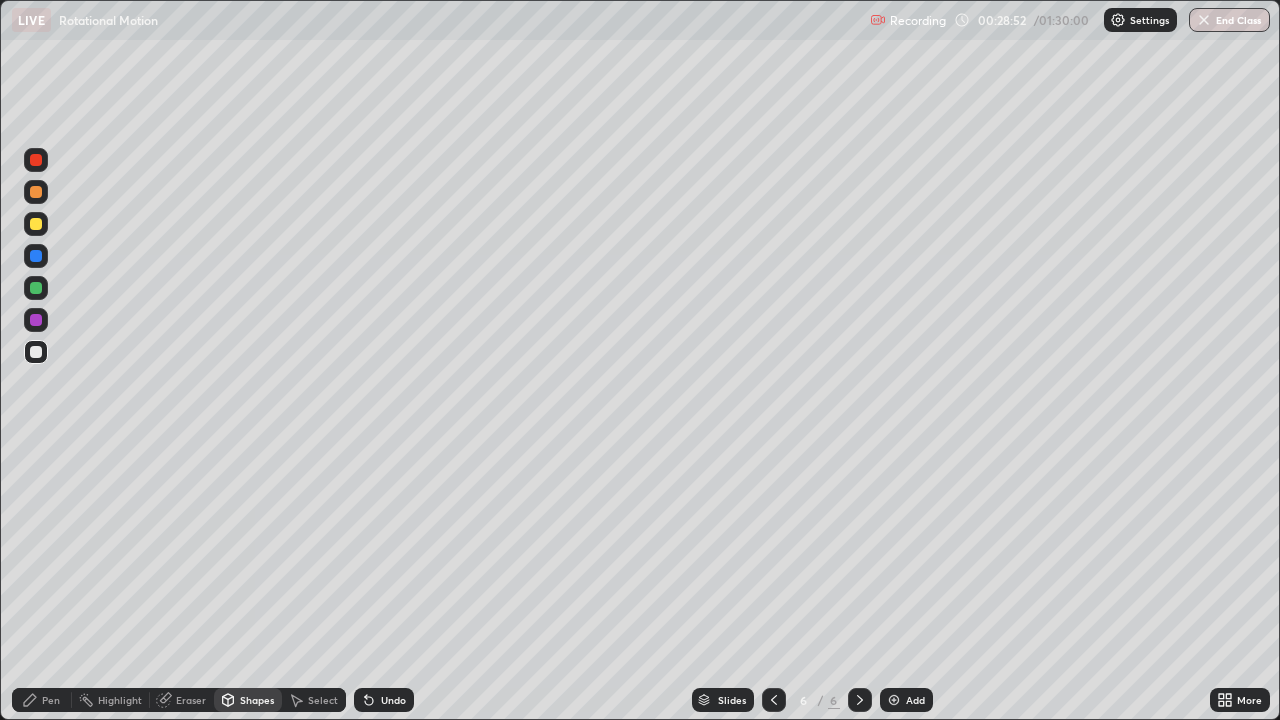 click on "Shapes" at bounding box center [248, 700] 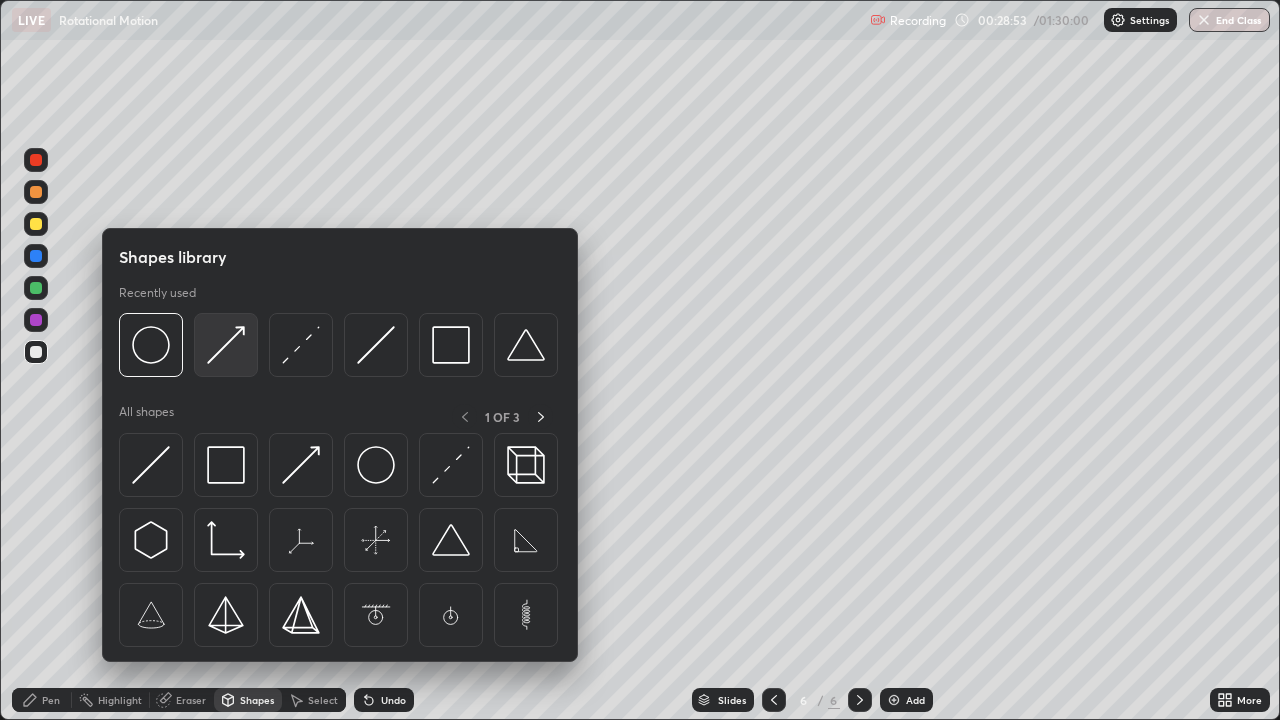 click at bounding box center [226, 345] 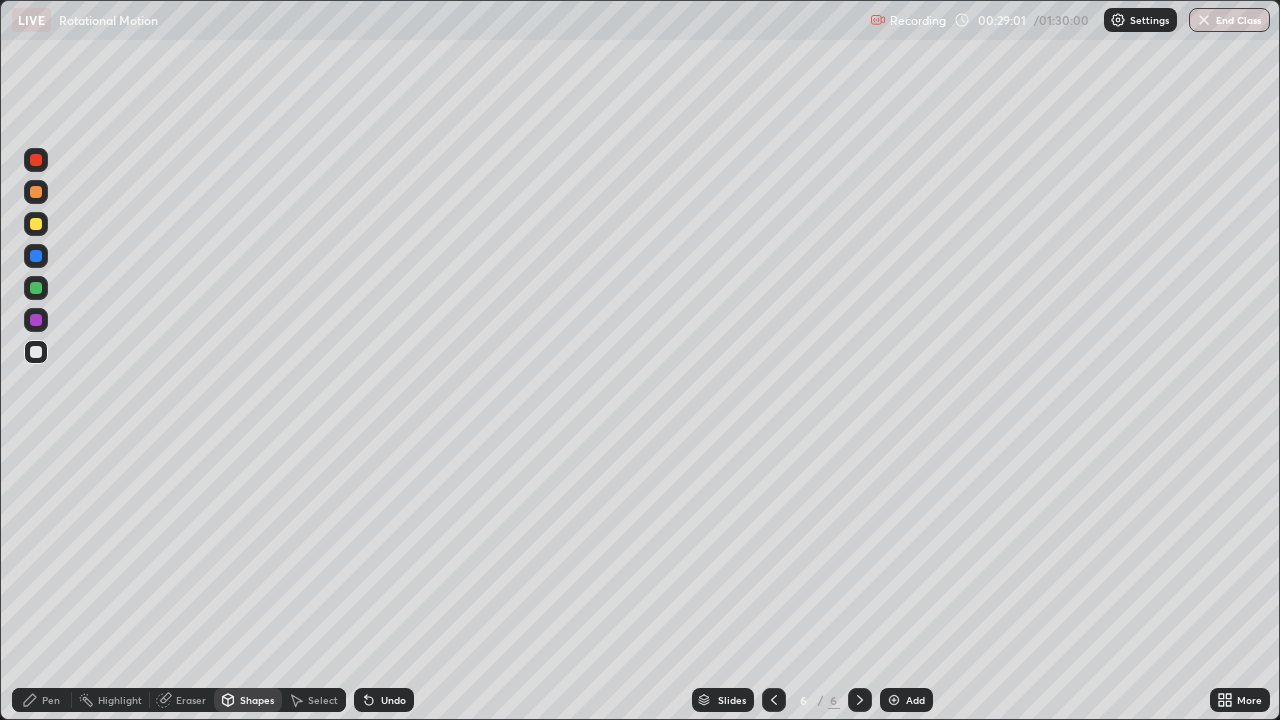 click on "Select" at bounding box center (323, 700) 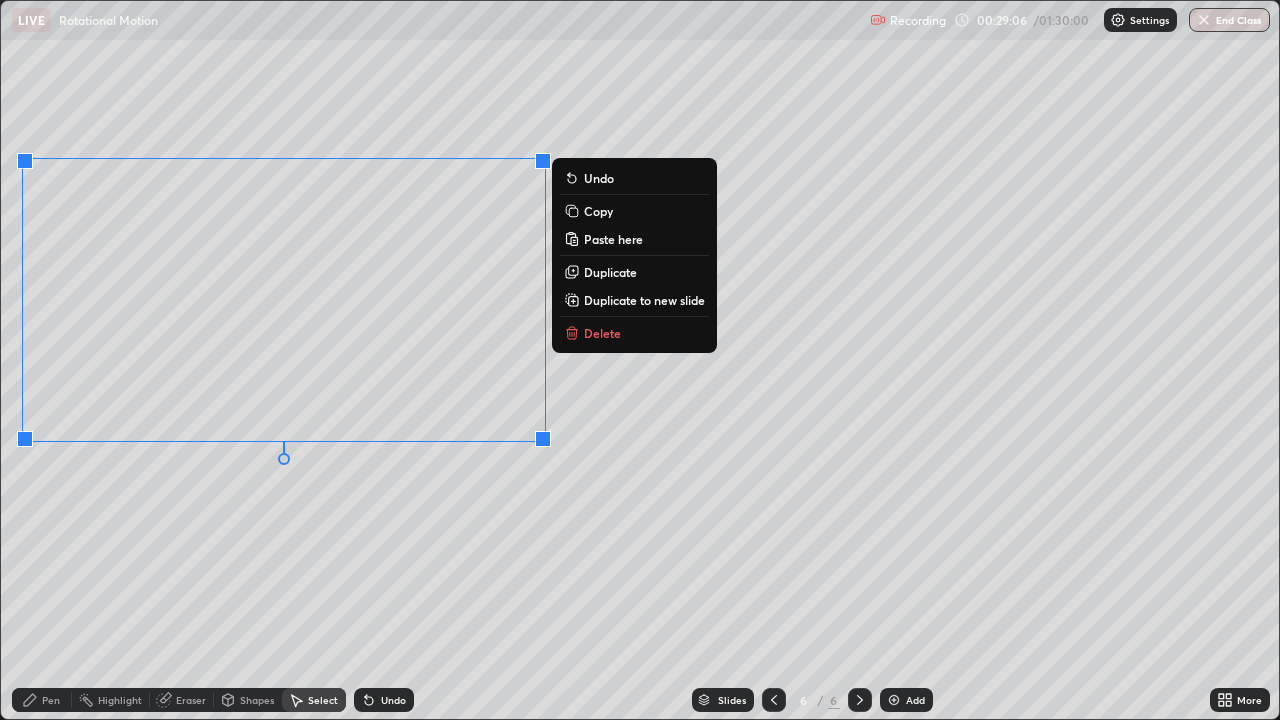 click on "Copy" at bounding box center [598, 211] 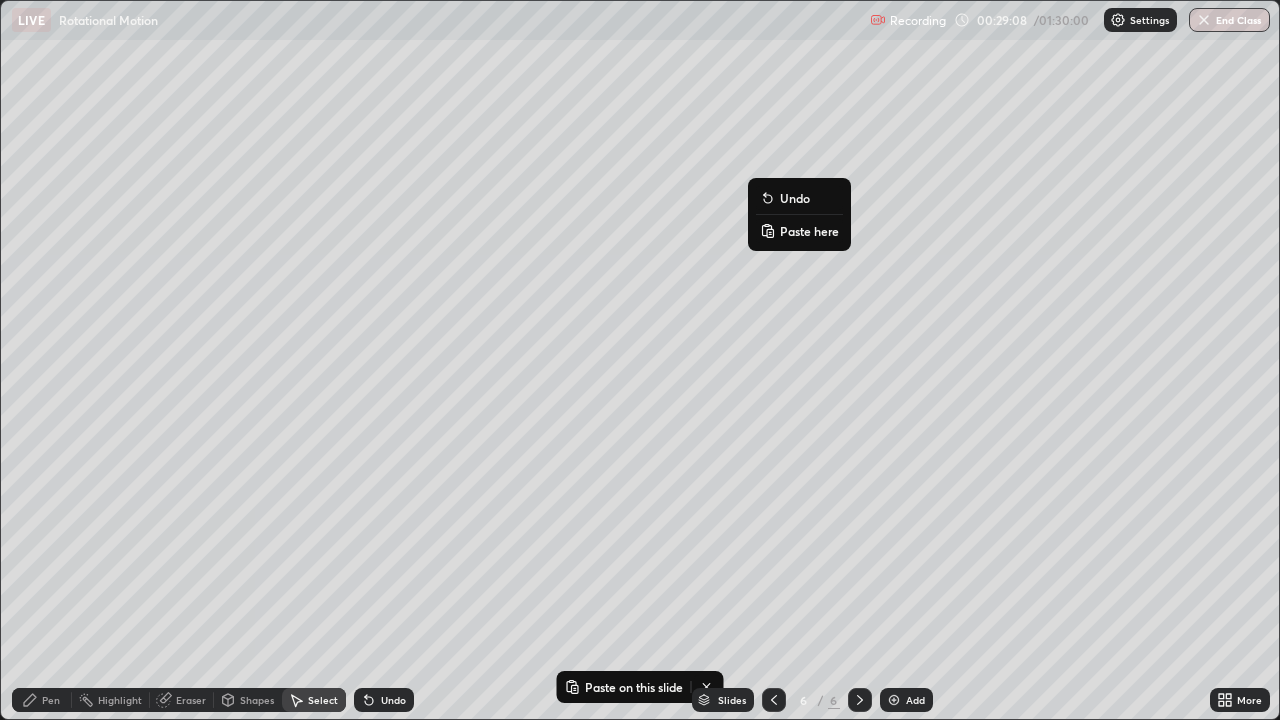 click 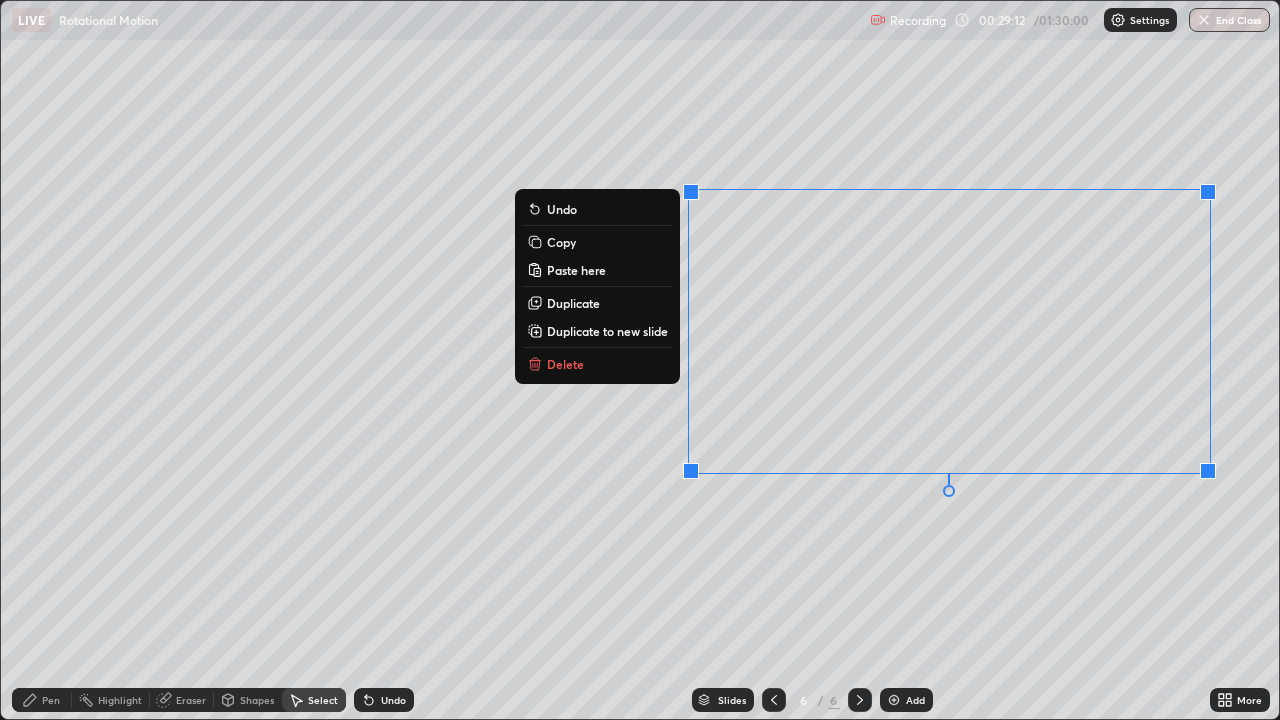 click on "0 ° Undo Copy Paste here Duplicate Duplicate to new slide Delete" at bounding box center (640, 360) 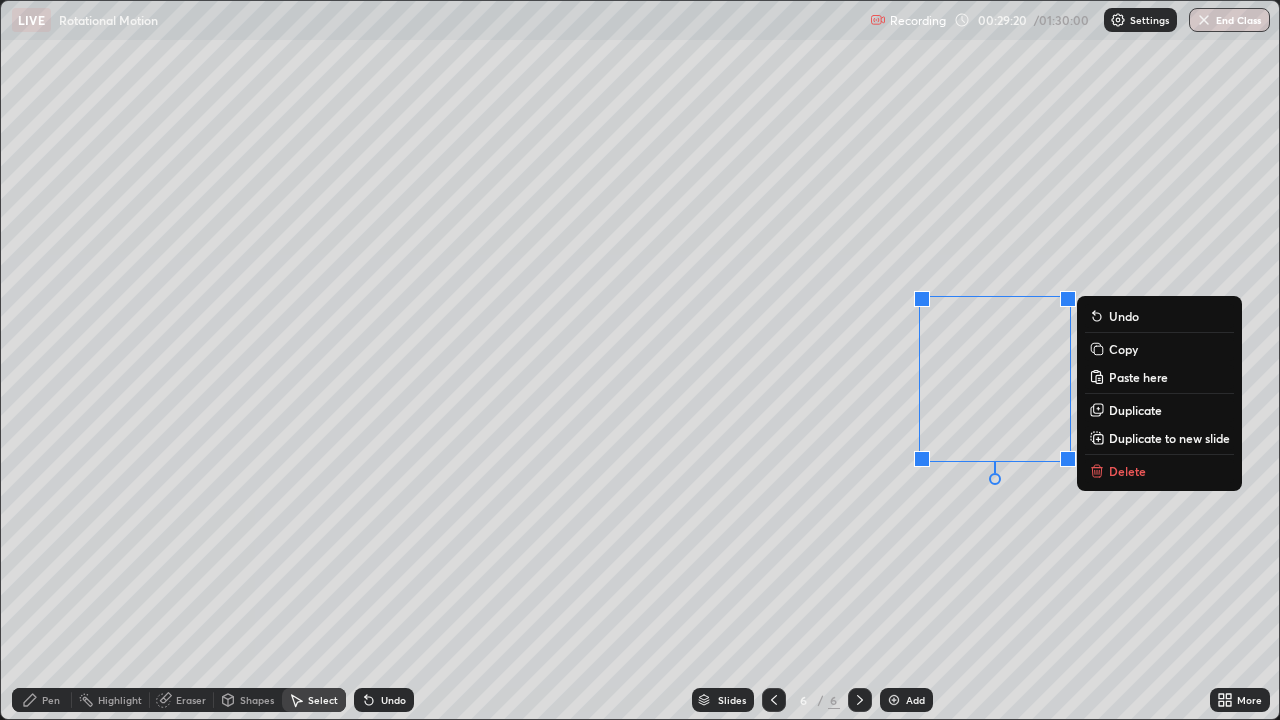 click on "0 ° Undo Copy Paste here Duplicate Duplicate to new slide Delete" at bounding box center (640, 360) 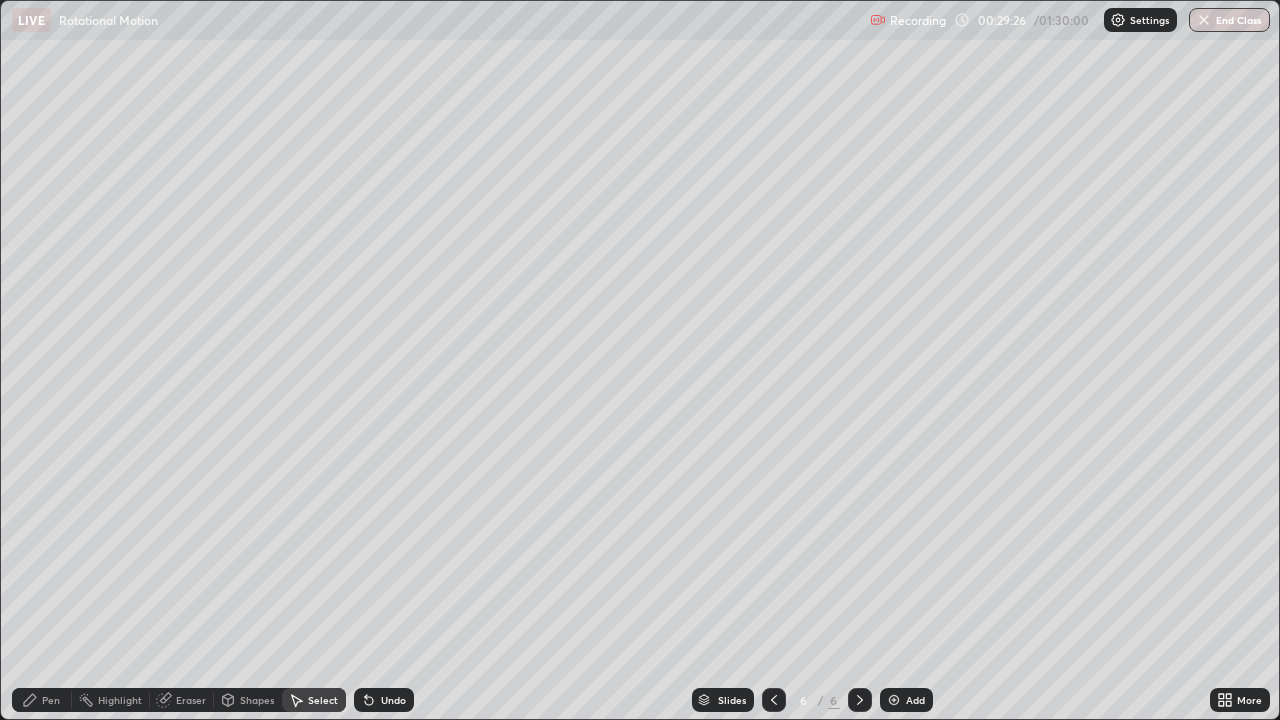 click 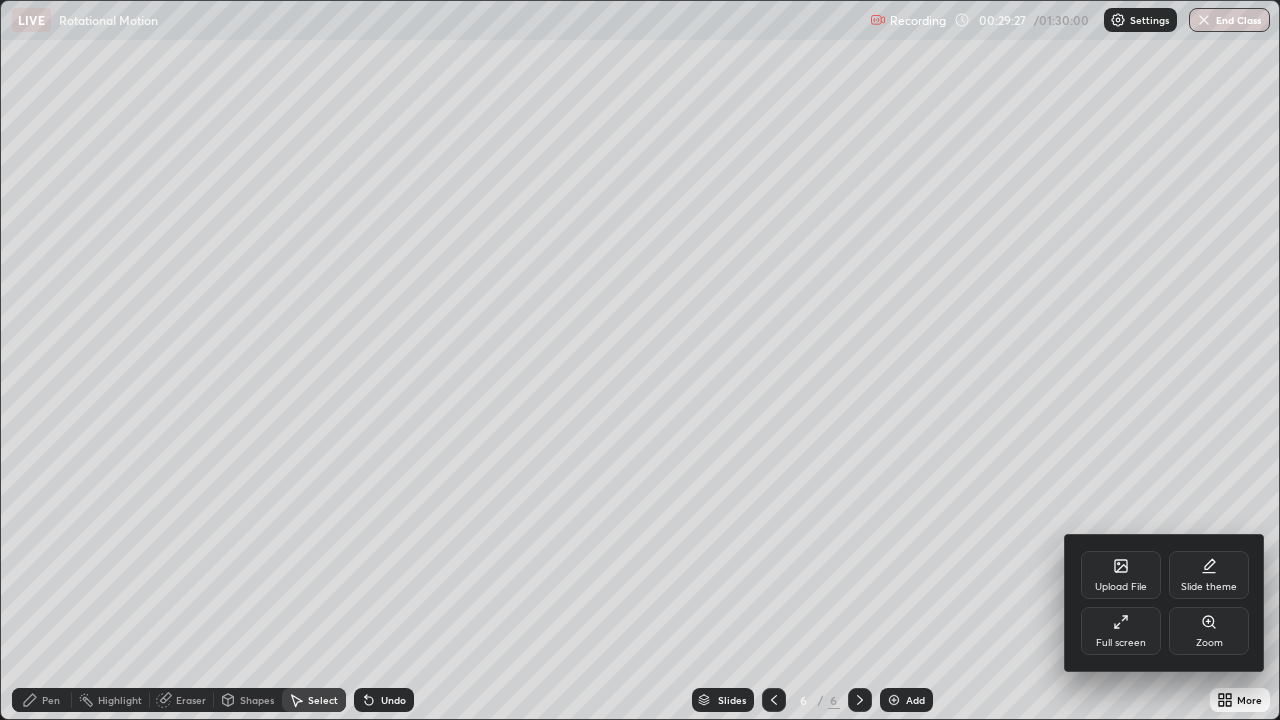 click 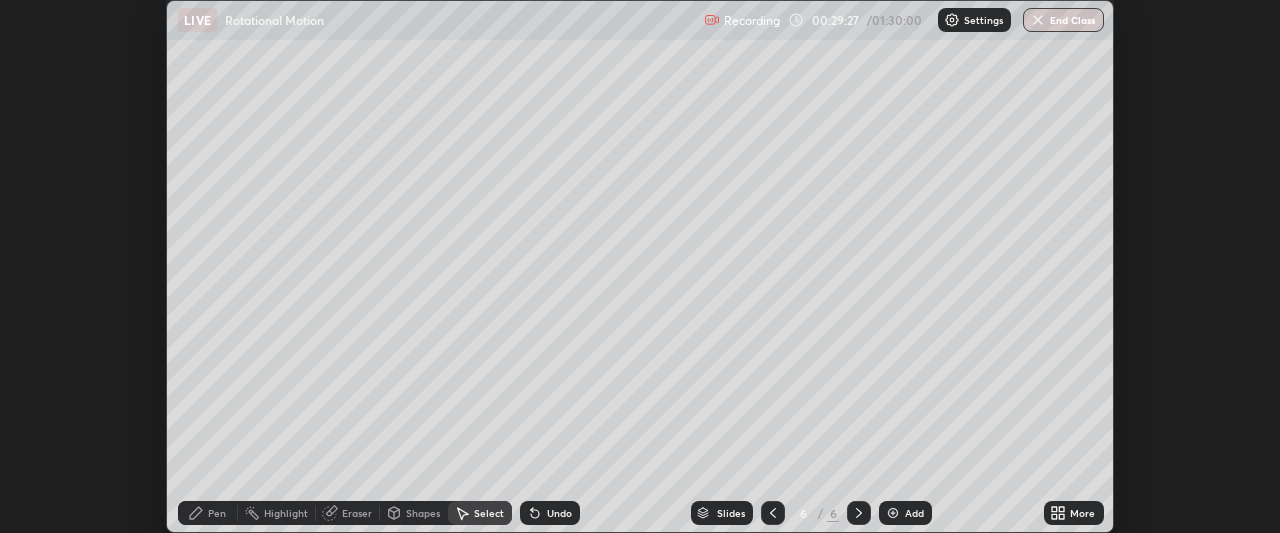 scroll, scrollTop: 533, scrollLeft: 1280, axis: both 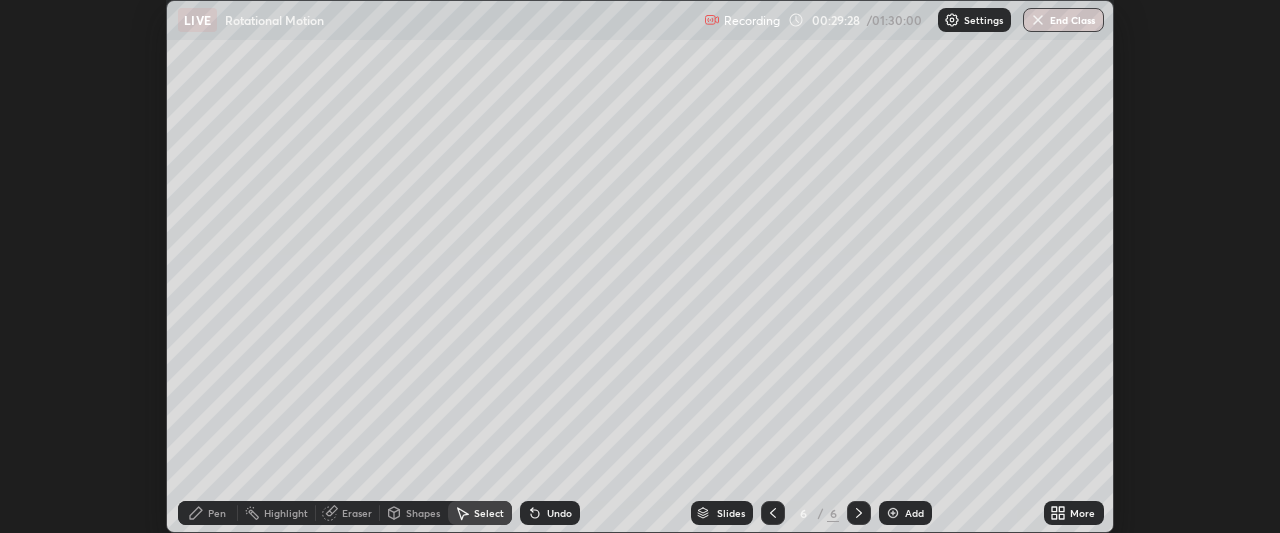 click 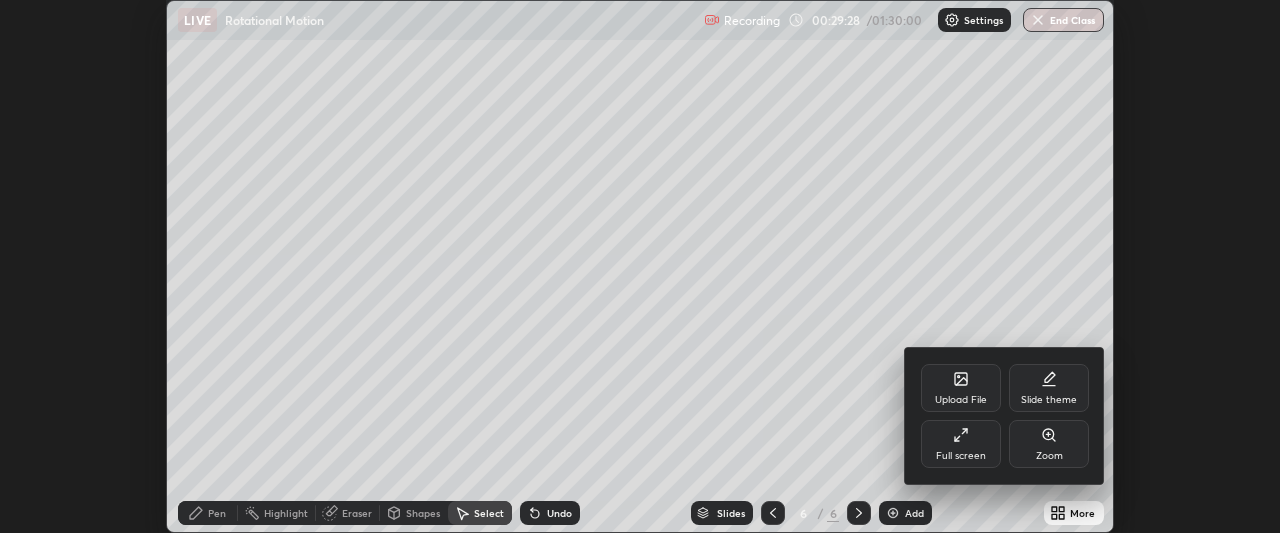 click on "Full screen" at bounding box center (961, 444) 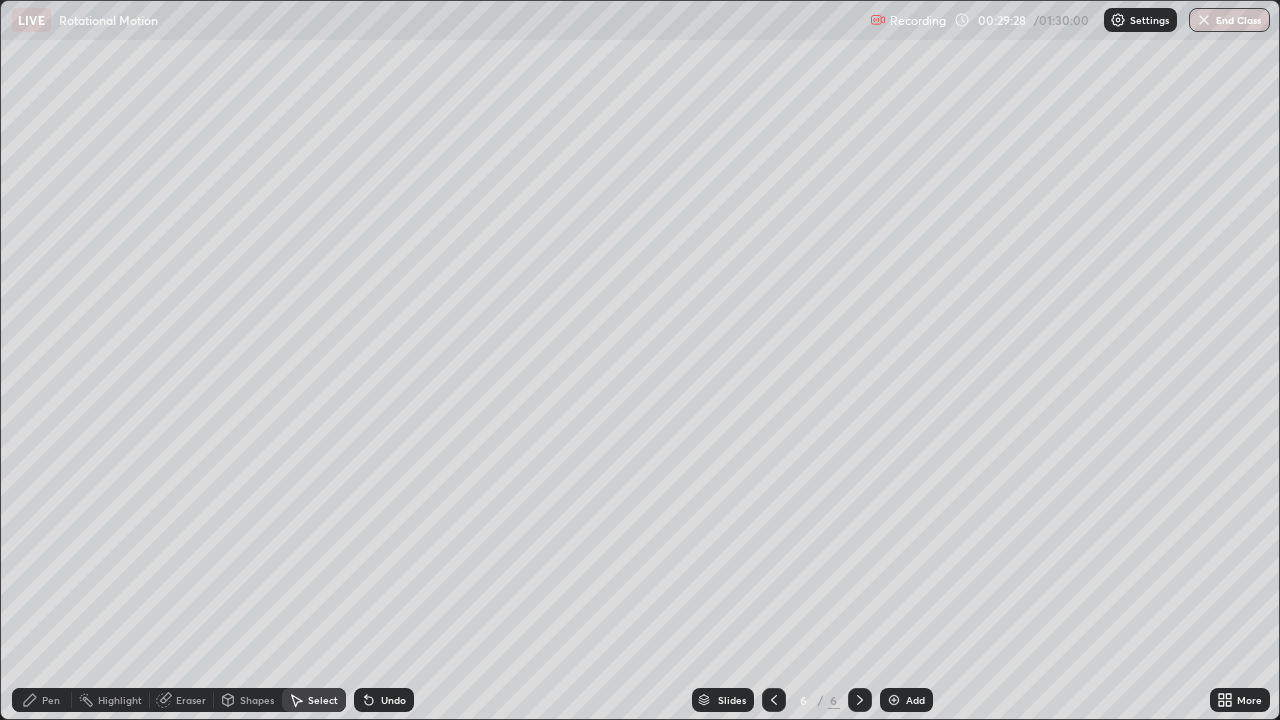 scroll, scrollTop: 99280, scrollLeft: 98720, axis: both 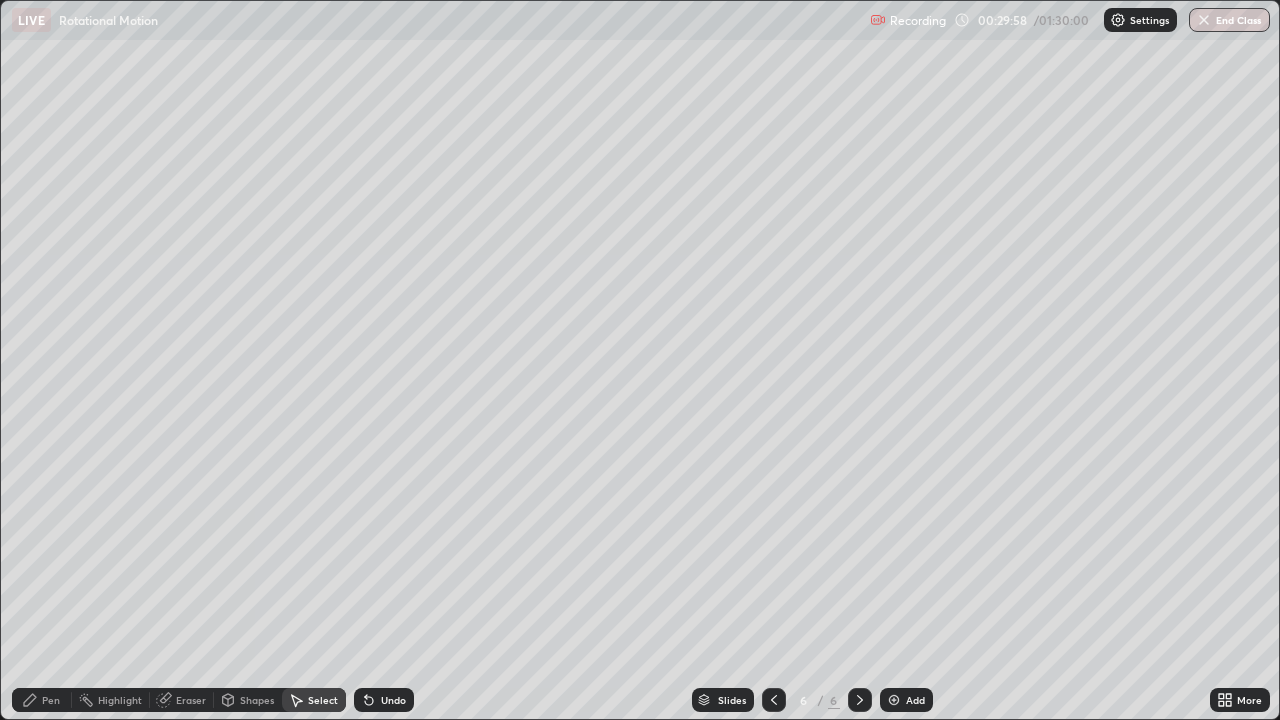 click on "Shapes" at bounding box center (248, 700) 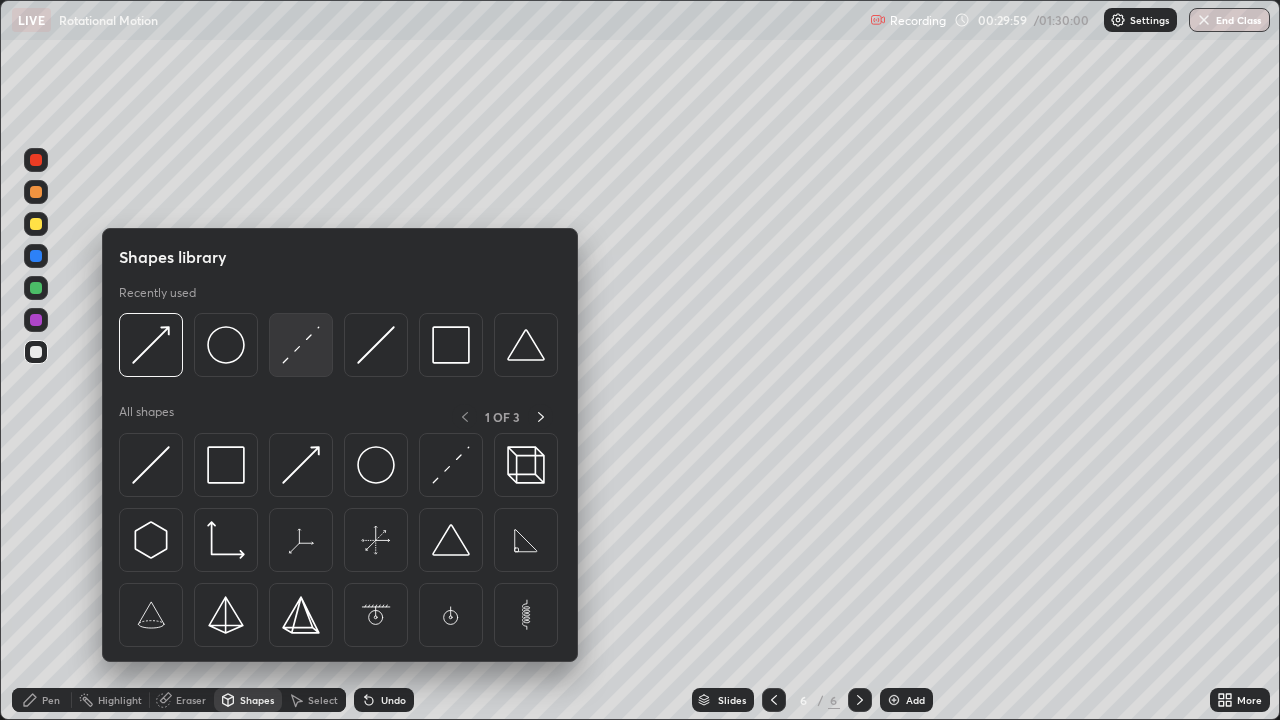 click at bounding box center (301, 345) 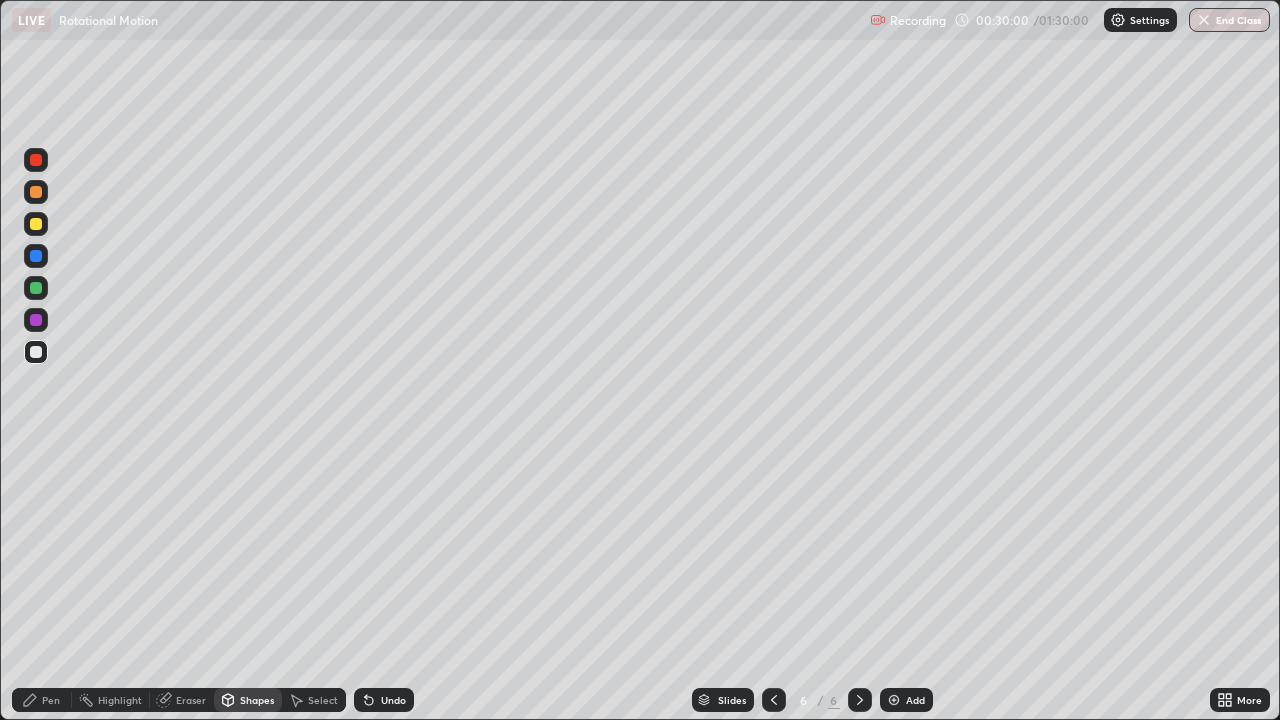 click at bounding box center (36, 320) 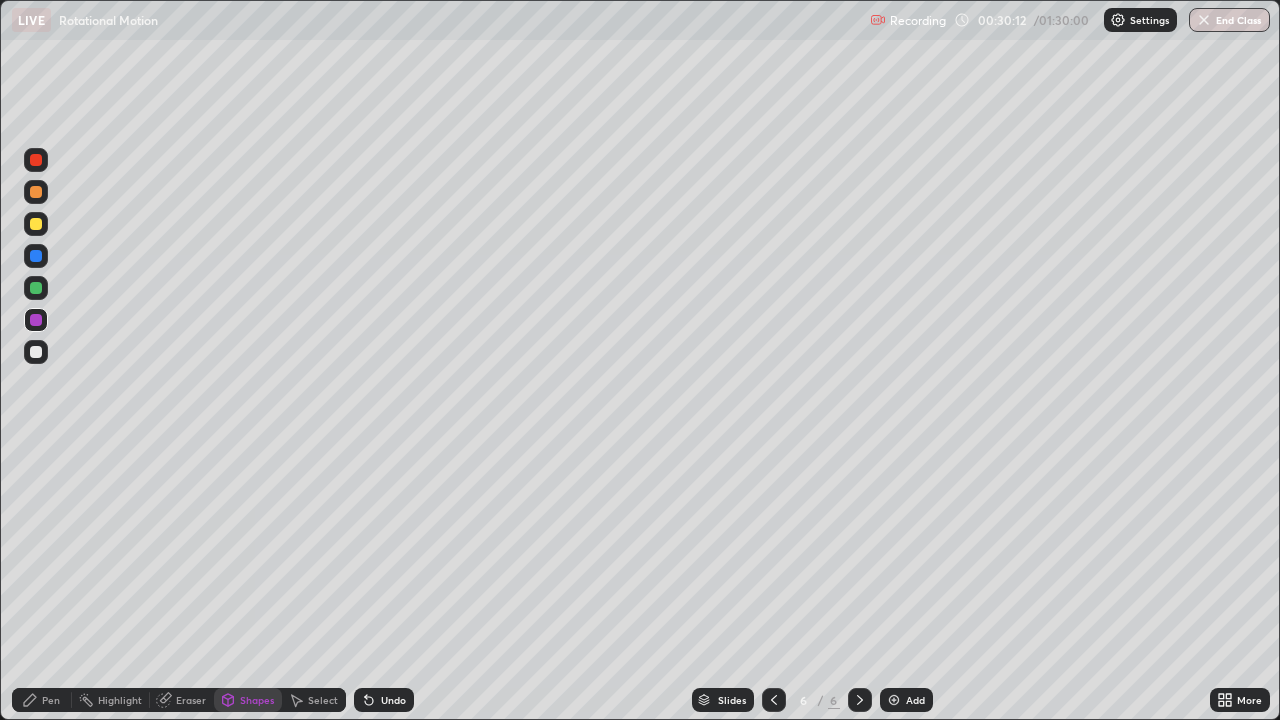 click on "Pen" at bounding box center [42, 700] 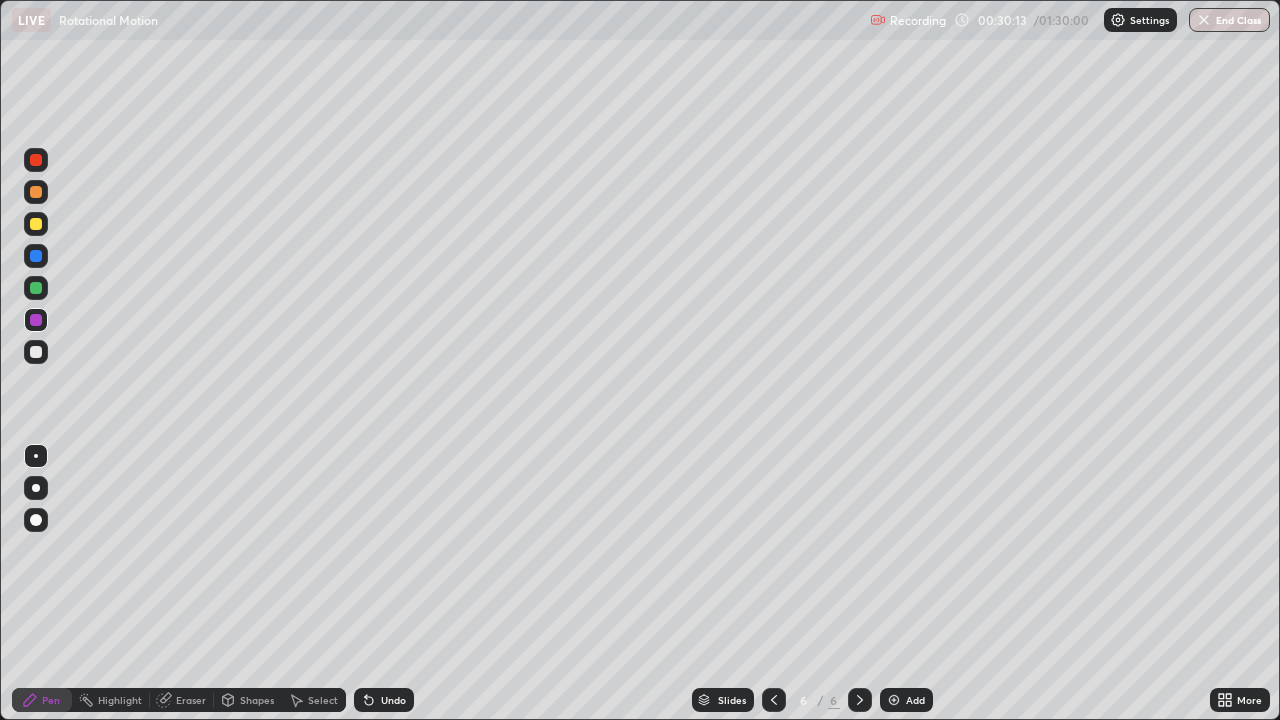 click at bounding box center [36, 224] 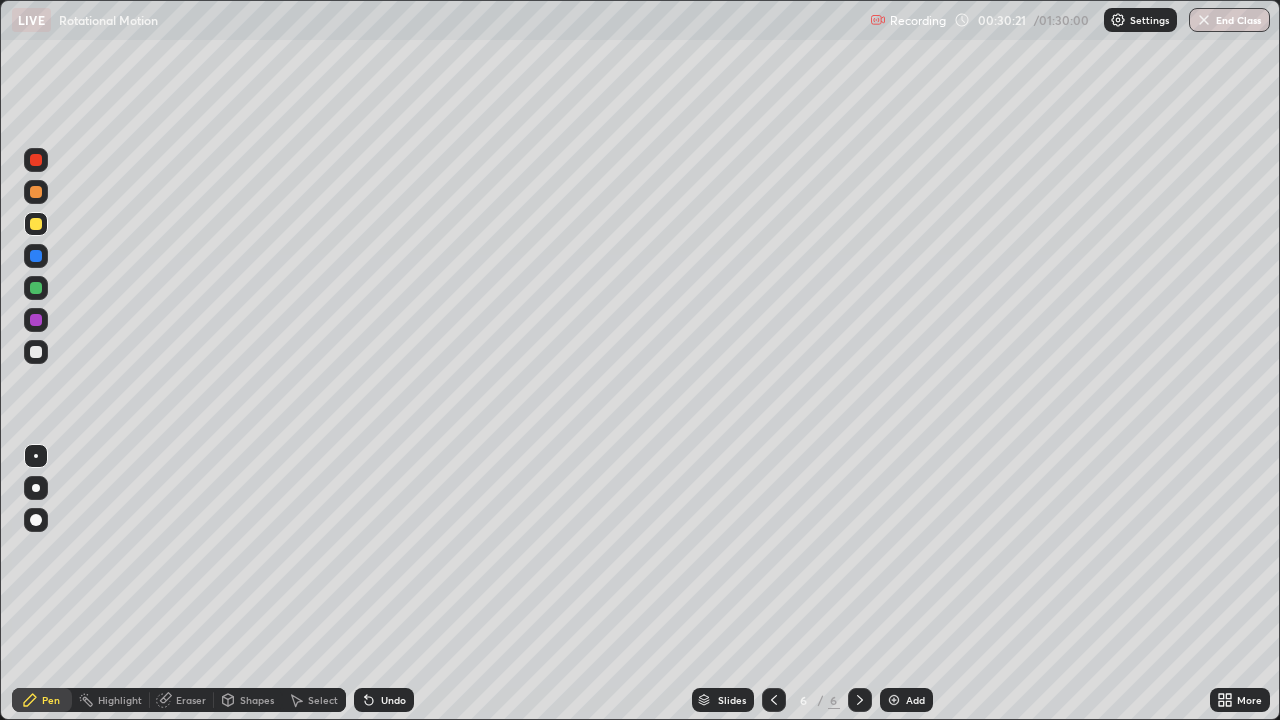 click on "Undo" at bounding box center (393, 700) 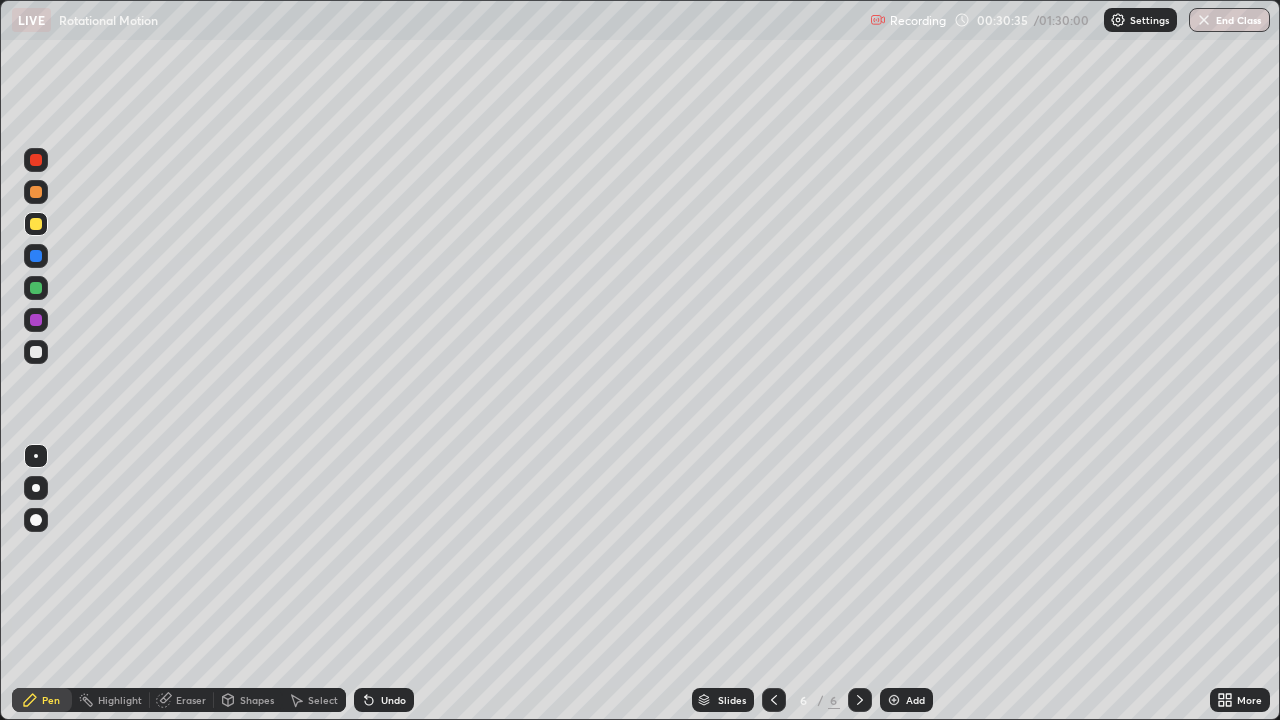click on "Shapes" at bounding box center [257, 700] 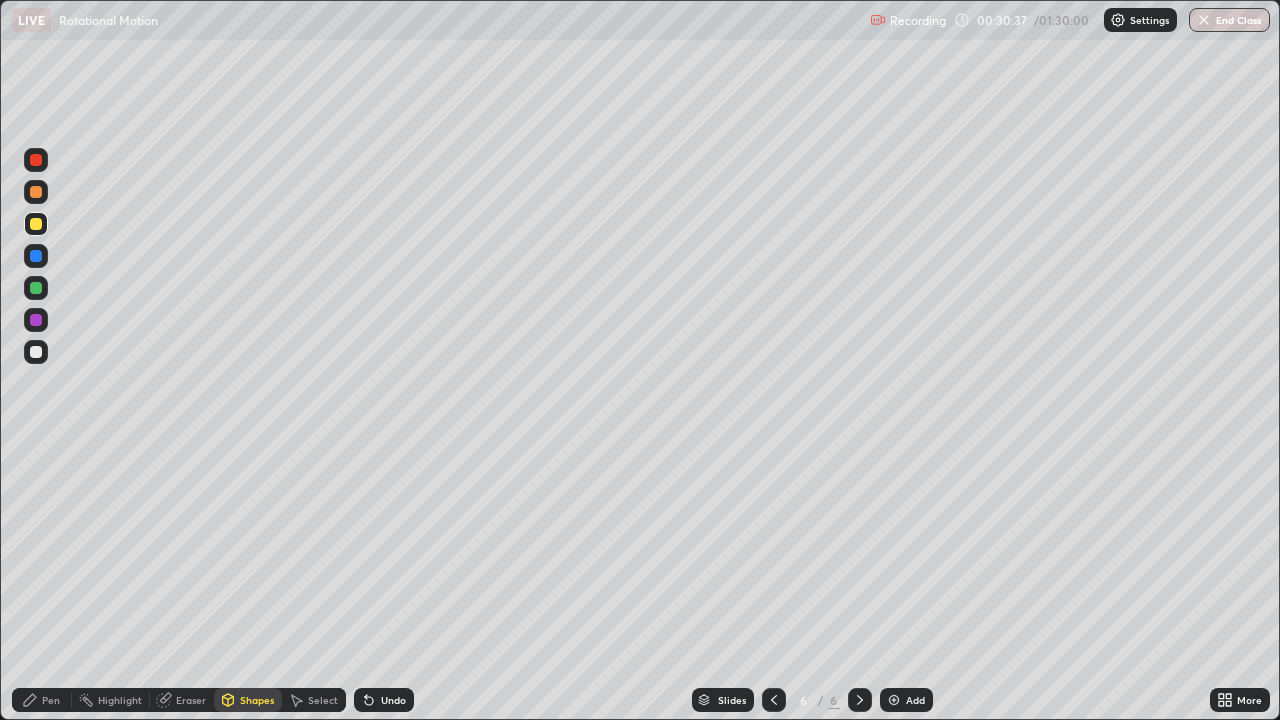 click on "Pen" at bounding box center (51, 700) 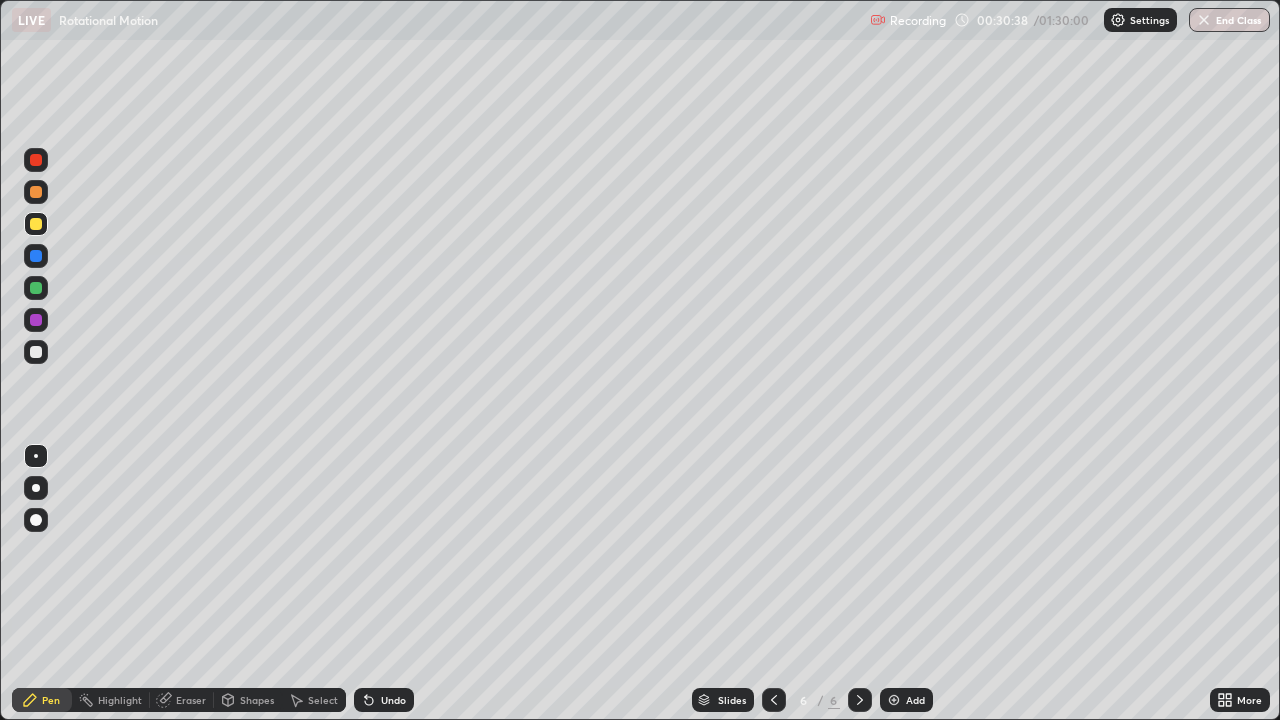 click at bounding box center [36, 488] 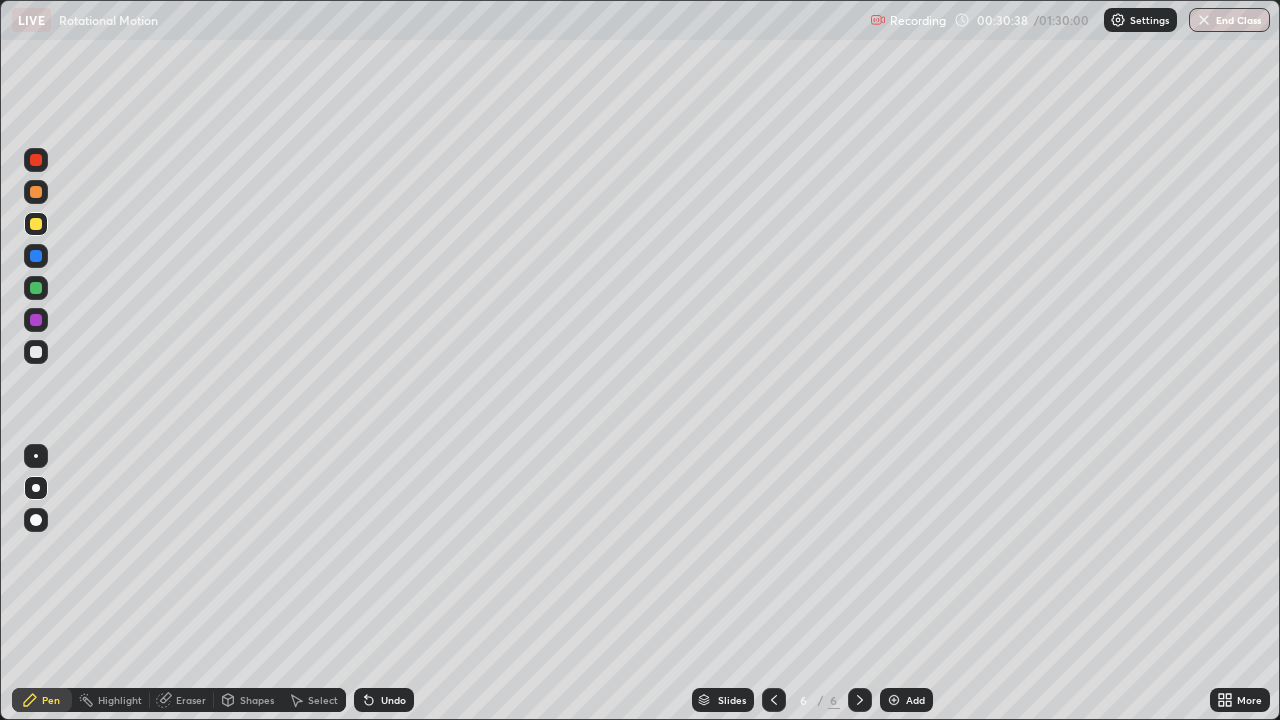 click on "Shapes" at bounding box center [257, 700] 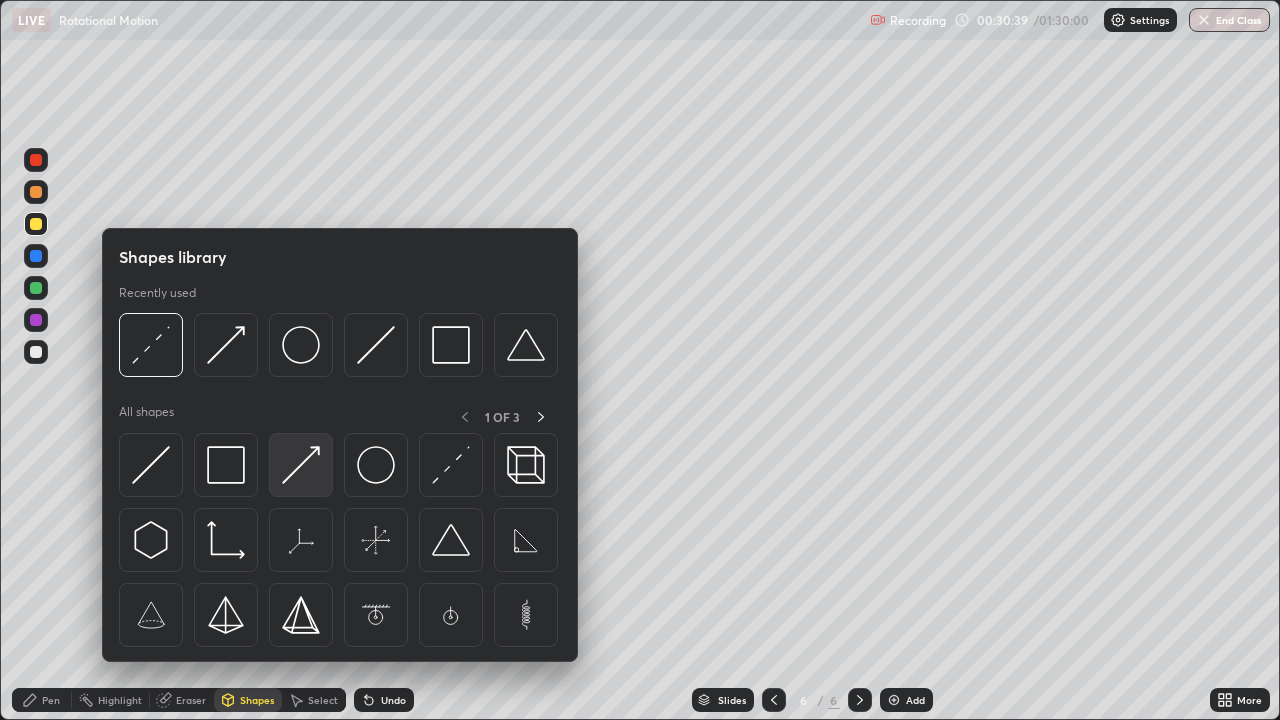 click at bounding box center [301, 465] 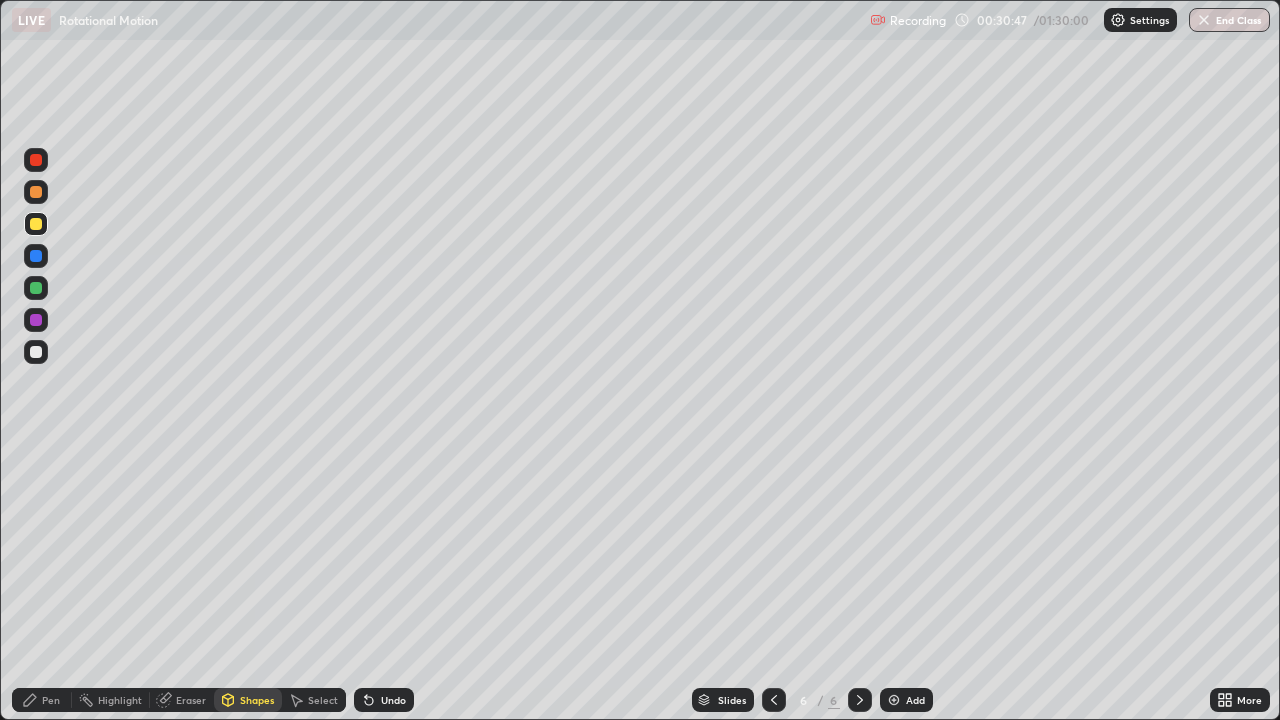click on "Pen" at bounding box center (42, 700) 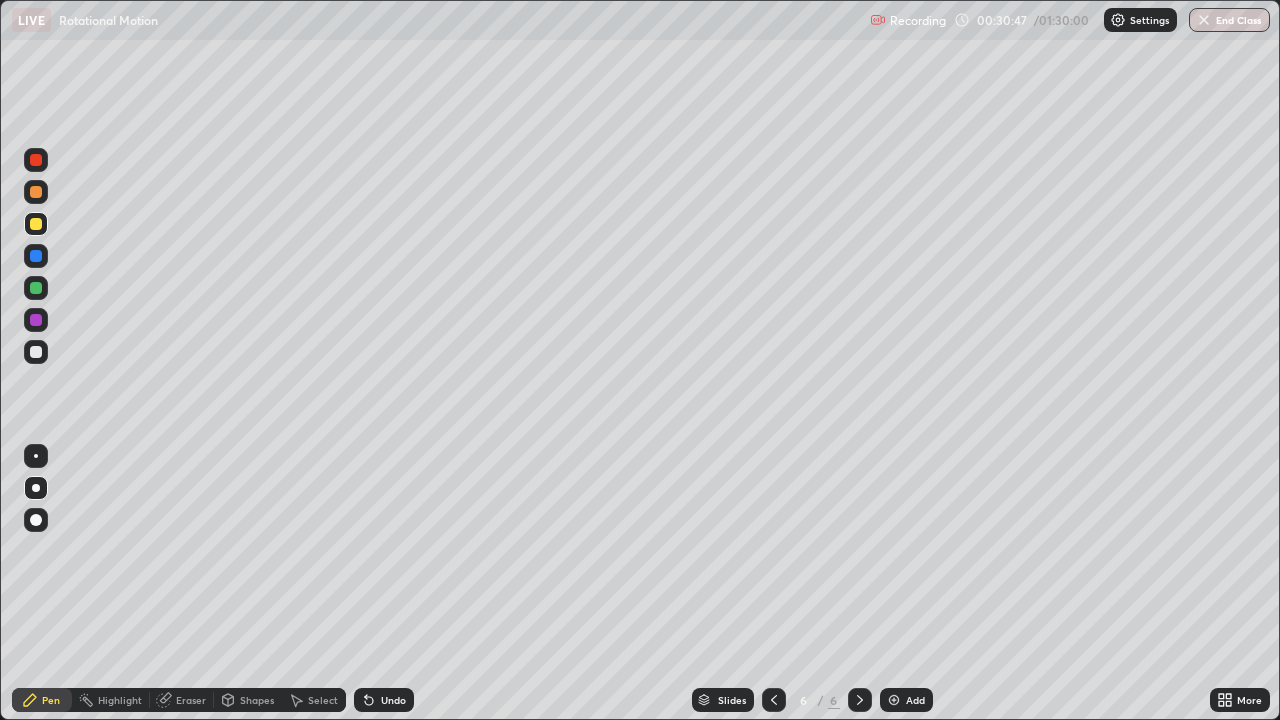 click at bounding box center (36, 456) 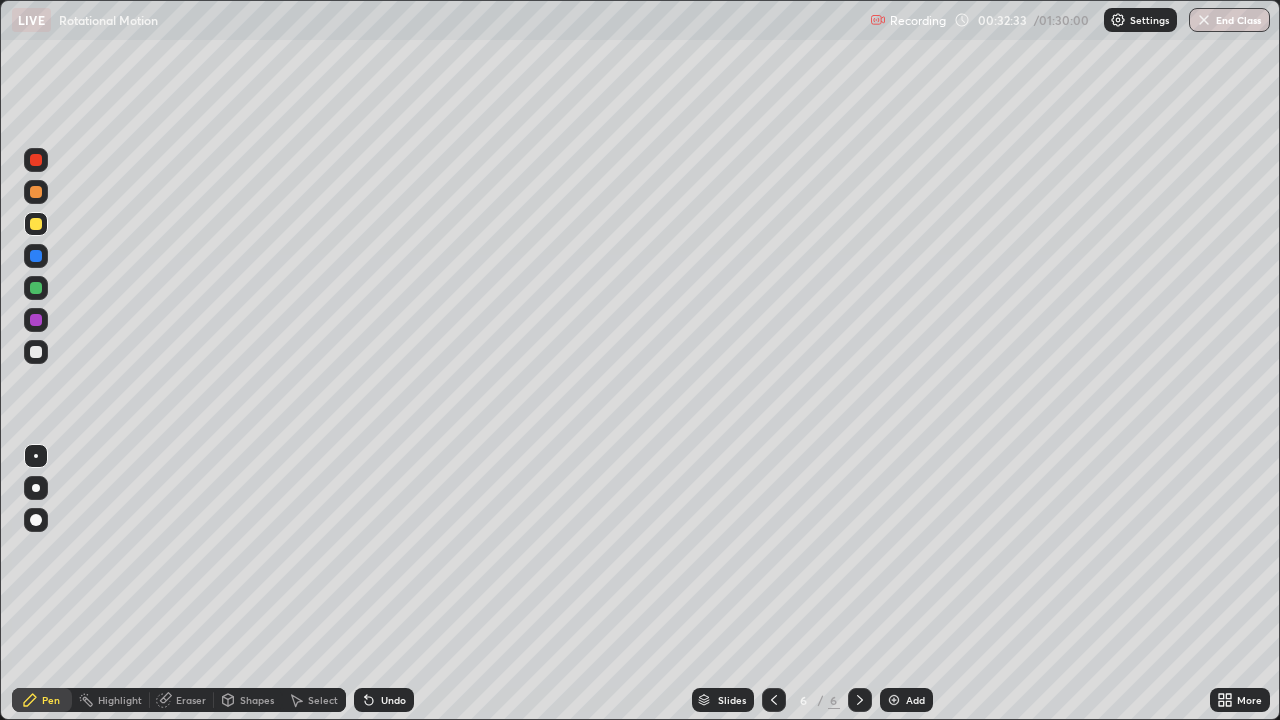 click on "Select" at bounding box center [323, 700] 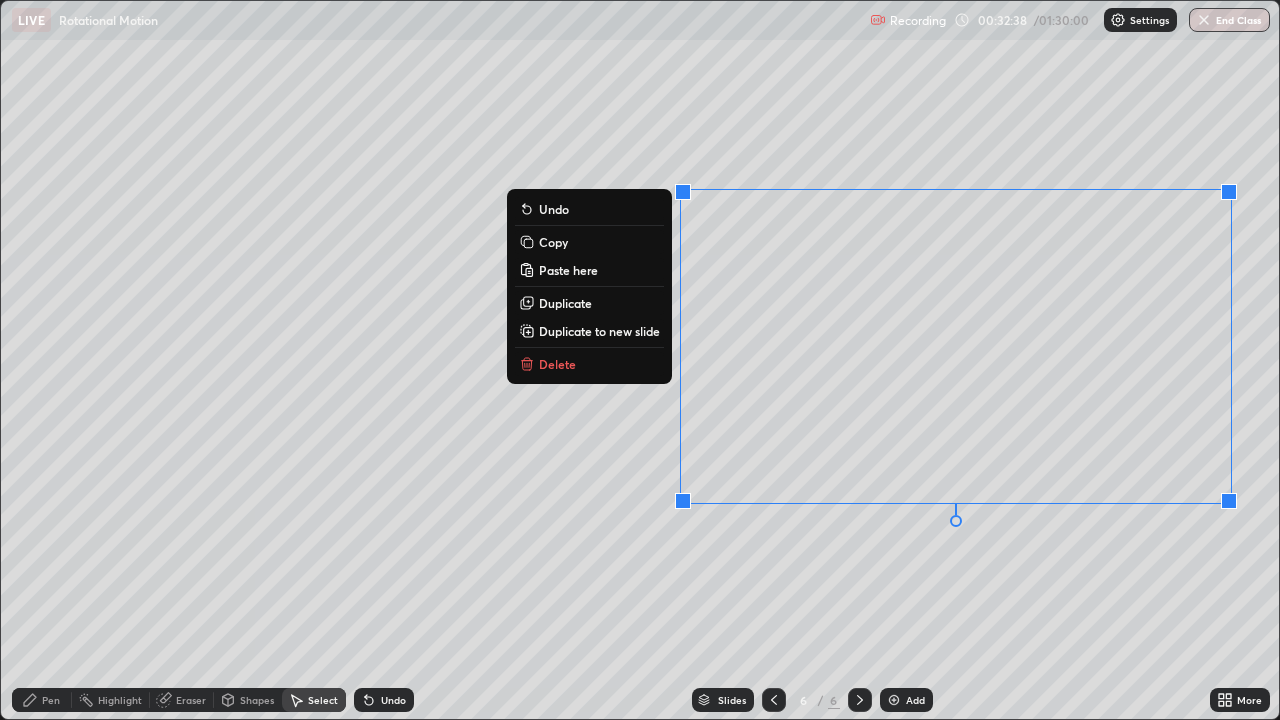 click on "Copy" at bounding box center [589, 242] 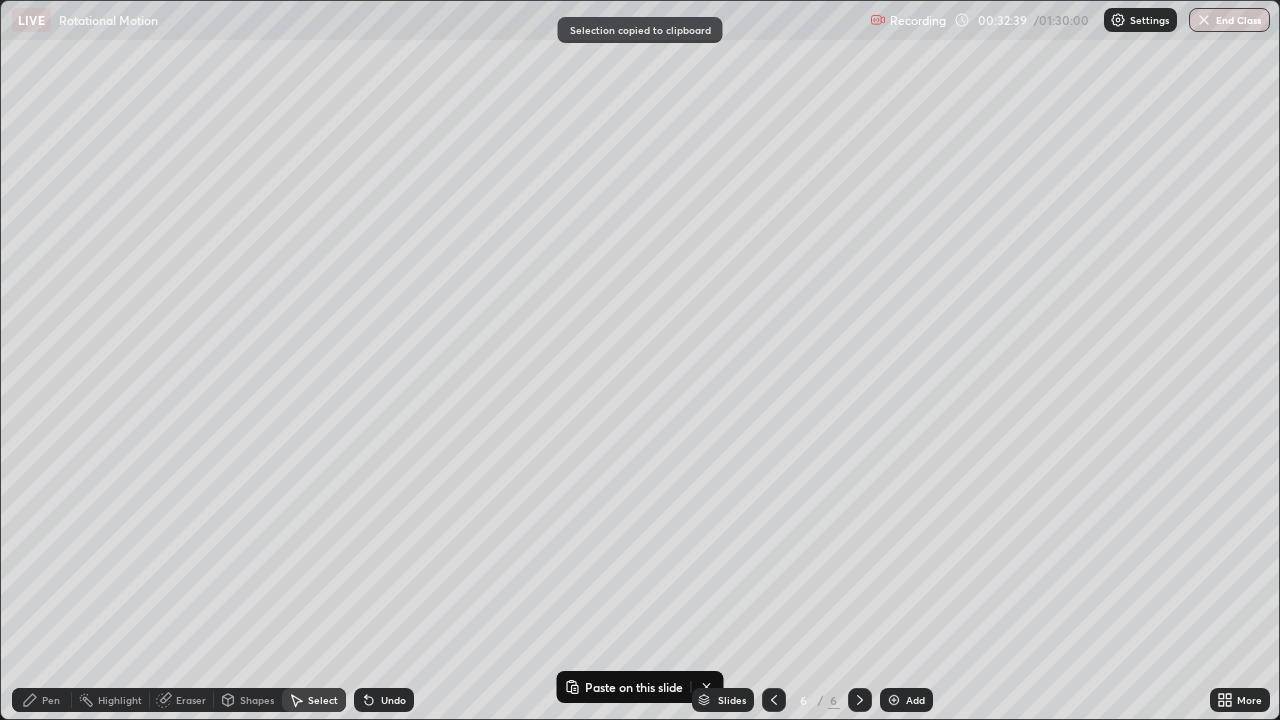 click at bounding box center [894, 700] 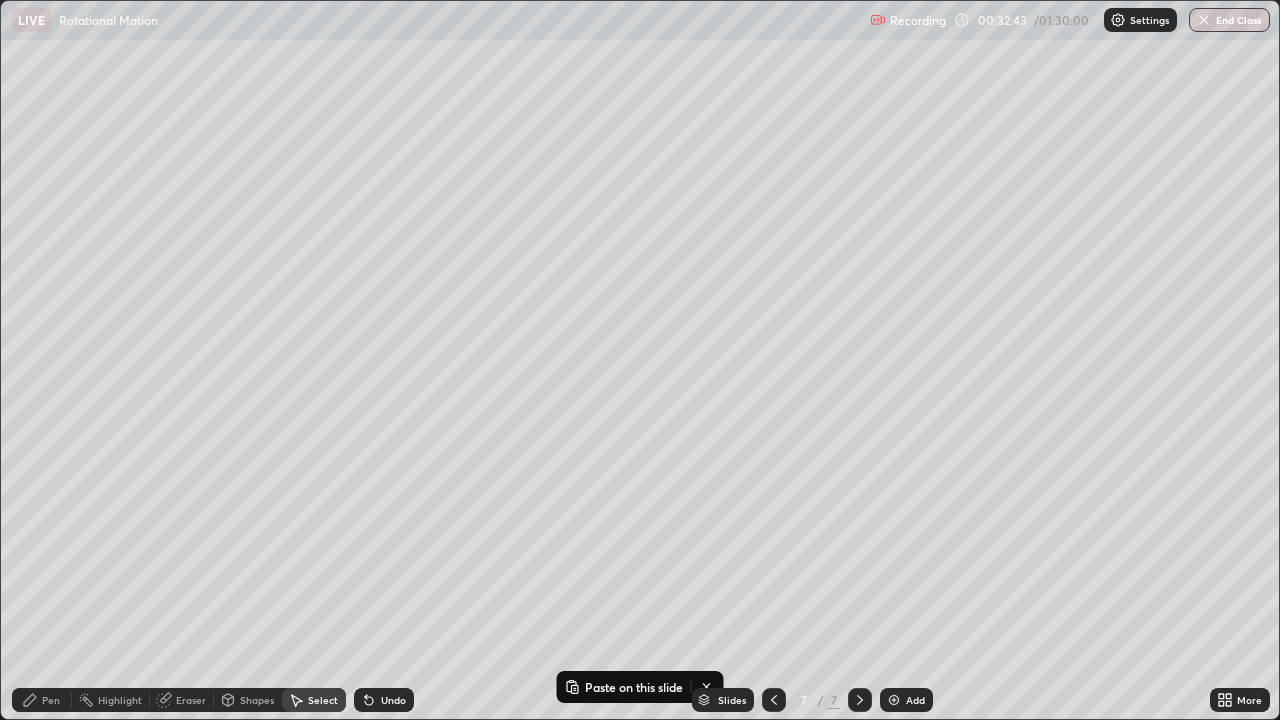 click on "0 ° Undo Copy Paste here Duplicate Duplicate to new slide Delete" at bounding box center (640, 360) 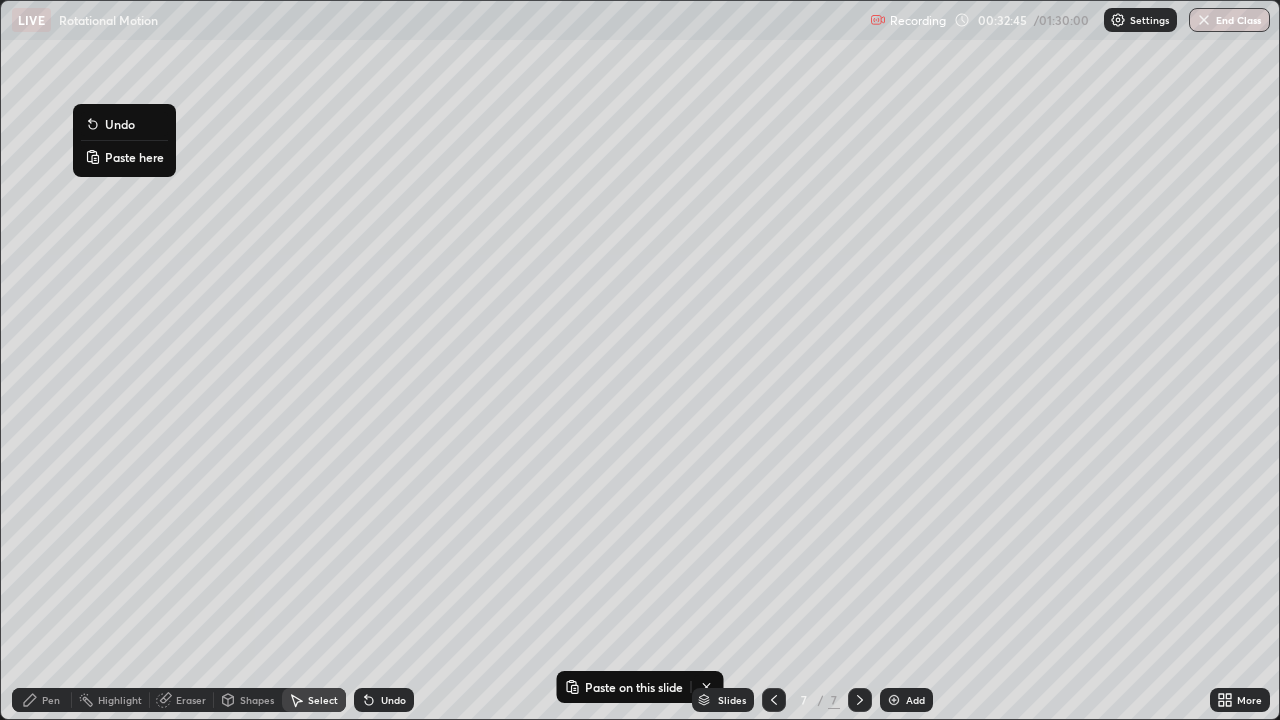 click on "Paste here" at bounding box center (124, 157) 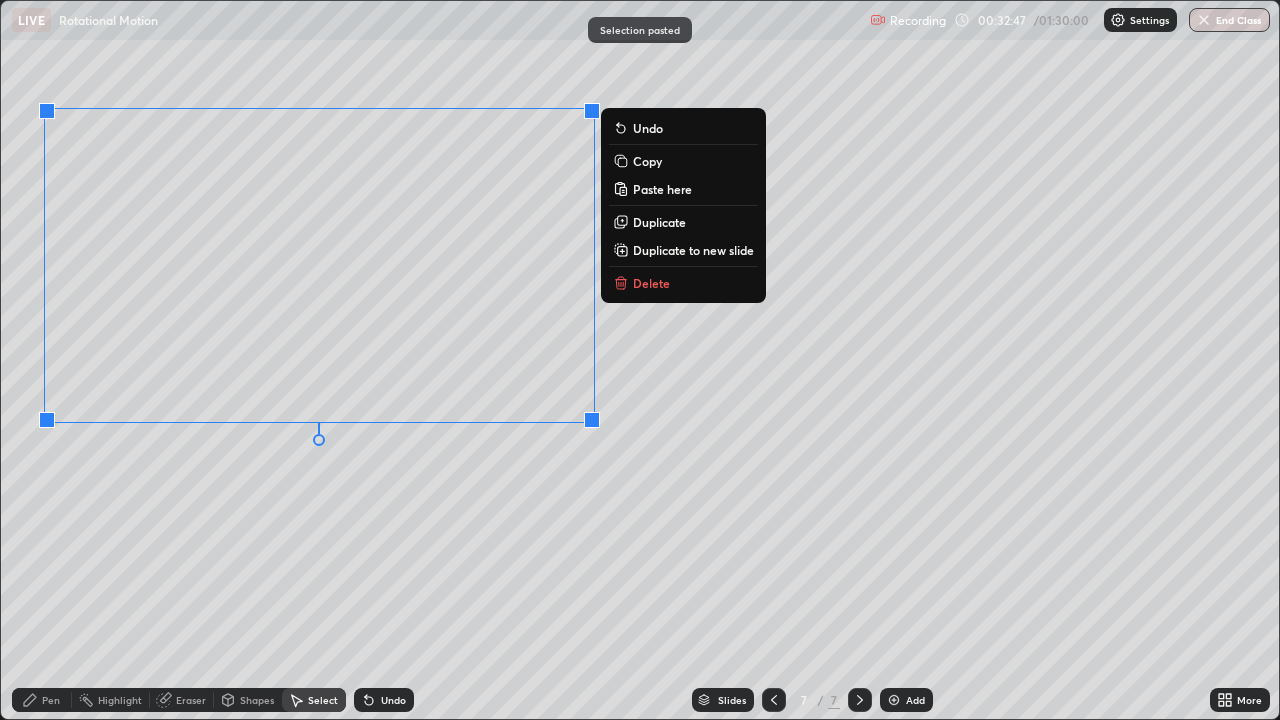click on "0 ° Undo Copy Paste here Duplicate Duplicate to new slide Delete" at bounding box center (640, 360) 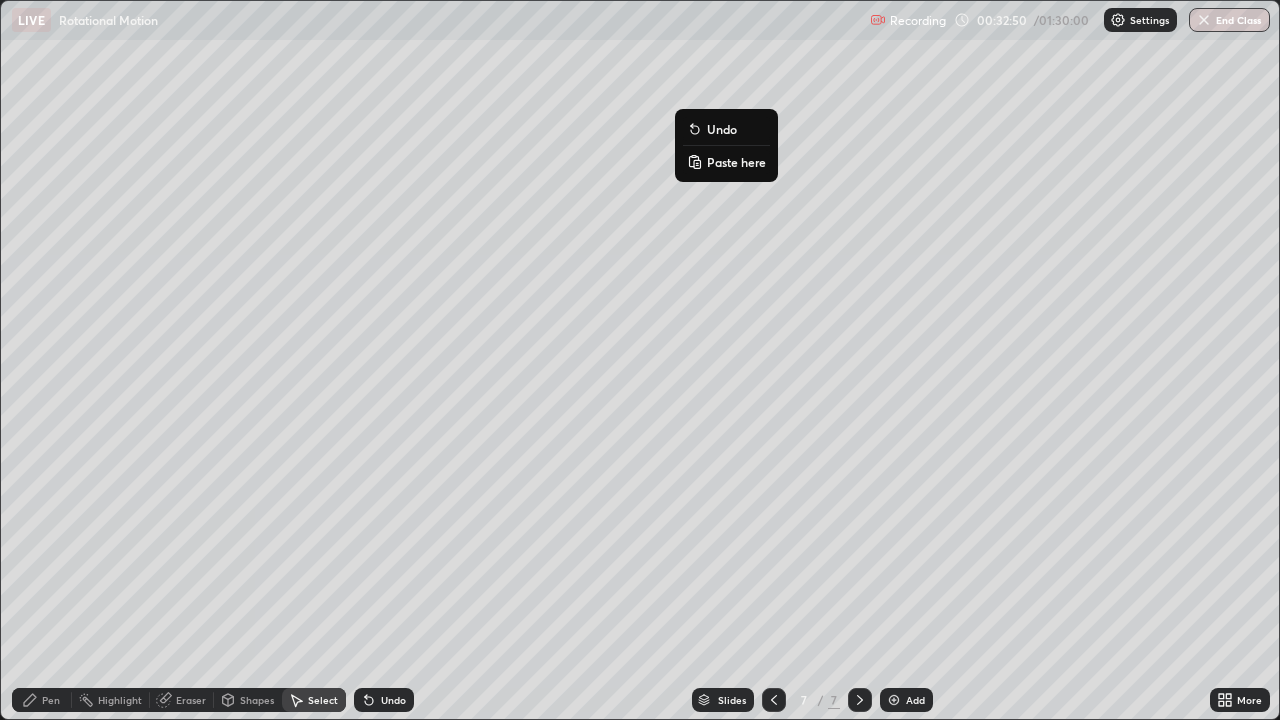 click 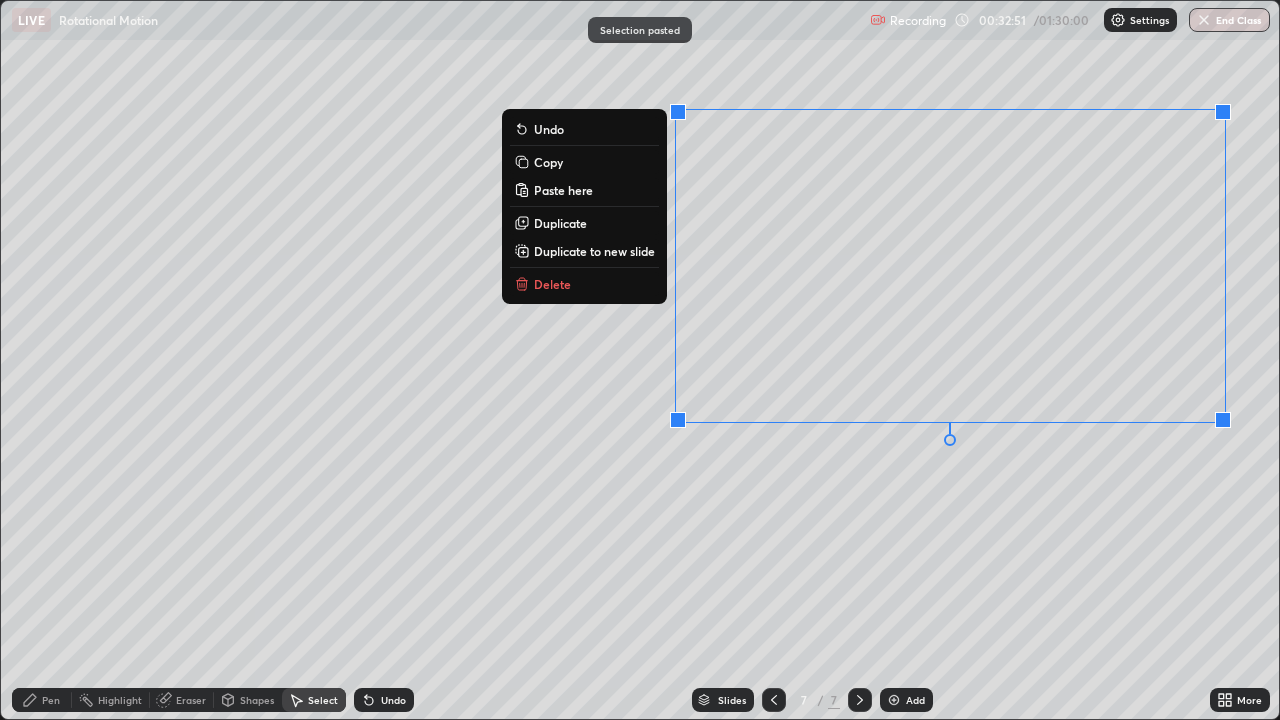click on "0 ° Undo Copy Paste here Duplicate Duplicate to new slide Delete" at bounding box center [640, 360] 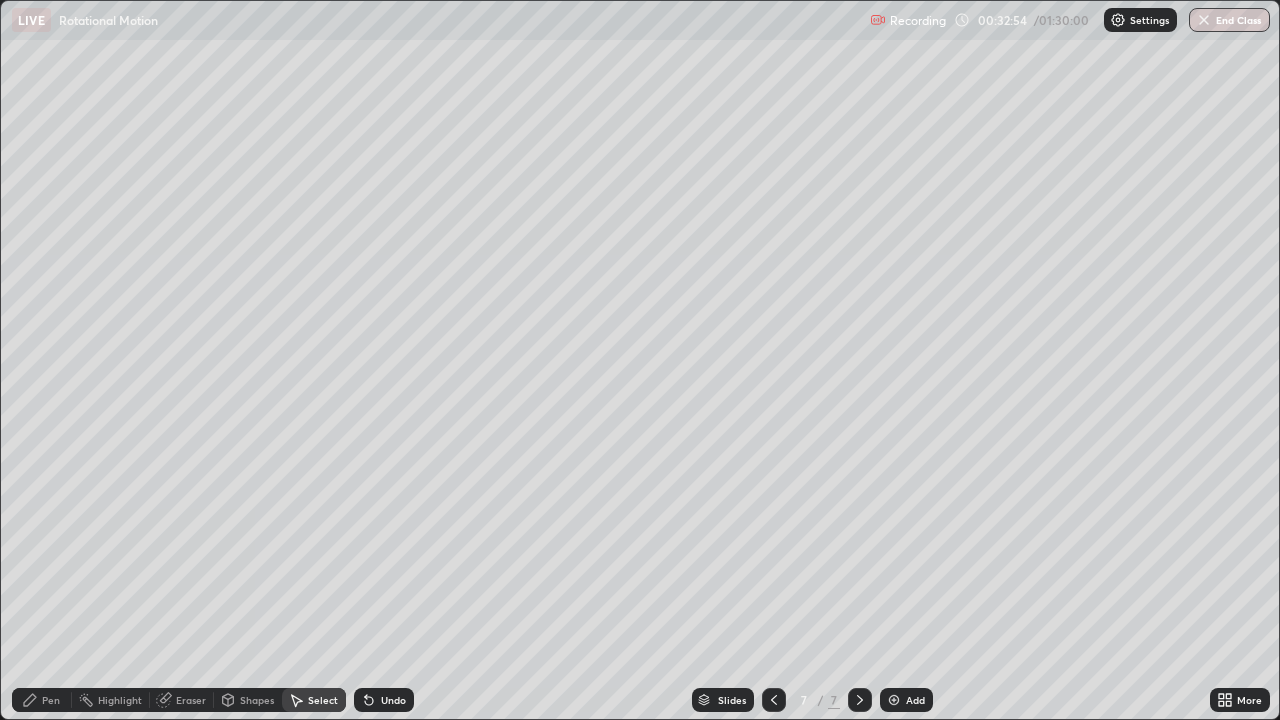 click 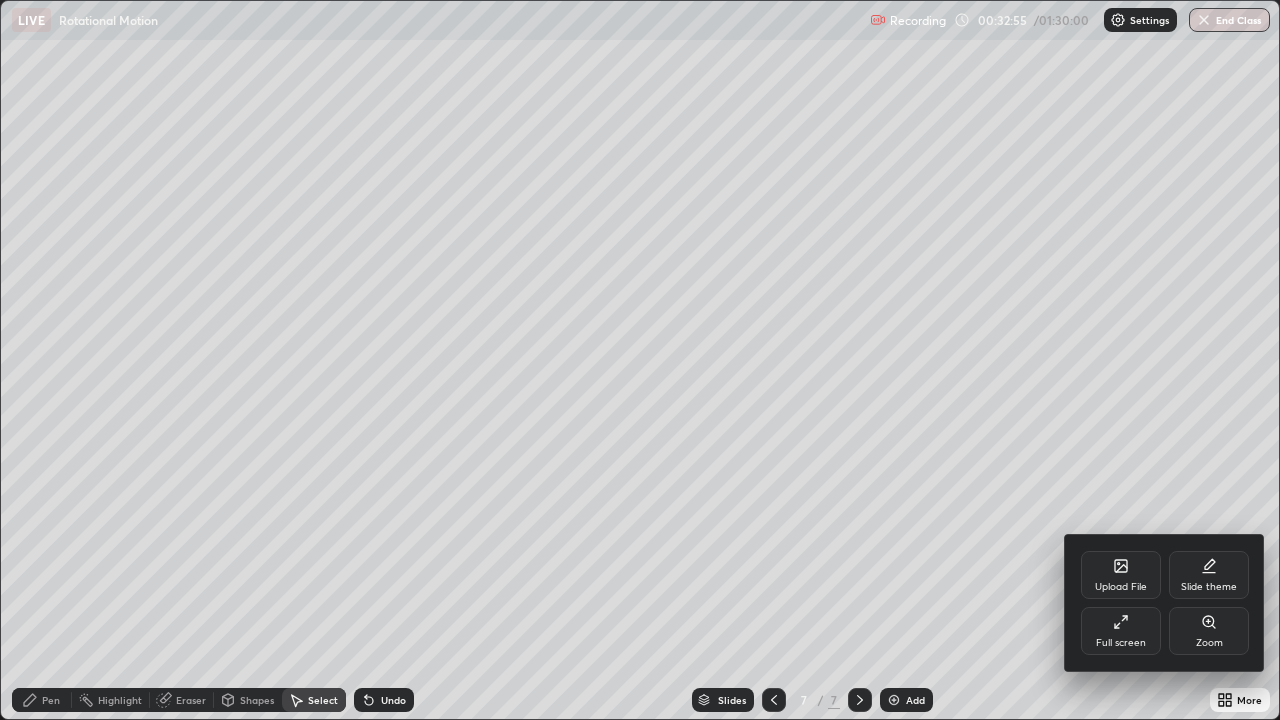 click on "Full screen" at bounding box center [1121, 631] 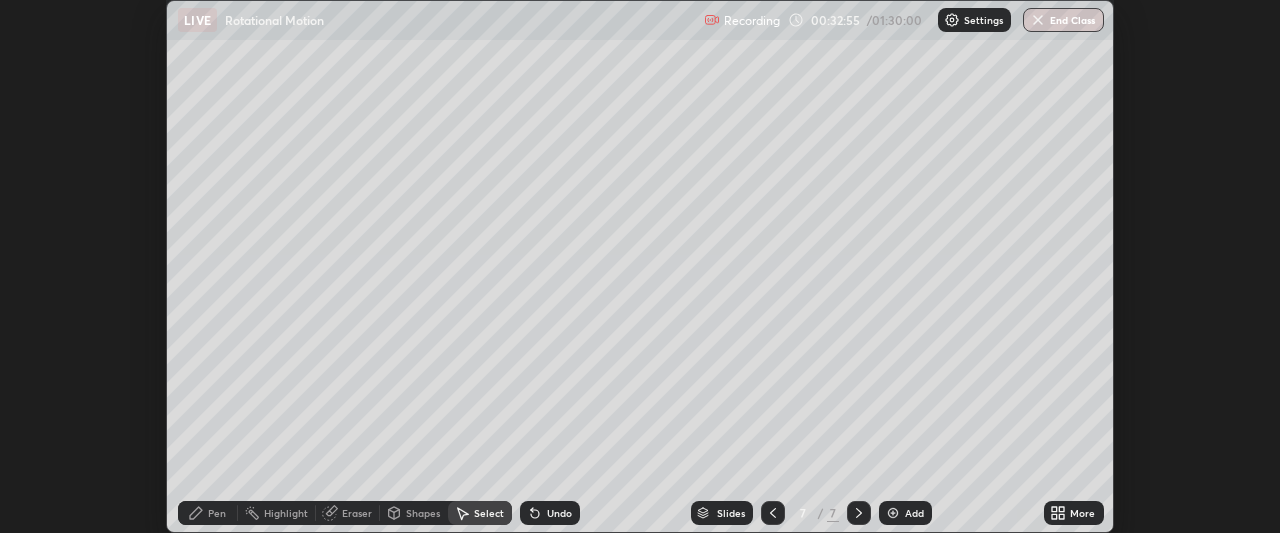scroll, scrollTop: 533, scrollLeft: 1280, axis: both 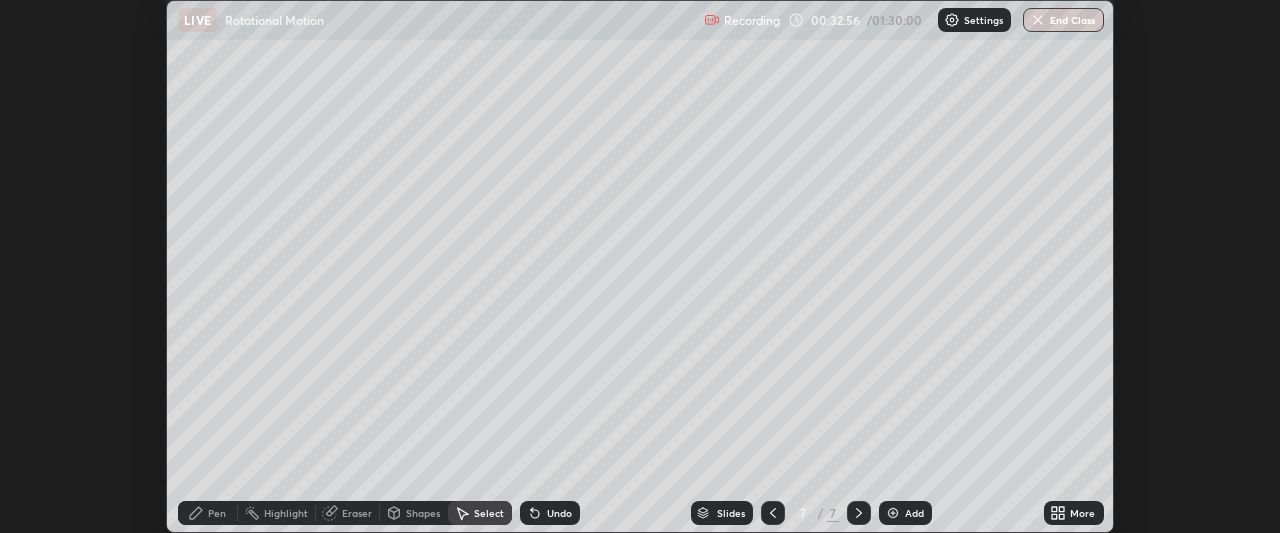 click on "More" at bounding box center (1082, 513) 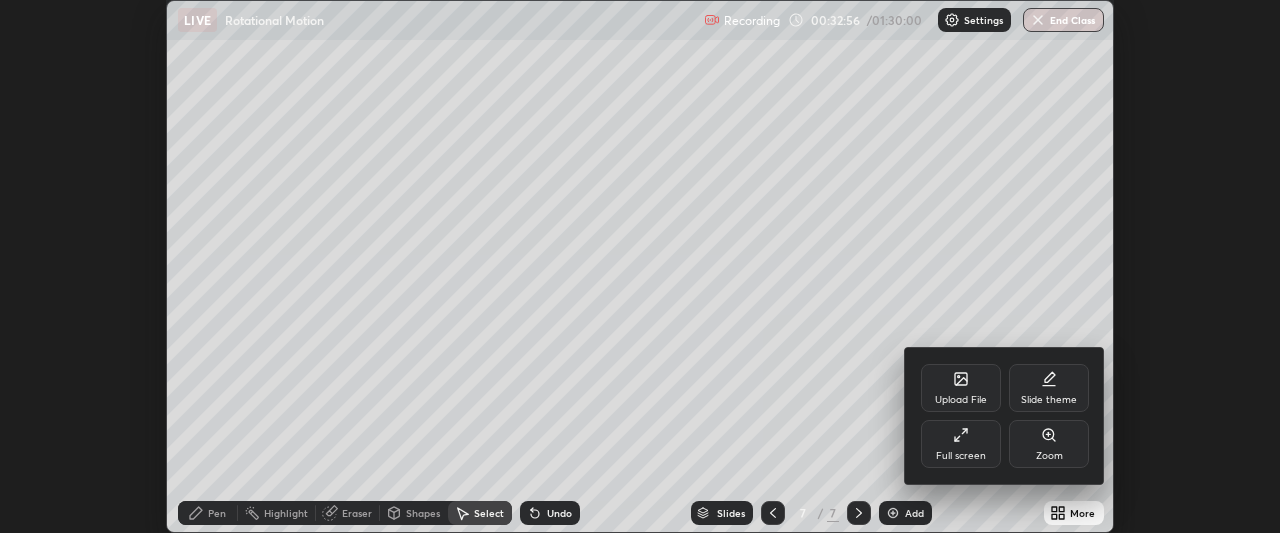 click on "Full screen" at bounding box center (961, 444) 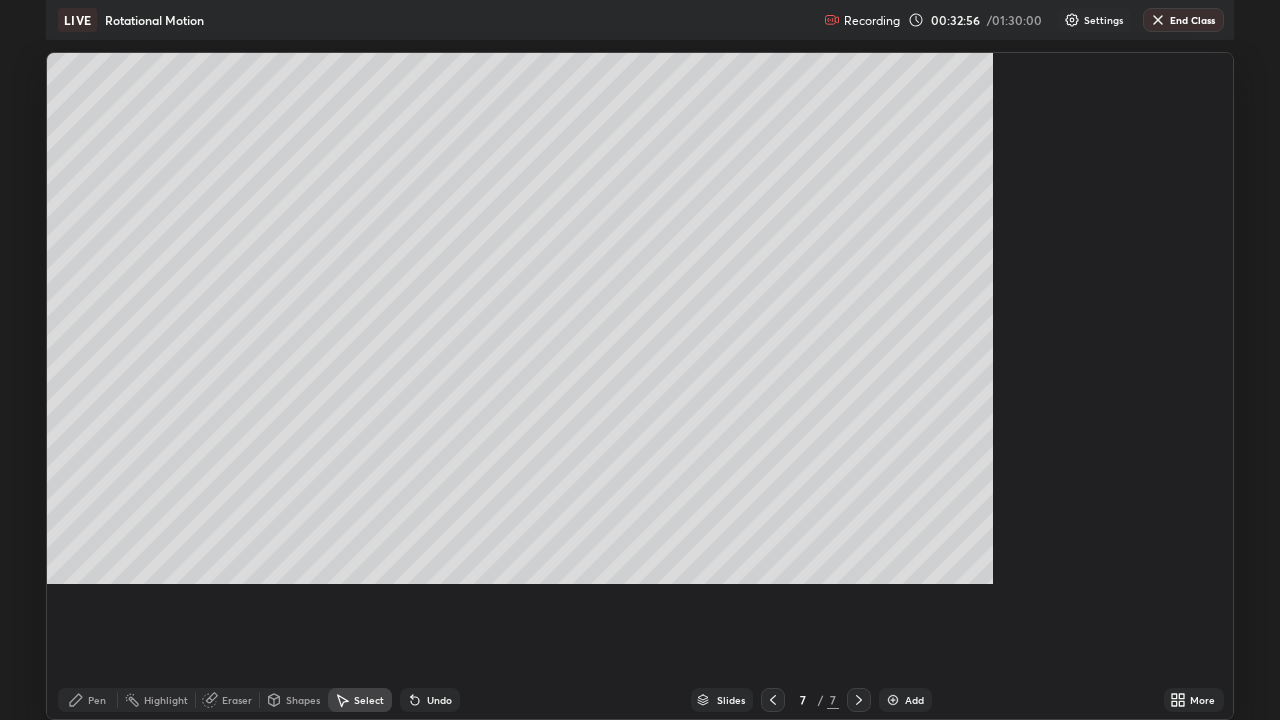scroll, scrollTop: 99280, scrollLeft: 98720, axis: both 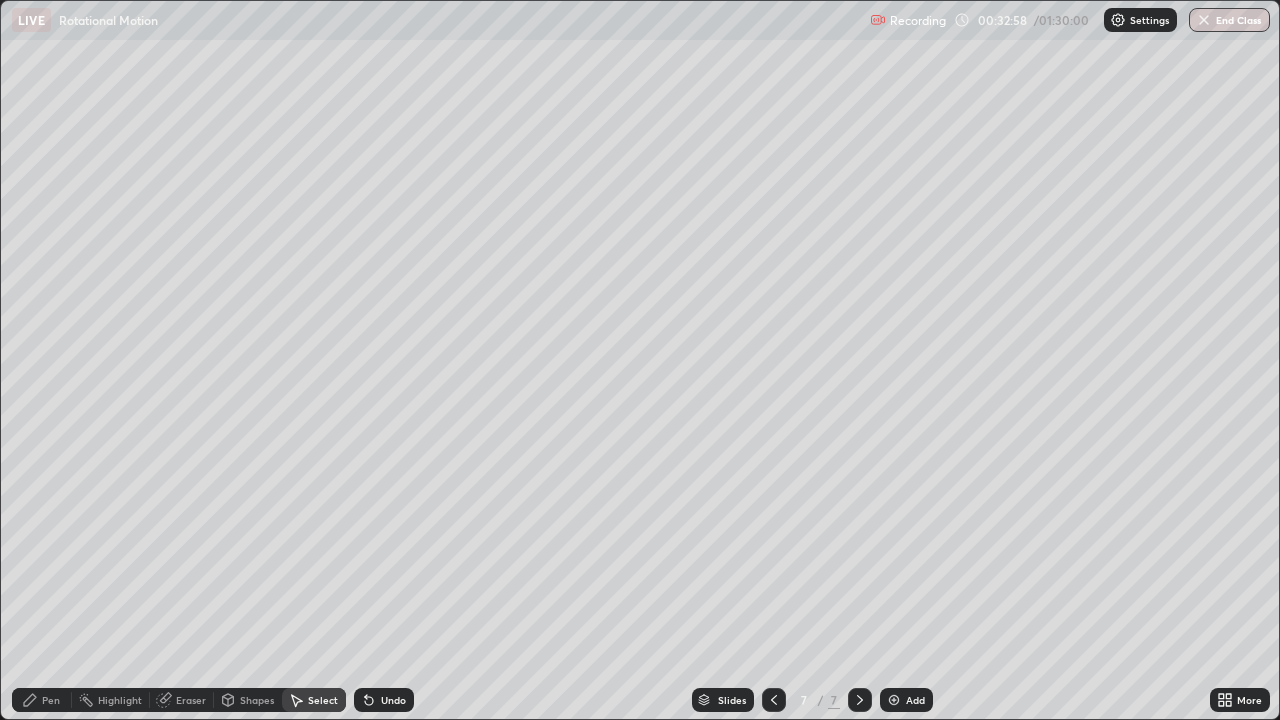 click on "Pen" at bounding box center [51, 700] 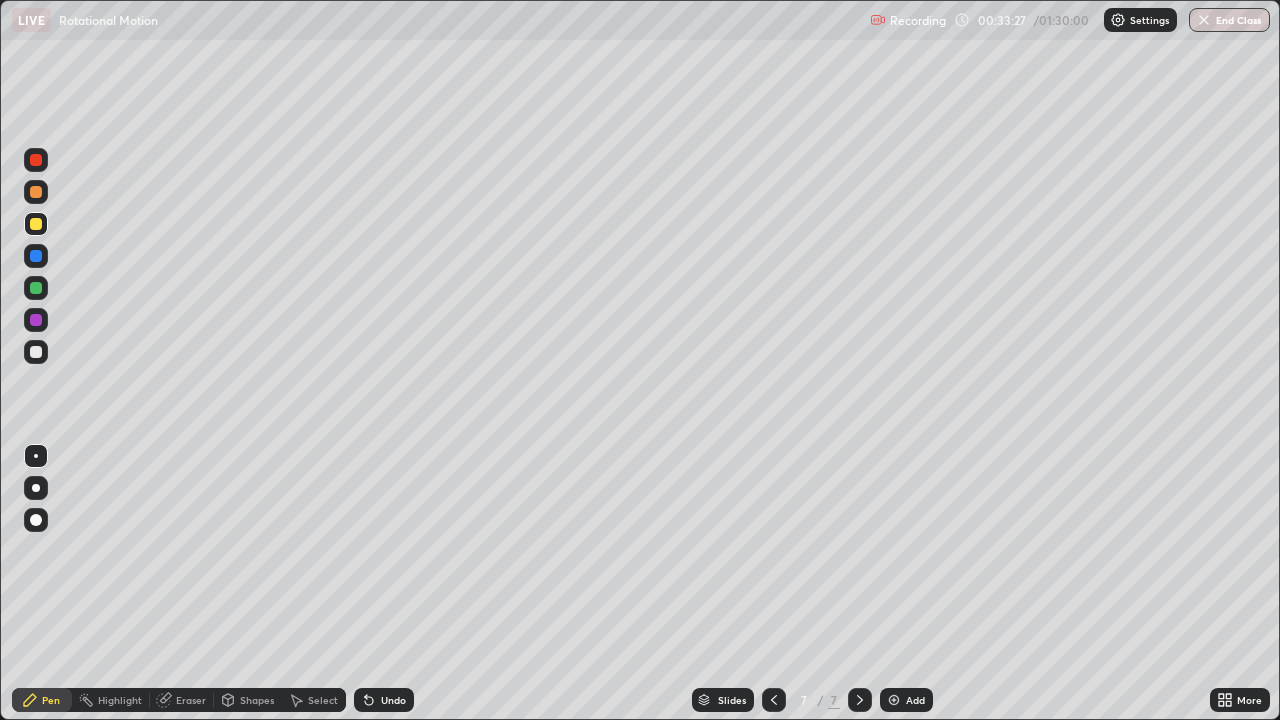 click on "Undo" at bounding box center (393, 700) 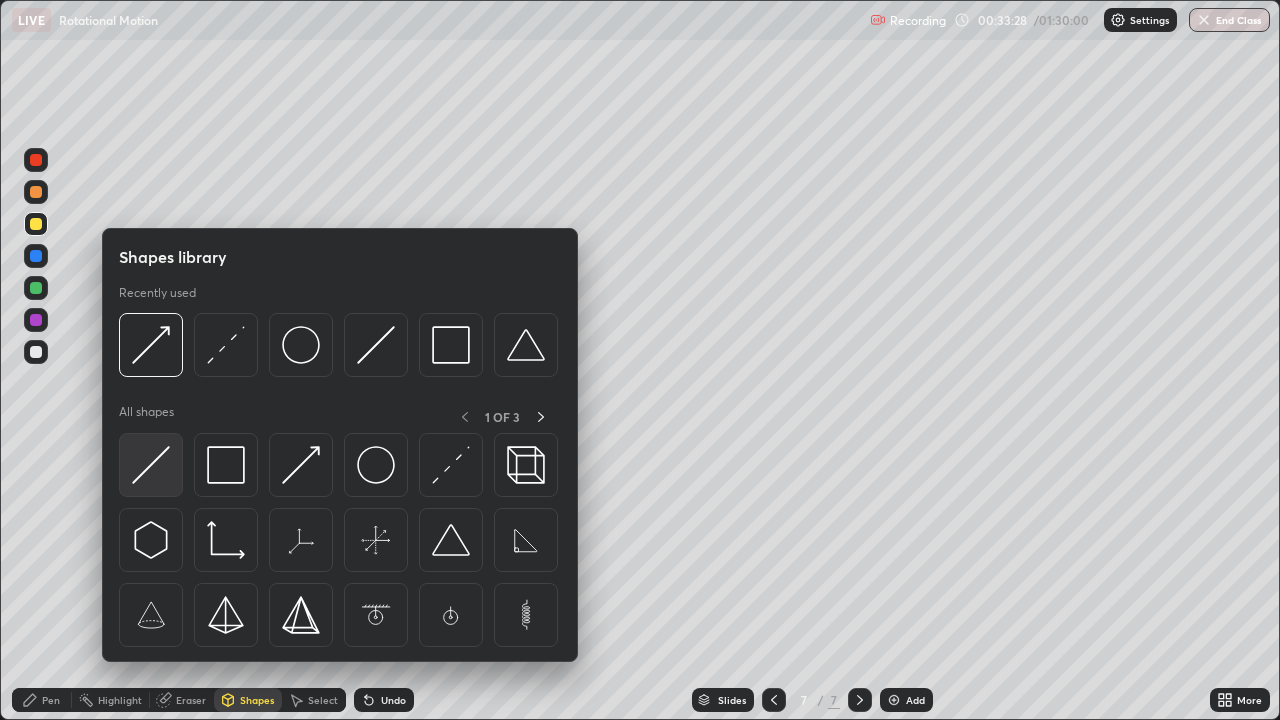 click at bounding box center (151, 465) 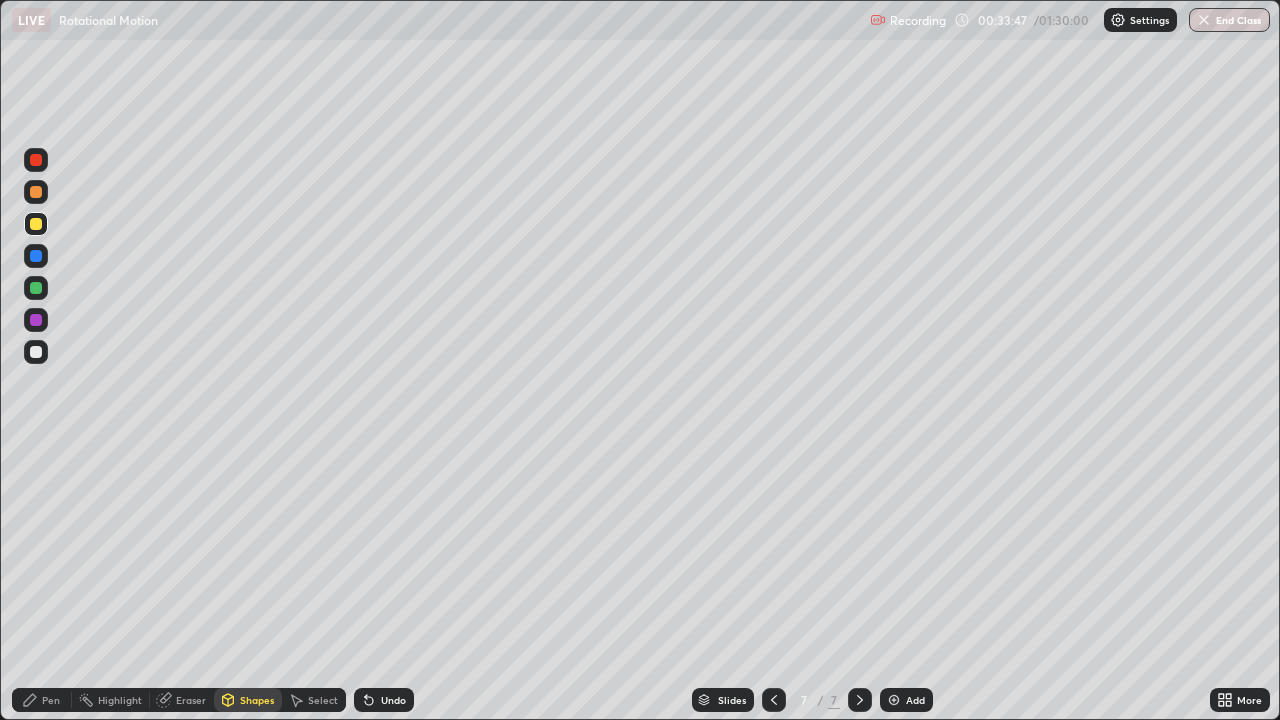 click on "Pen" at bounding box center [51, 700] 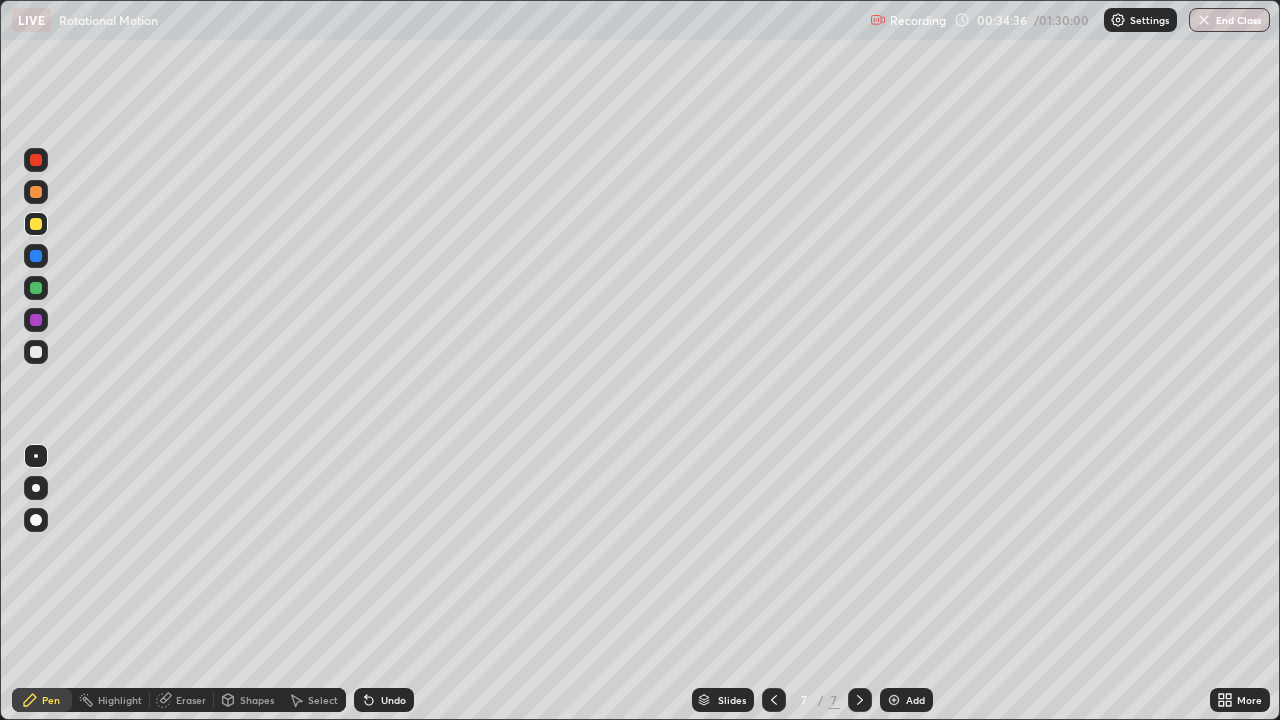 click on "Eraser" at bounding box center [191, 700] 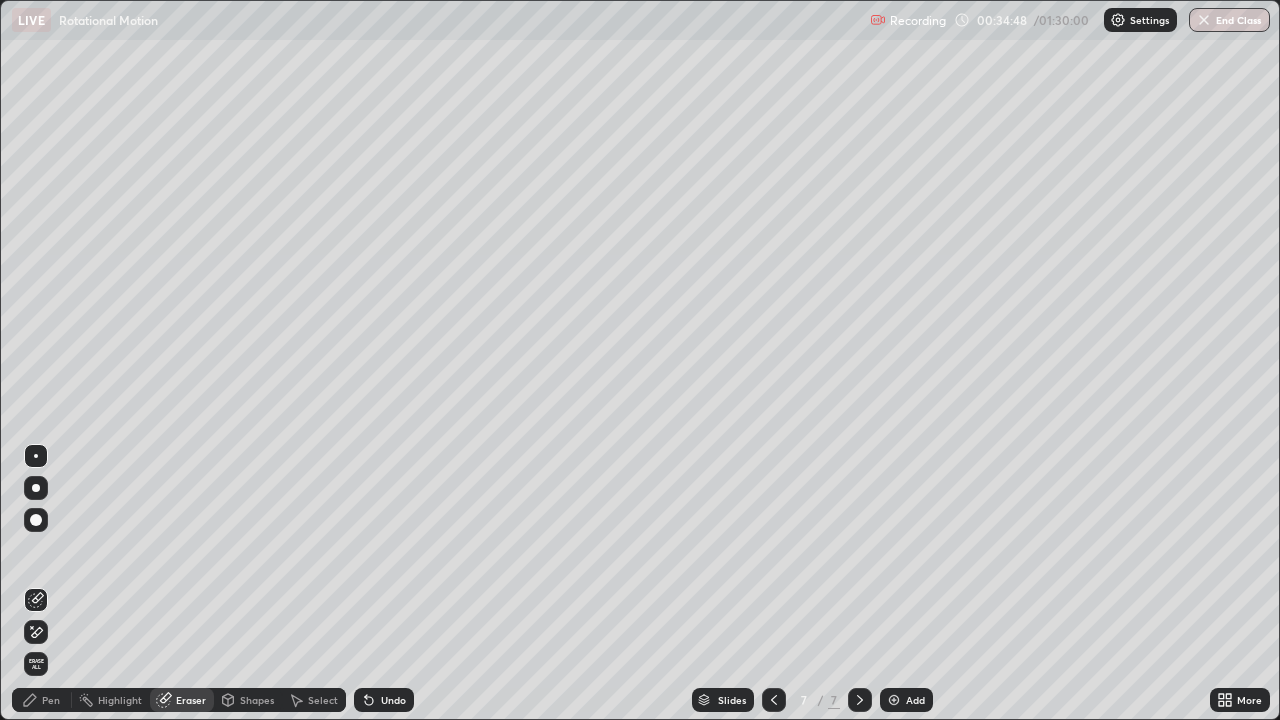click on "Pen" at bounding box center (51, 700) 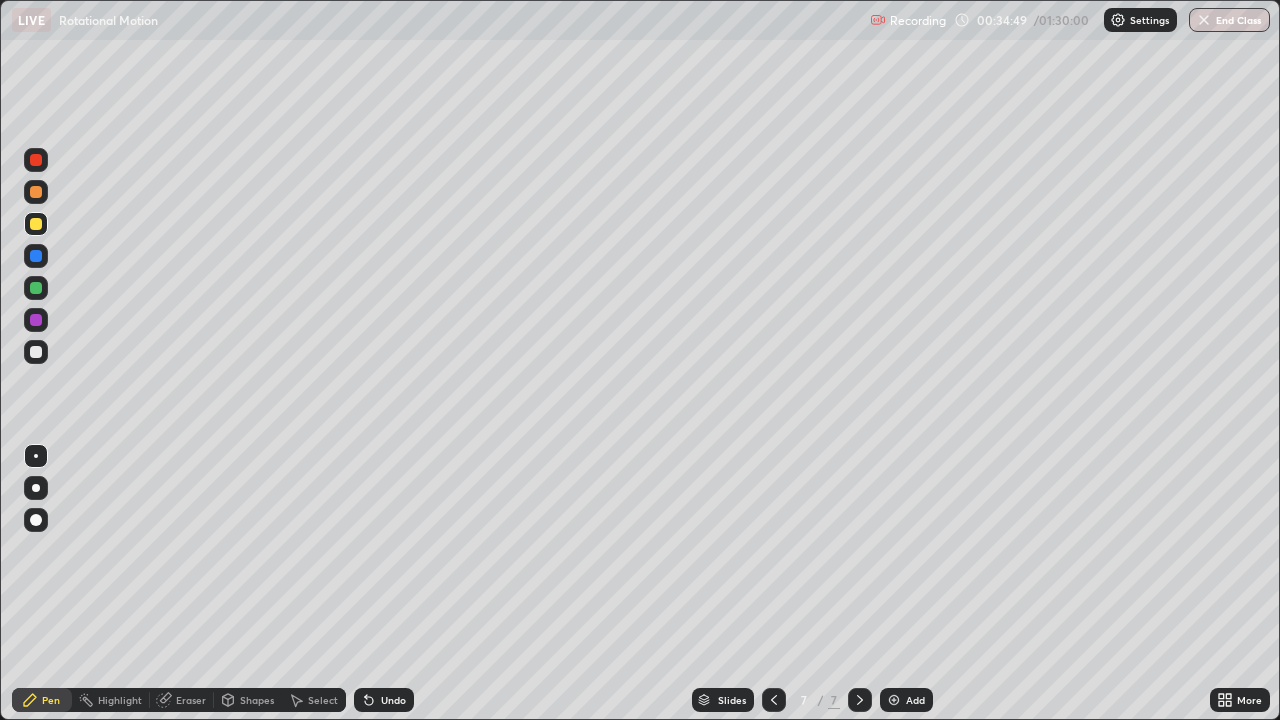 click at bounding box center (36, 352) 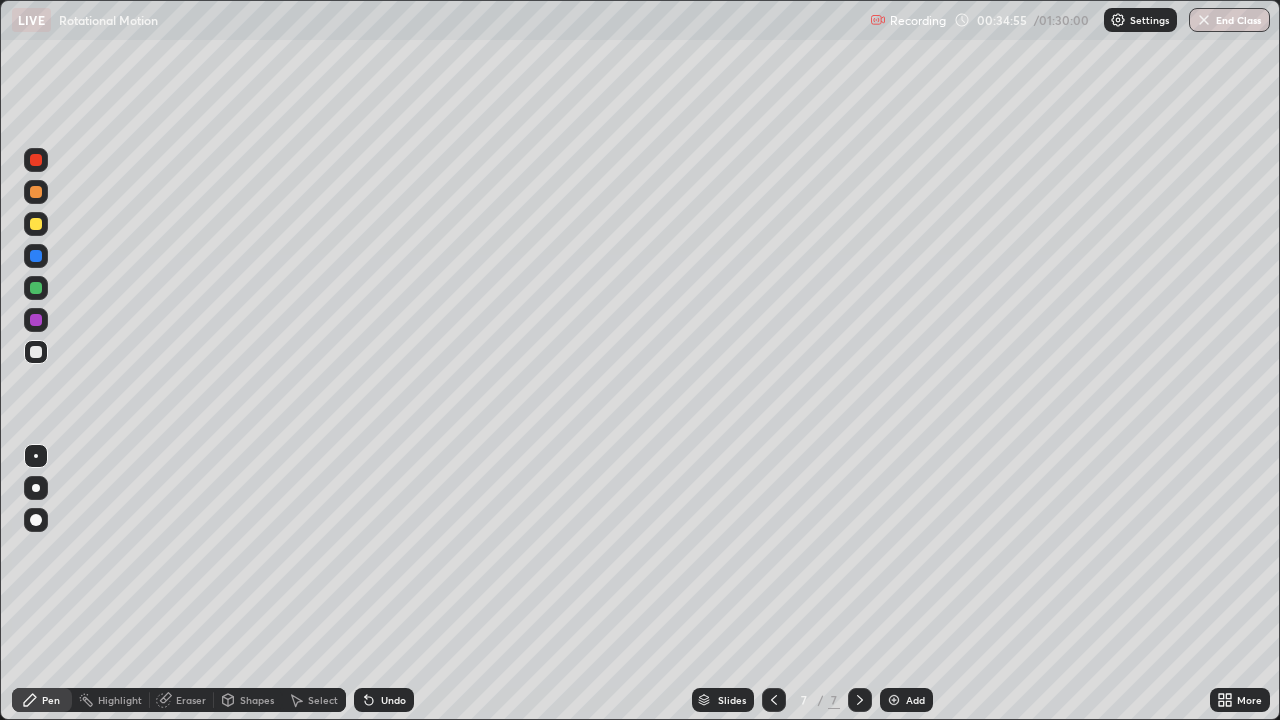 click at bounding box center (36, 320) 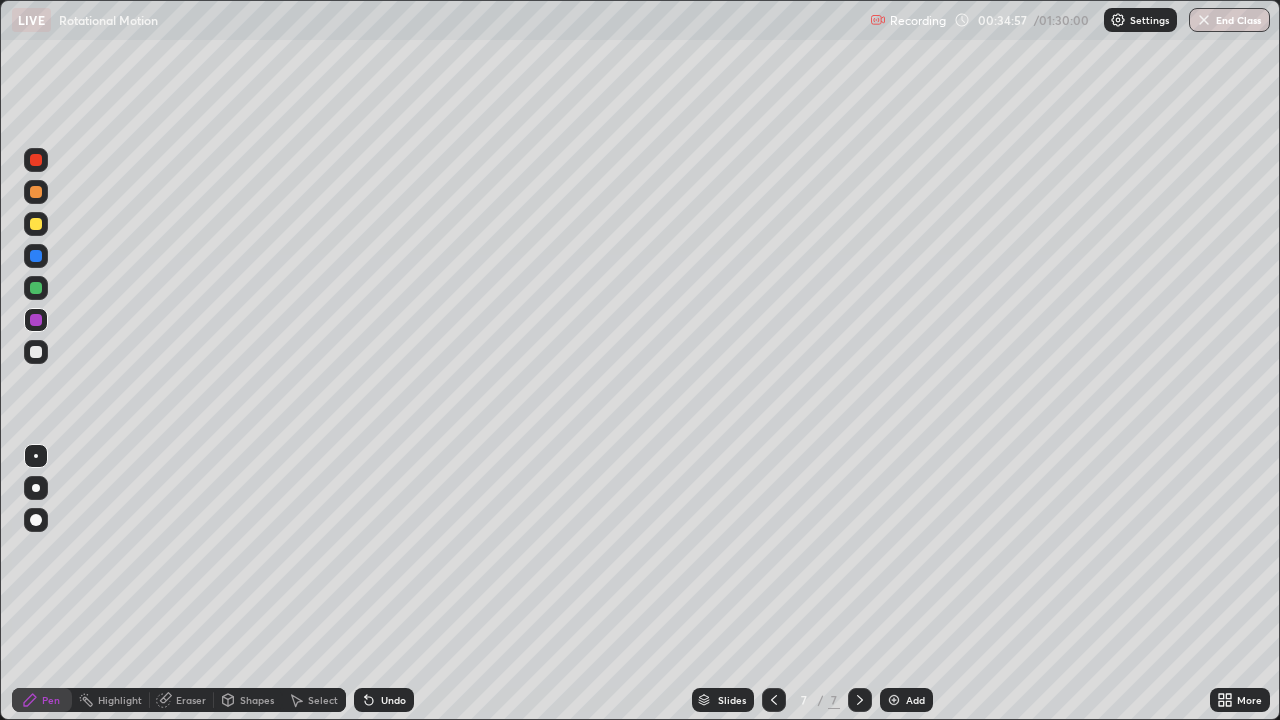 click on "Shapes" at bounding box center [248, 700] 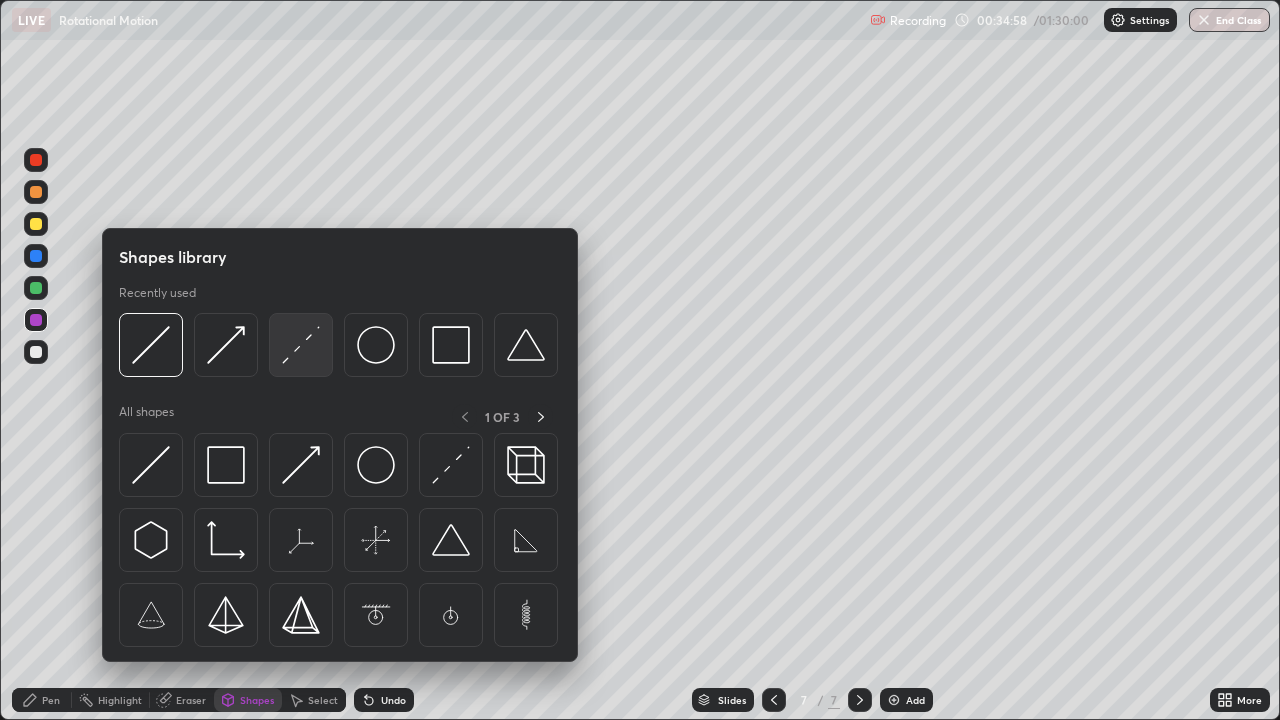 click at bounding box center [301, 345] 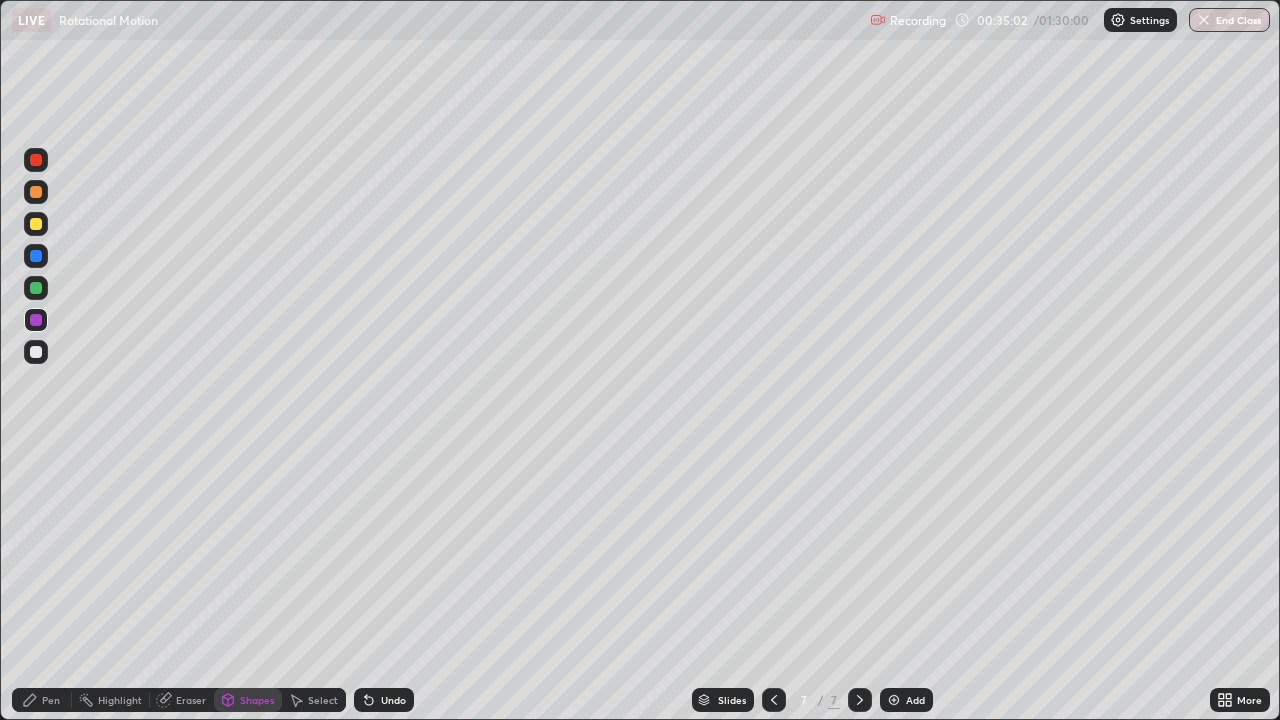 click on "Eraser" at bounding box center [191, 700] 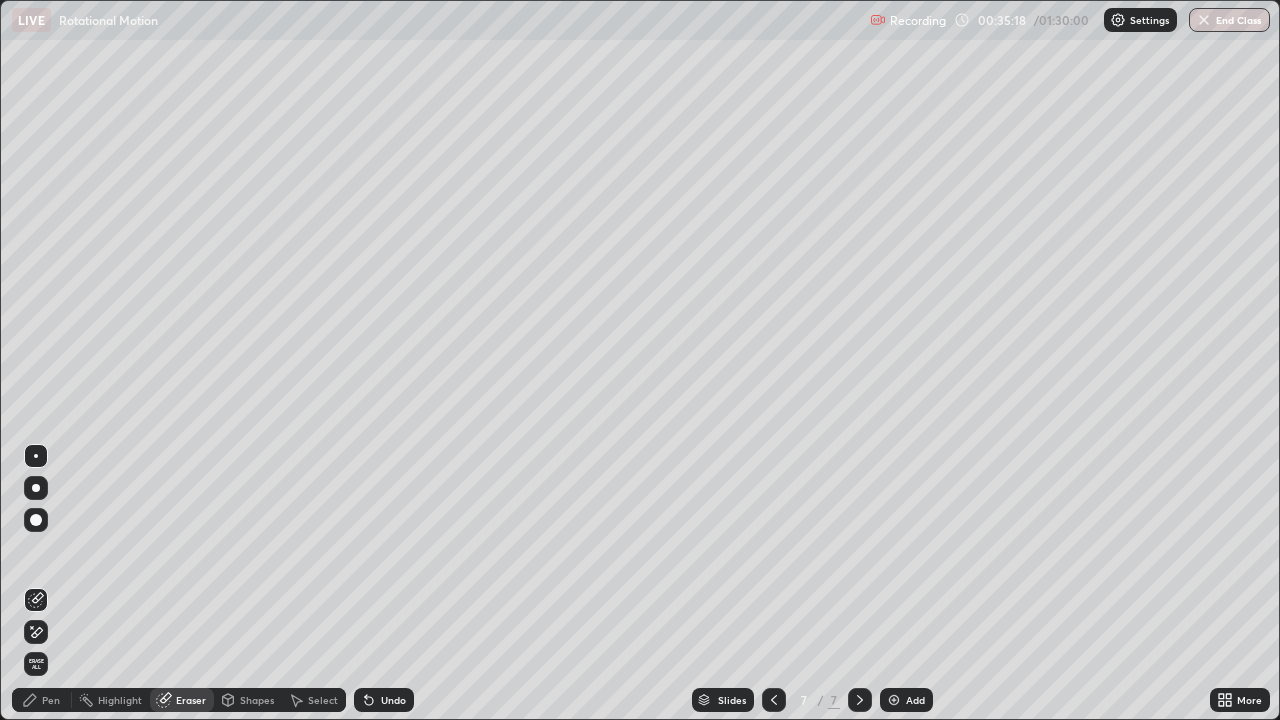 click on "Eraser" at bounding box center [191, 700] 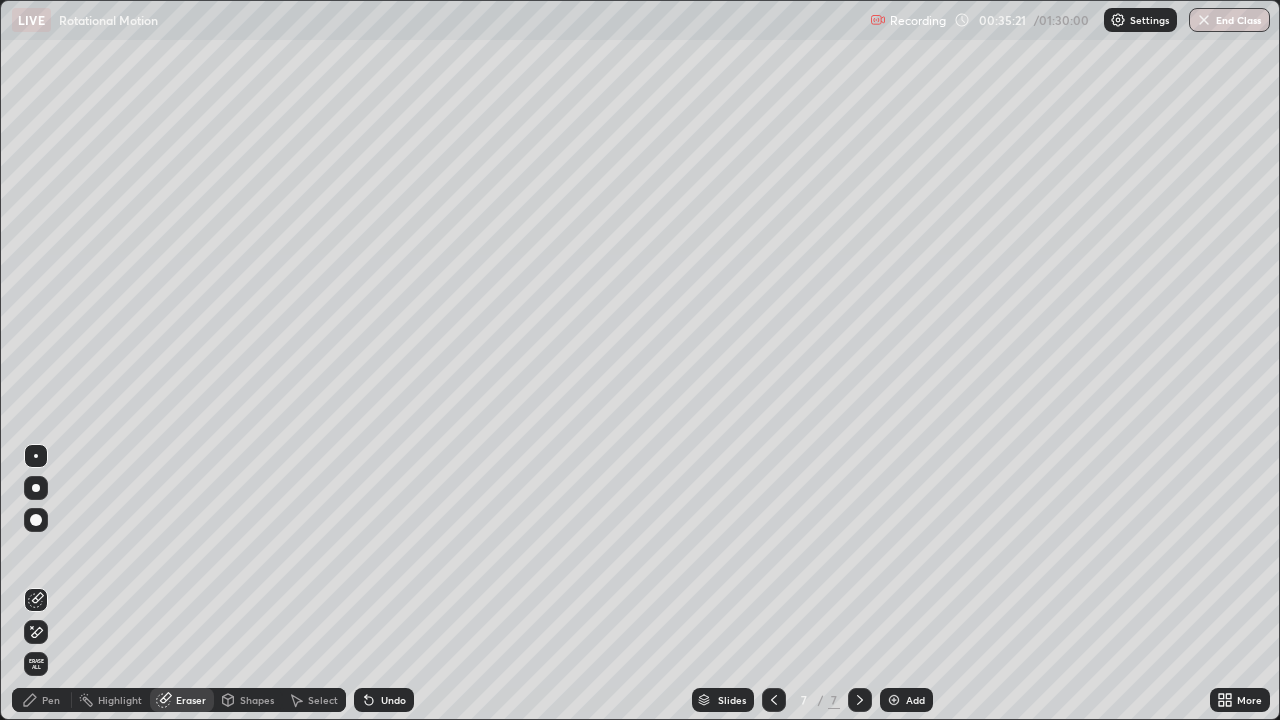 click on "Pen" at bounding box center [51, 700] 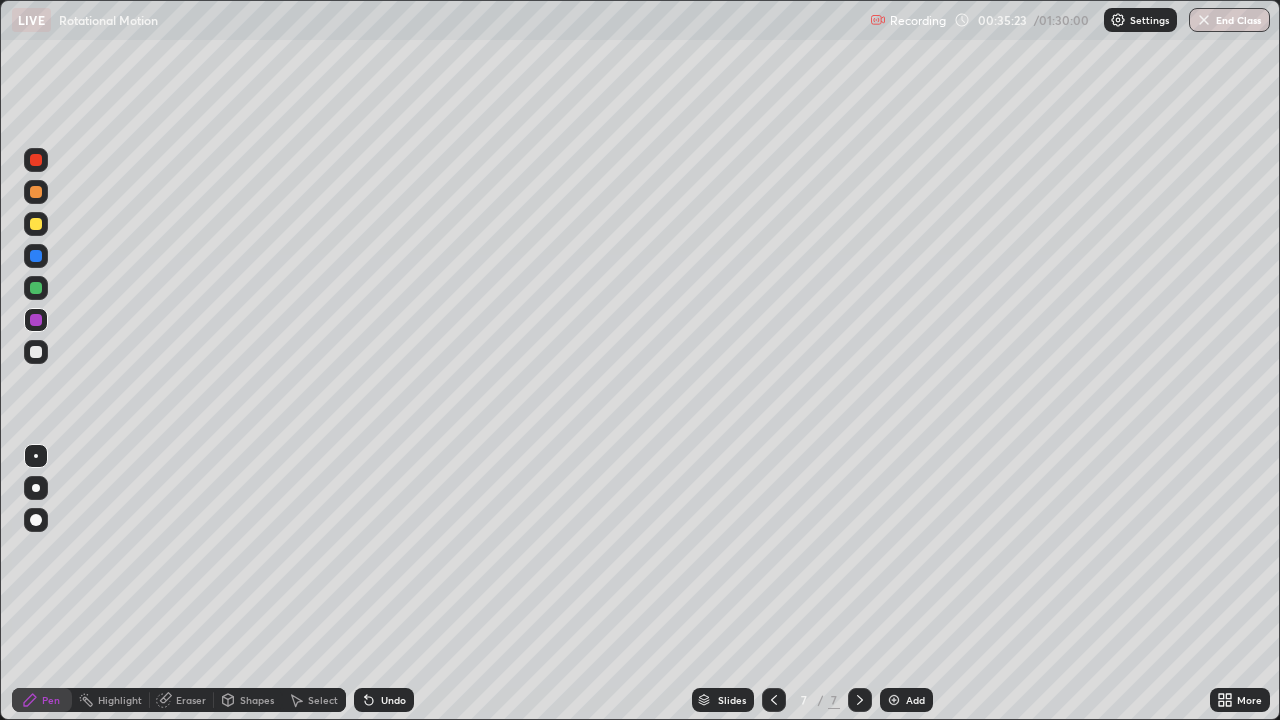 click at bounding box center [36, 224] 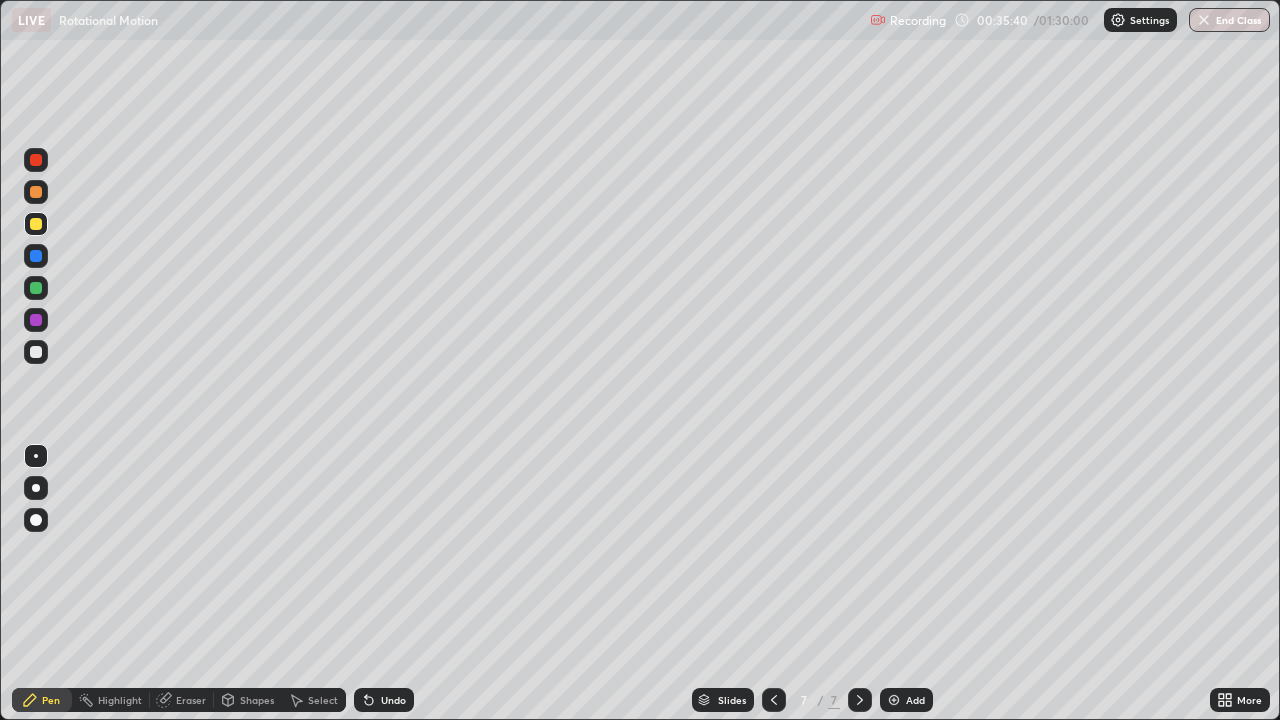 click on "Undo" at bounding box center (384, 700) 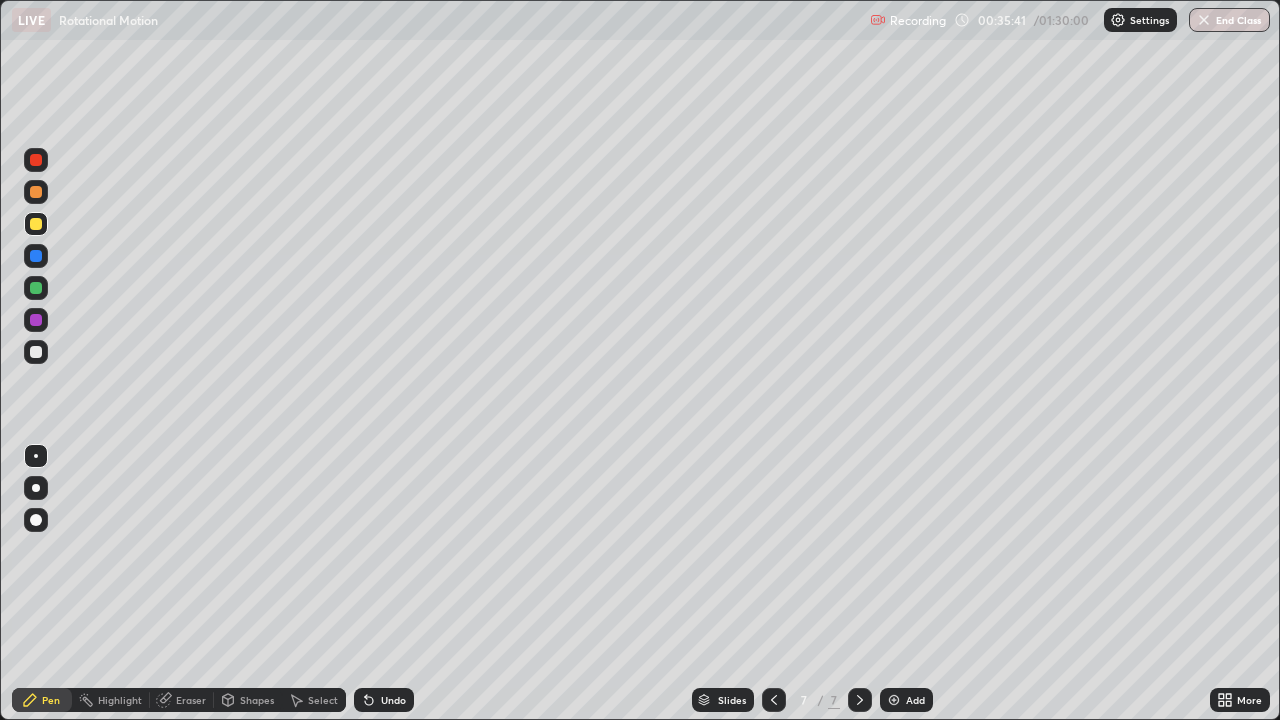 click on "Undo" at bounding box center (384, 700) 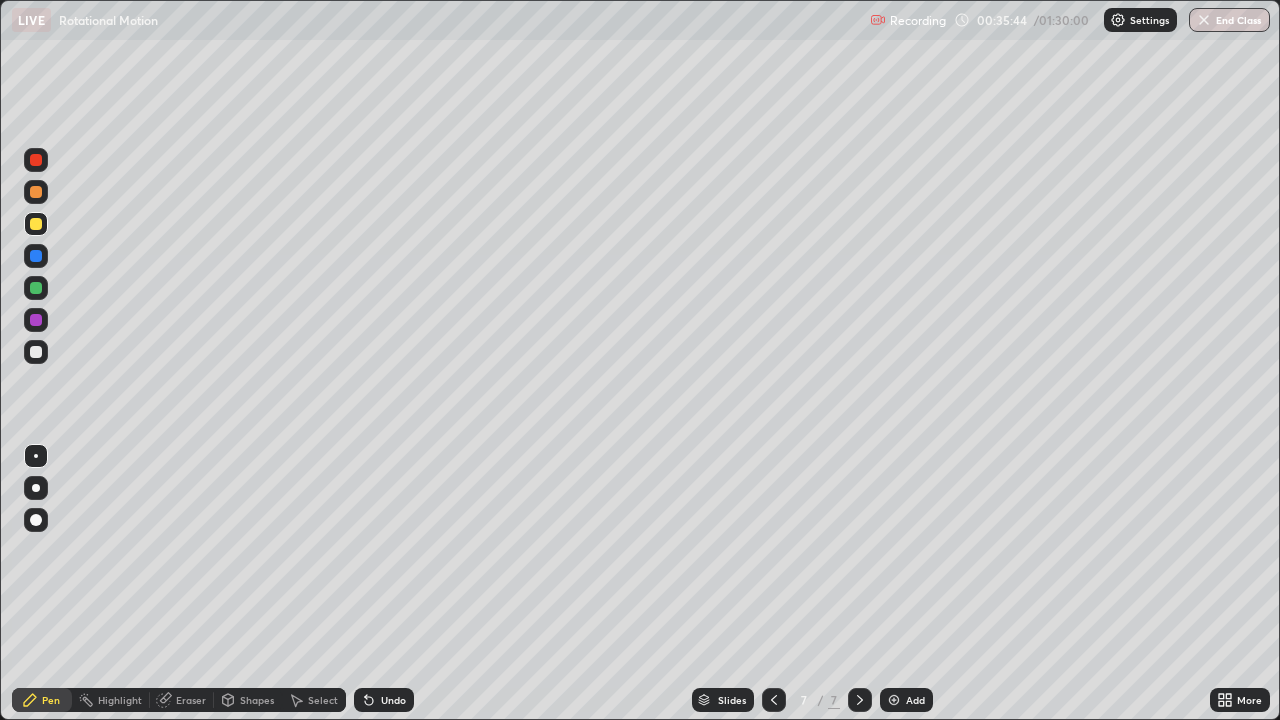 click 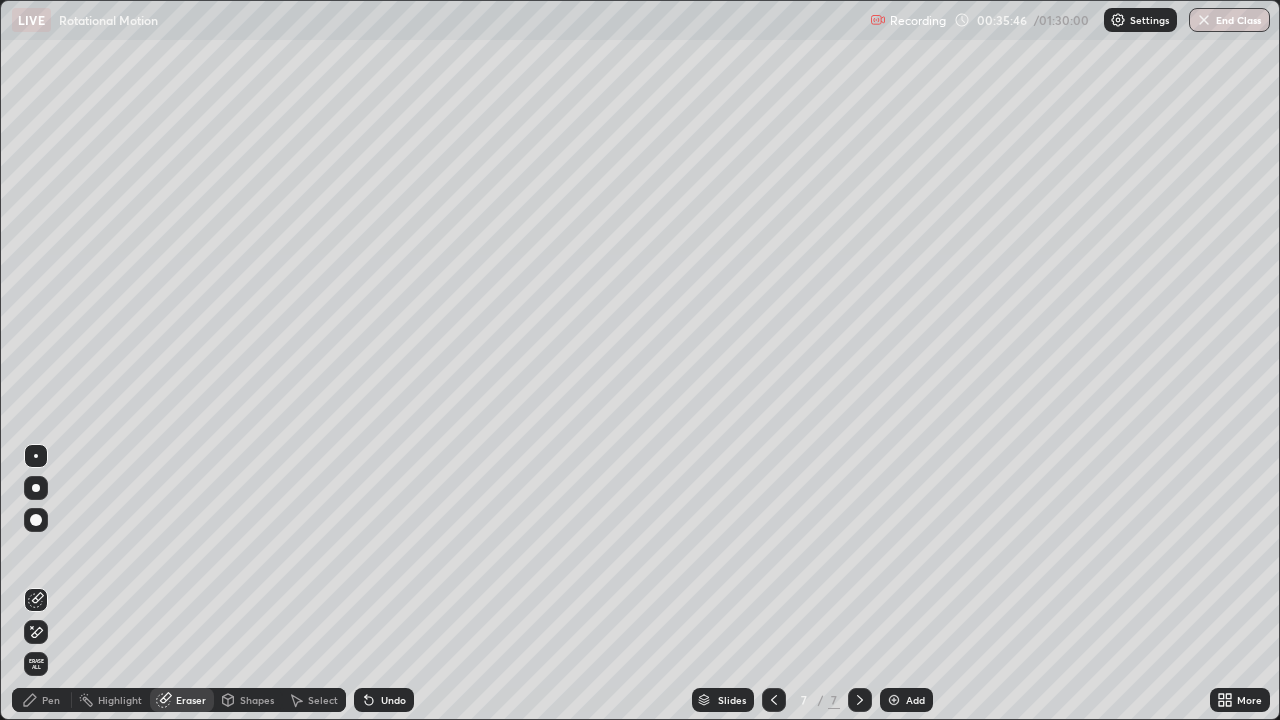 click on "Pen" at bounding box center (51, 700) 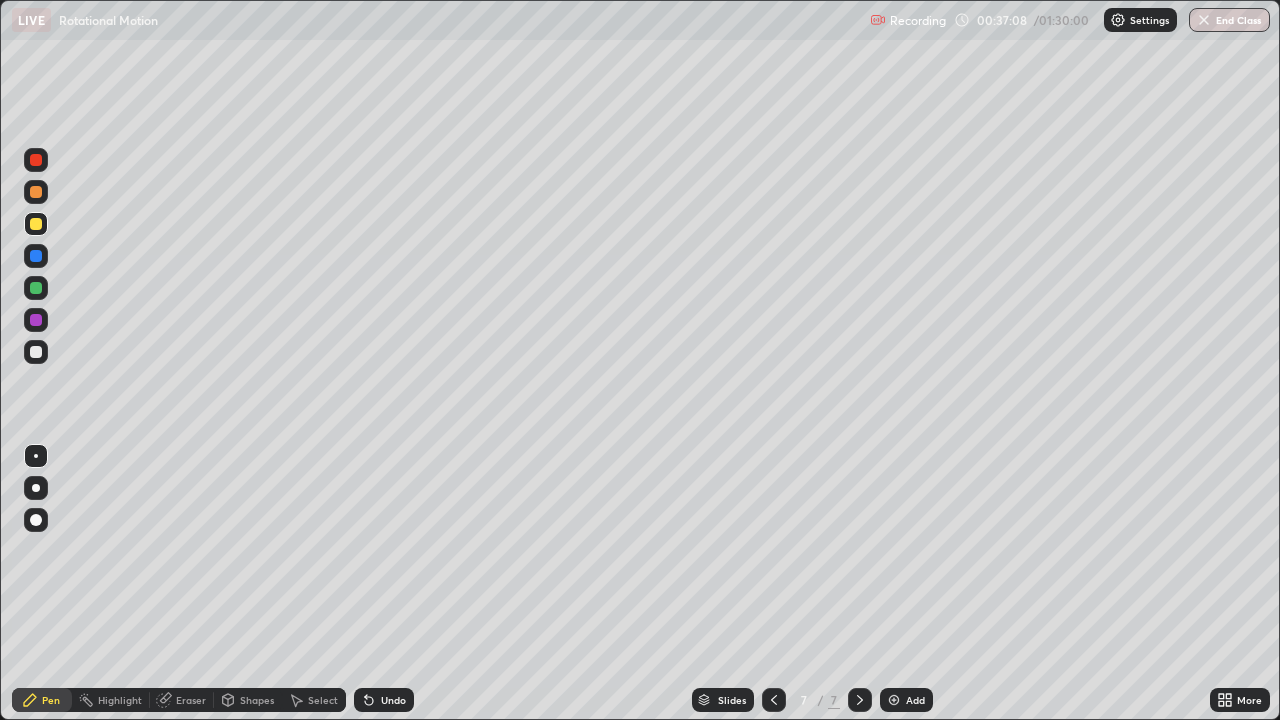 click on "Undo" at bounding box center [393, 700] 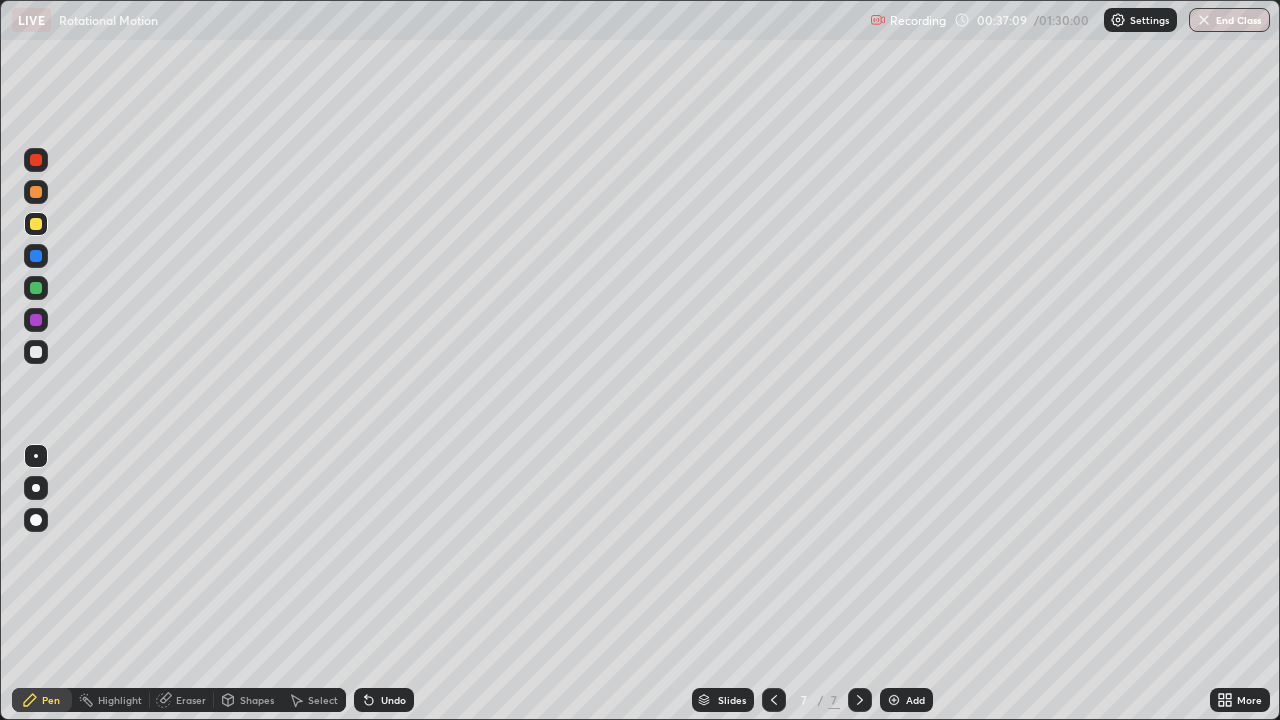 click on "Undo" at bounding box center [384, 700] 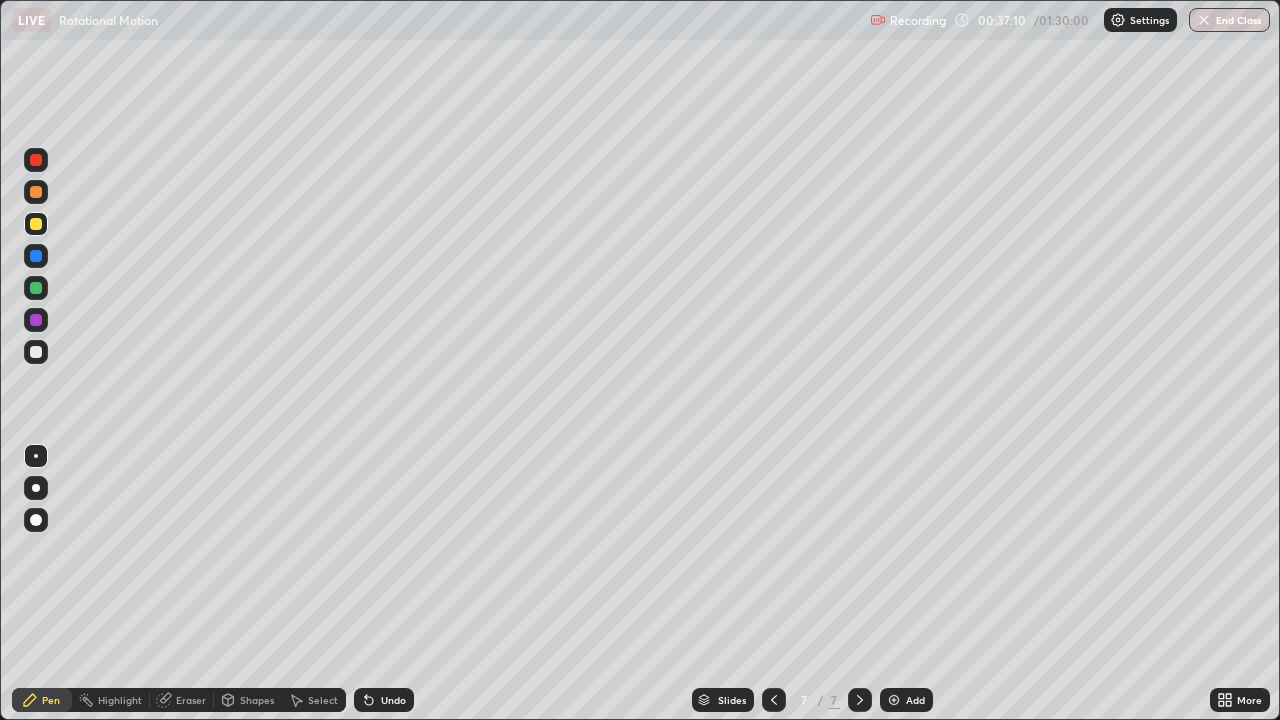 click on "Undo" at bounding box center (384, 700) 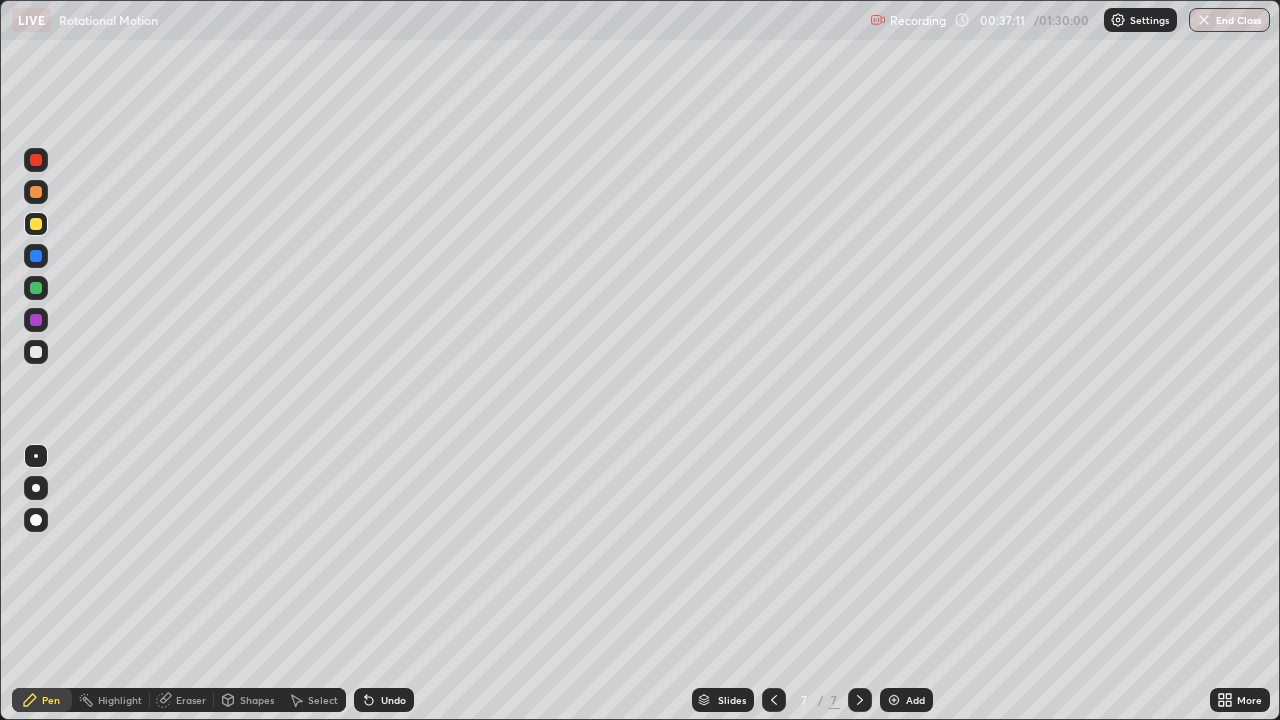 click on "Undo" at bounding box center [384, 700] 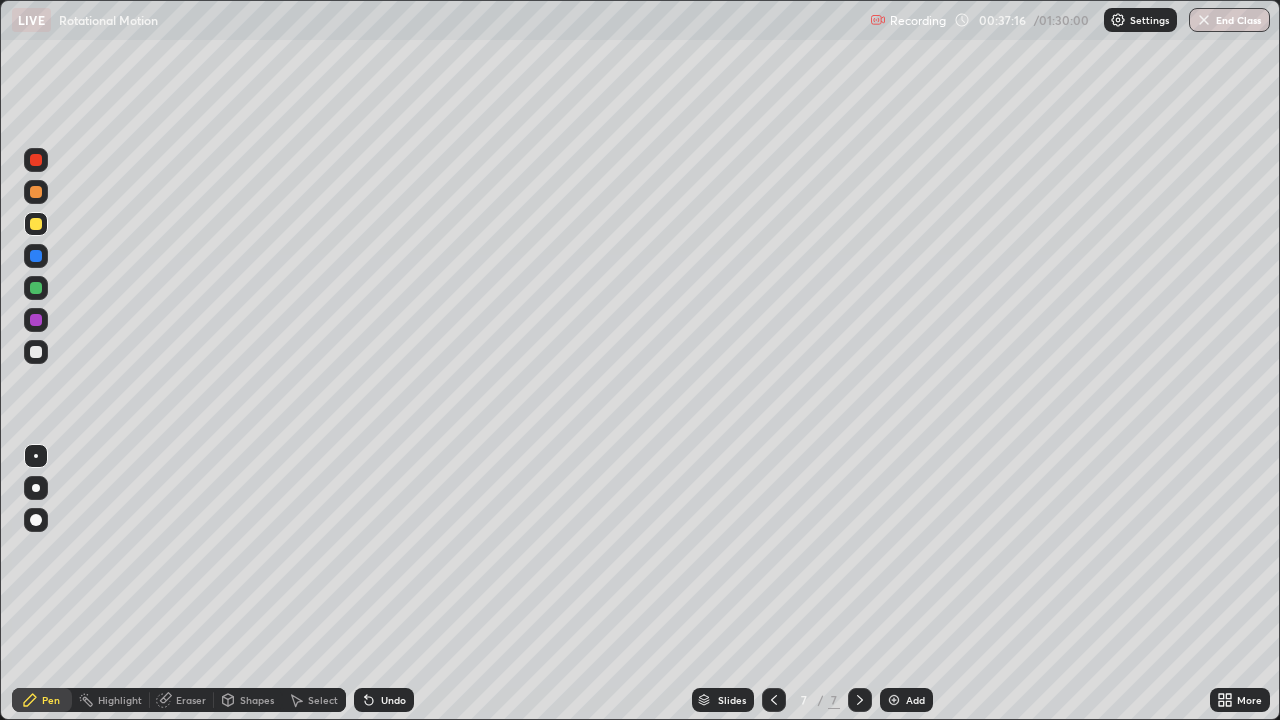 click at bounding box center [36, 488] 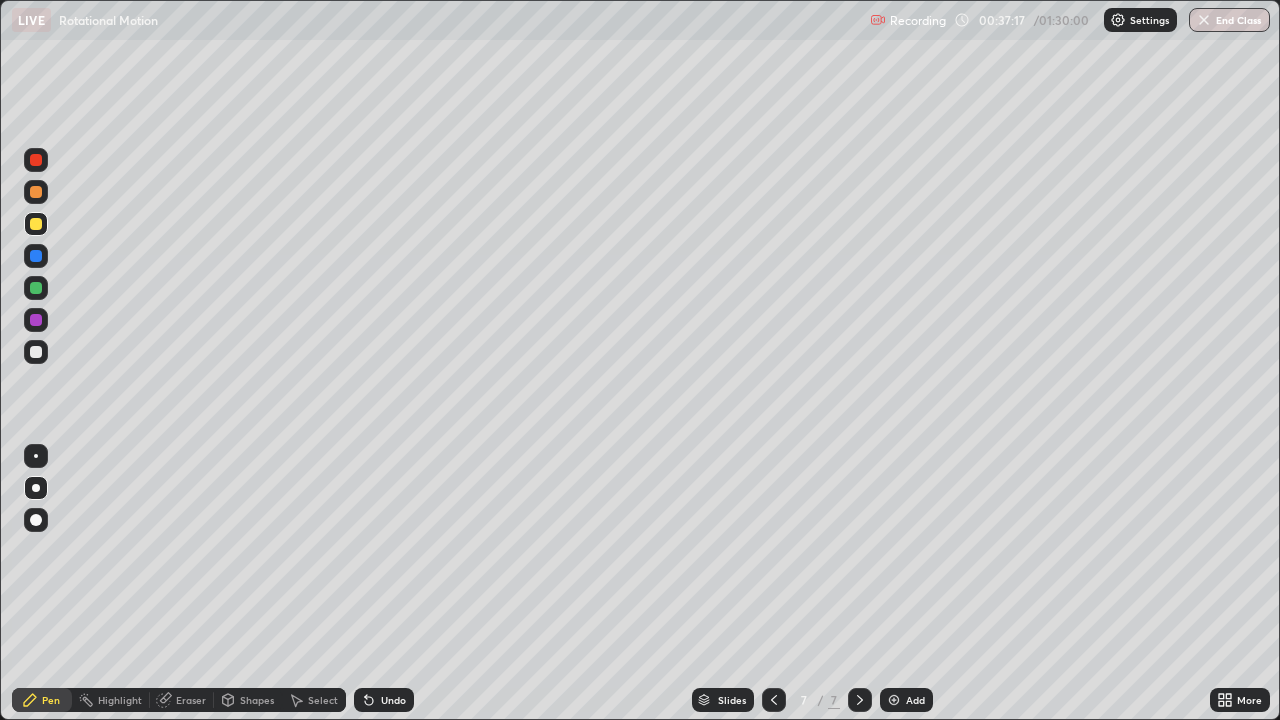 click on "Shapes" at bounding box center [257, 700] 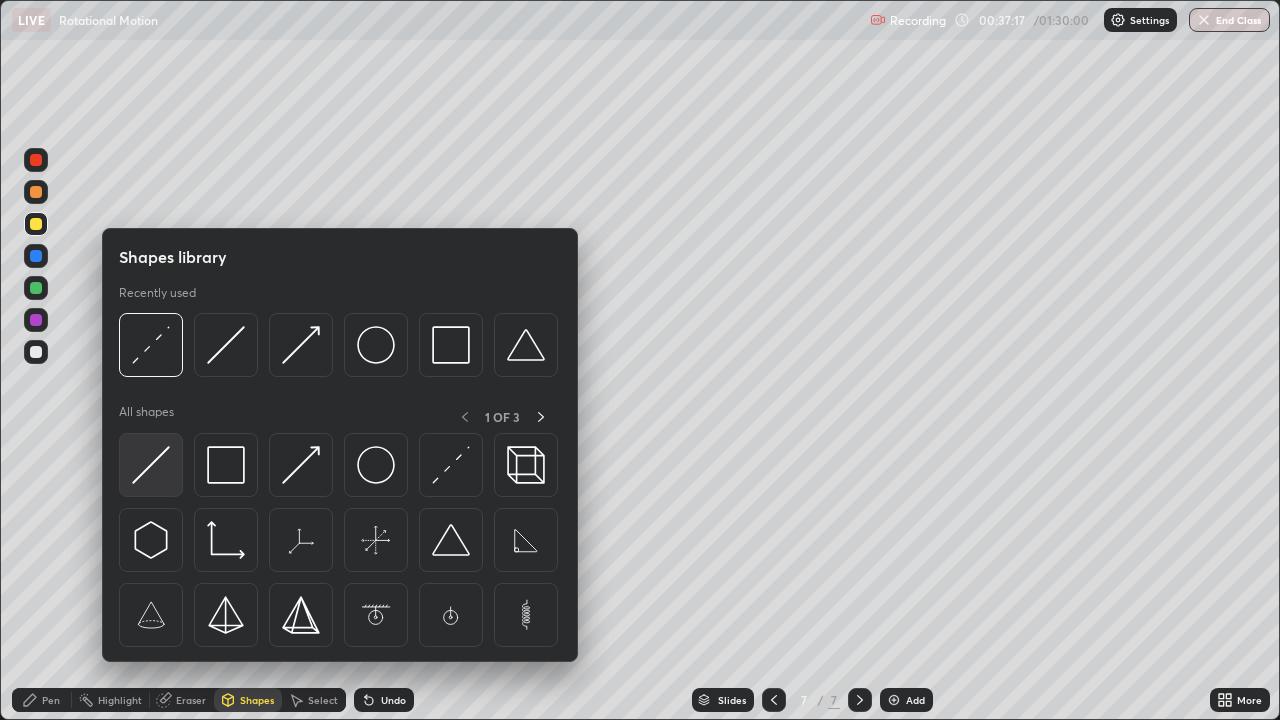 click at bounding box center [151, 465] 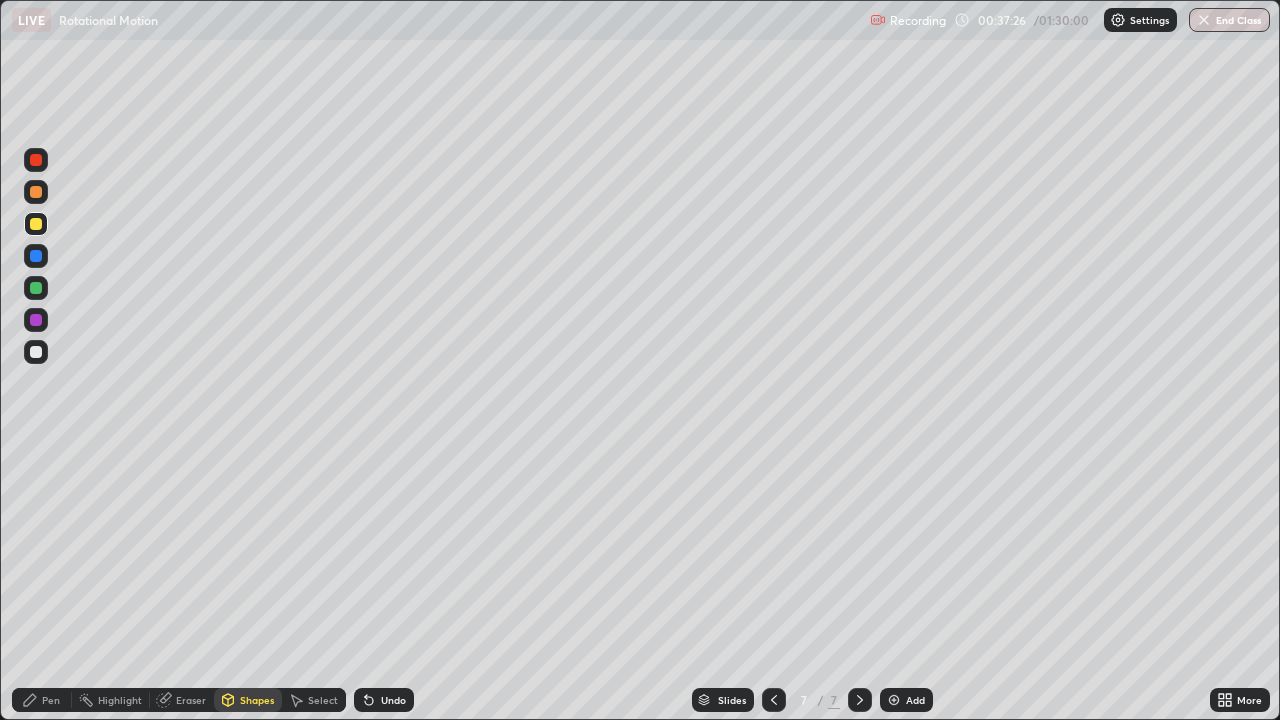 click on "Pen" at bounding box center [42, 700] 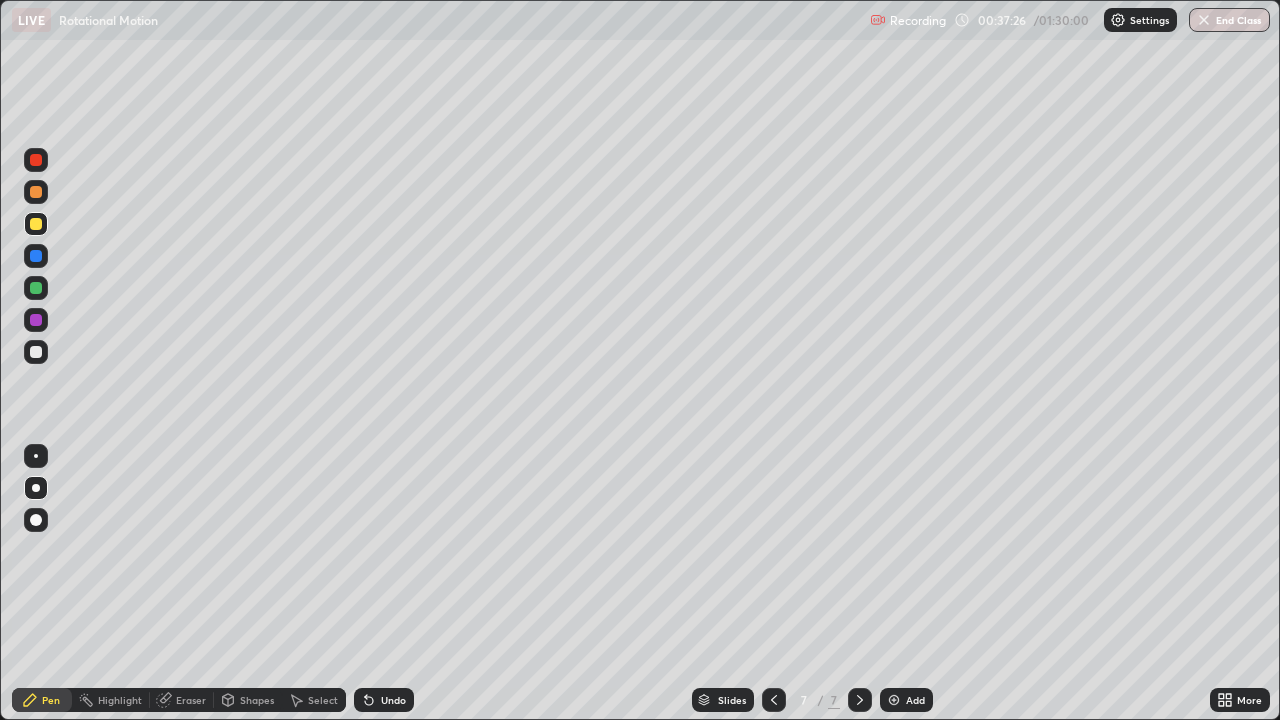 click at bounding box center [36, 456] 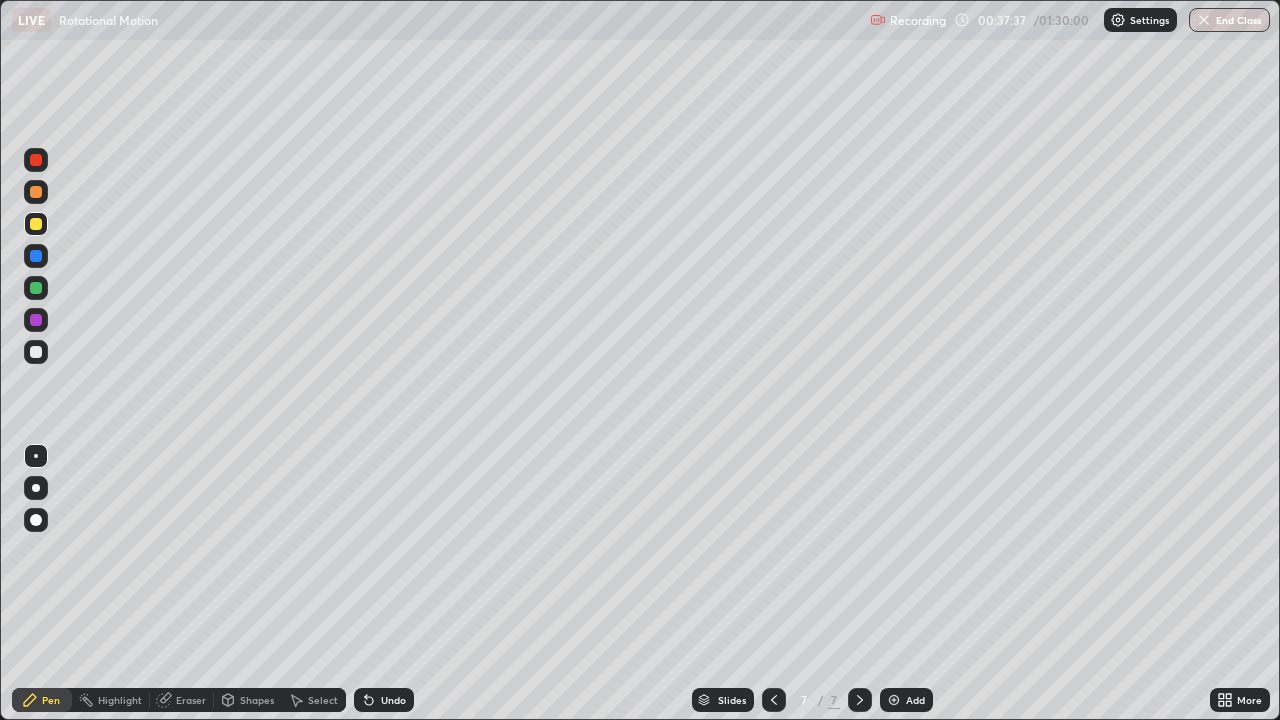 click at bounding box center [36, 256] 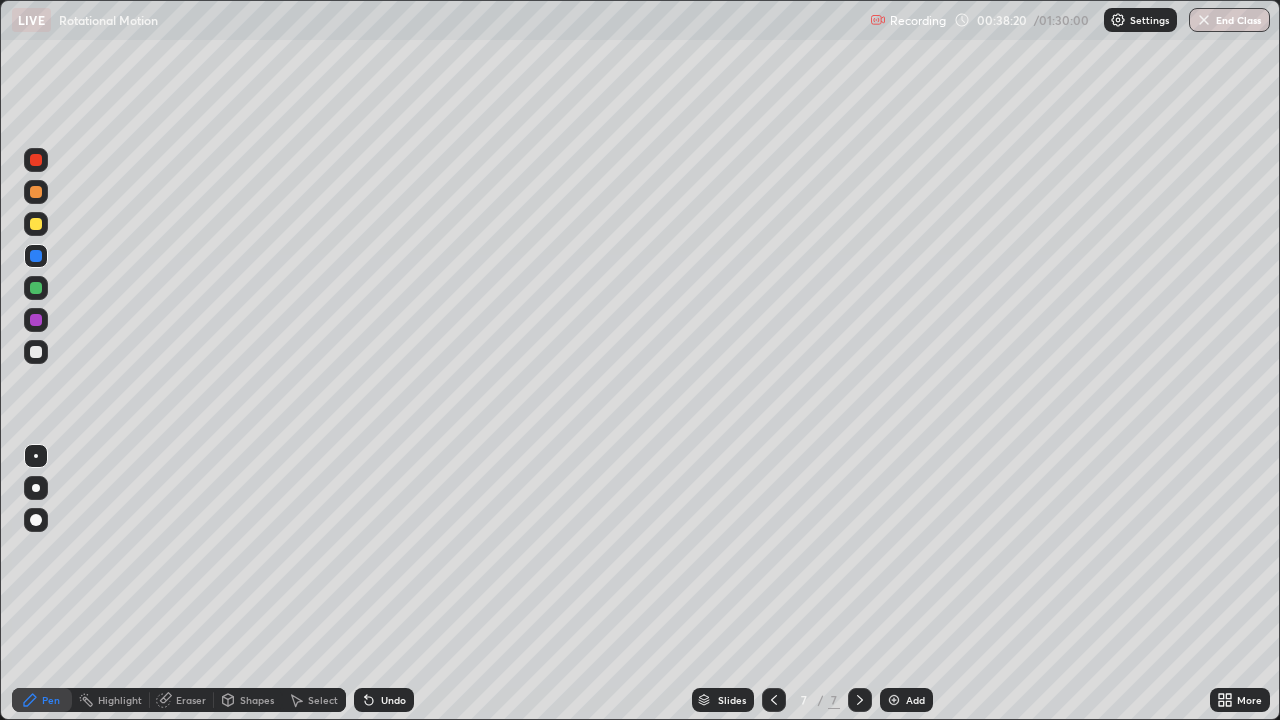 click on "Undo" at bounding box center (393, 700) 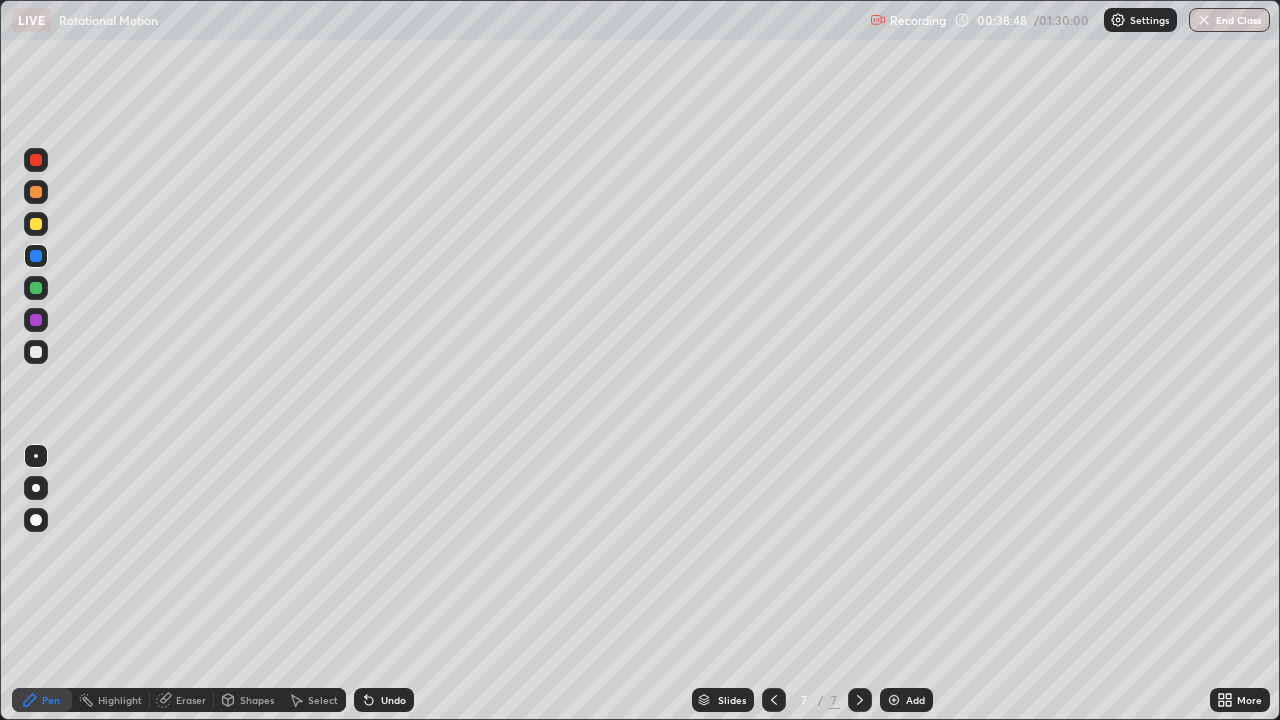 click on "Undo" at bounding box center (384, 700) 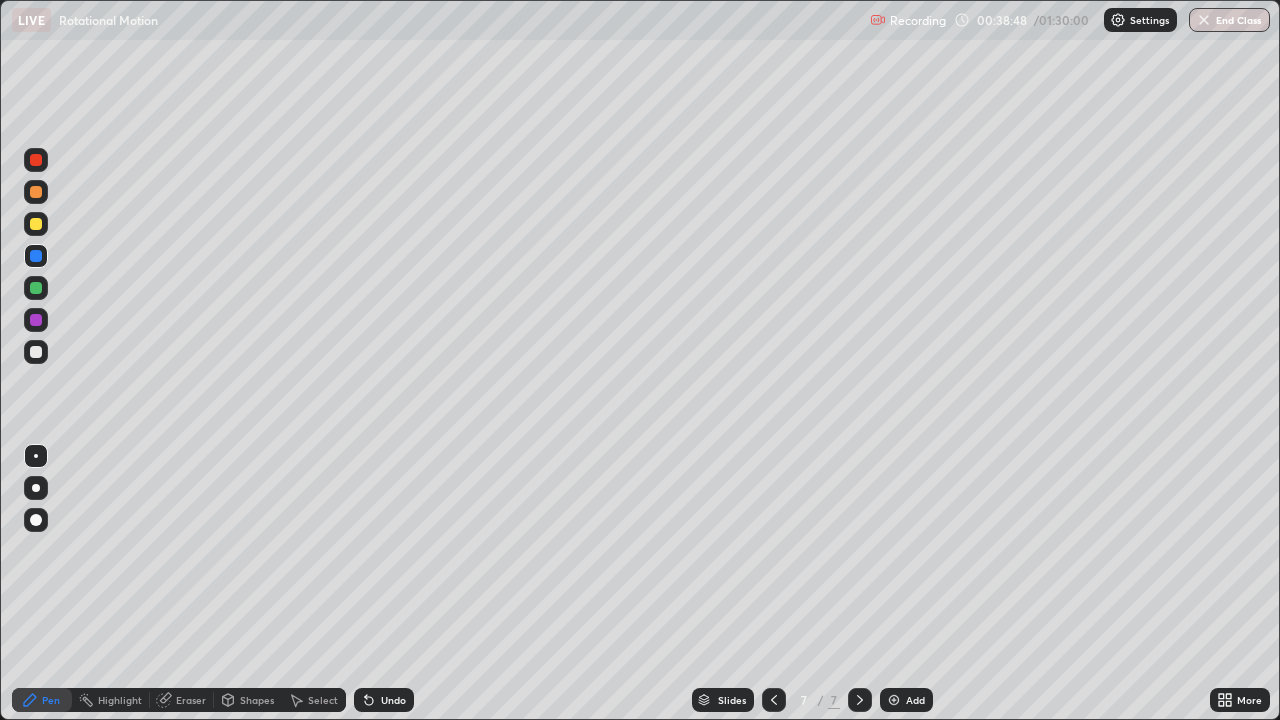 click on "Undo" at bounding box center [393, 700] 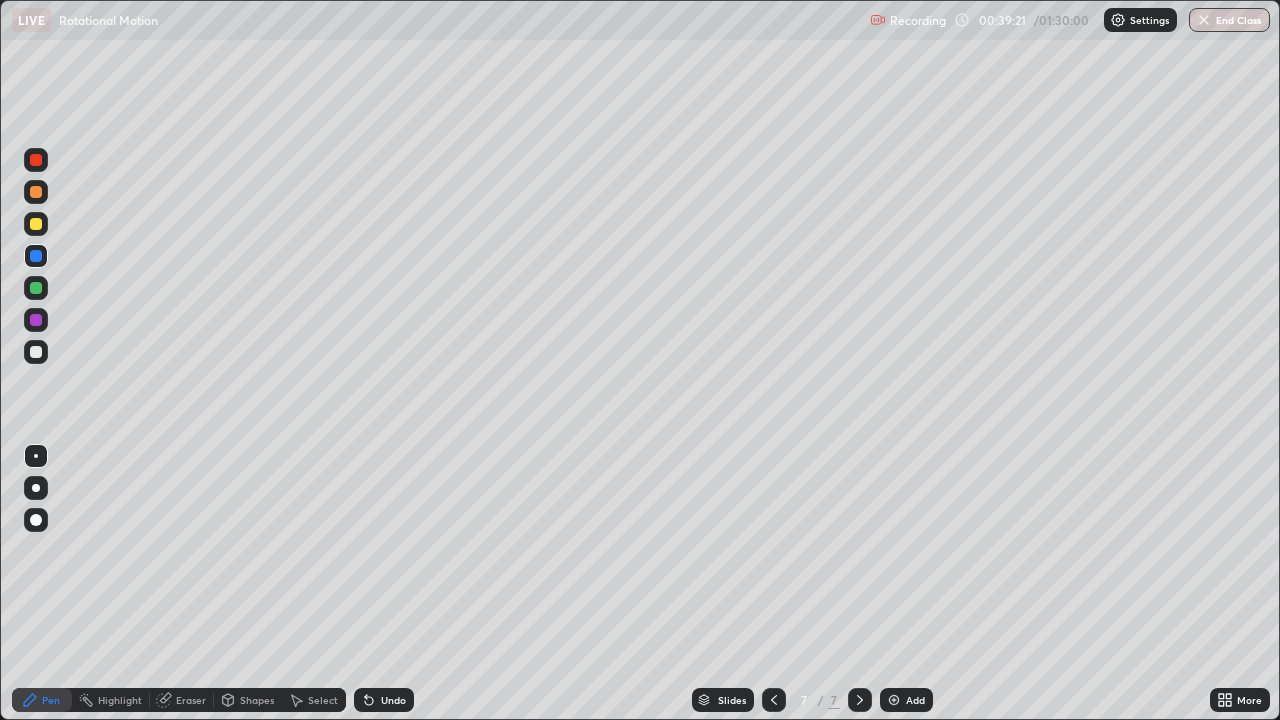 click at bounding box center (36, 224) 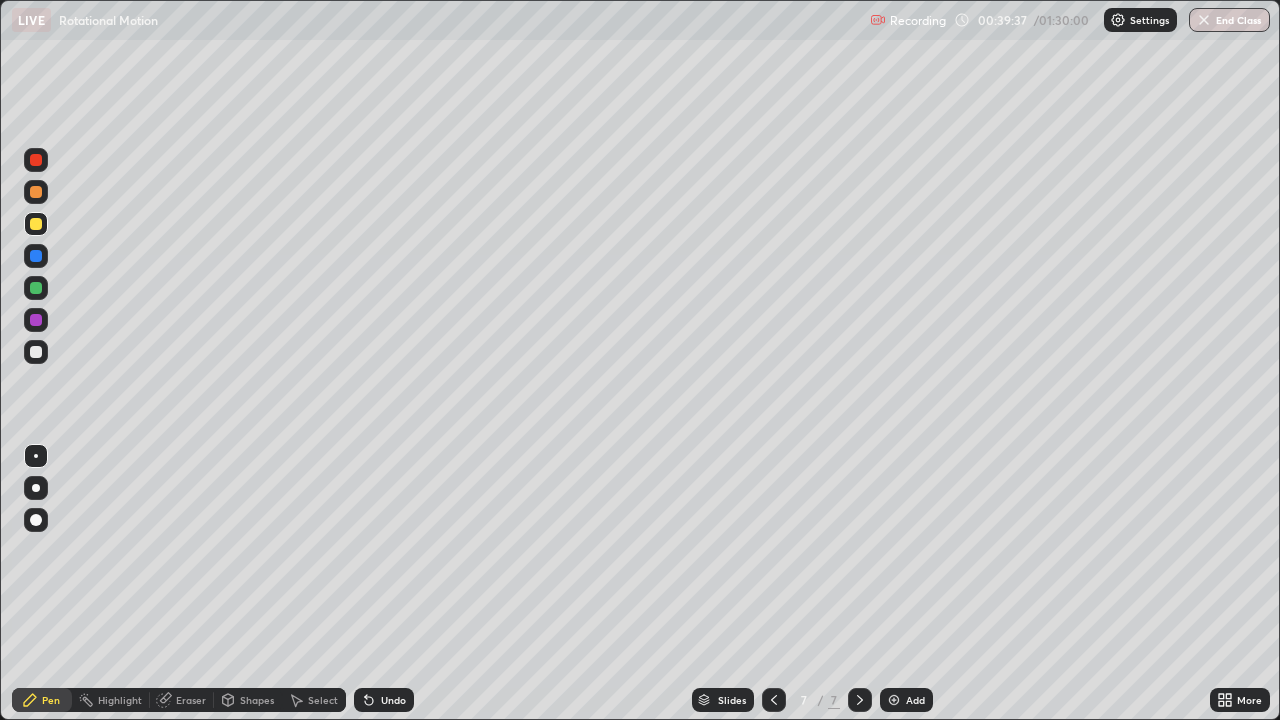 click on "Undo" at bounding box center [393, 700] 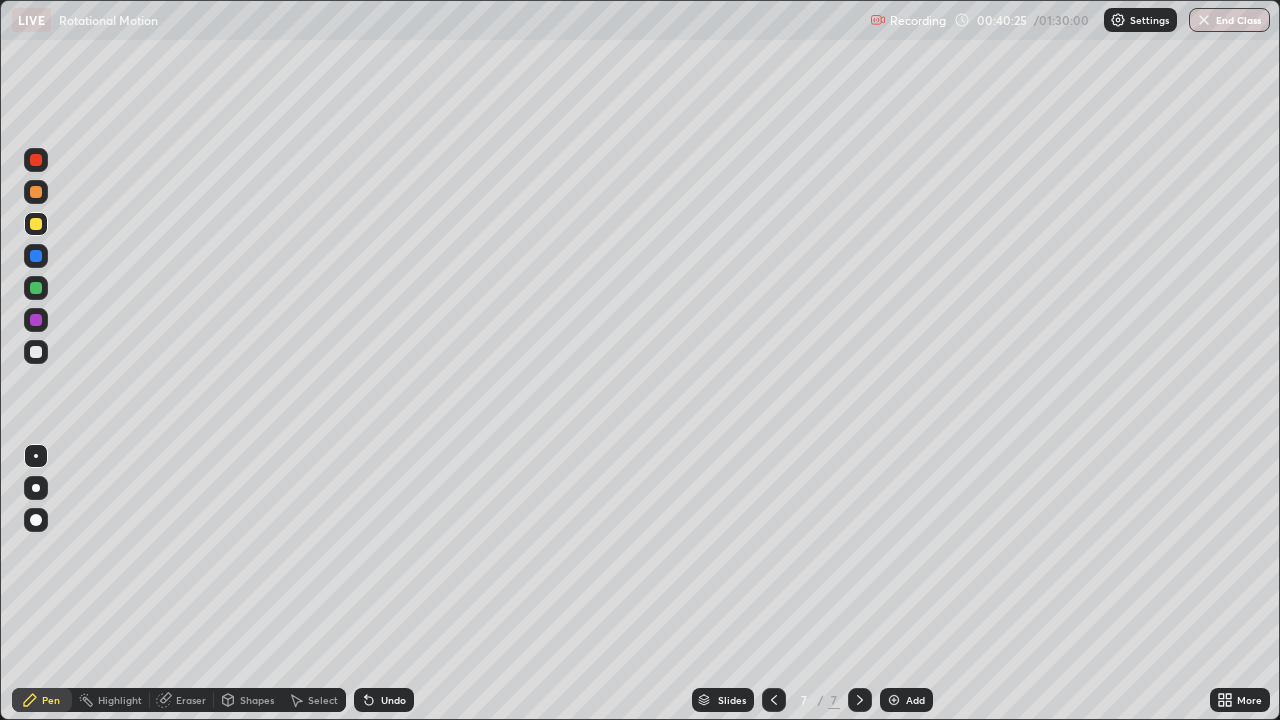 click at bounding box center [36, 288] 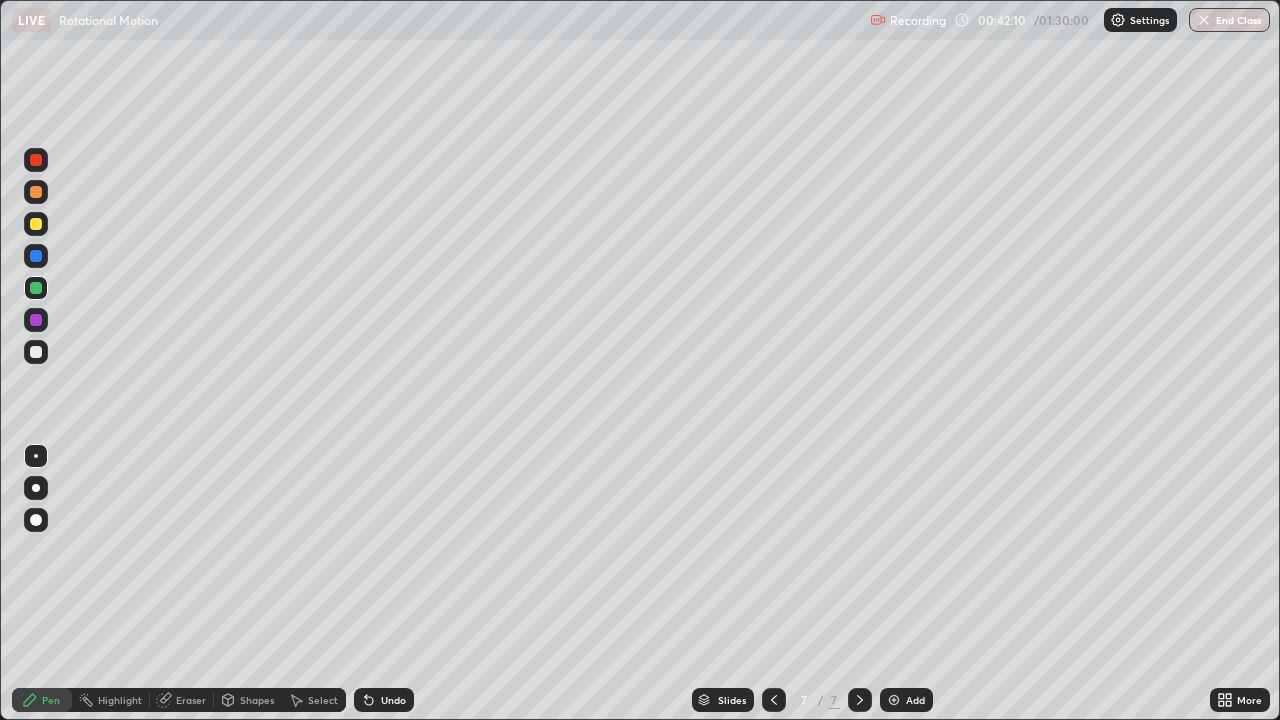 click at bounding box center (894, 700) 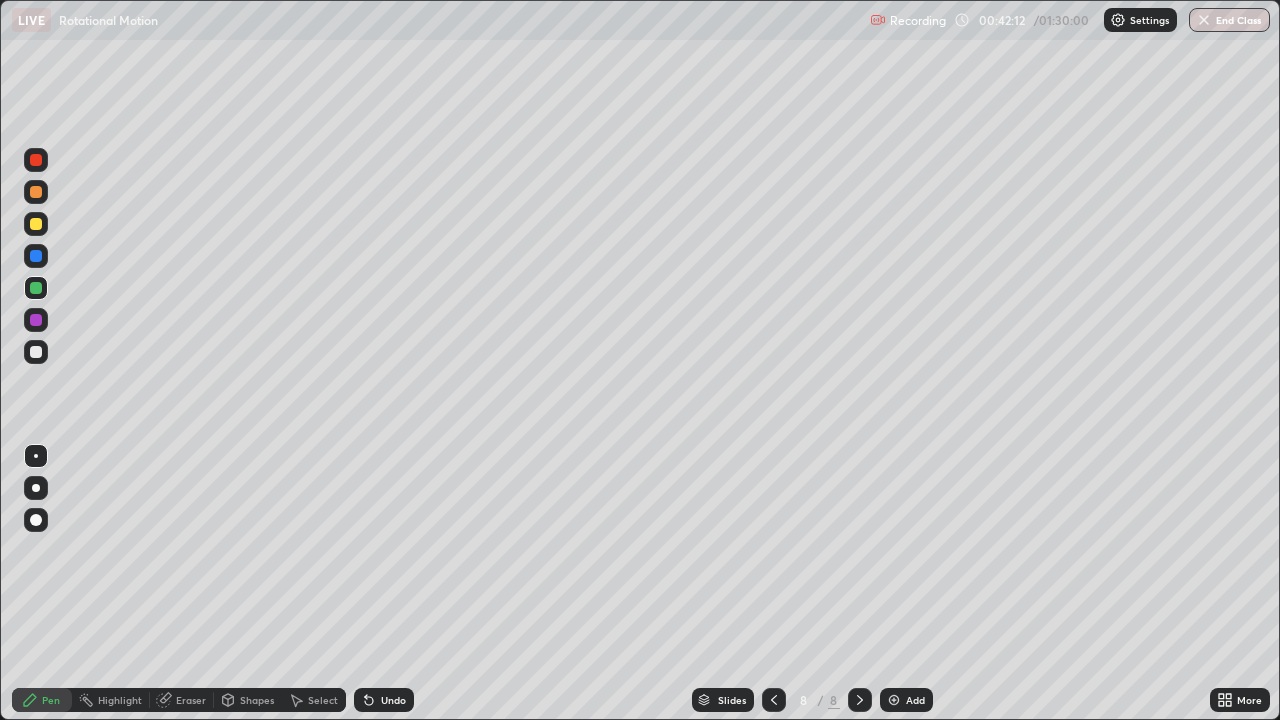 click at bounding box center (36, 352) 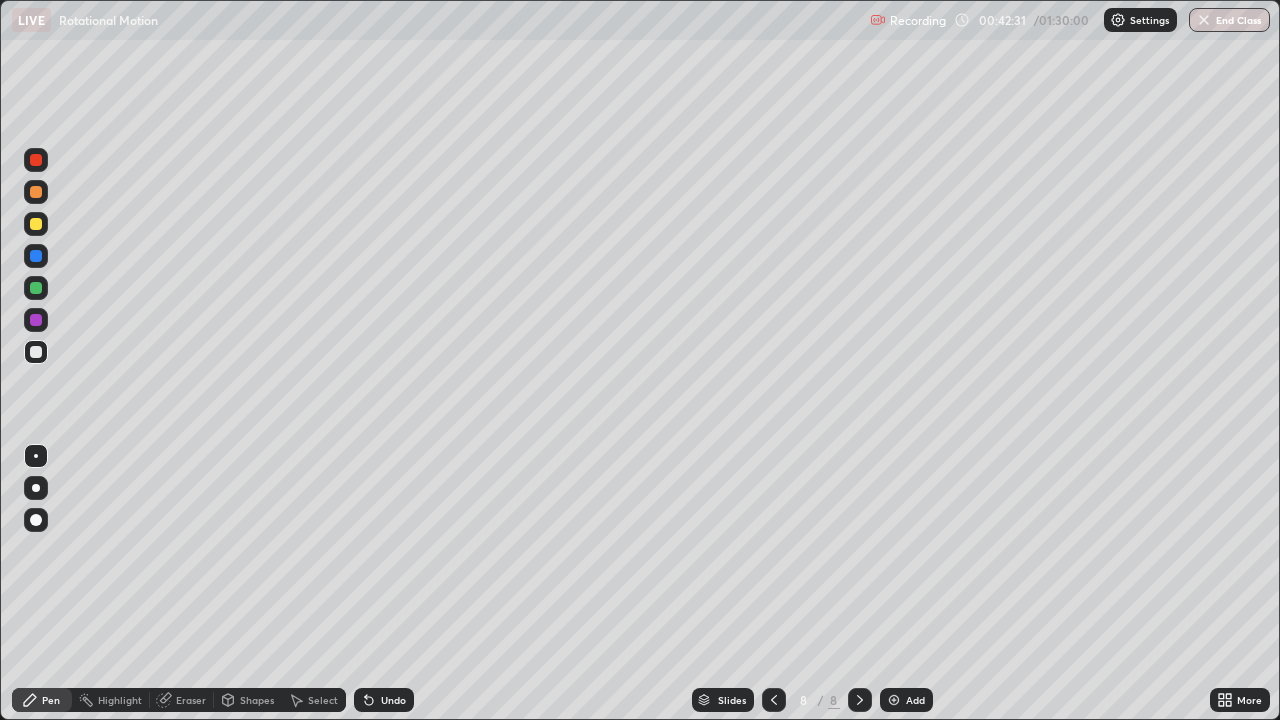 click 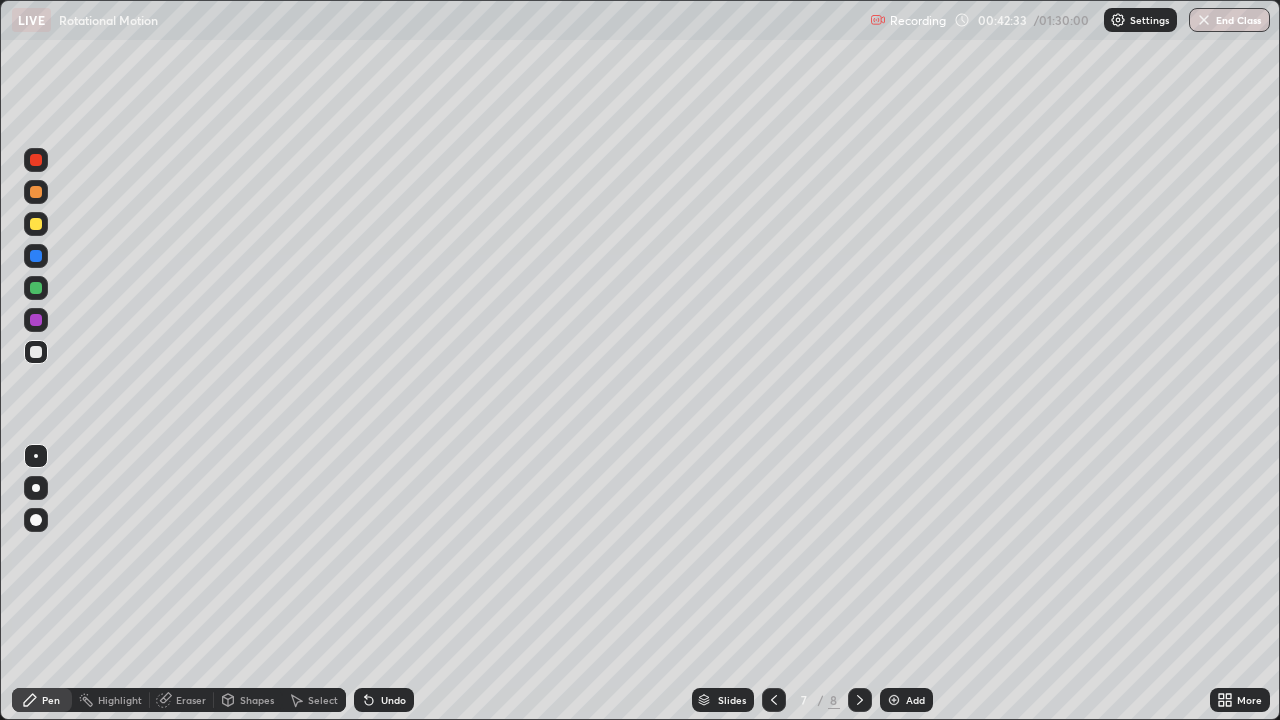 click 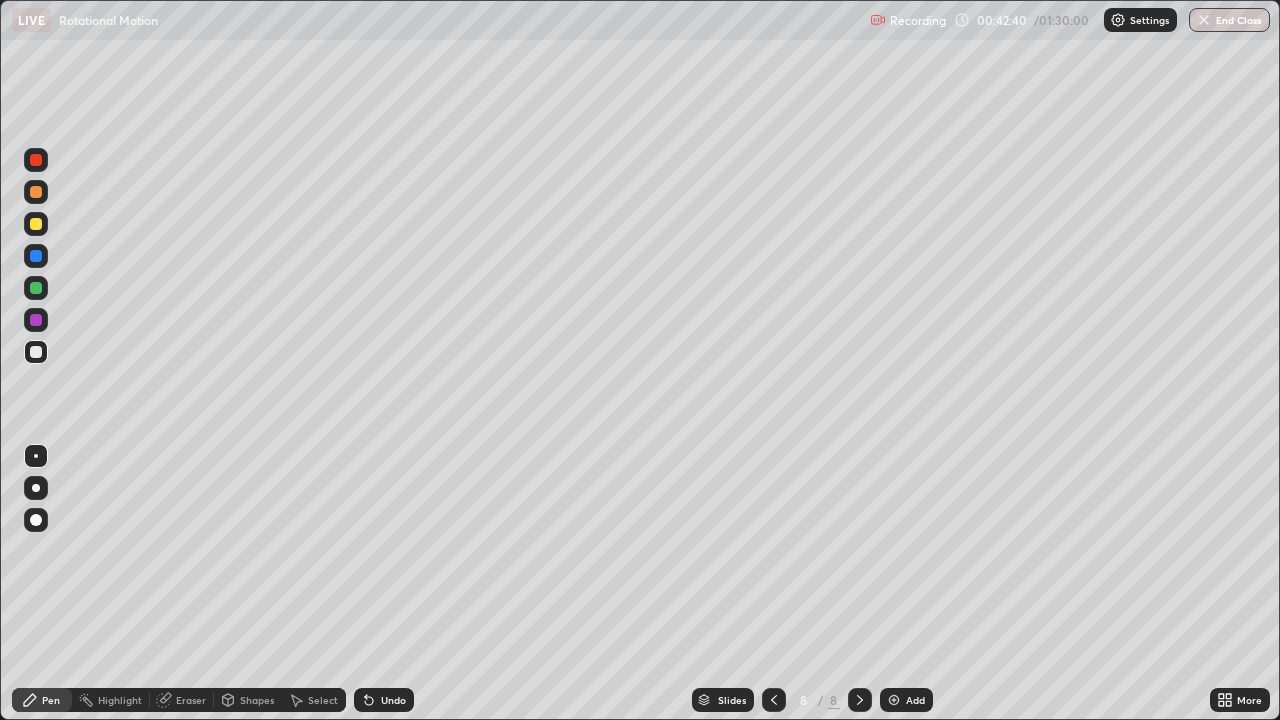 click 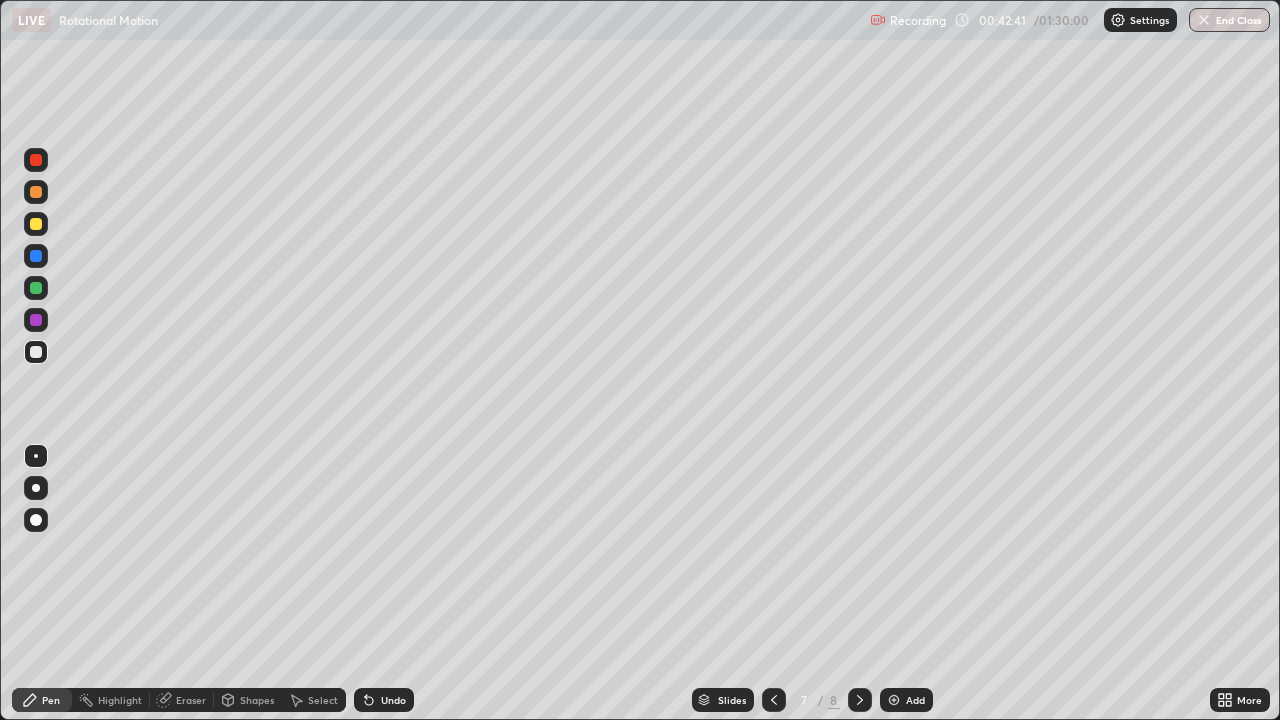 click 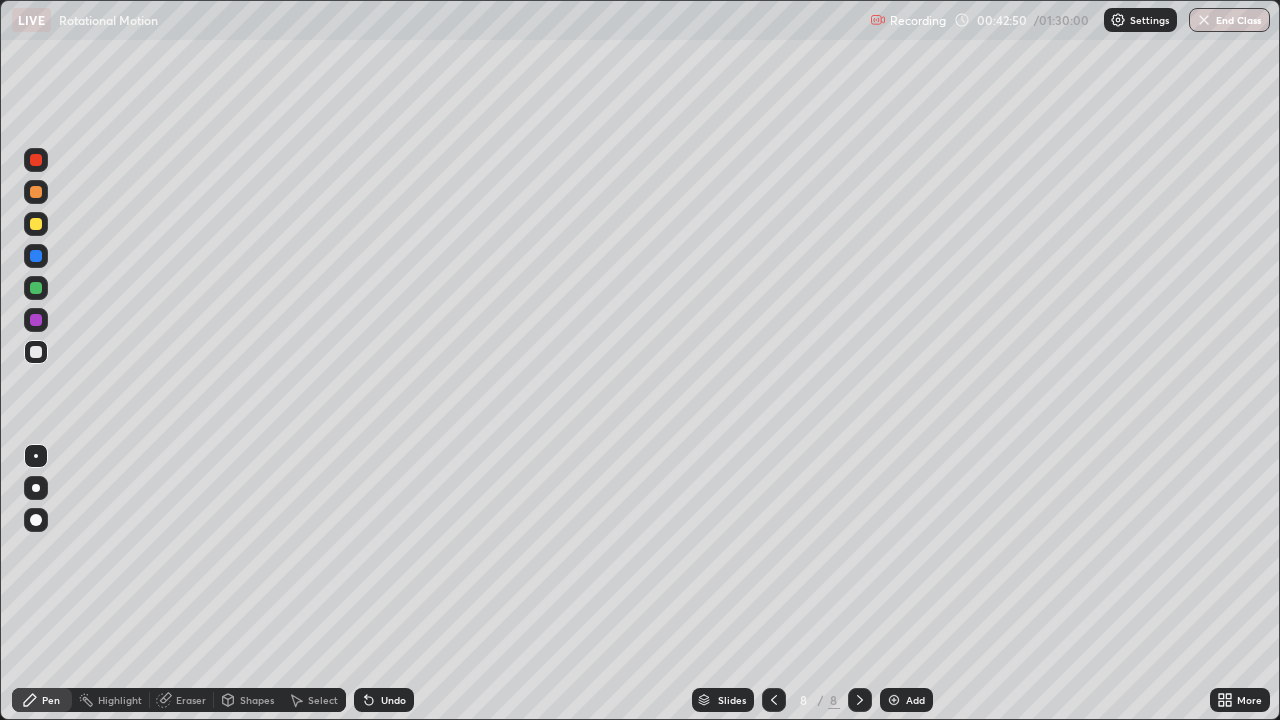 click 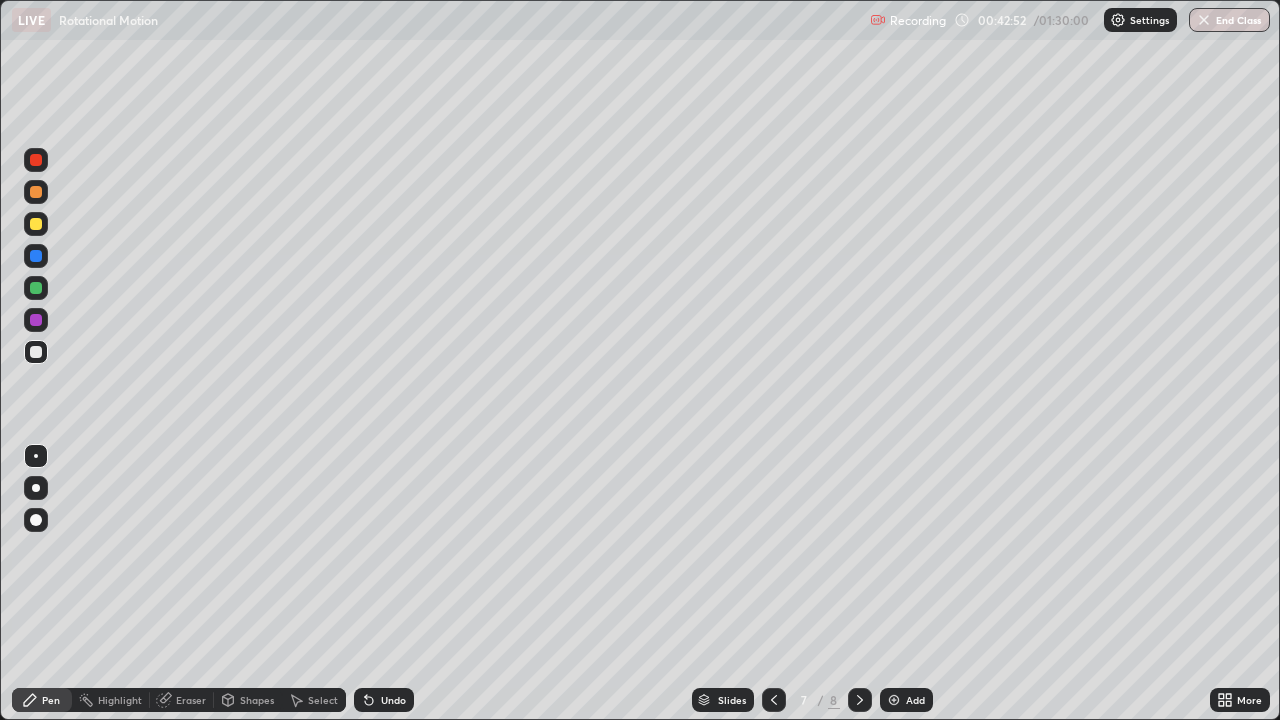 click at bounding box center (860, 700) 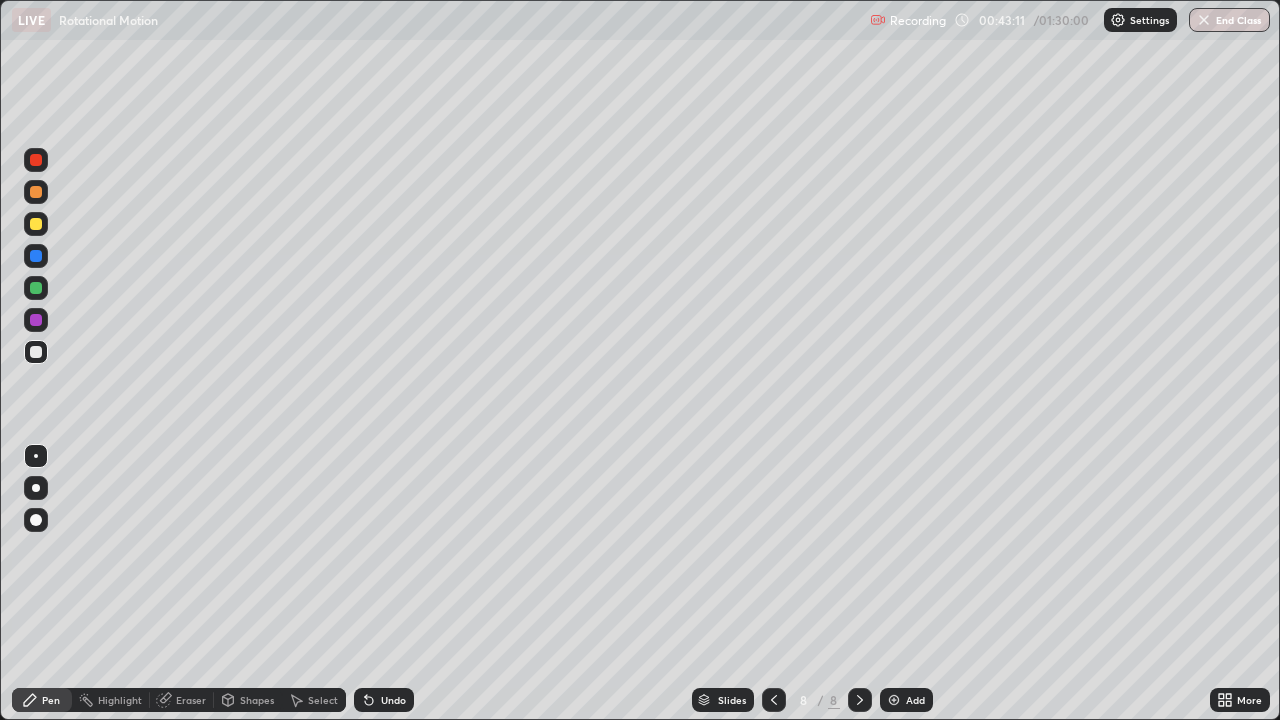 click at bounding box center (774, 700) 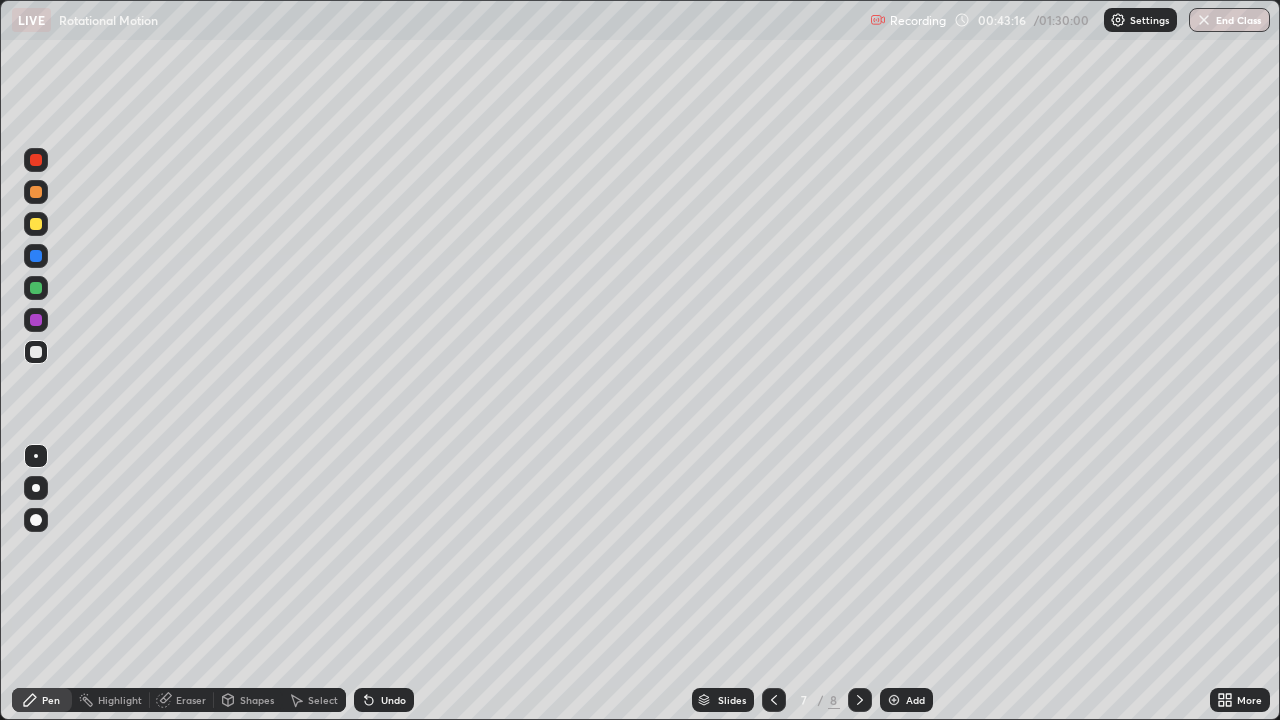 click at bounding box center (860, 700) 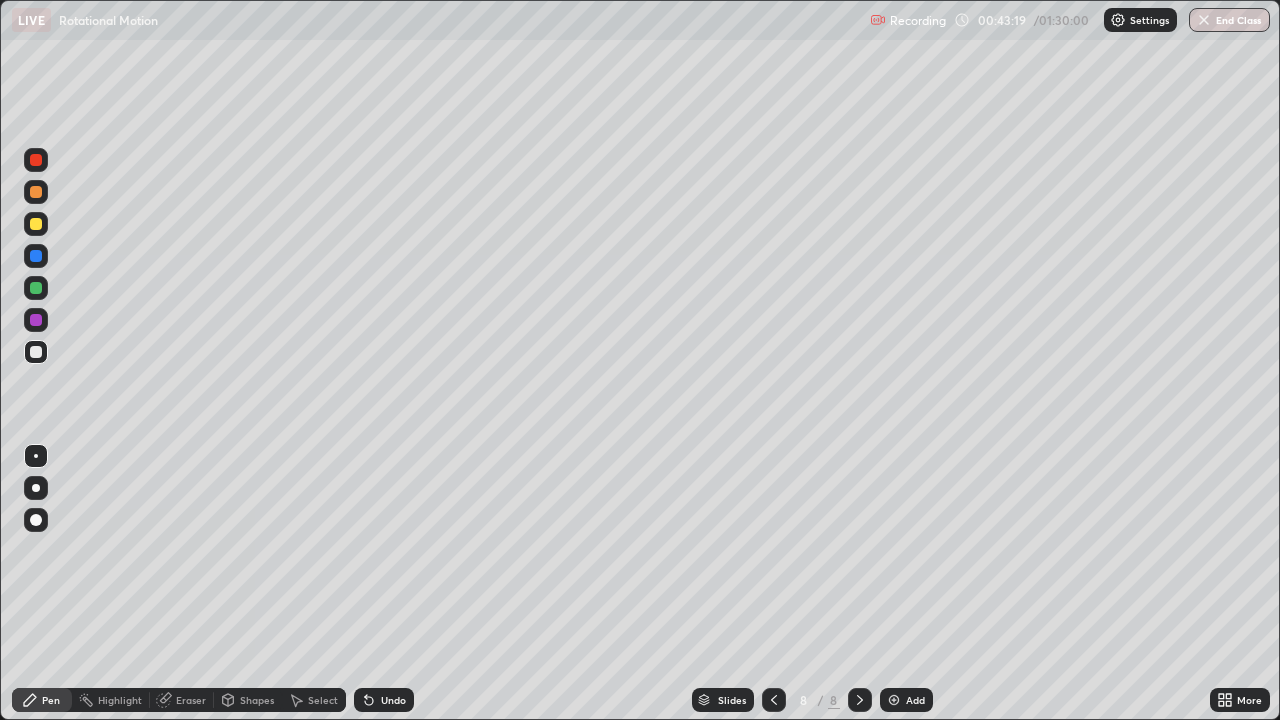 click on "Undo" at bounding box center (384, 700) 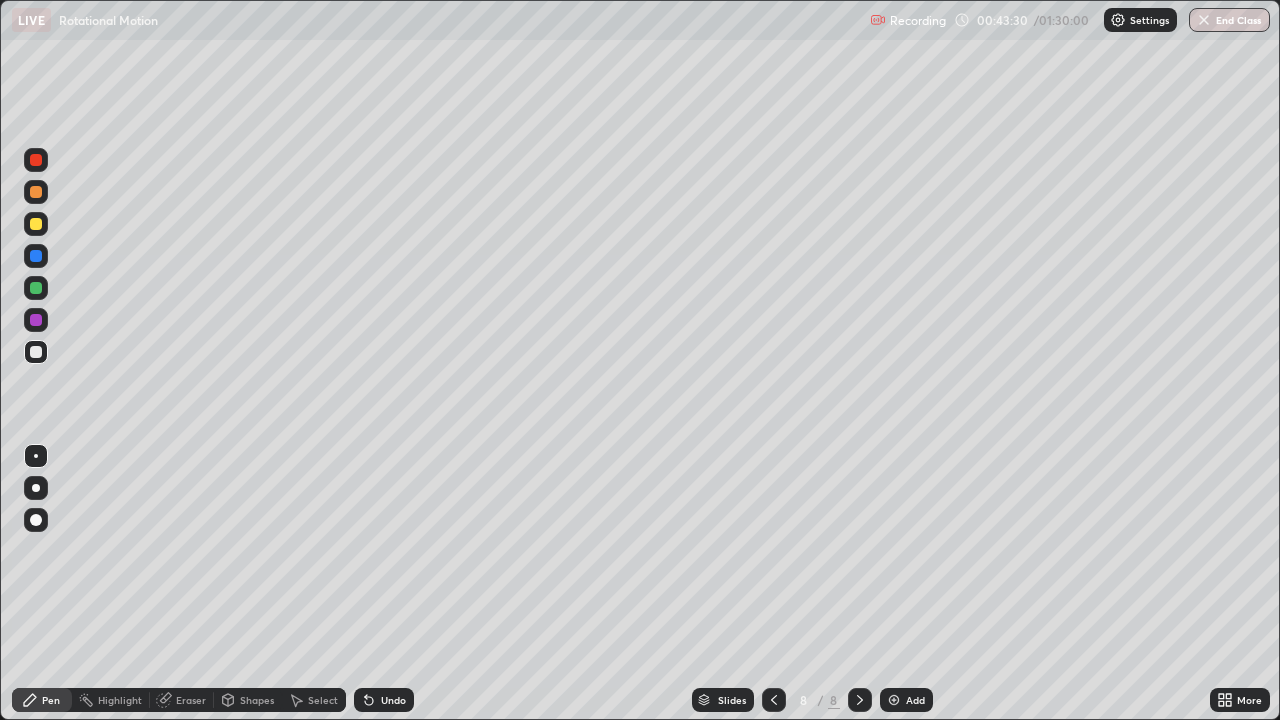click at bounding box center [36, 224] 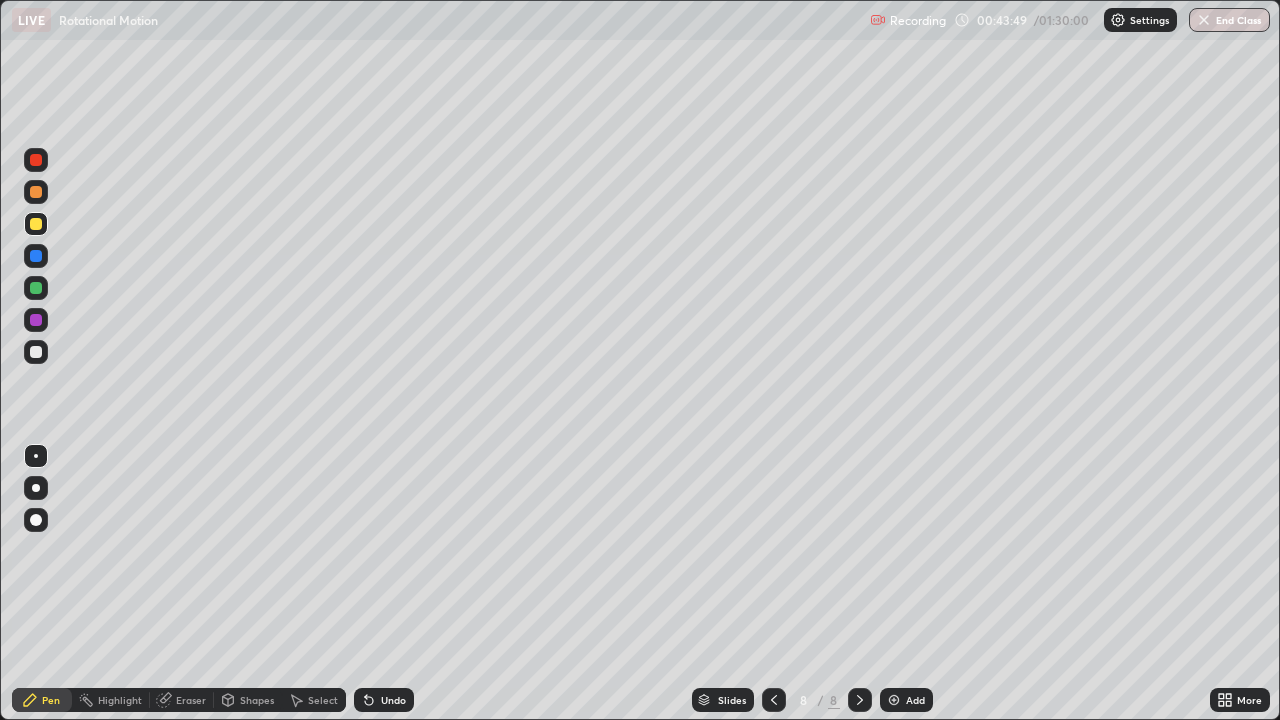 click at bounding box center (36, 224) 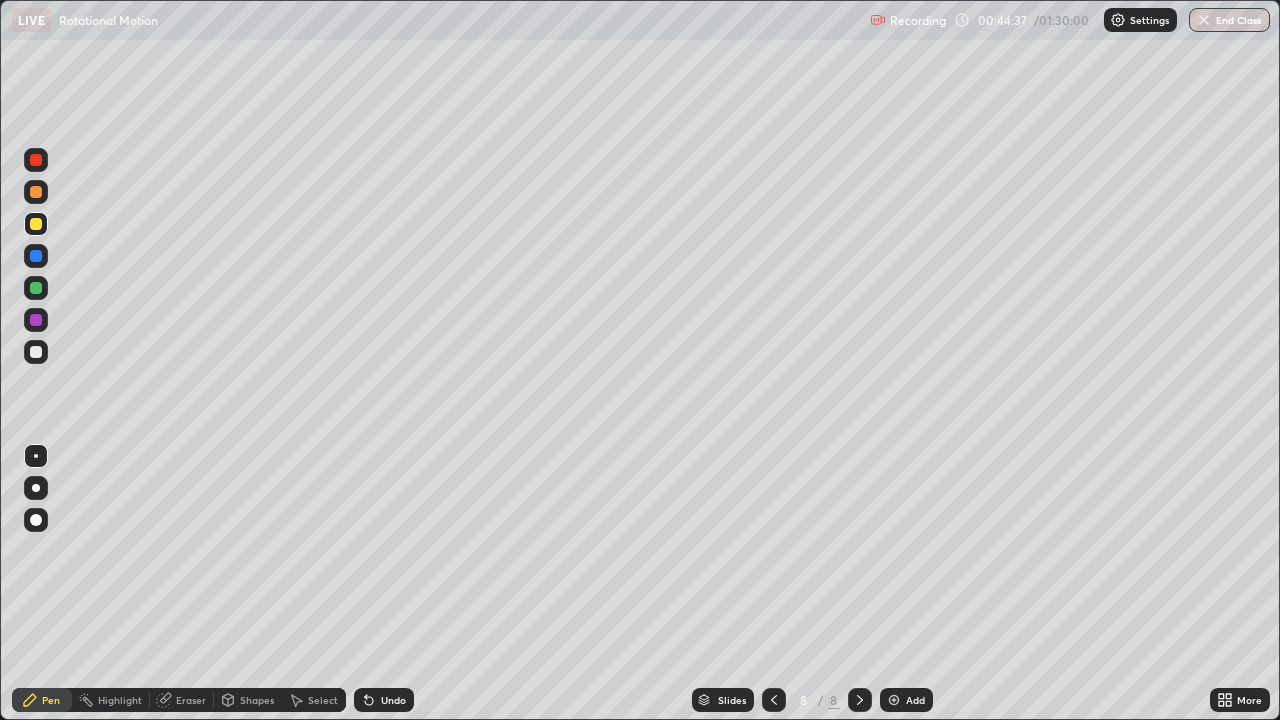 click at bounding box center (36, 352) 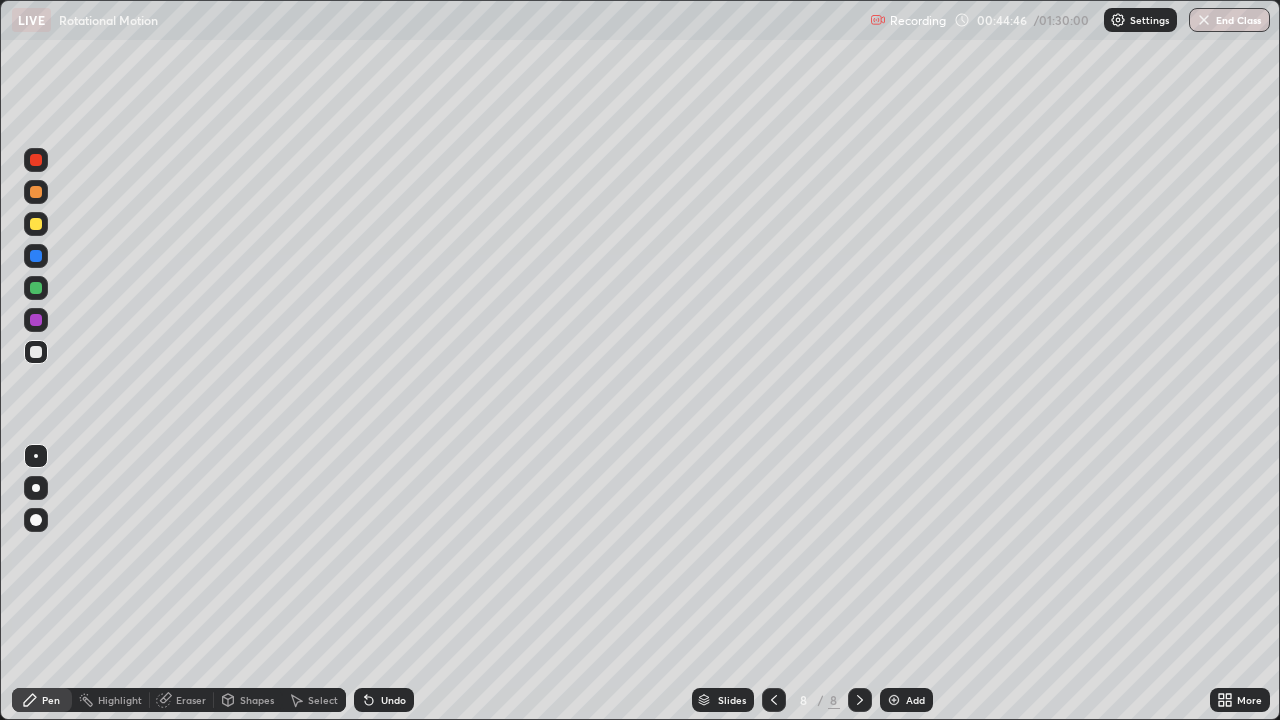 click at bounding box center [36, 224] 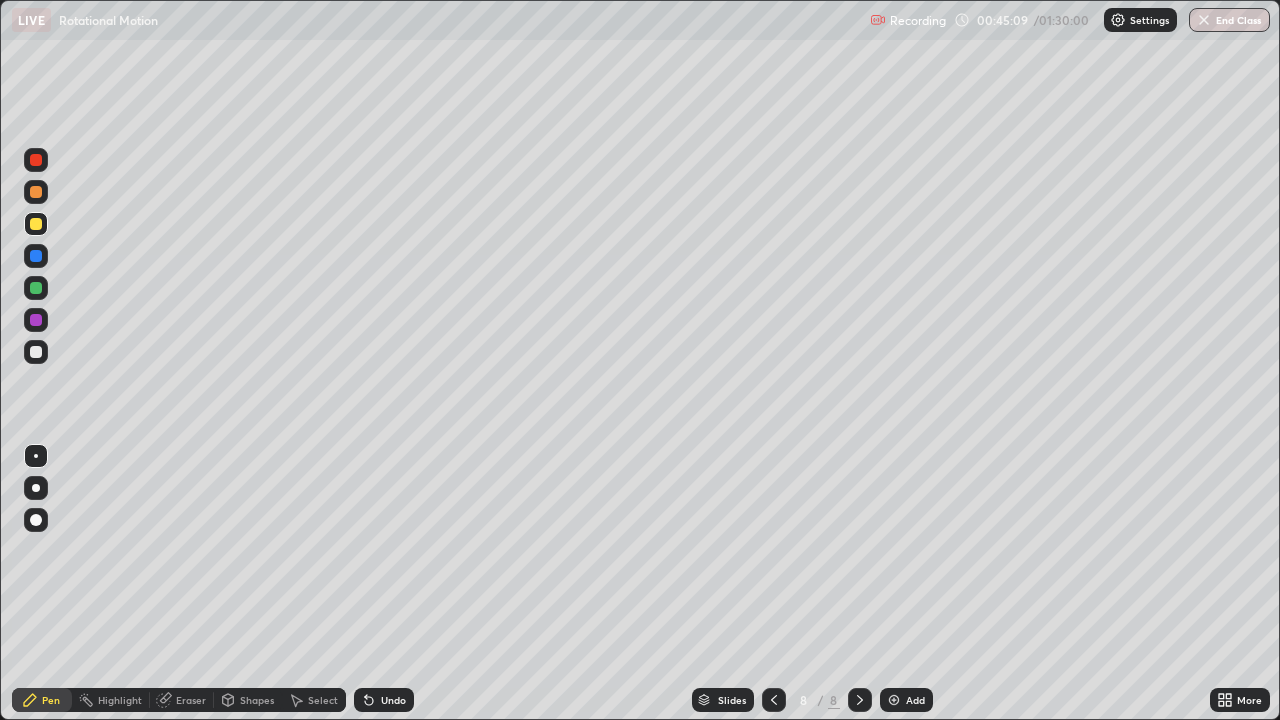 click on "Undo" at bounding box center [393, 700] 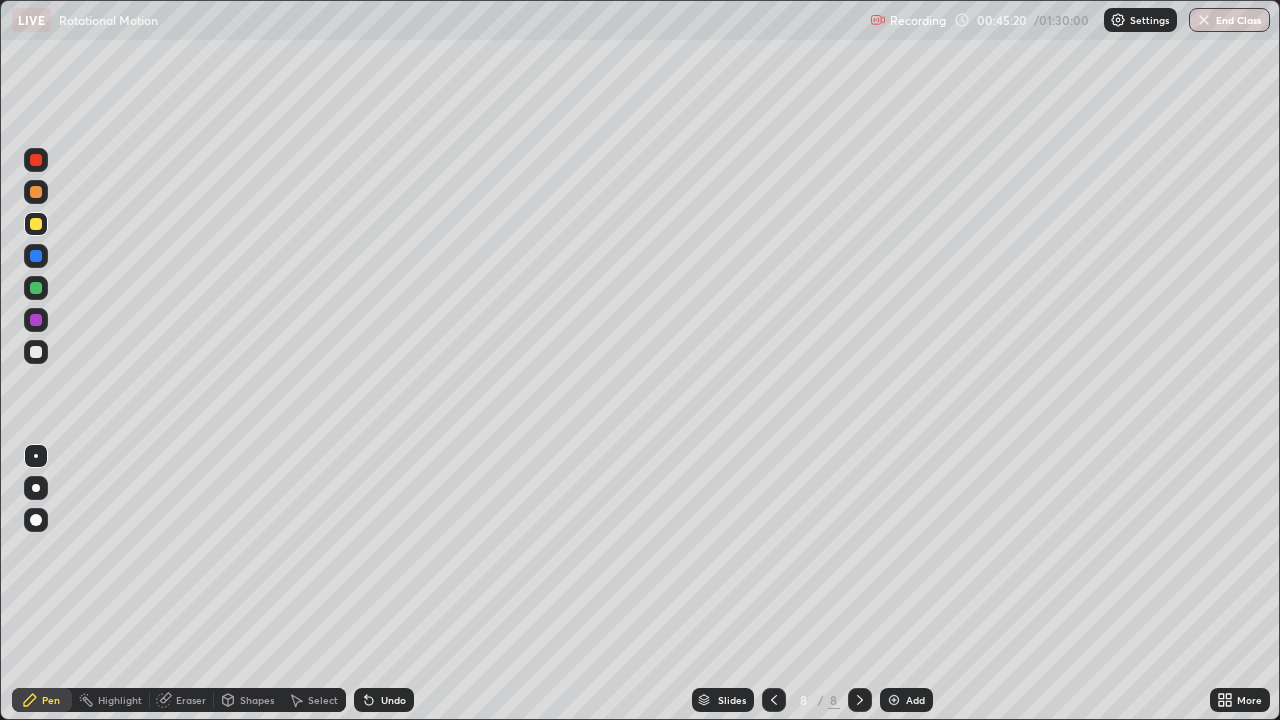 click on "Undo" at bounding box center (393, 700) 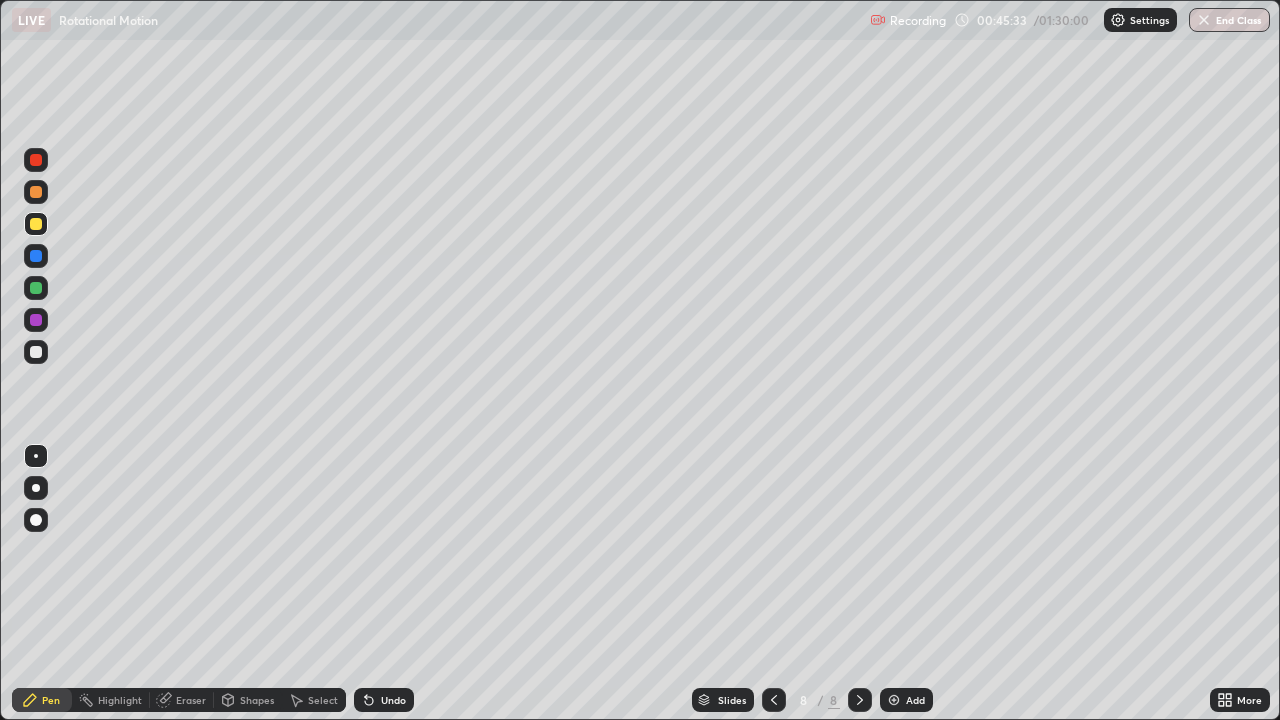 click on "Select" at bounding box center [323, 700] 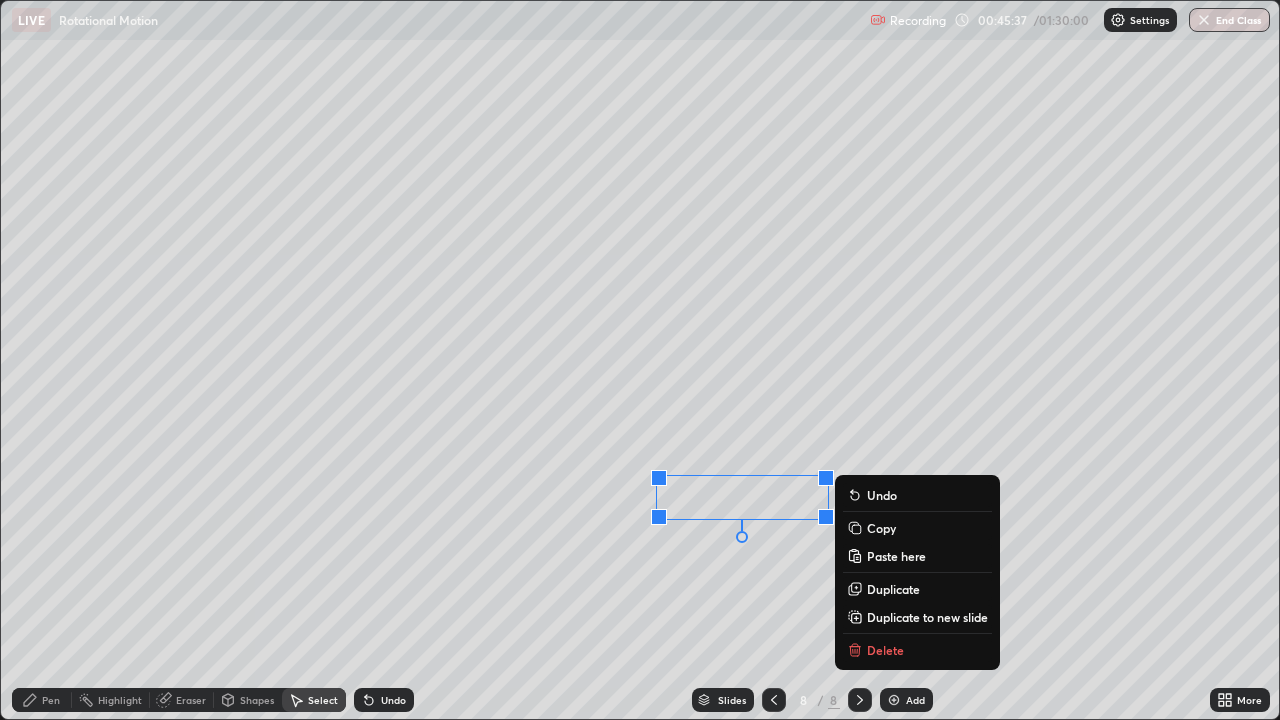 click on "Pen" at bounding box center [51, 700] 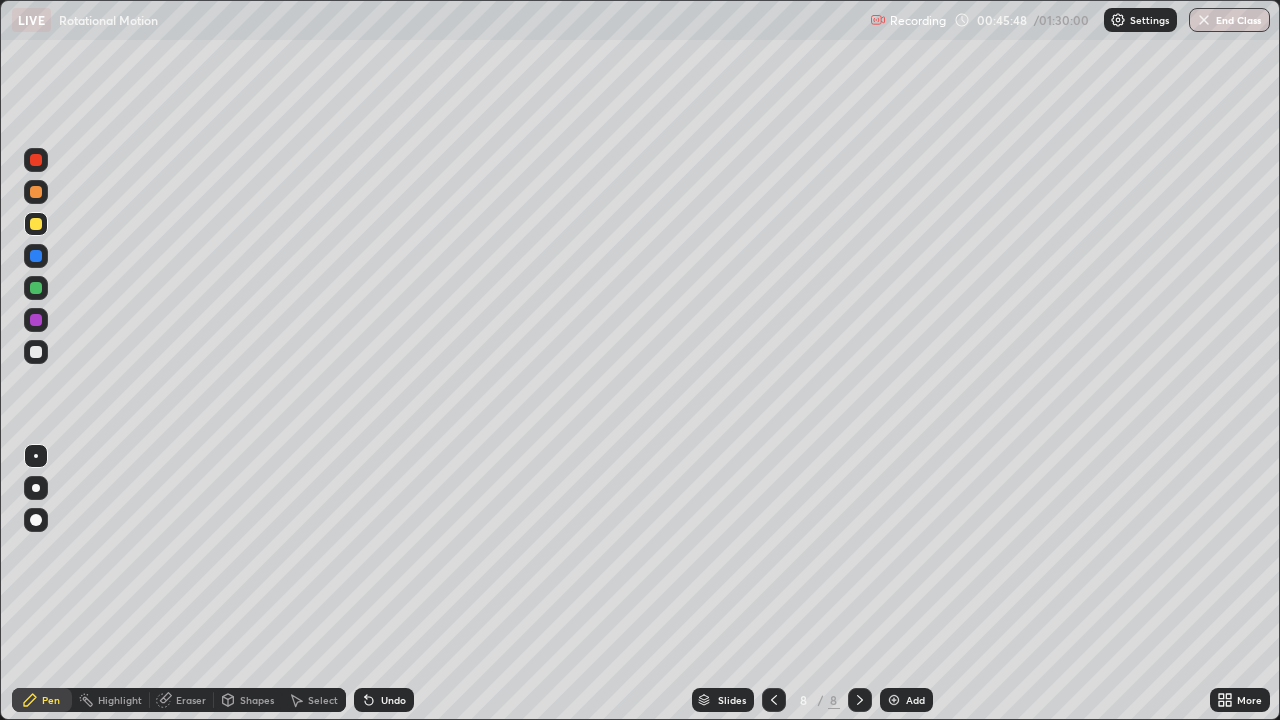 click 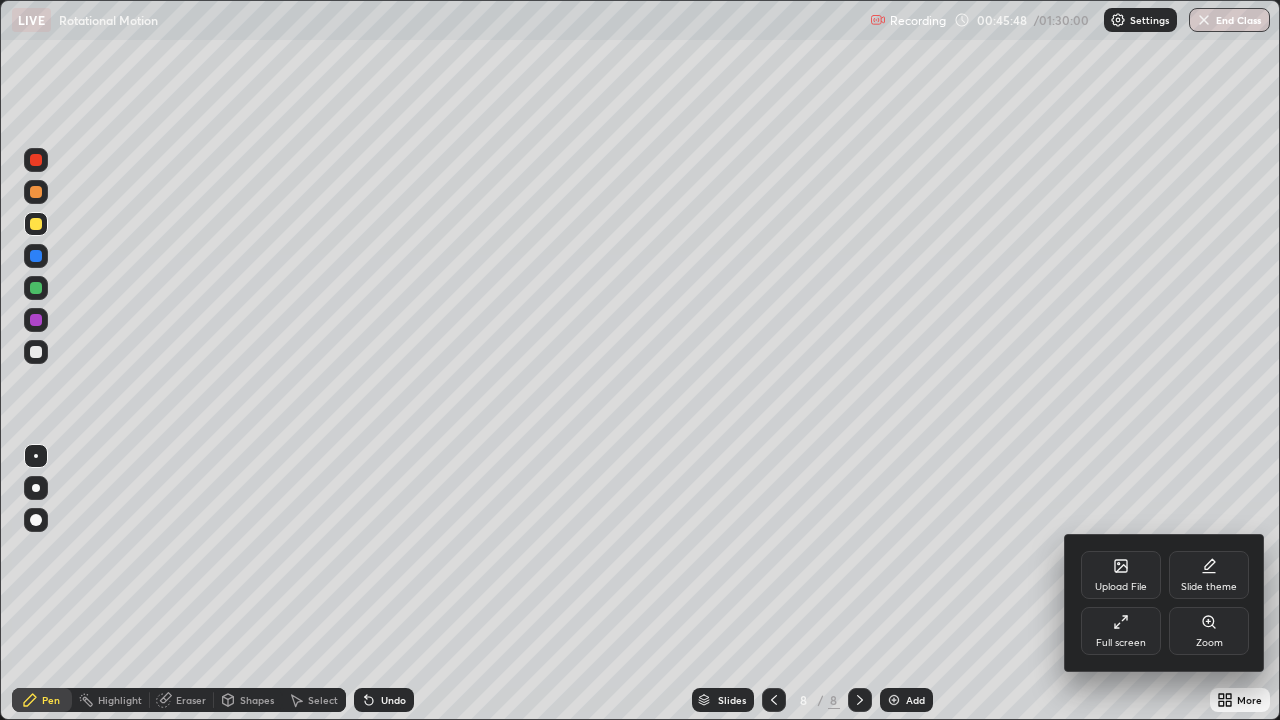 click on "Full screen" at bounding box center [1121, 643] 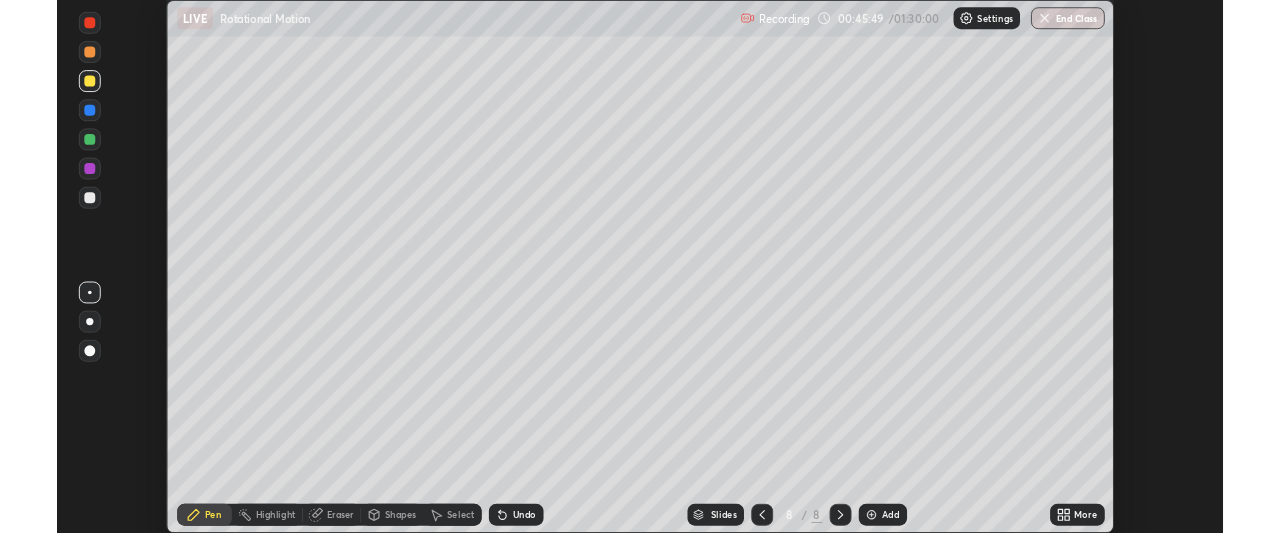 scroll, scrollTop: 533, scrollLeft: 1280, axis: both 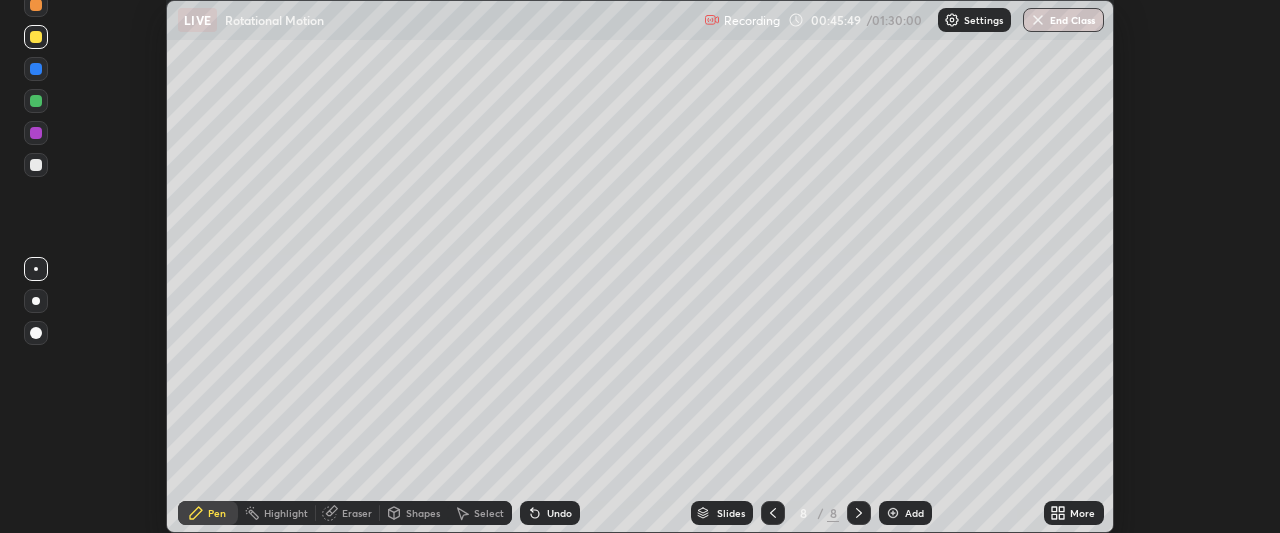 click on "More" at bounding box center [1082, 513] 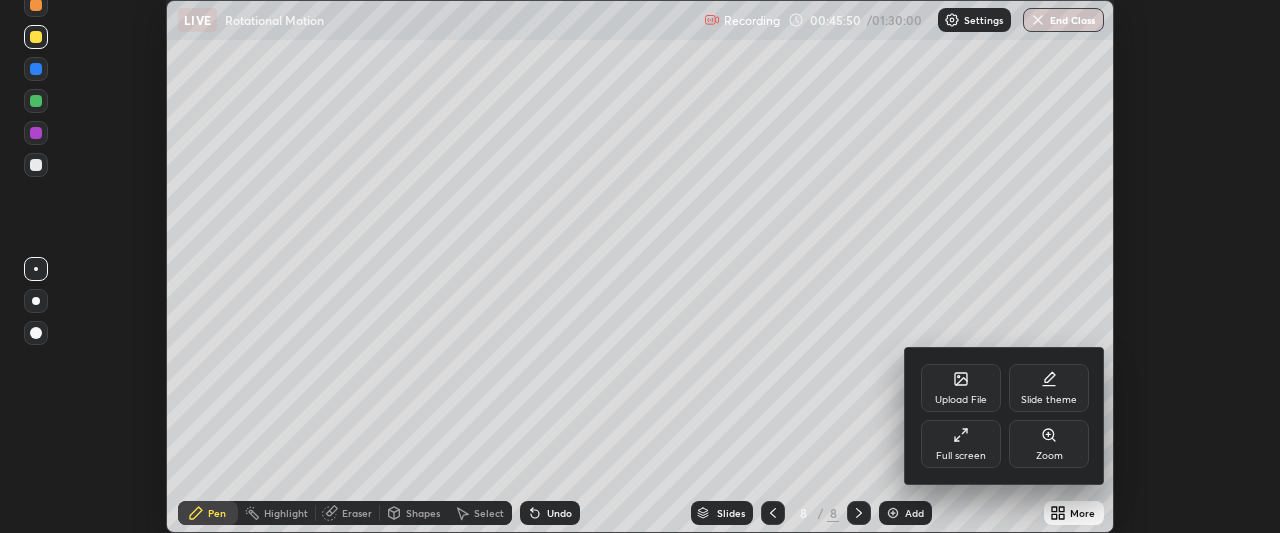 click on "Full screen" at bounding box center [961, 444] 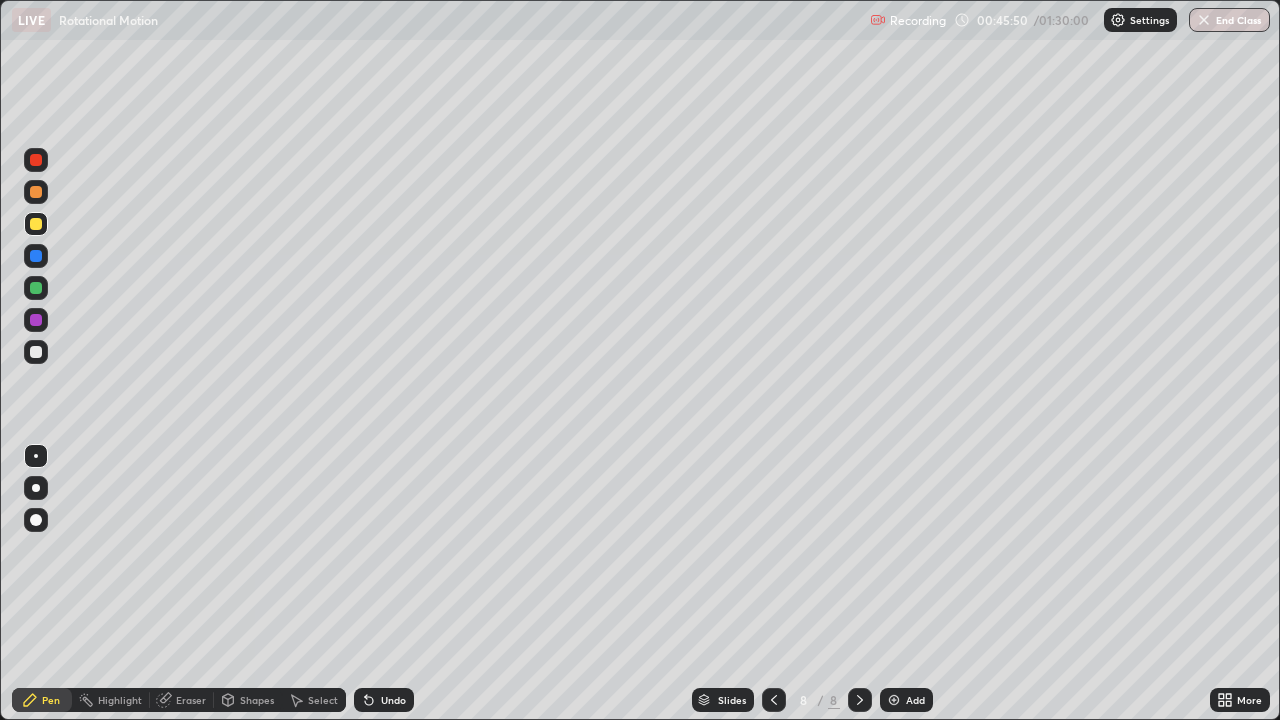 scroll, scrollTop: 99280, scrollLeft: 98720, axis: both 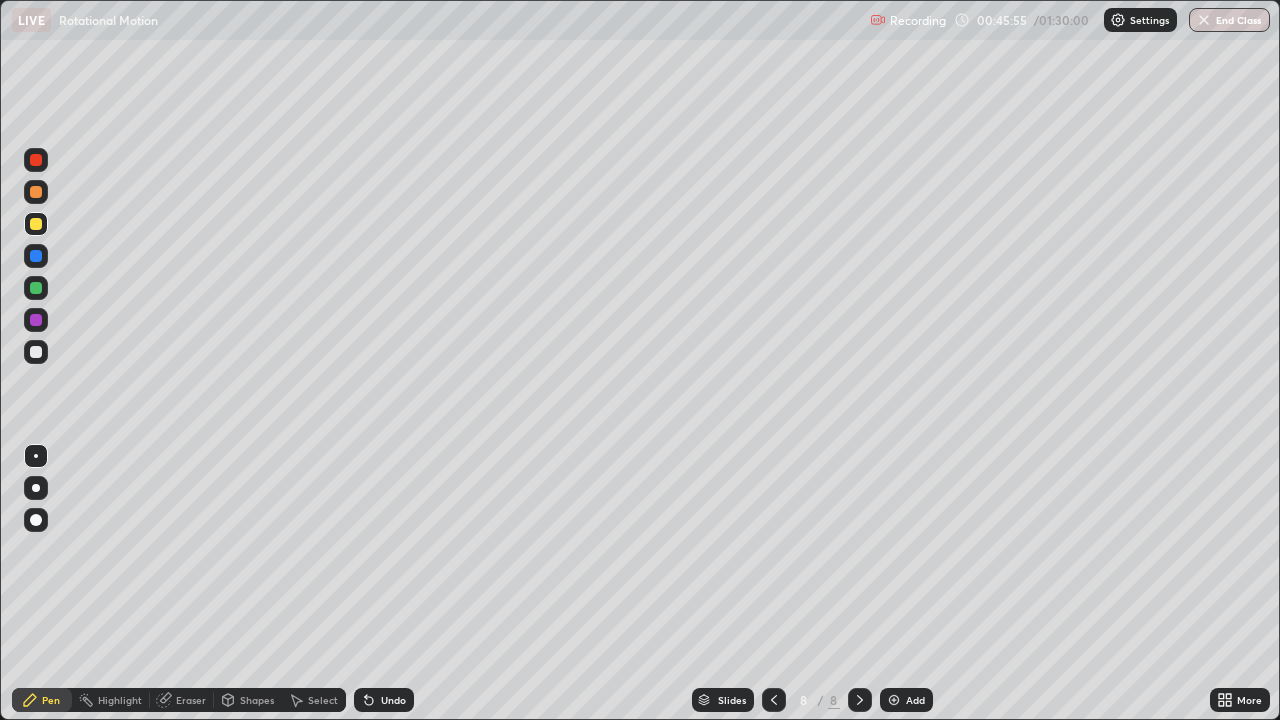 click at bounding box center [36, 352] 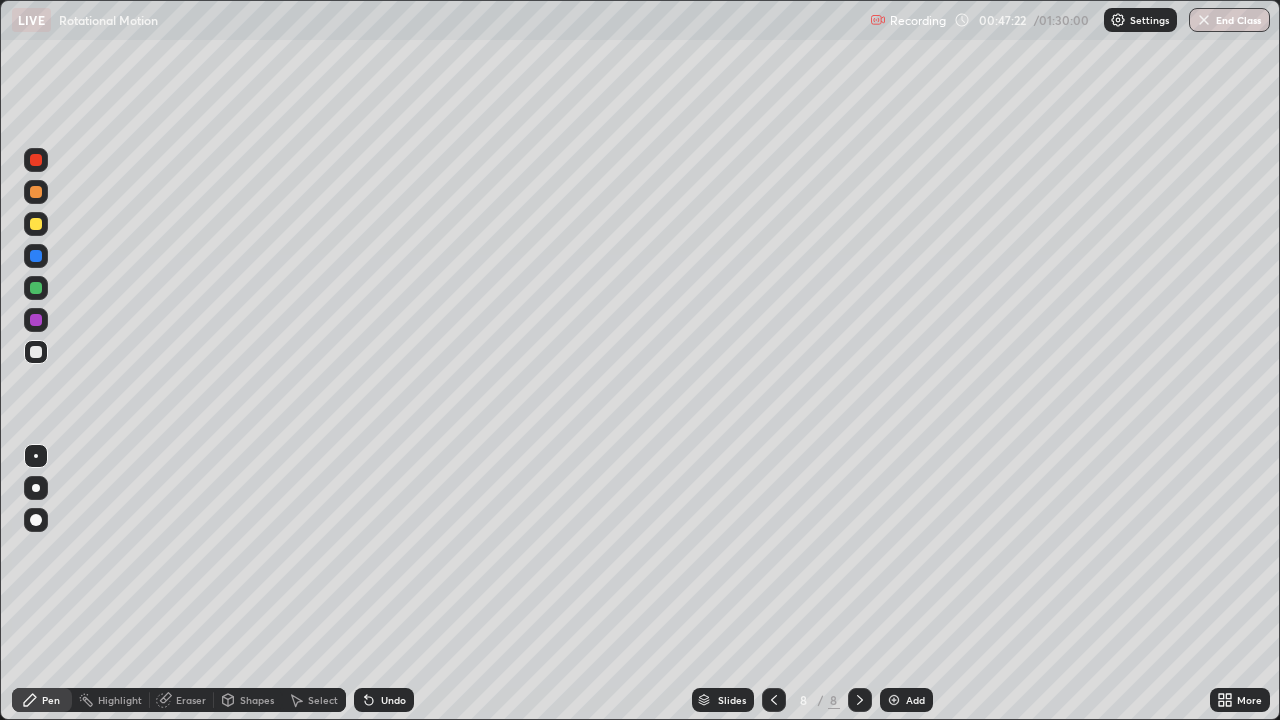click on "Undo" at bounding box center (384, 700) 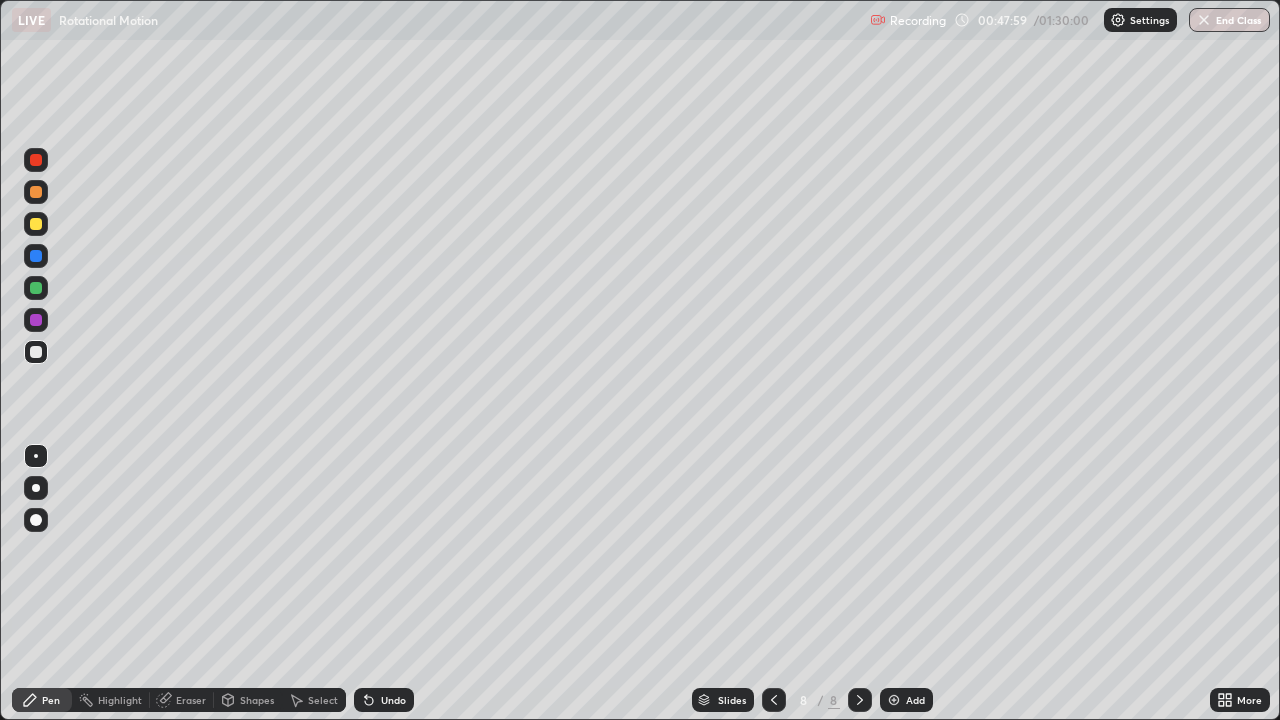 click 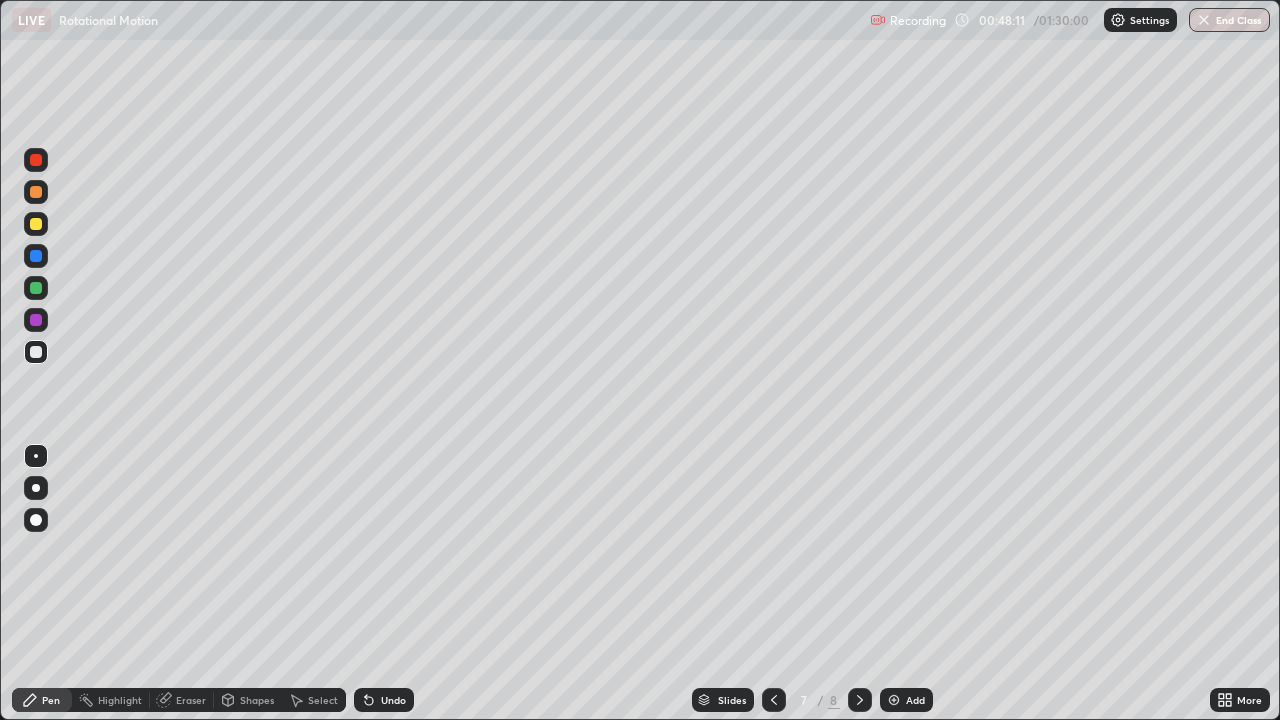 click 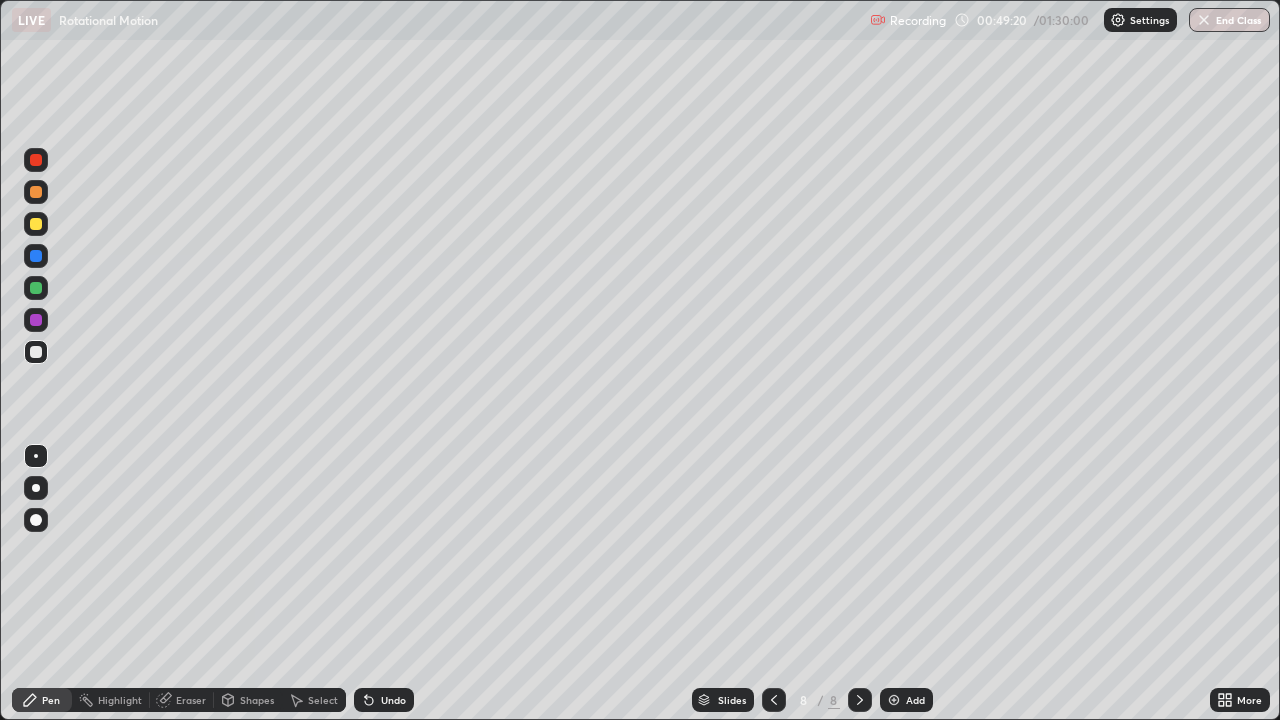 click 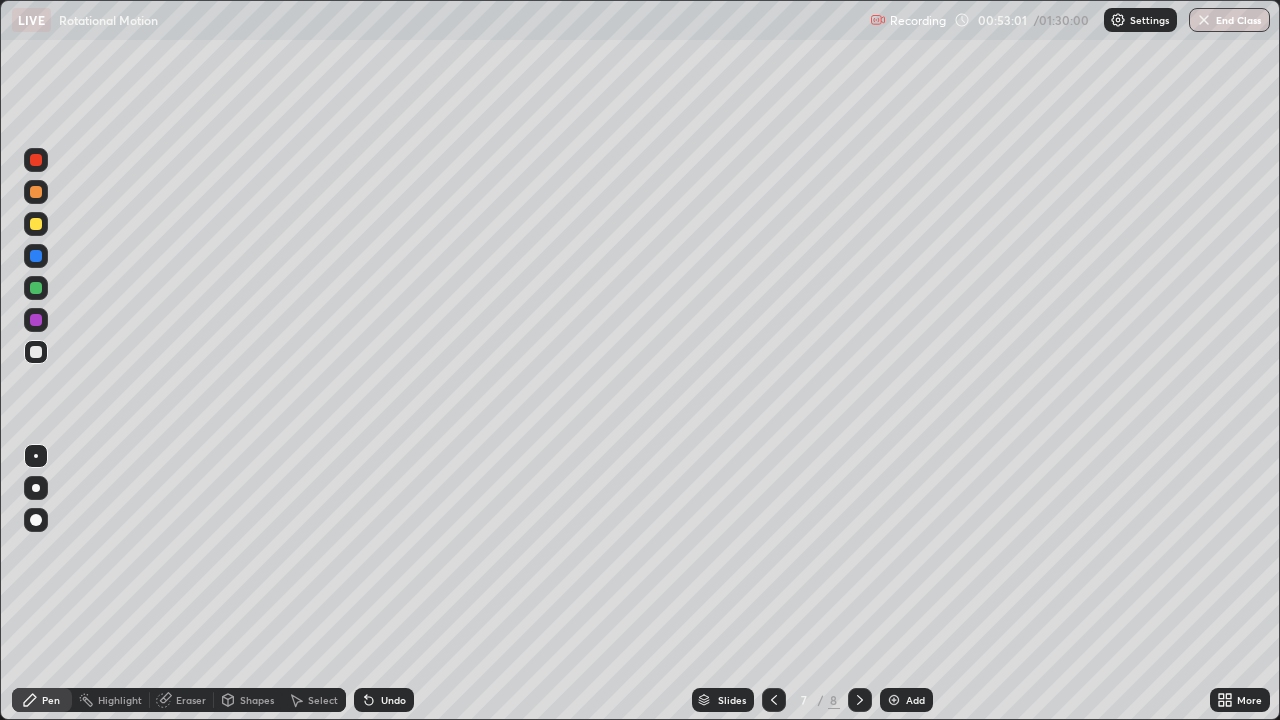 click at bounding box center (860, 700) 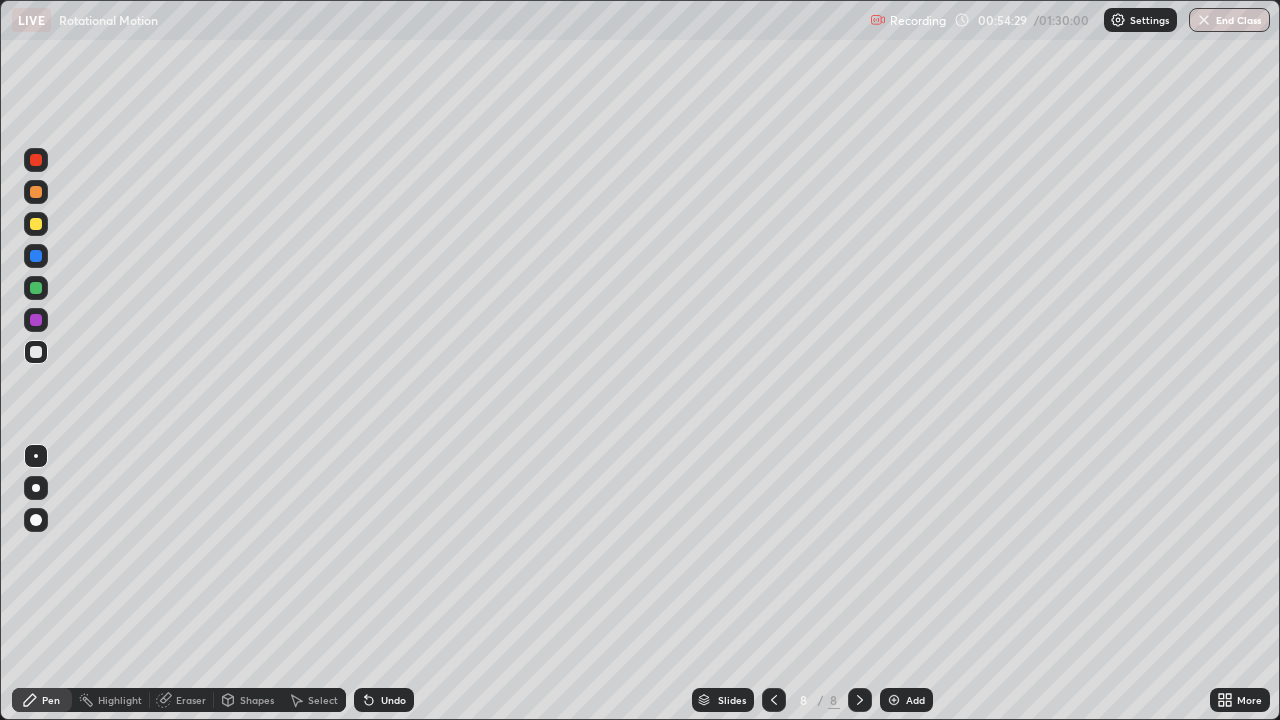 click on "Add" at bounding box center [906, 700] 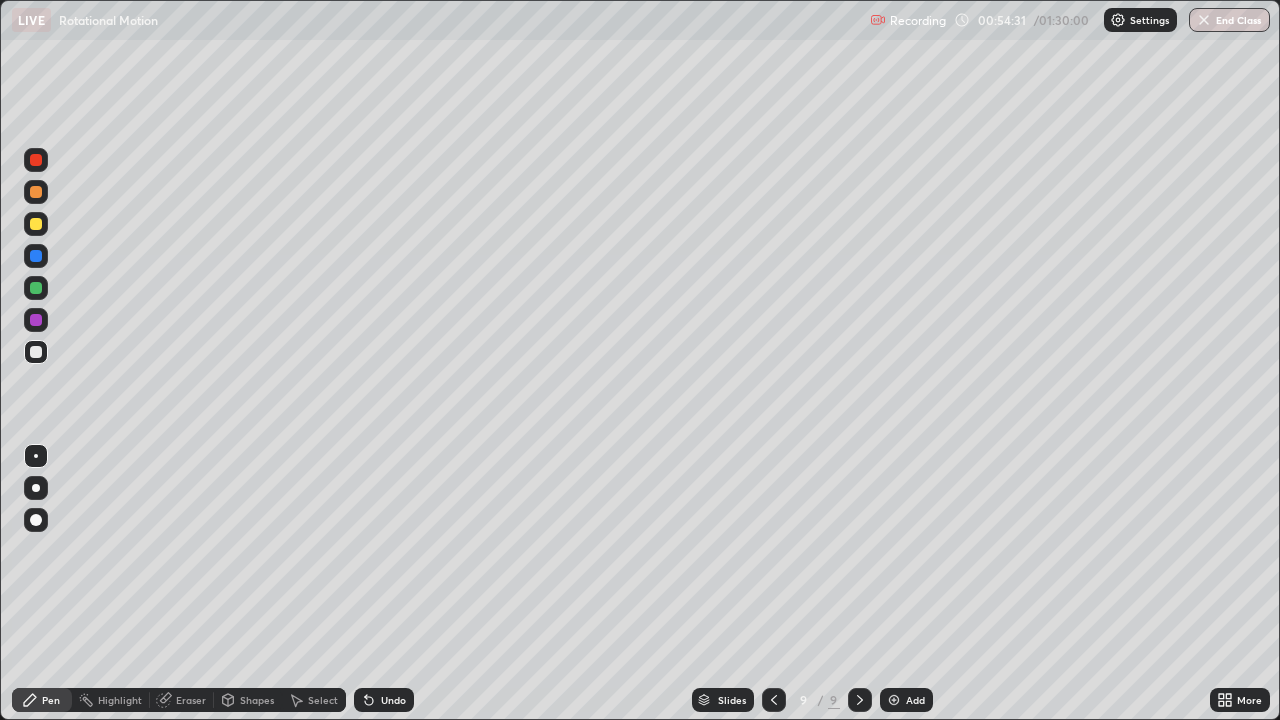 click at bounding box center [36, 288] 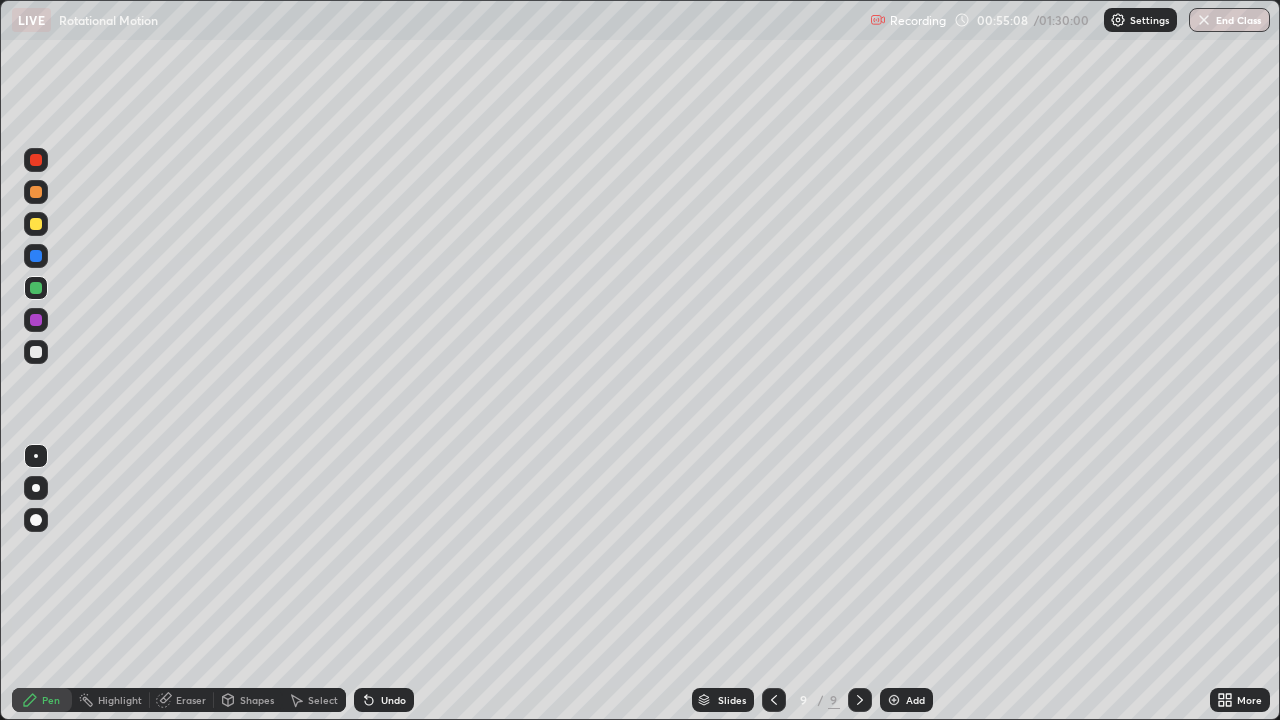 click on "Undo" at bounding box center [393, 700] 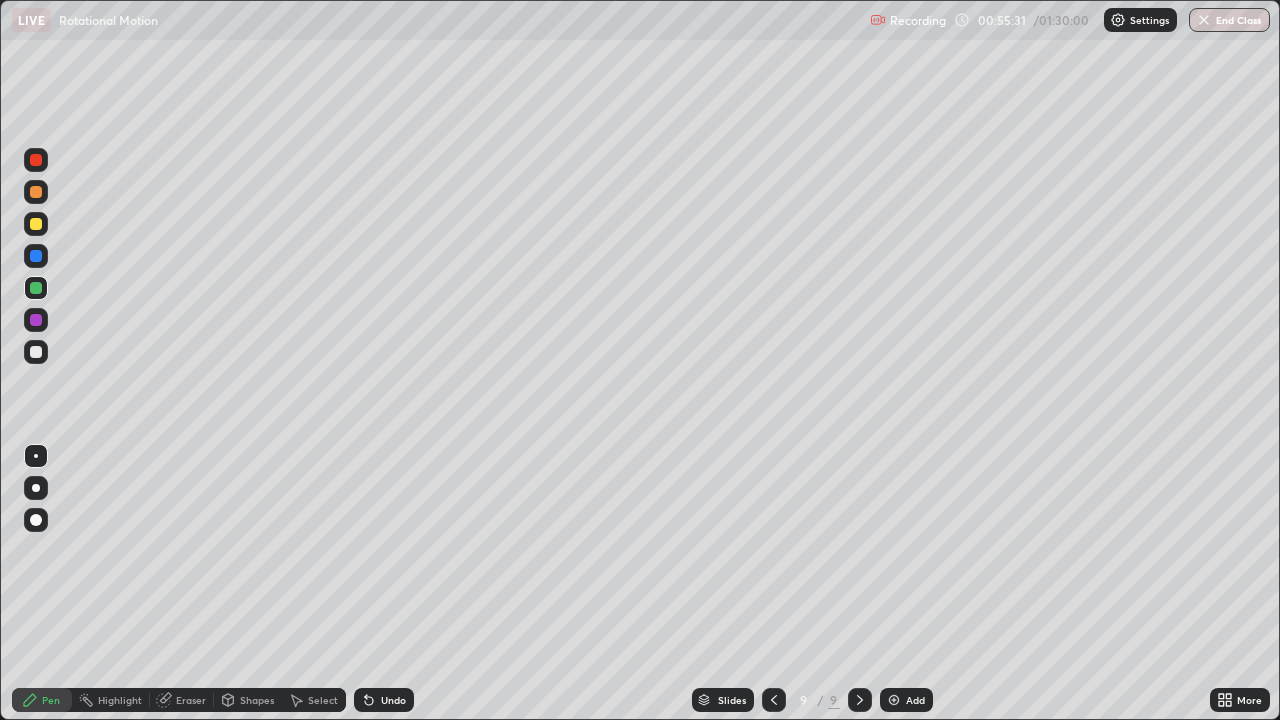 click 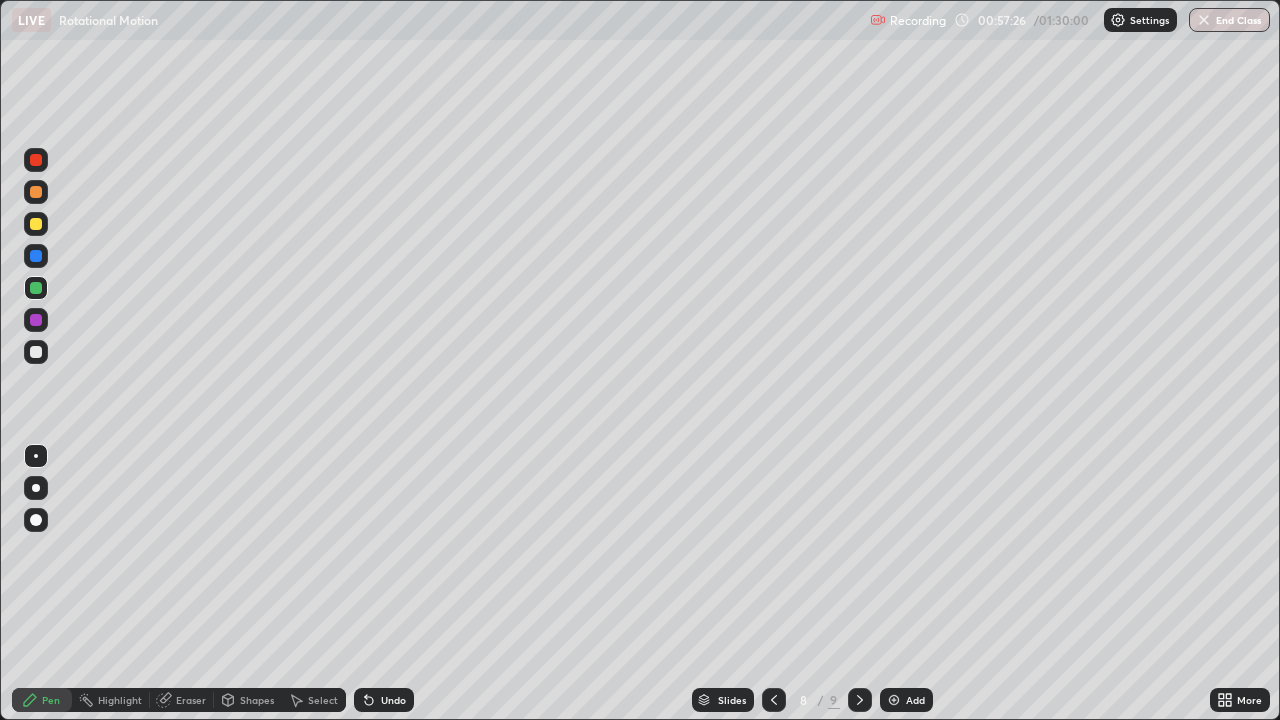 click at bounding box center [894, 700] 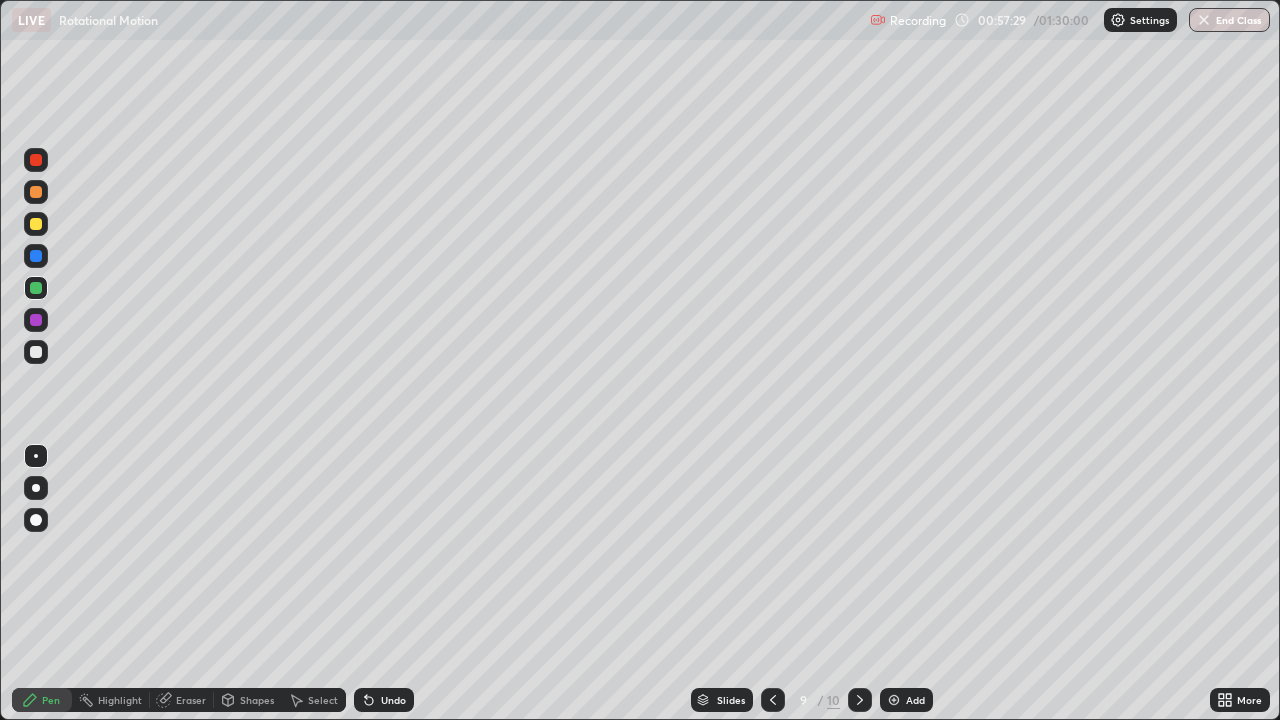 click at bounding box center [773, 700] 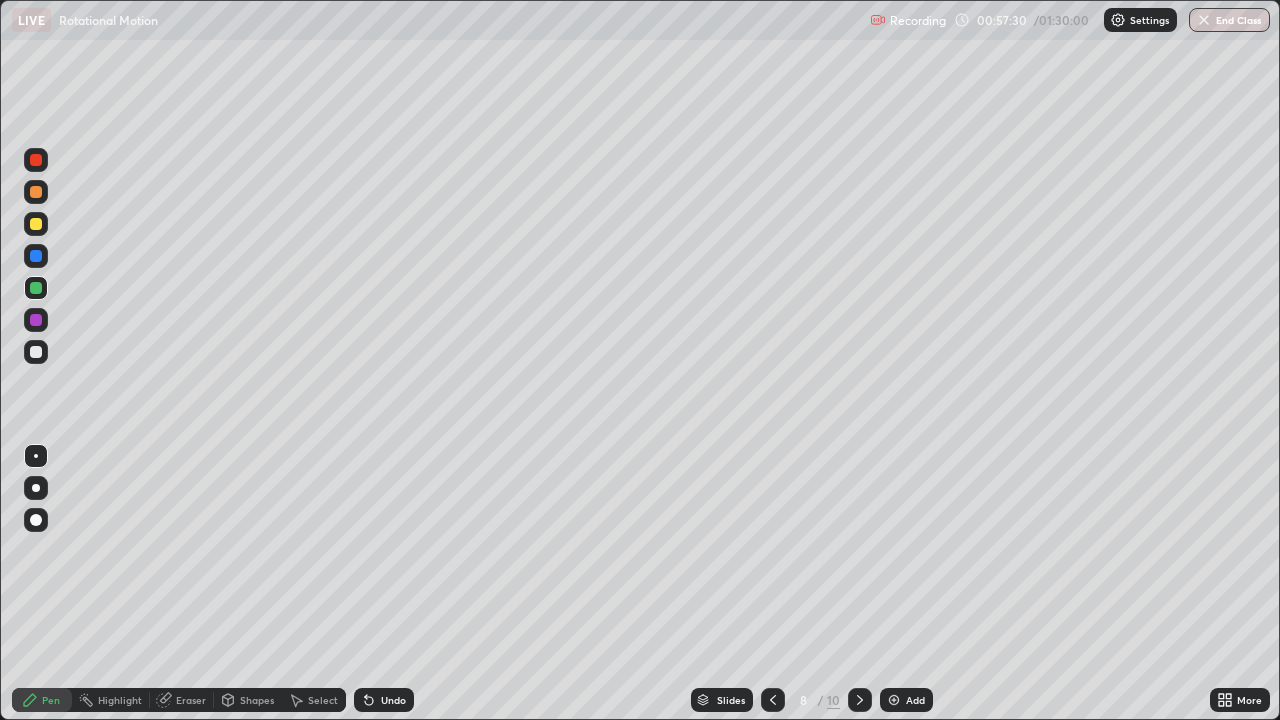 click 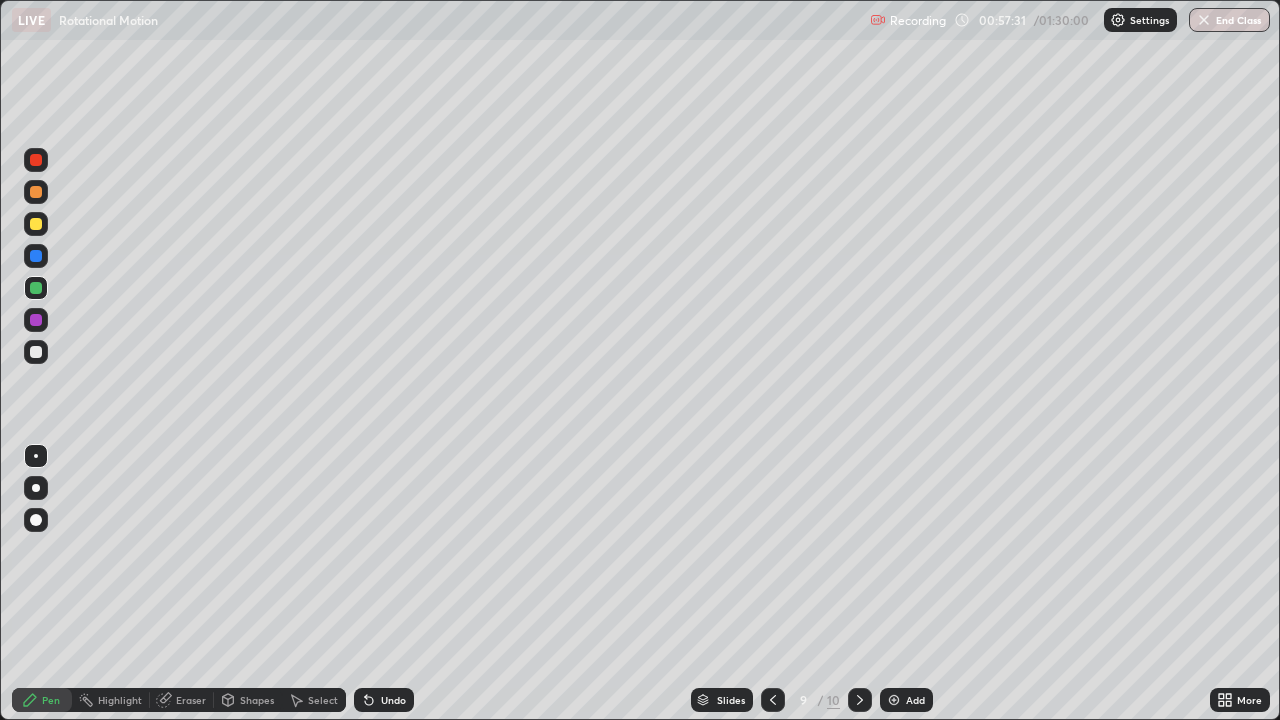 click 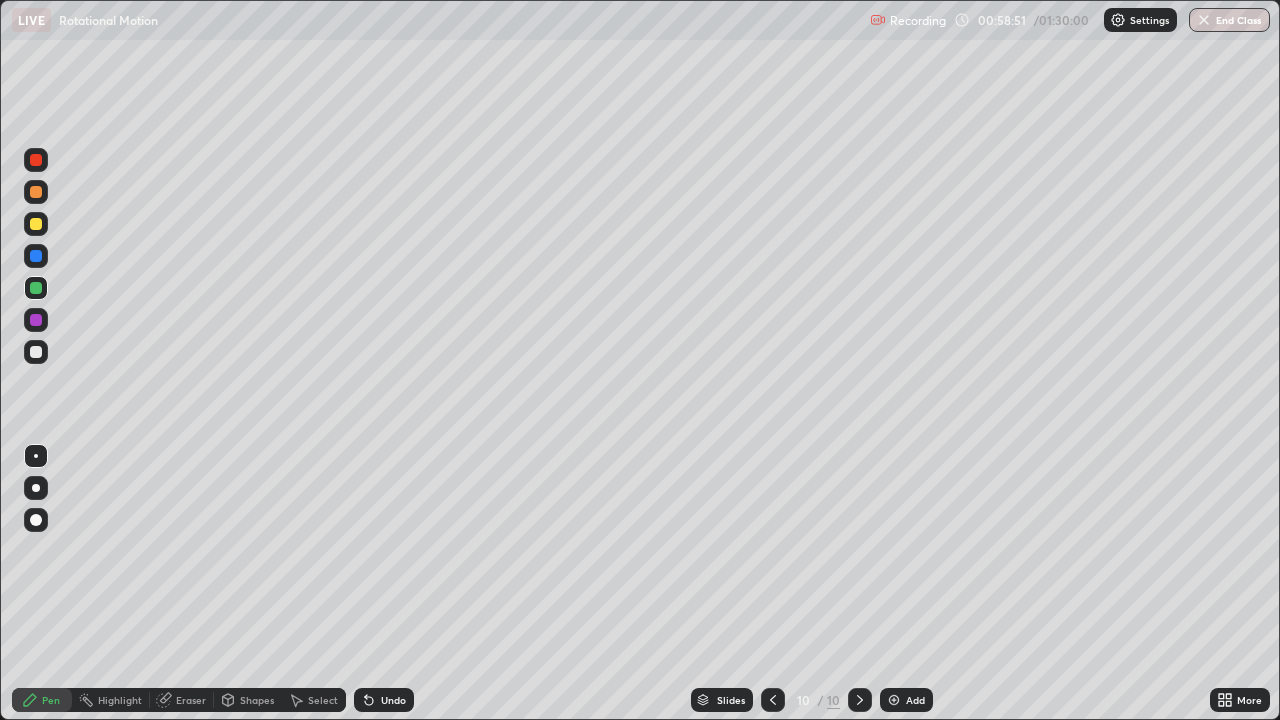 click at bounding box center (894, 700) 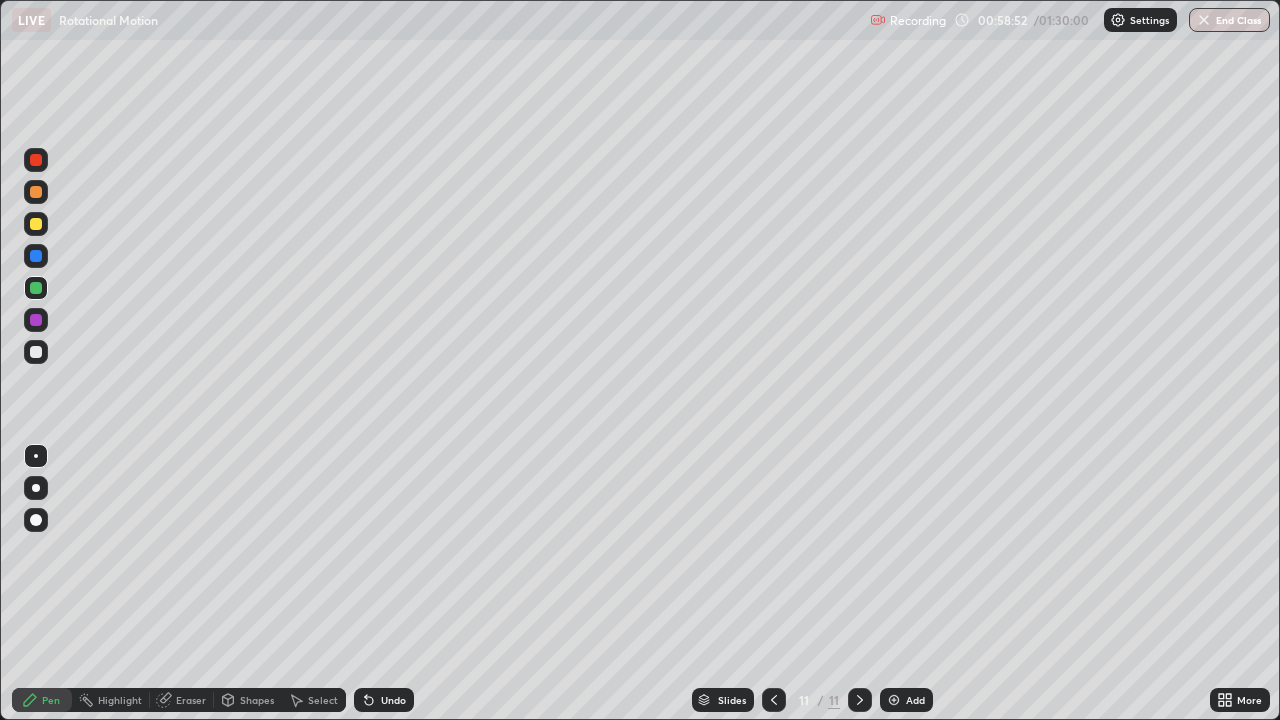 click on "Shapes" at bounding box center (257, 700) 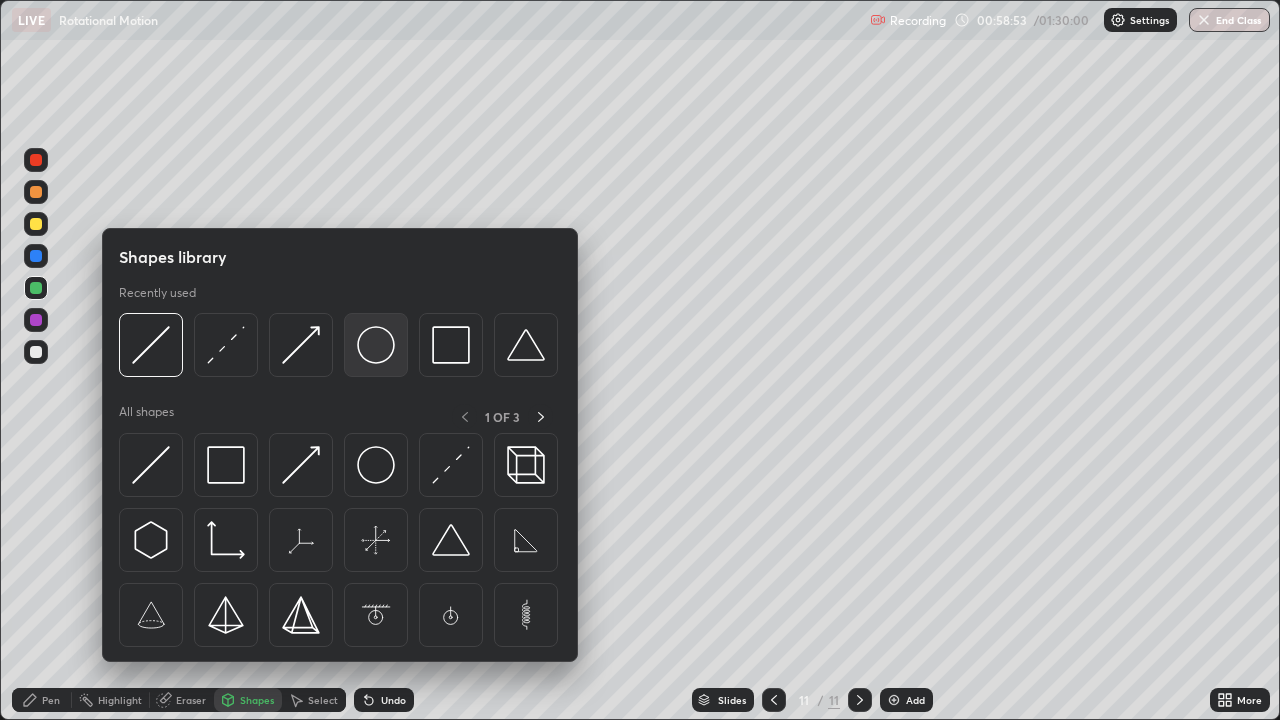 click at bounding box center [376, 345] 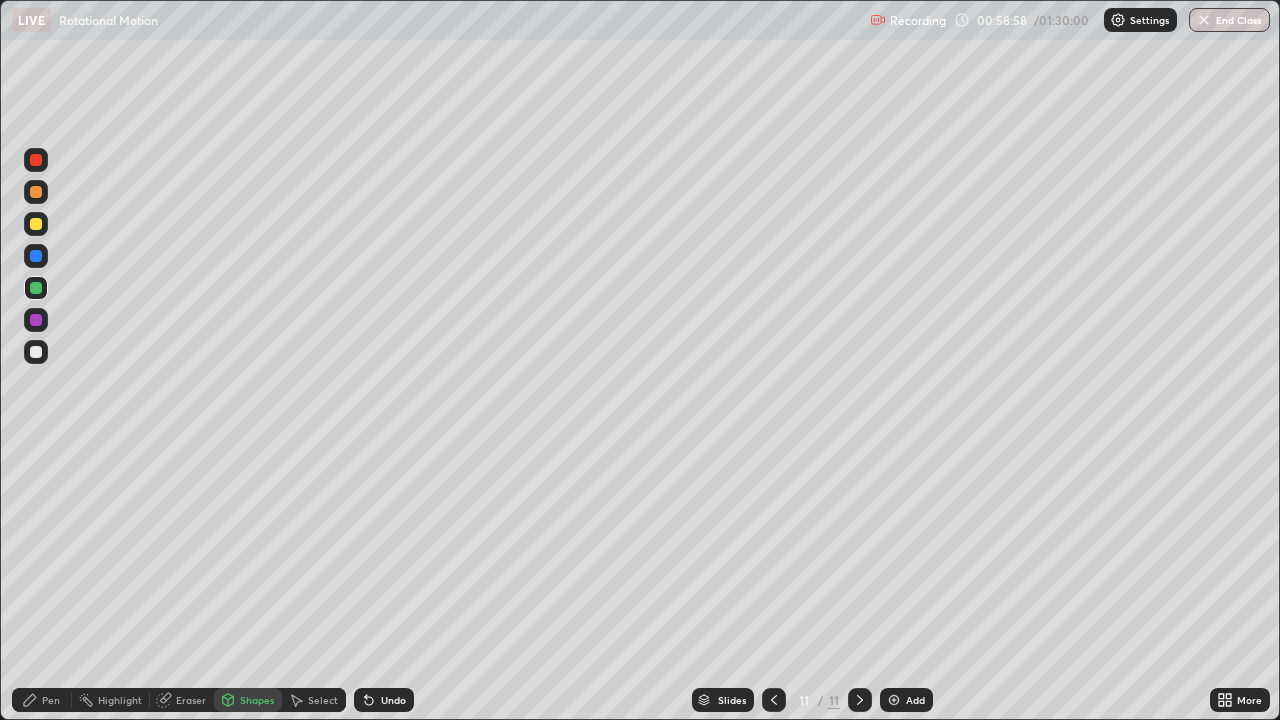 click on "Undo" at bounding box center [384, 700] 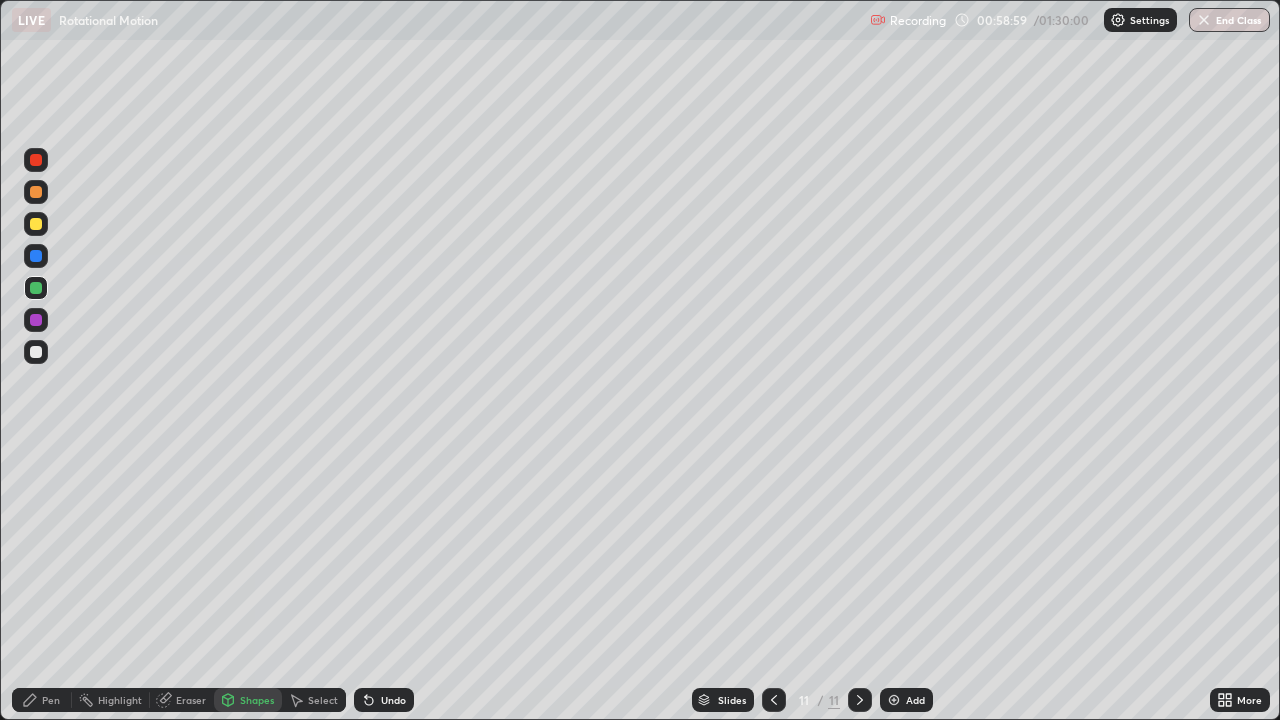 click on "Shapes" at bounding box center [248, 700] 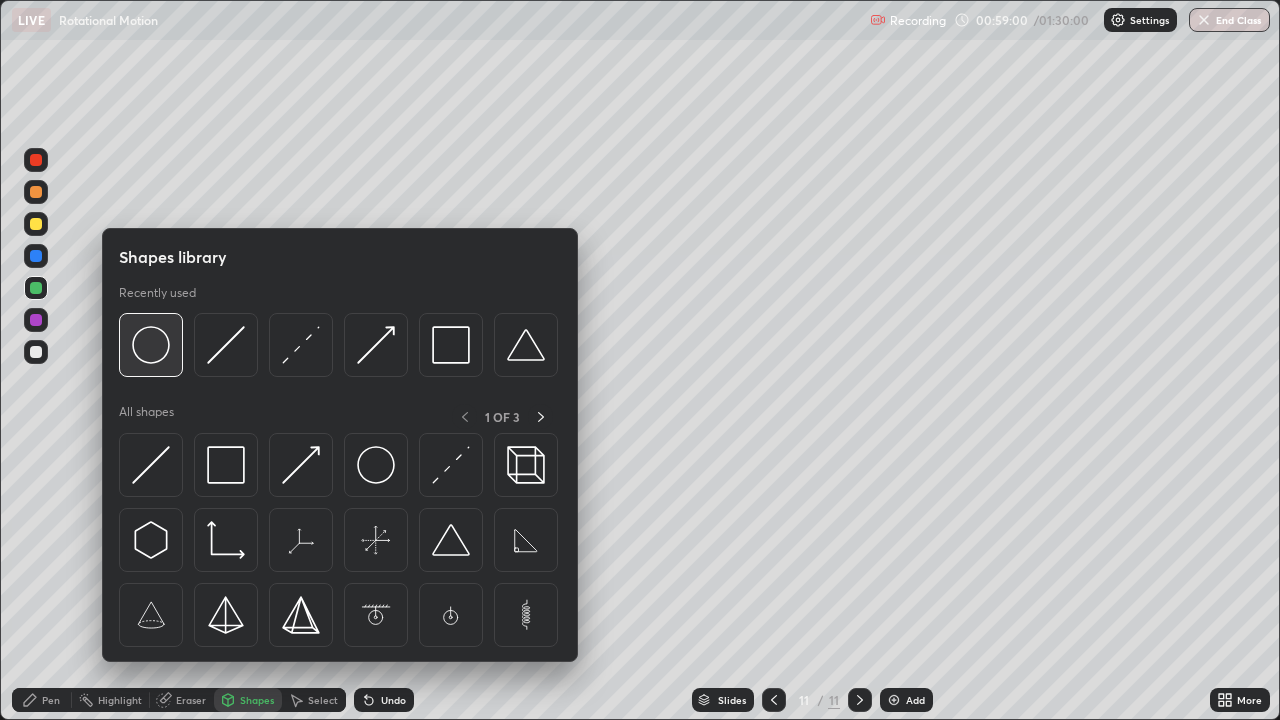 click at bounding box center [151, 345] 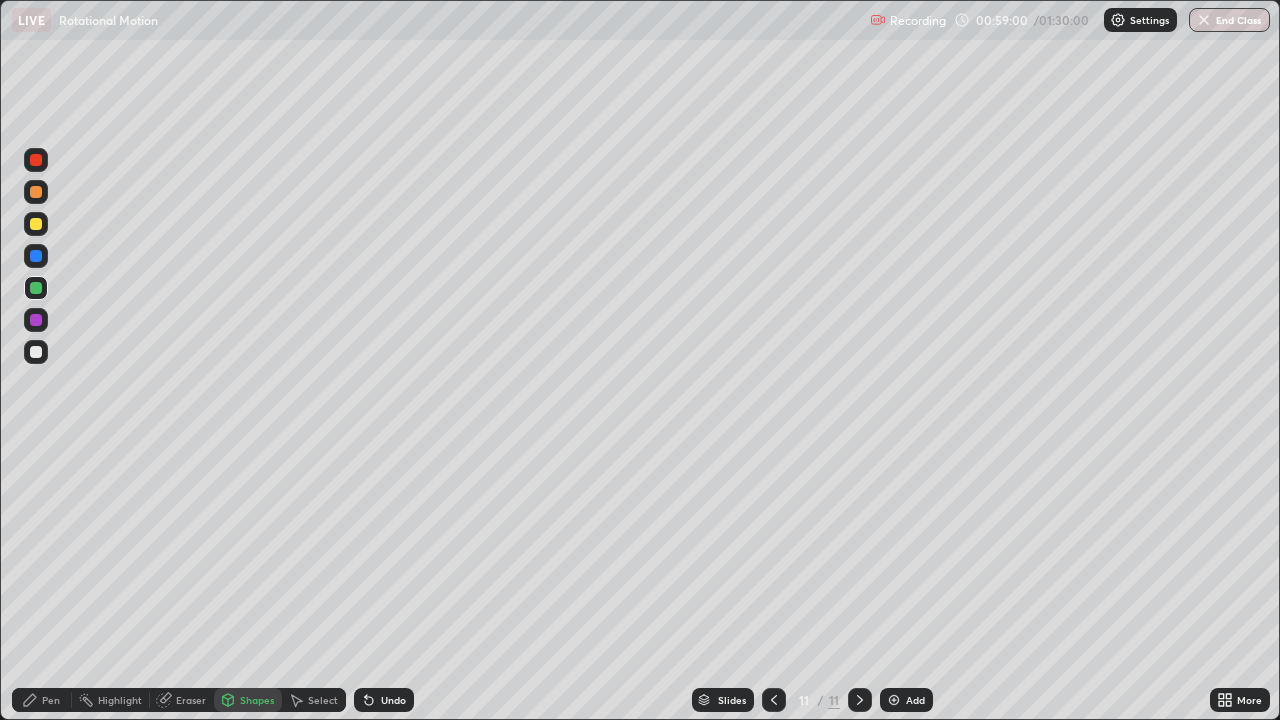 click at bounding box center [36, 352] 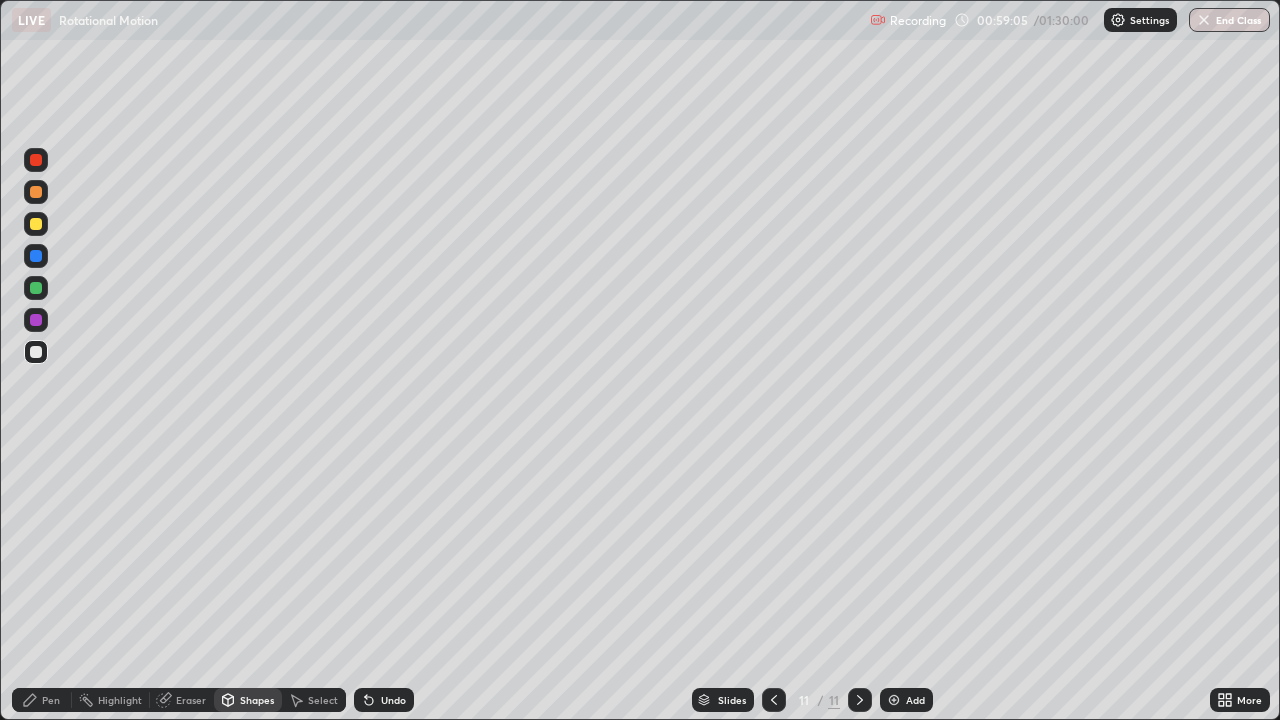 click on "Select" at bounding box center [323, 700] 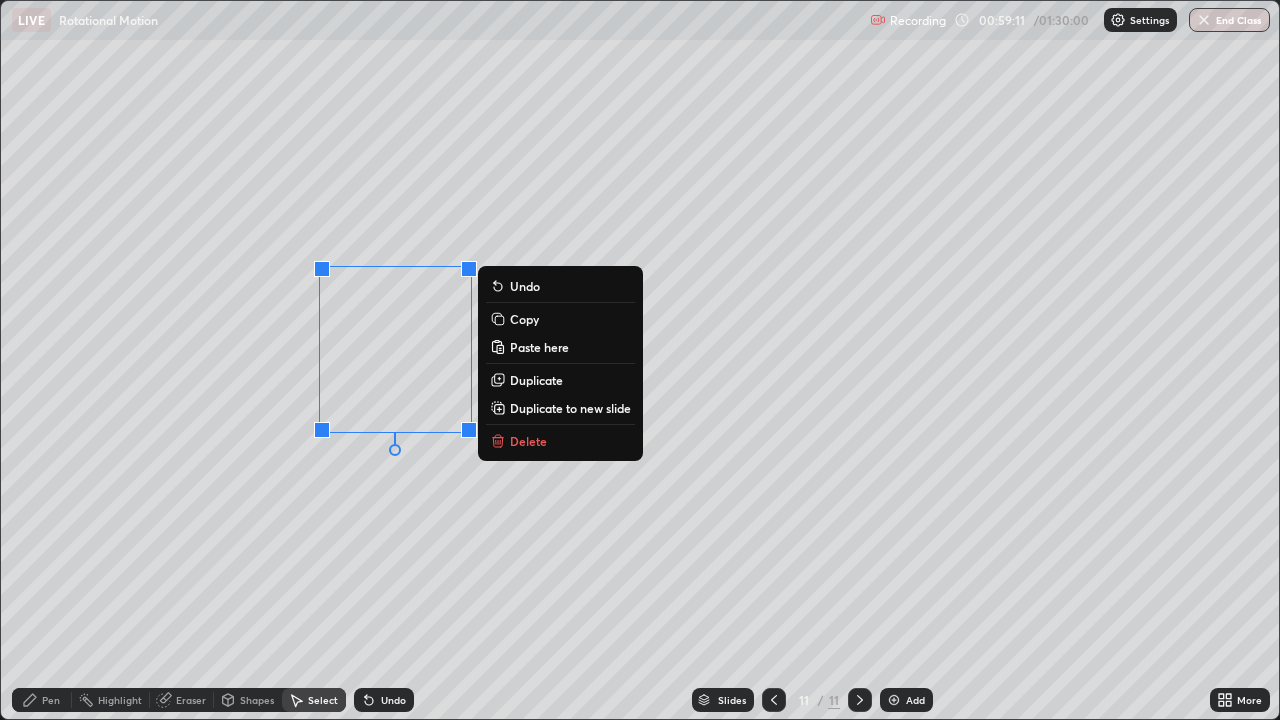 click on "0 ° Undo Copy Paste here Duplicate Duplicate to new slide Delete" at bounding box center (640, 360) 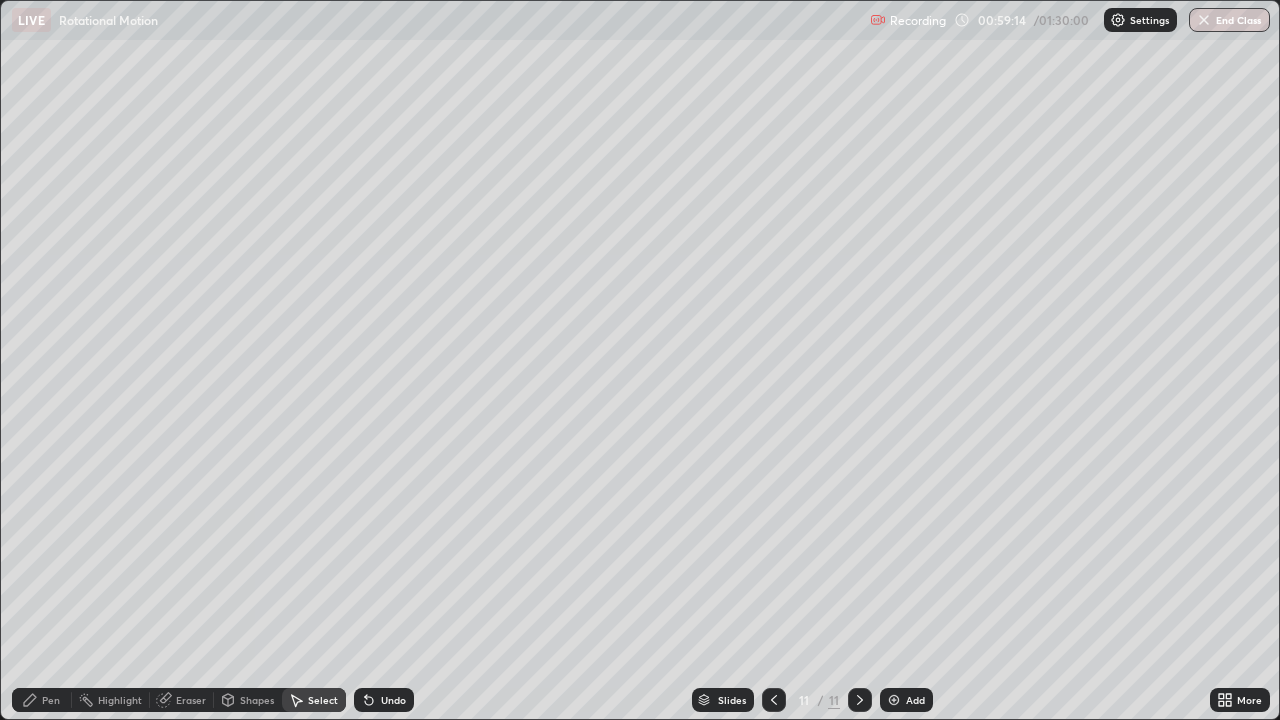 click on "Pen" at bounding box center (51, 700) 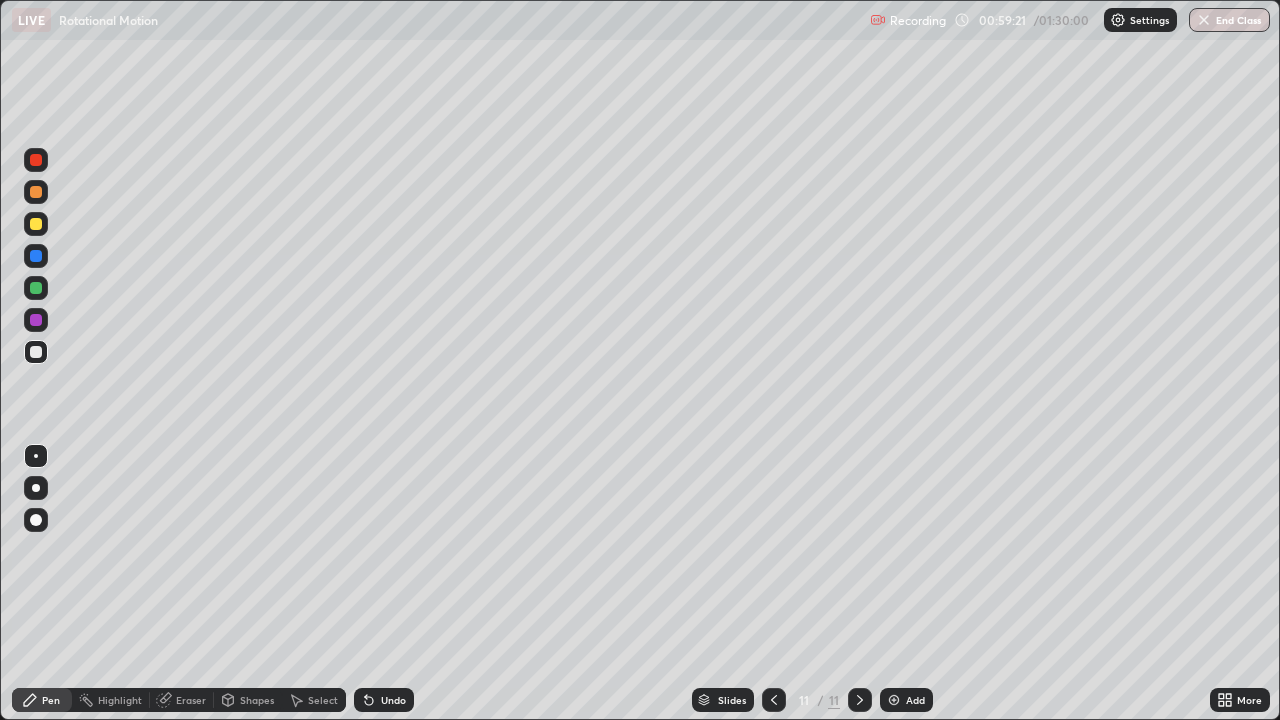 click on "Shapes" at bounding box center [257, 700] 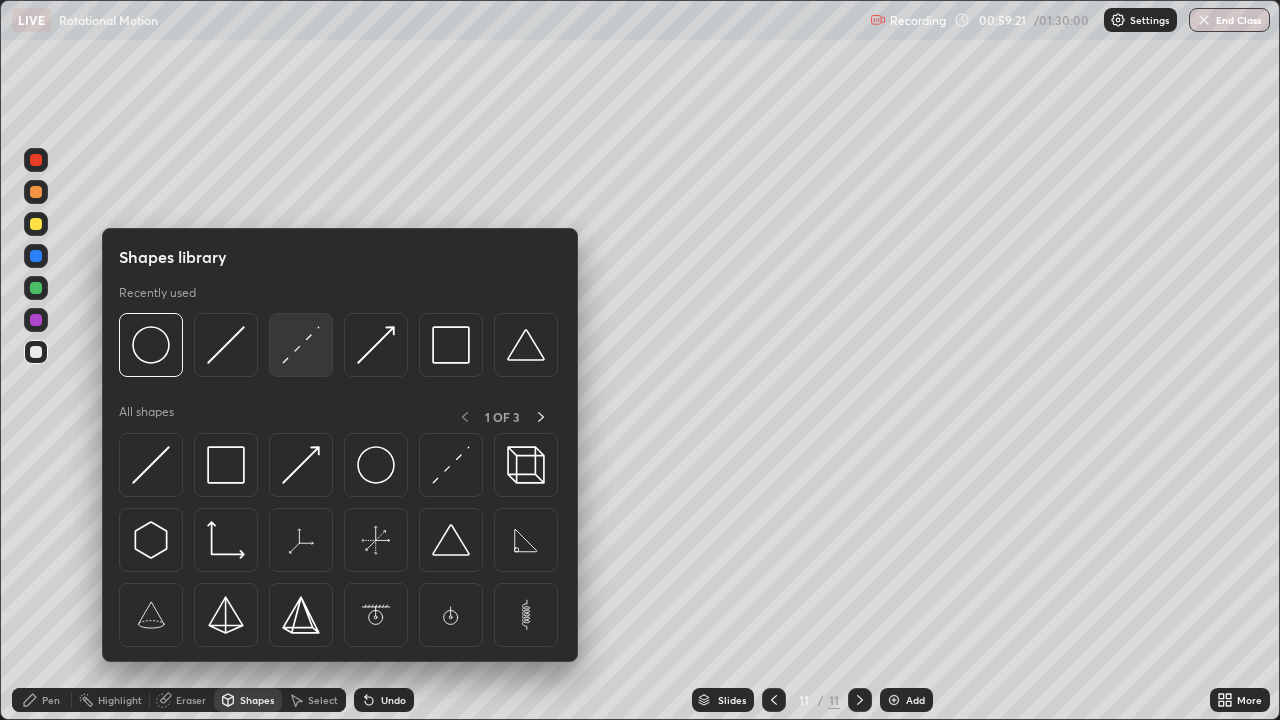 click at bounding box center [301, 345] 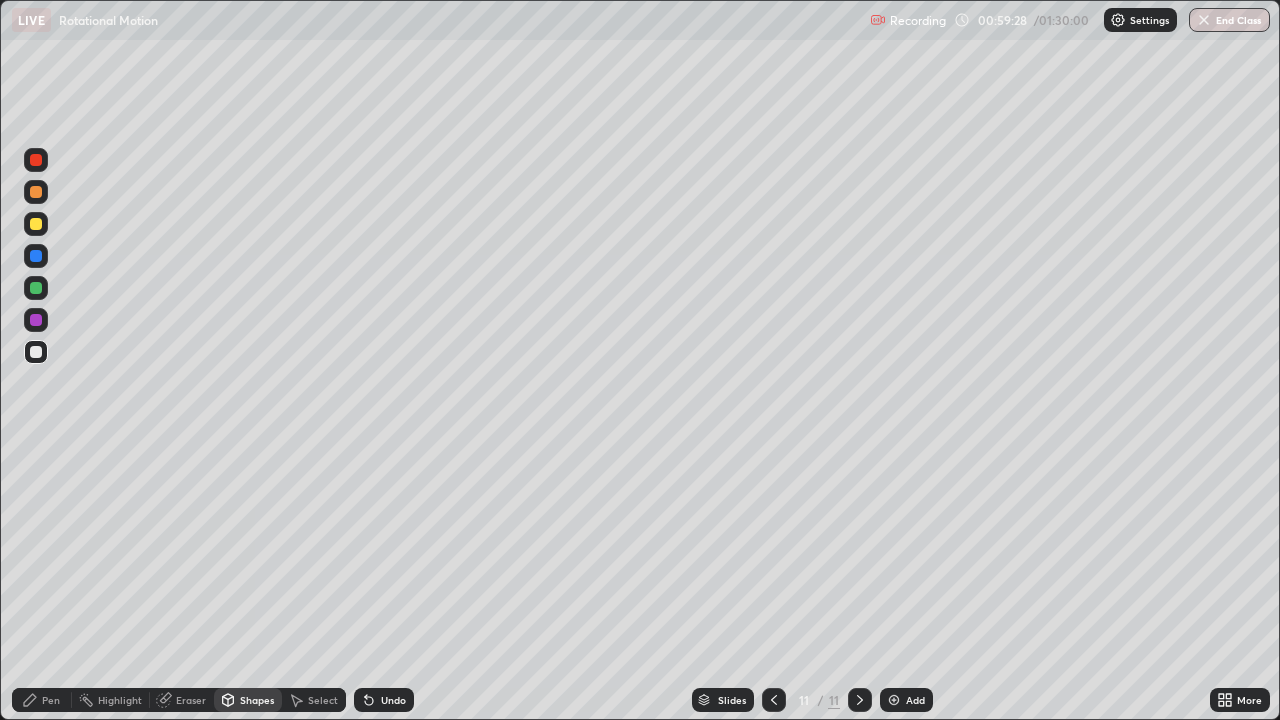 click on "Shapes" at bounding box center (257, 700) 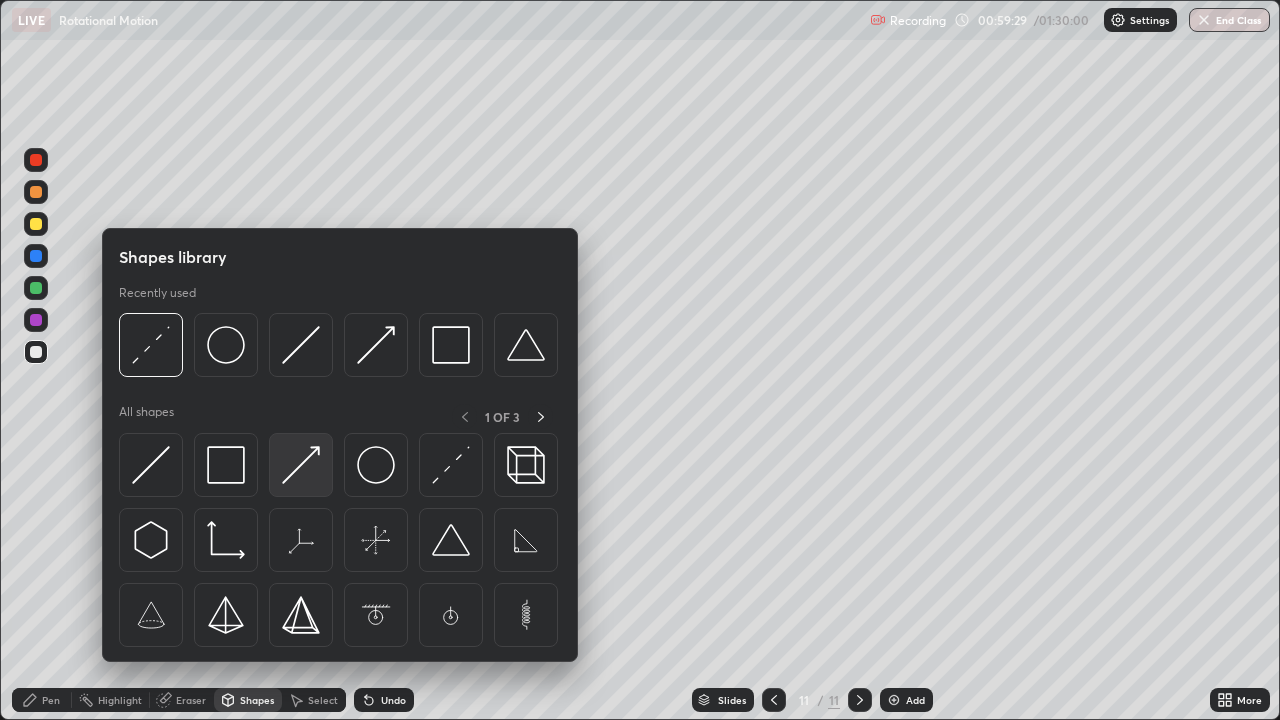 click at bounding box center (301, 465) 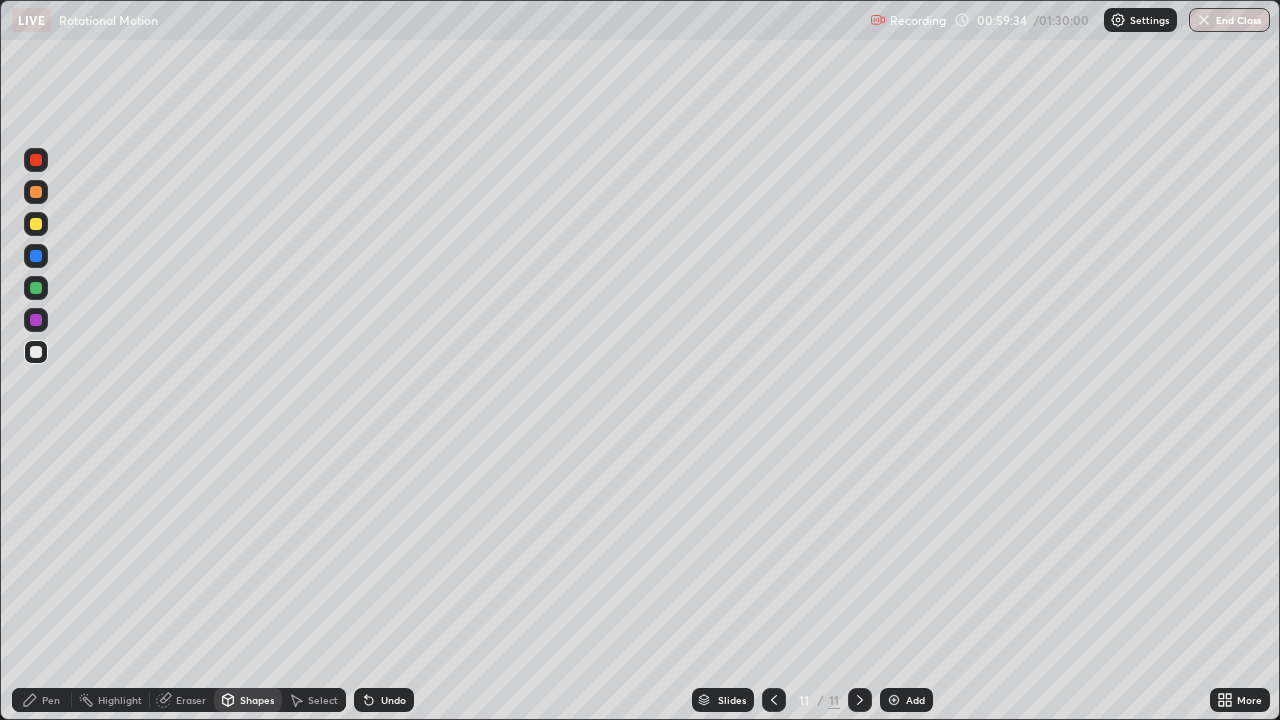 click on "Pen" at bounding box center (51, 700) 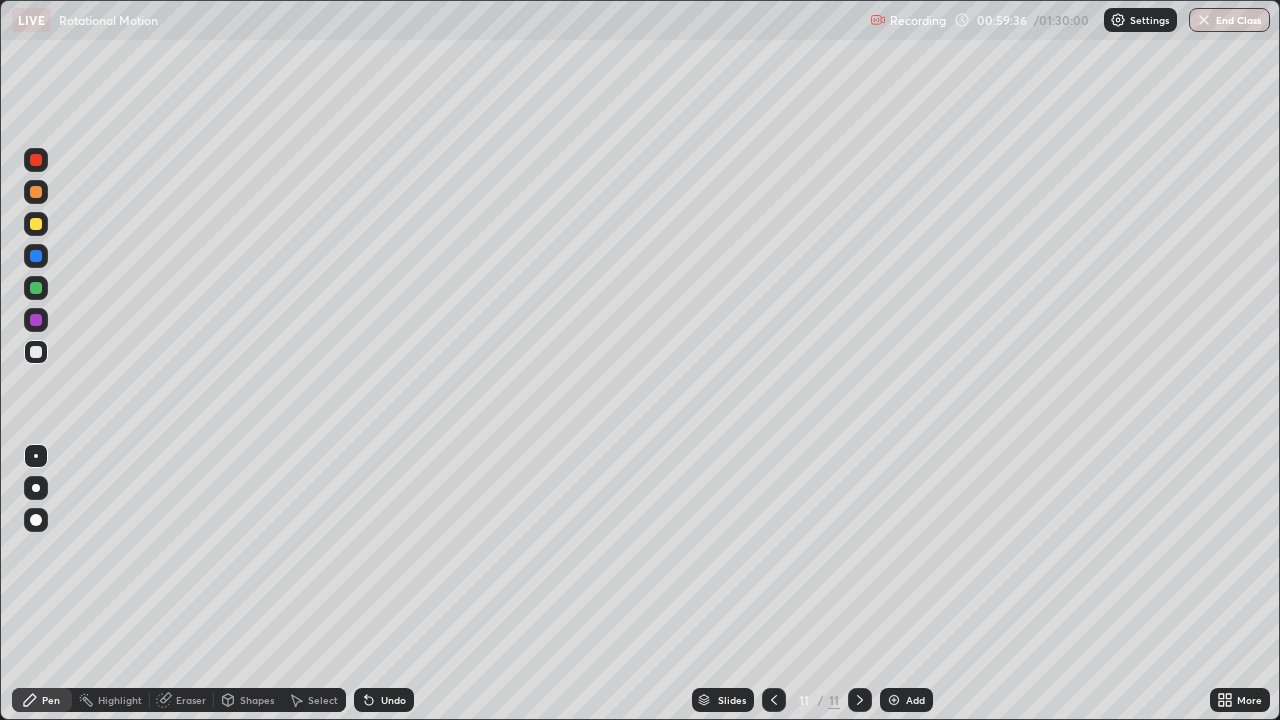 click at bounding box center [36, 224] 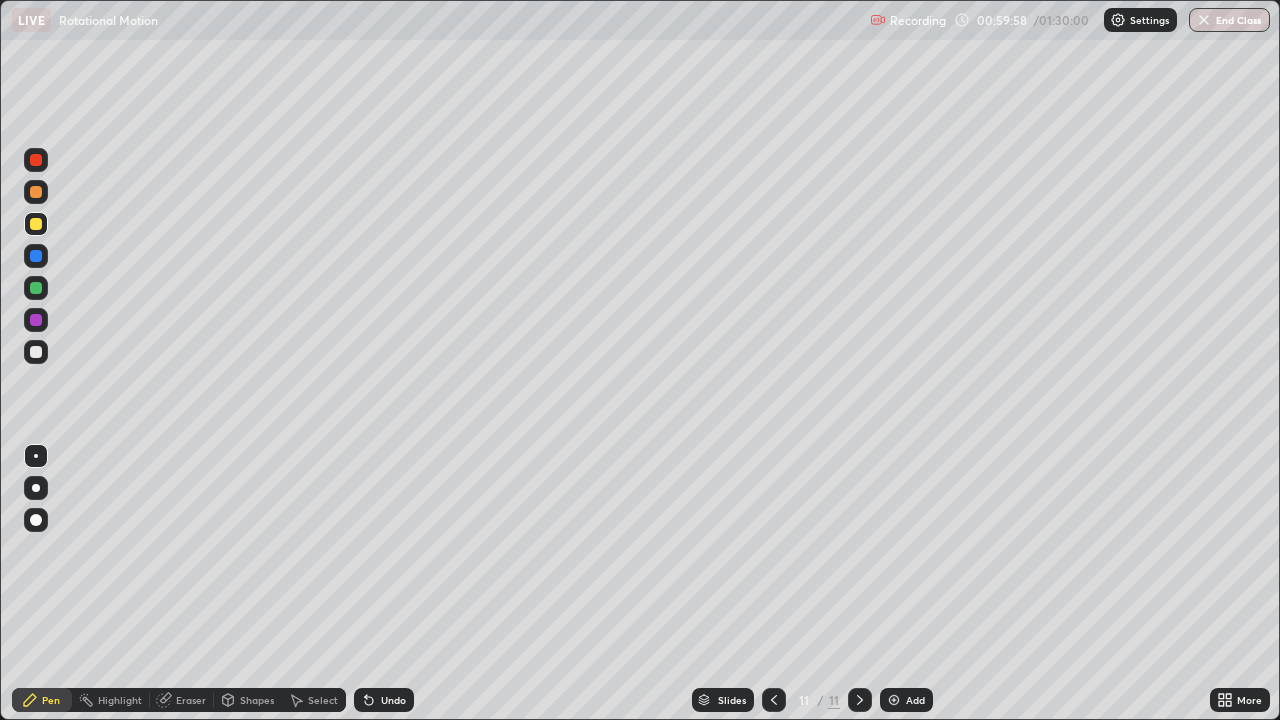 click on "Shapes" at bounding box center [257, 700] 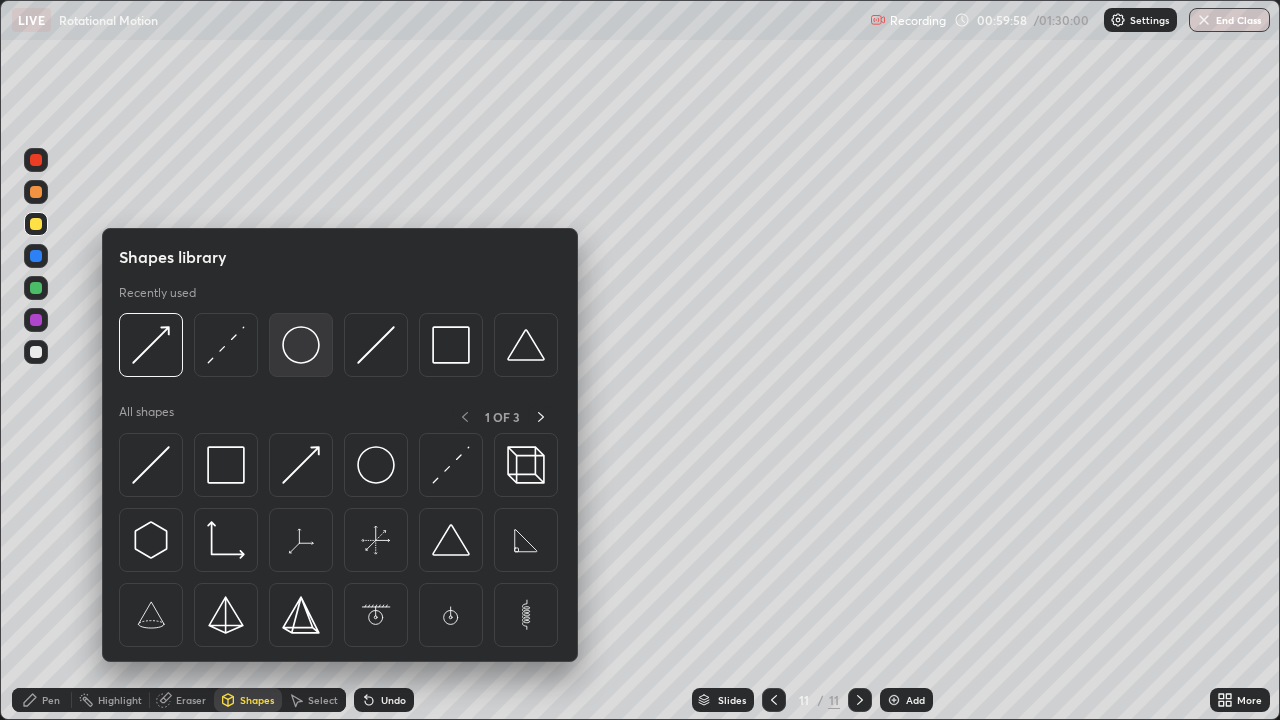click at bounding box center (301, 345) 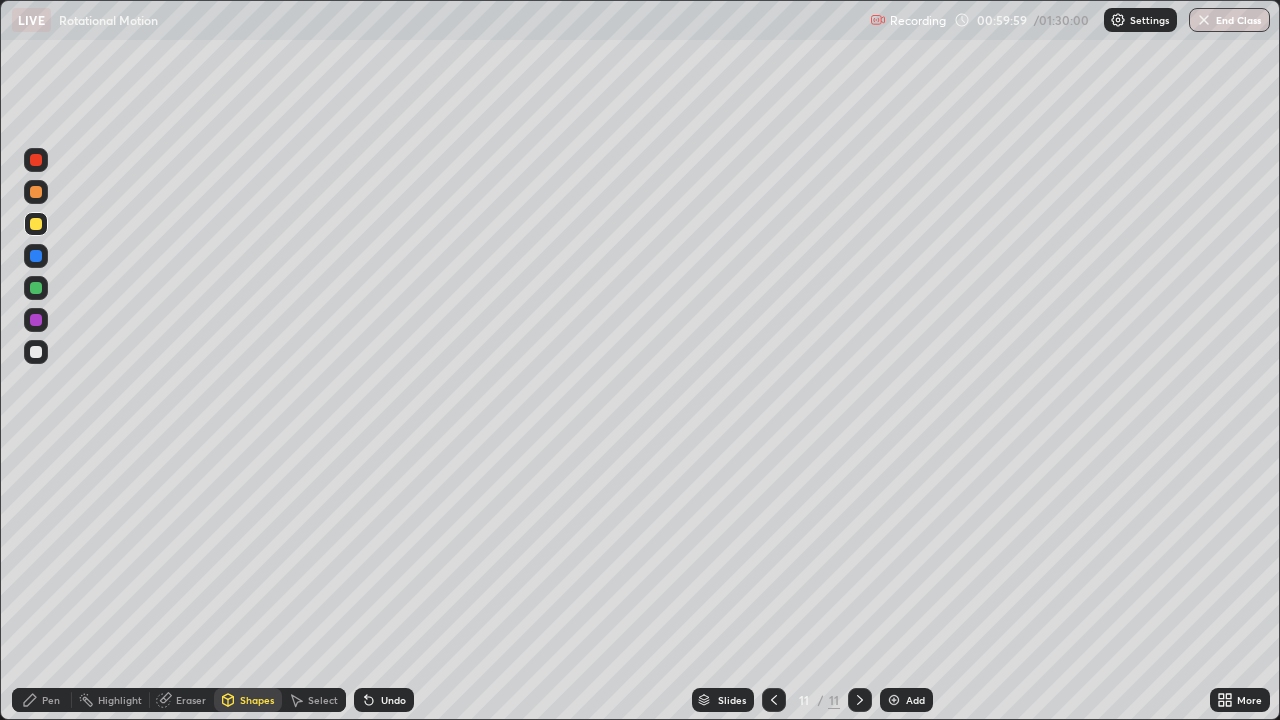 click at bounding box center [36, 352] 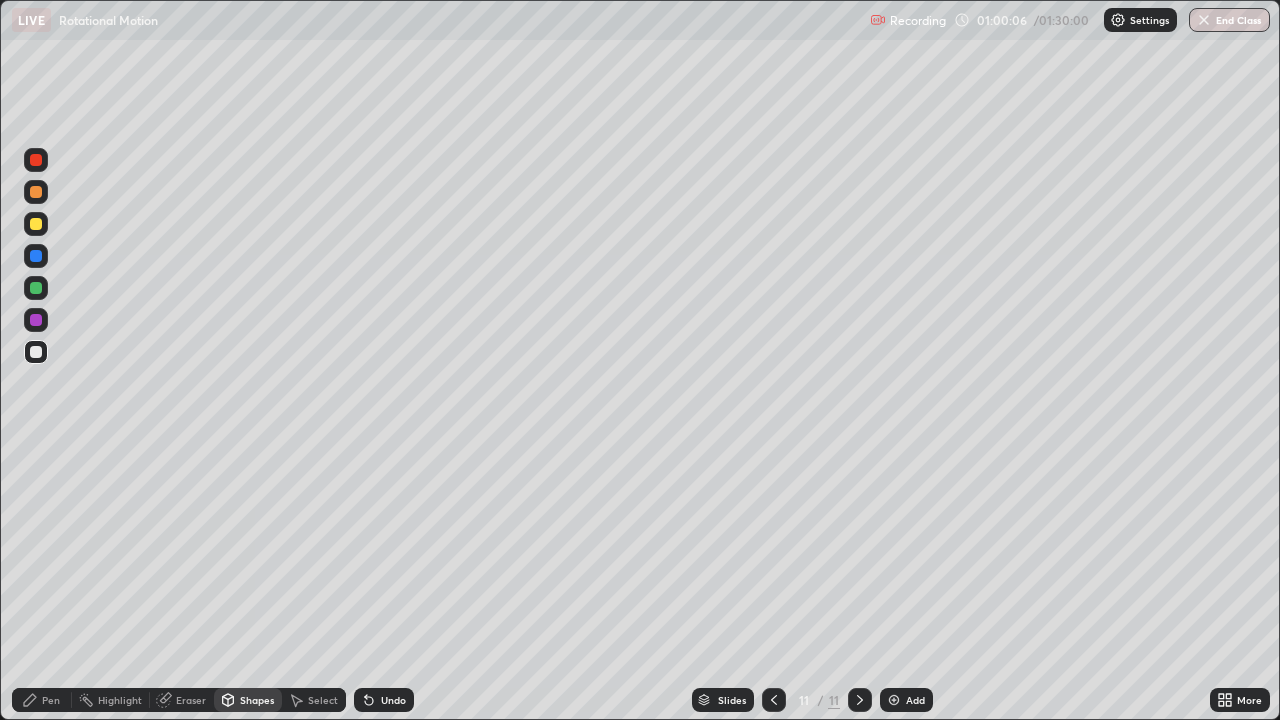 click on "Undo" at bounding box center [393, 700] 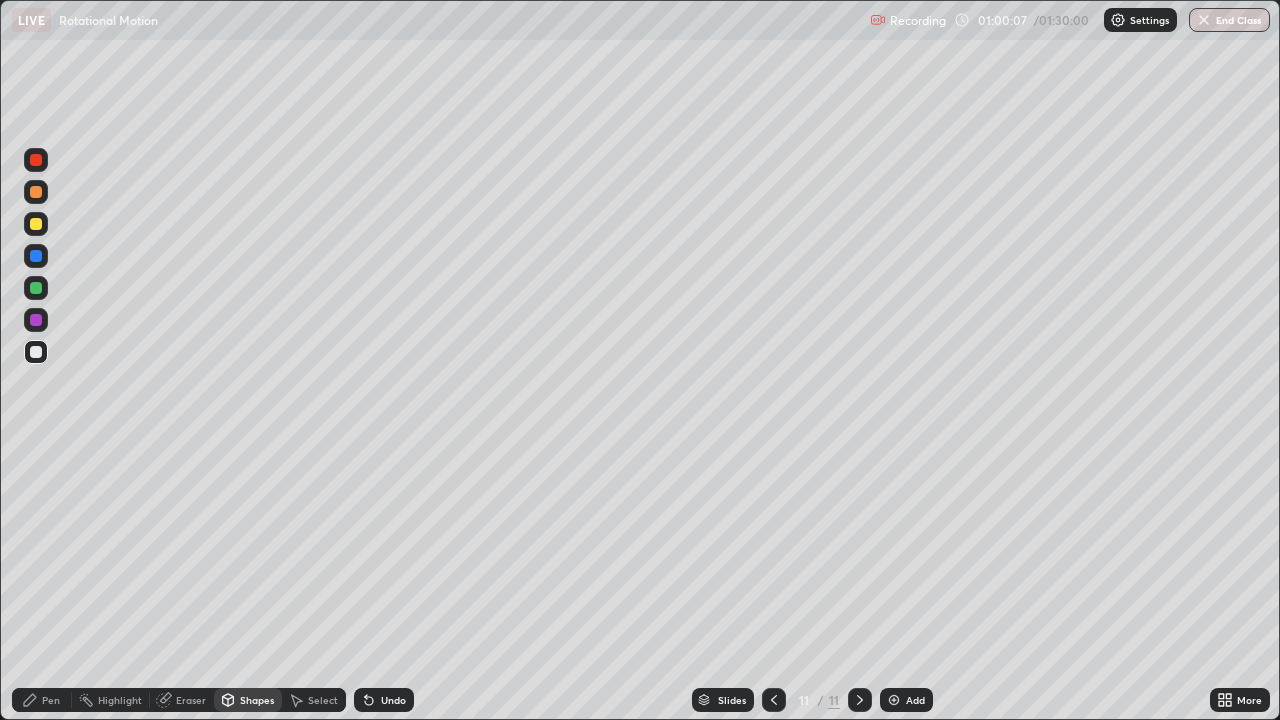 click on "Select" at bounding box center (323, 700) 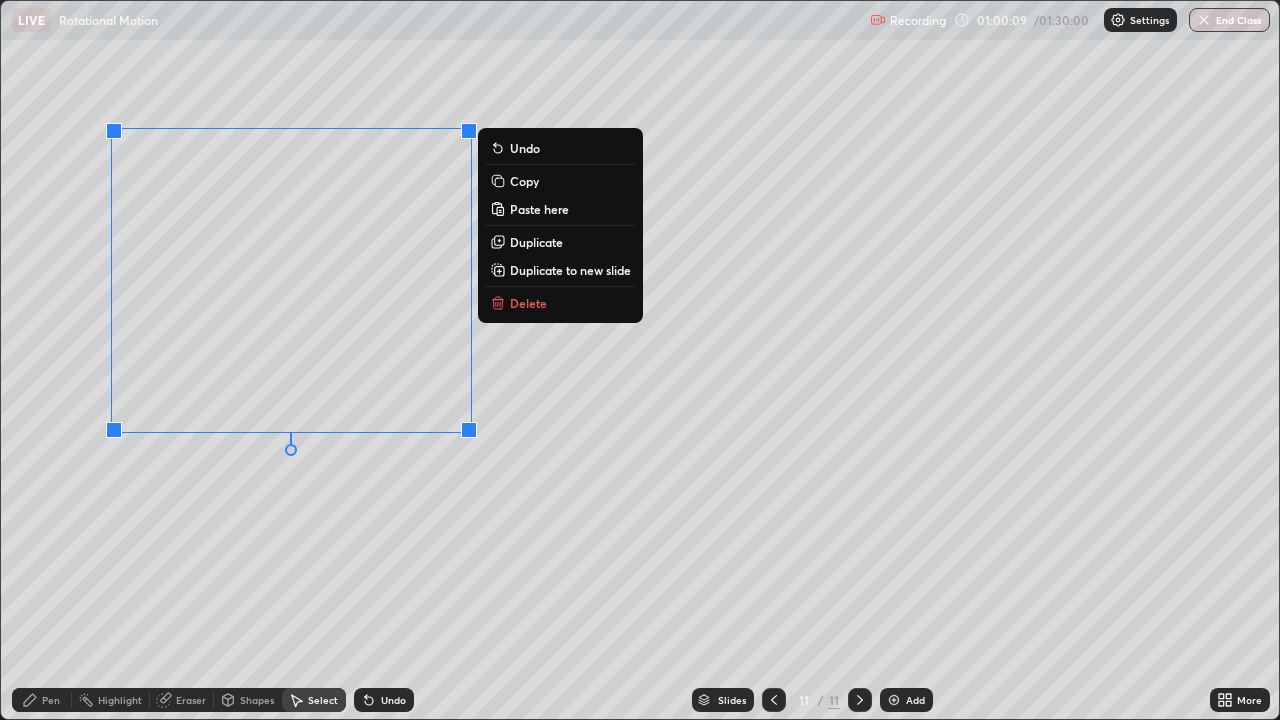 click on "Copy" at bounding box center (524, 181) 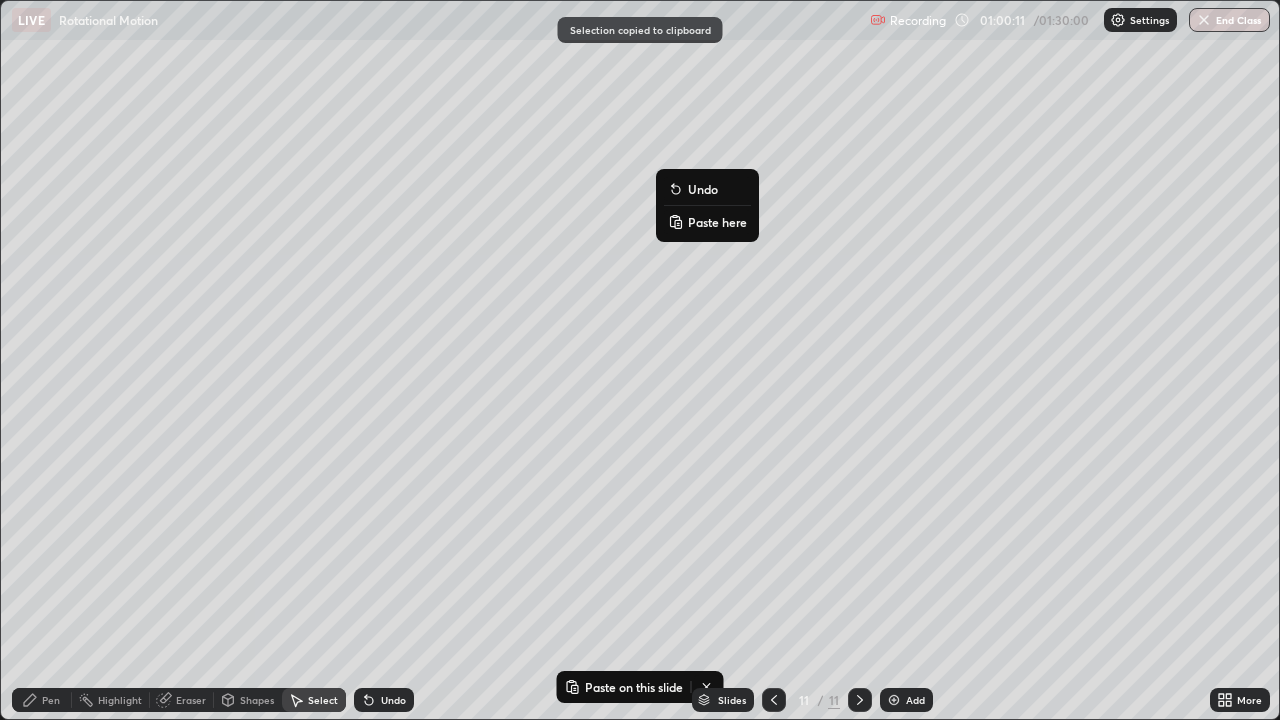 click on "Paste here" at bounding box center (707, 222) 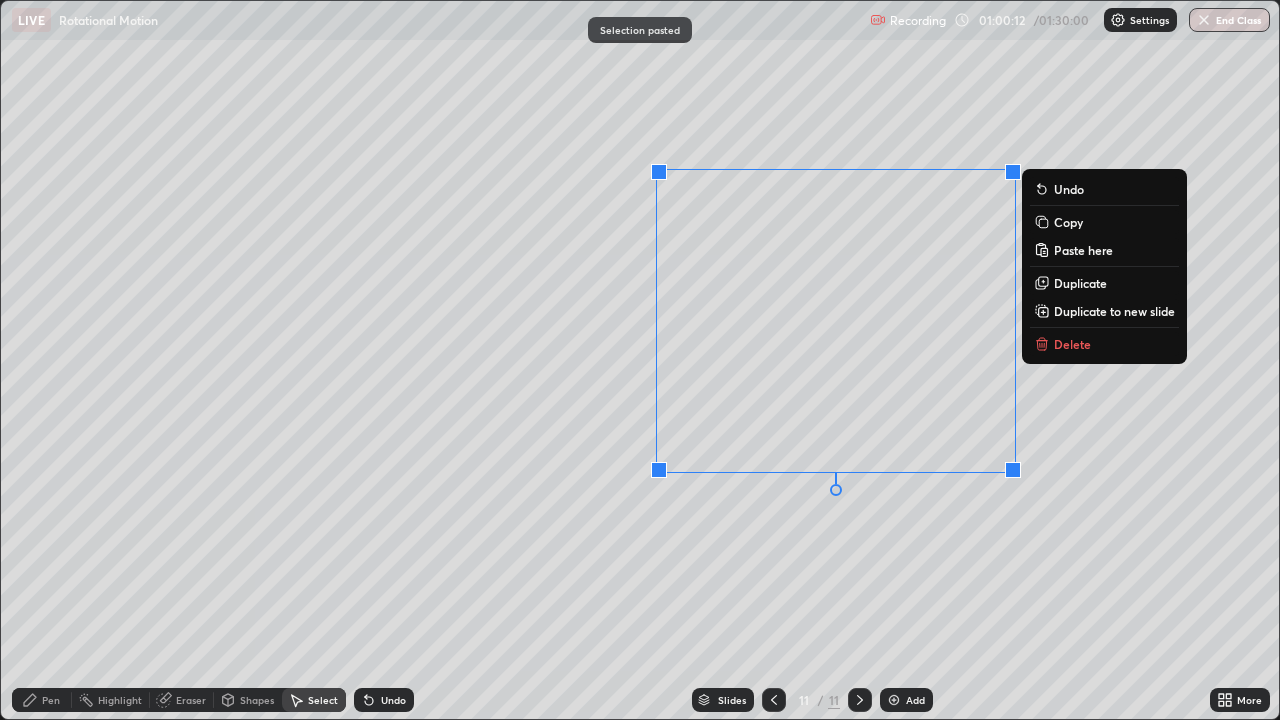 click on "0 ° Undo Copy Paste here Duplicate Duplicate to new slide Delete" at bounding box center [640, 360] 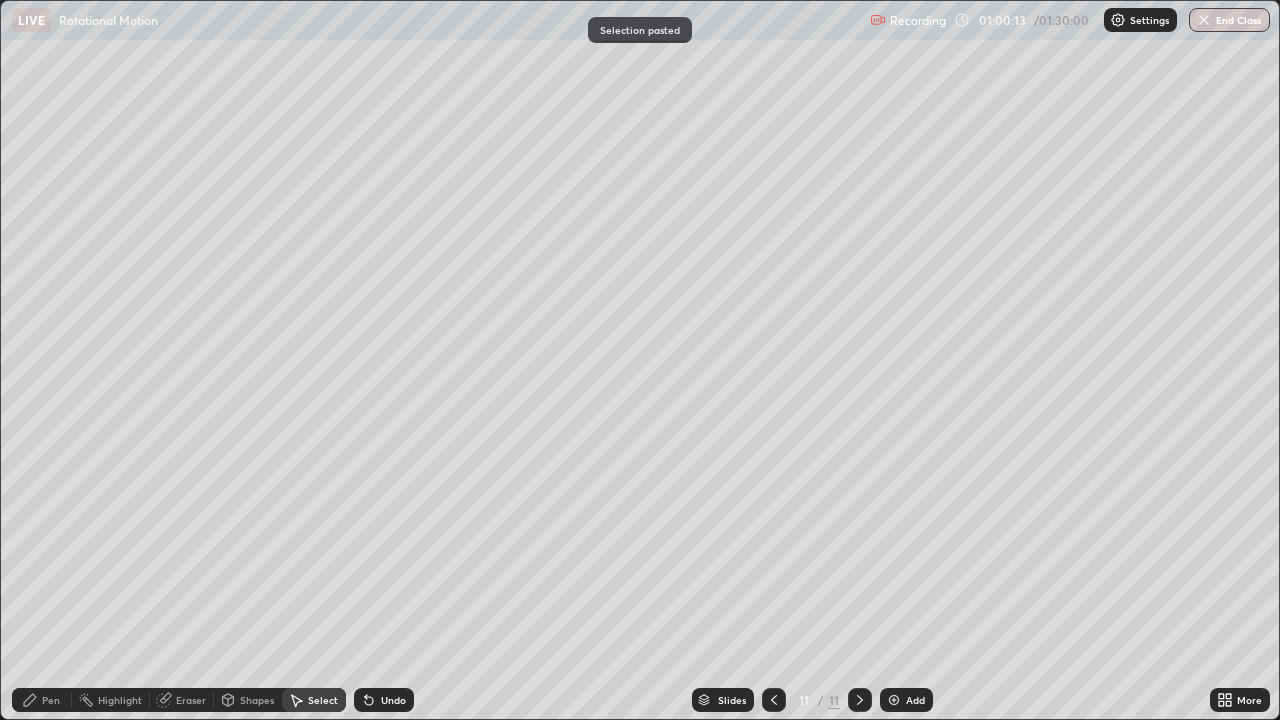 click 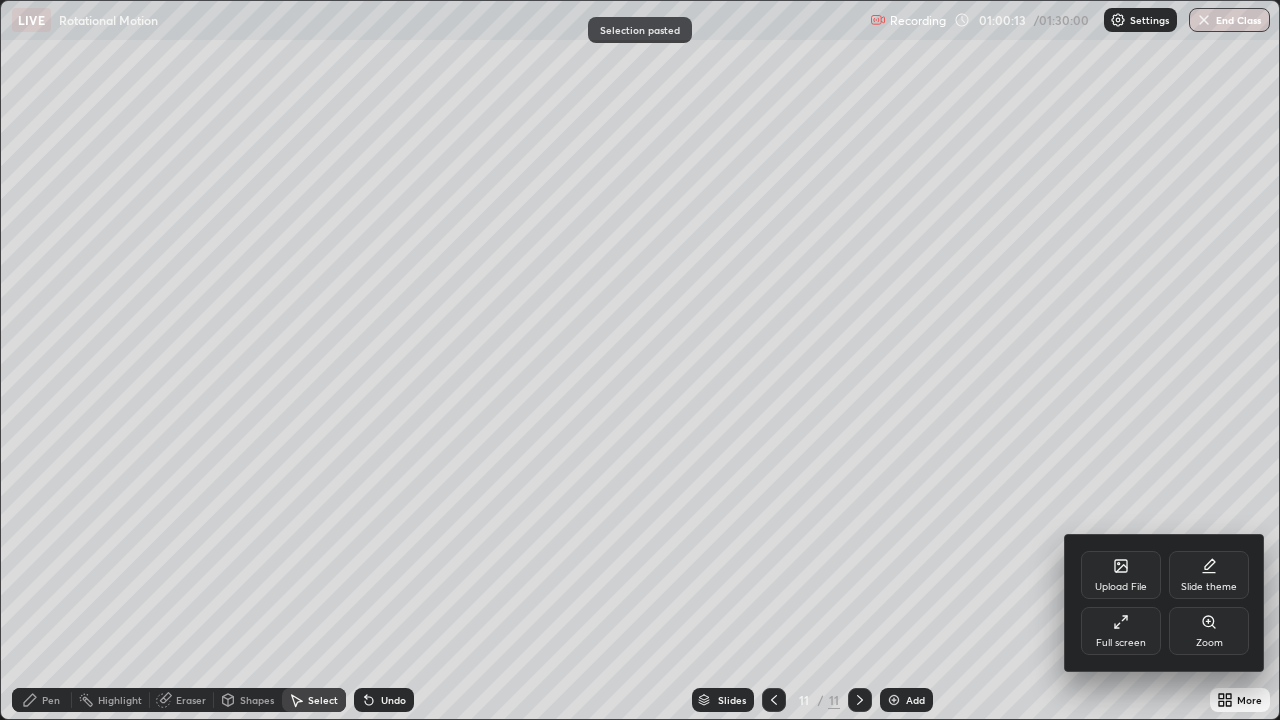 click on "Full screen" at bounding box center [1121, 631] 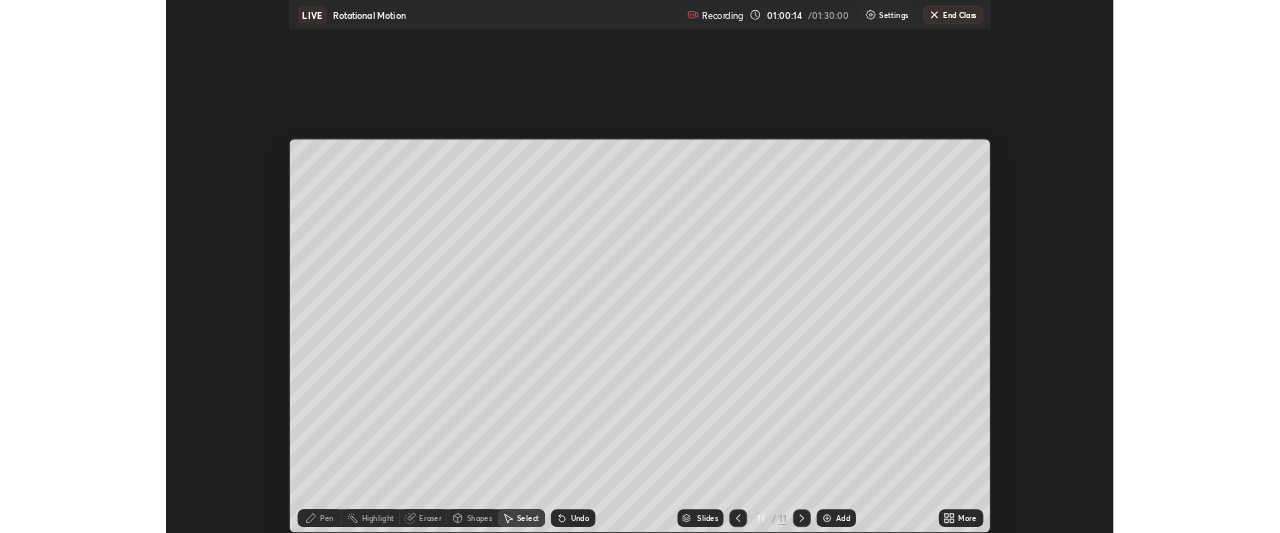 scroll, scrollTop: 533, scrollLeft: 1280, axis: both 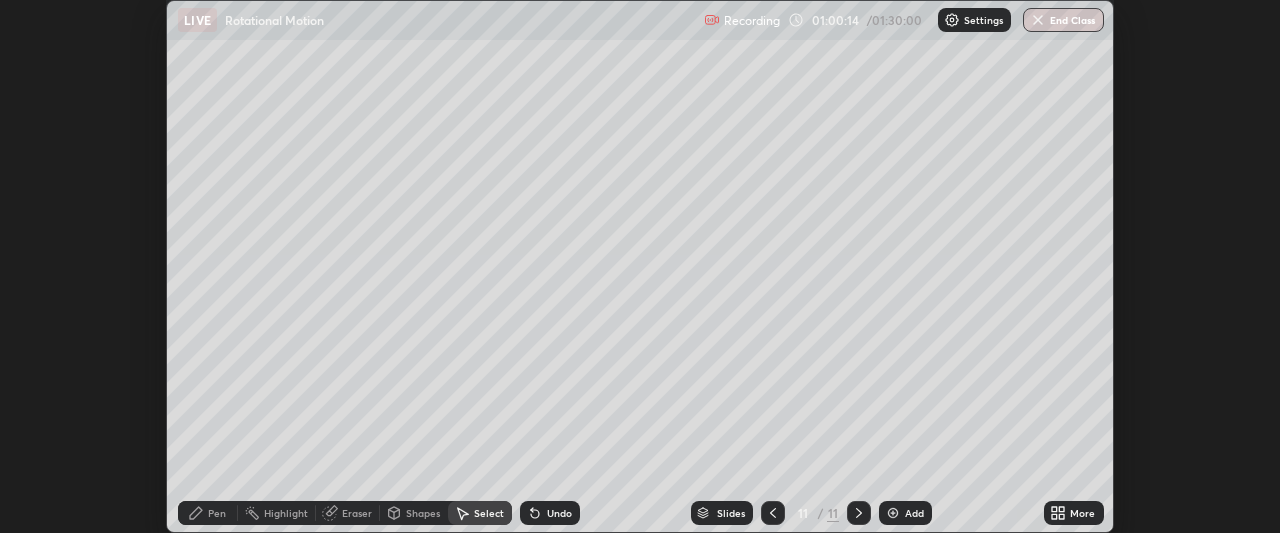 click 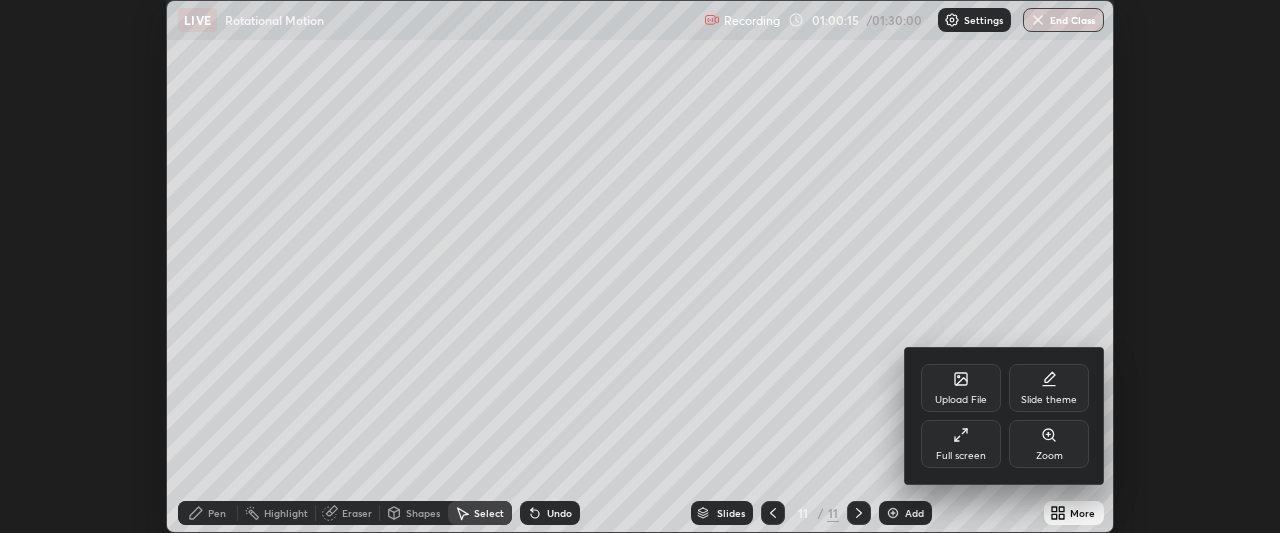 click 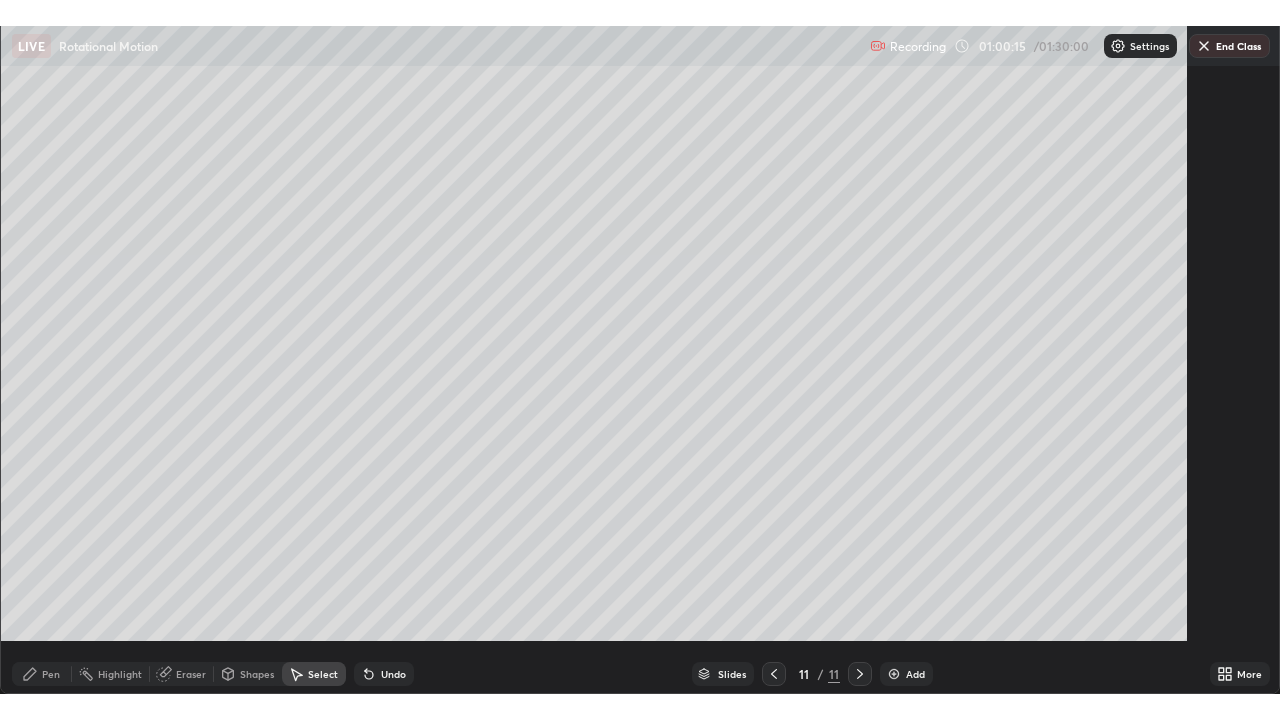 scroll, scrollTop: 99280, scrollLeft: 98720, axis: both 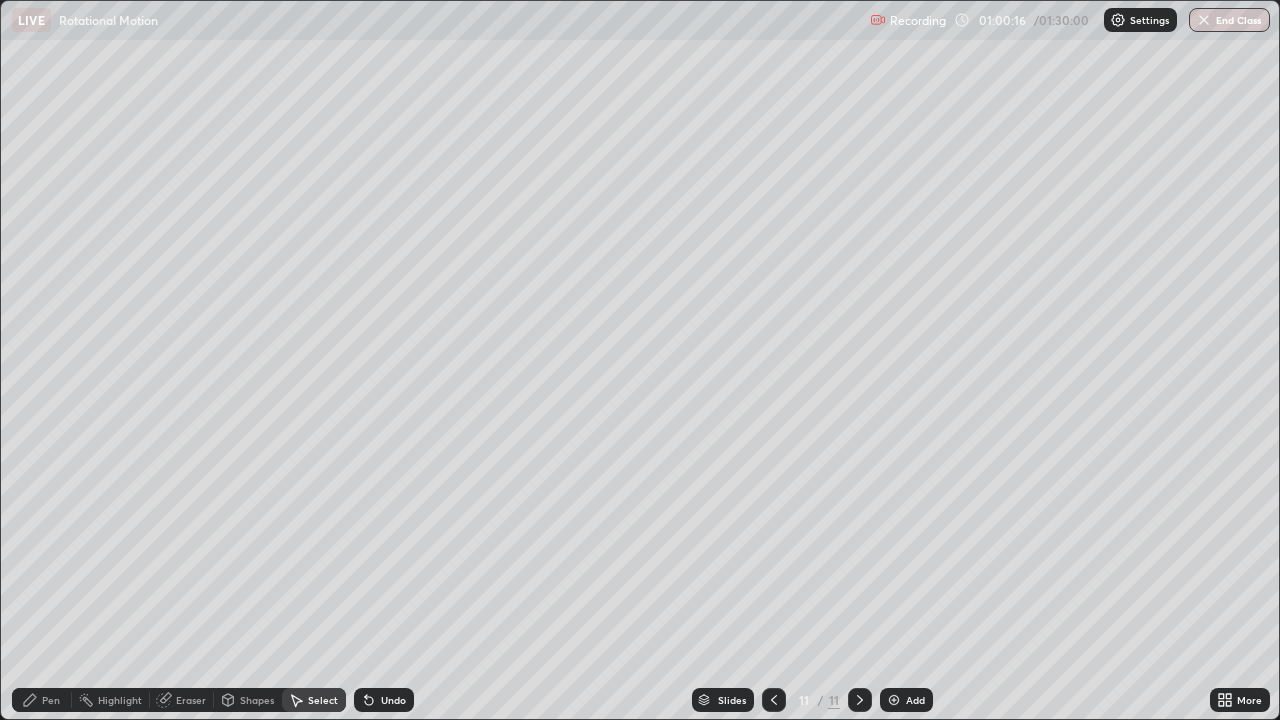 click on "Eraser" at bounding box center [191, 700] 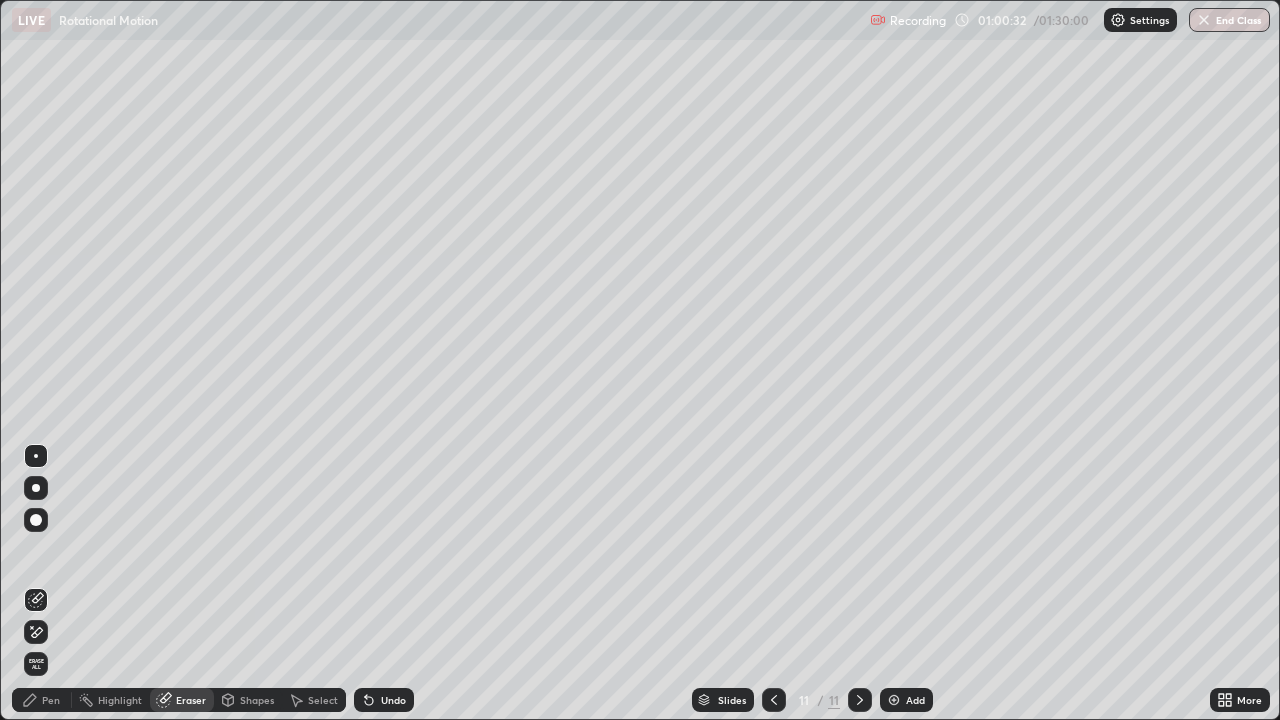 click on "Pen" at bounding box center [42, 700] 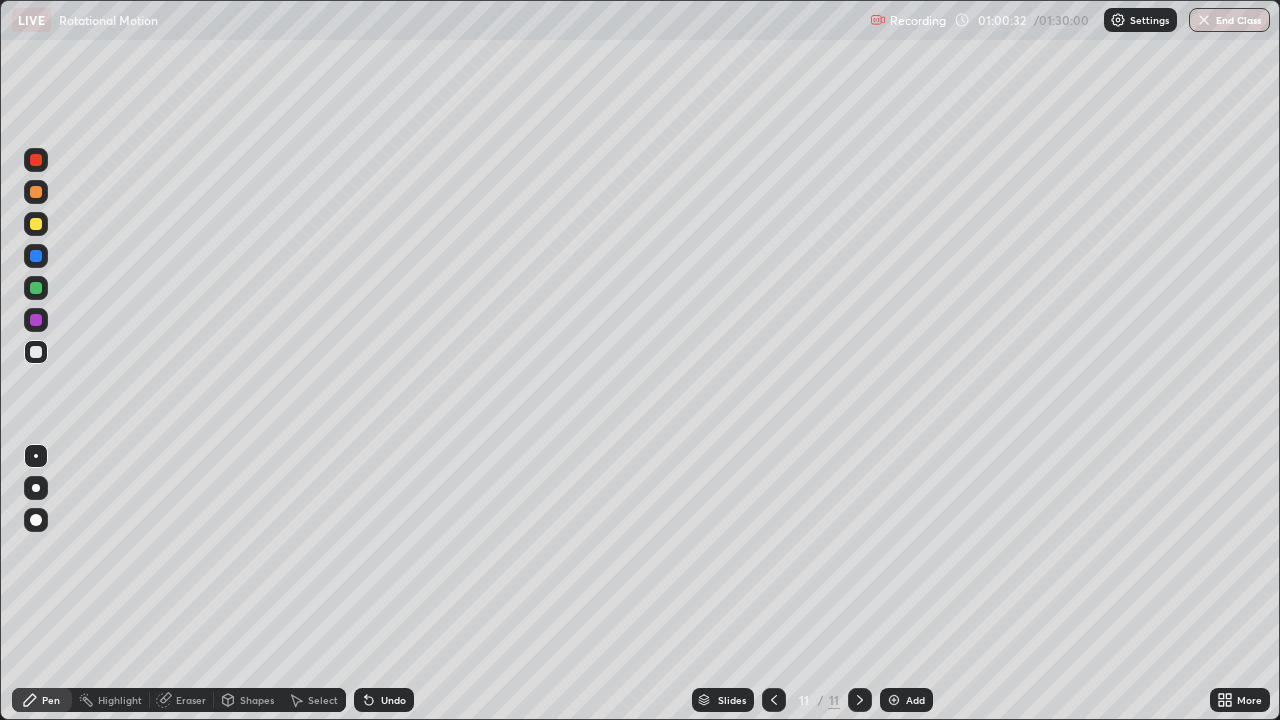 click at bounding box center (36, 352) 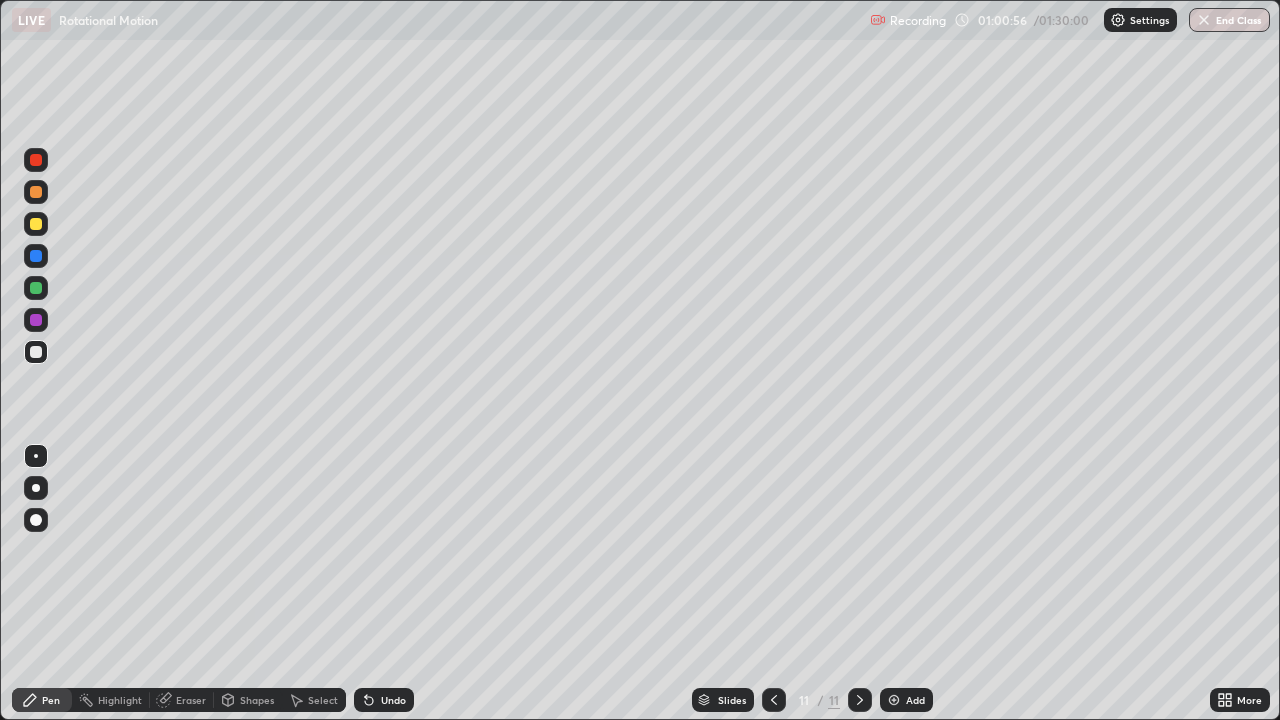click on "Shapes" at bounding box center [257, 700] 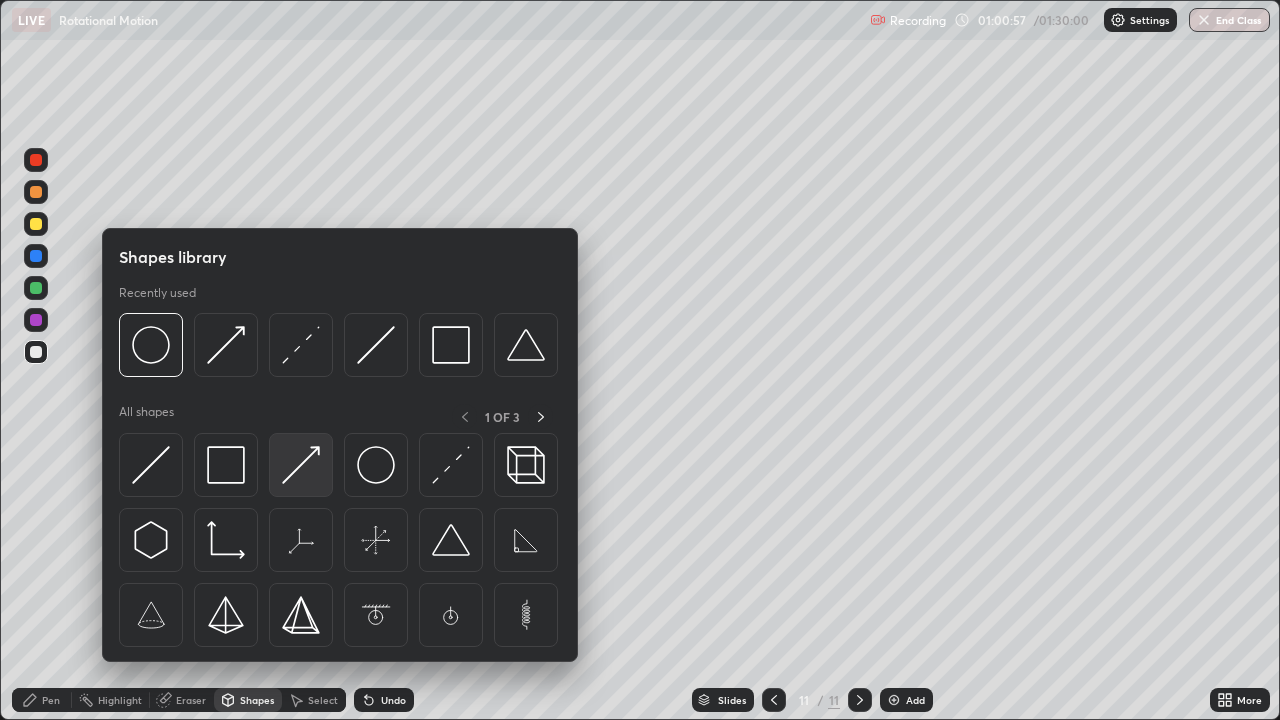 click at bounding box center [301, 465] 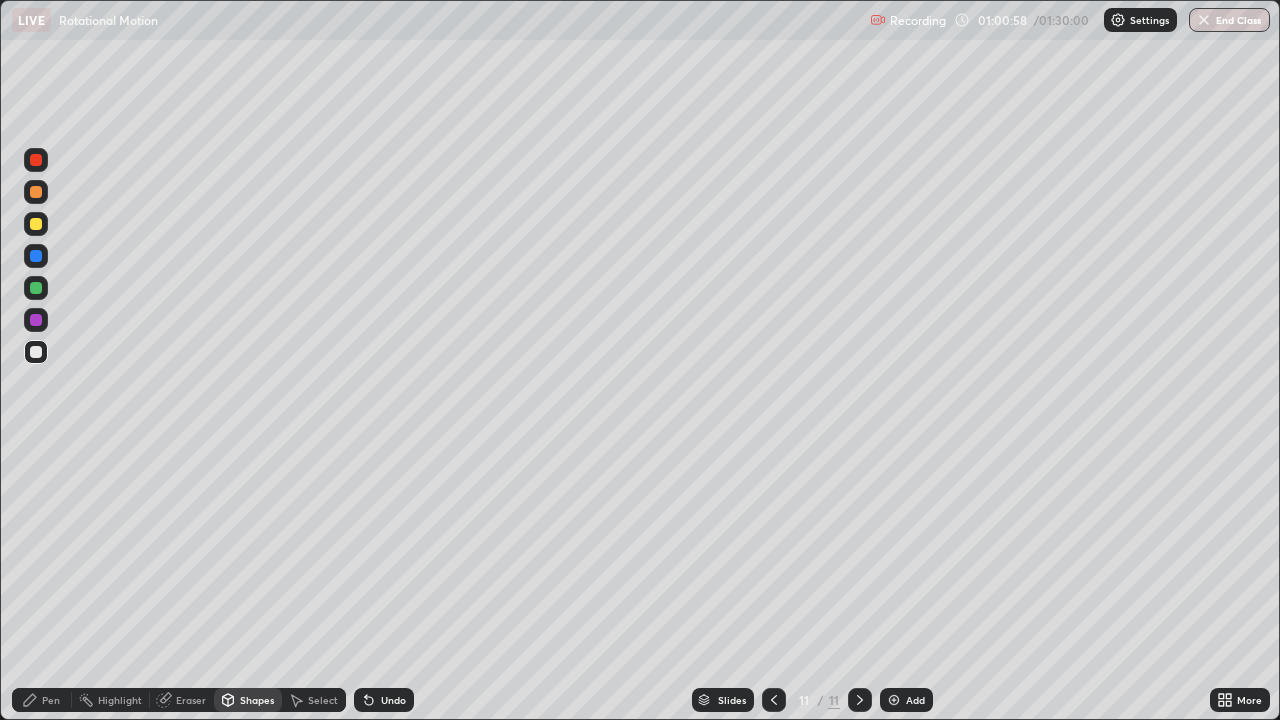 click at bounding box center [36, 256] 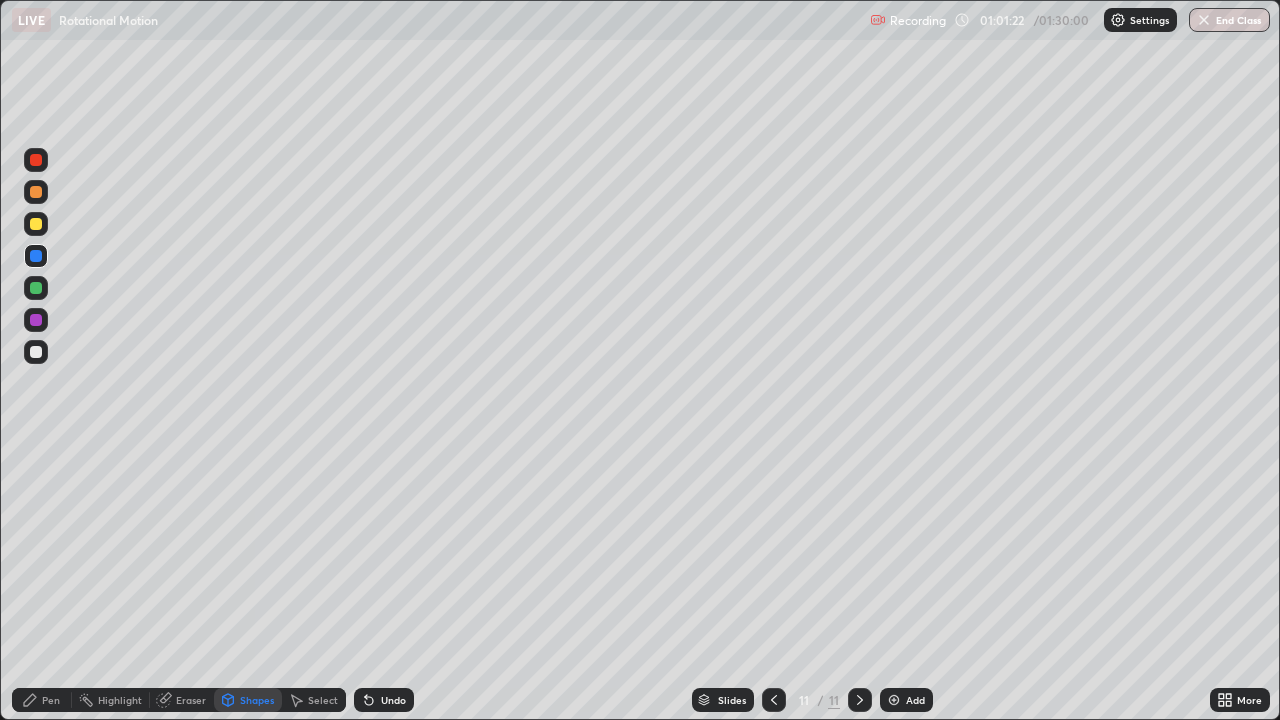 click at bounding box center (36, 224) 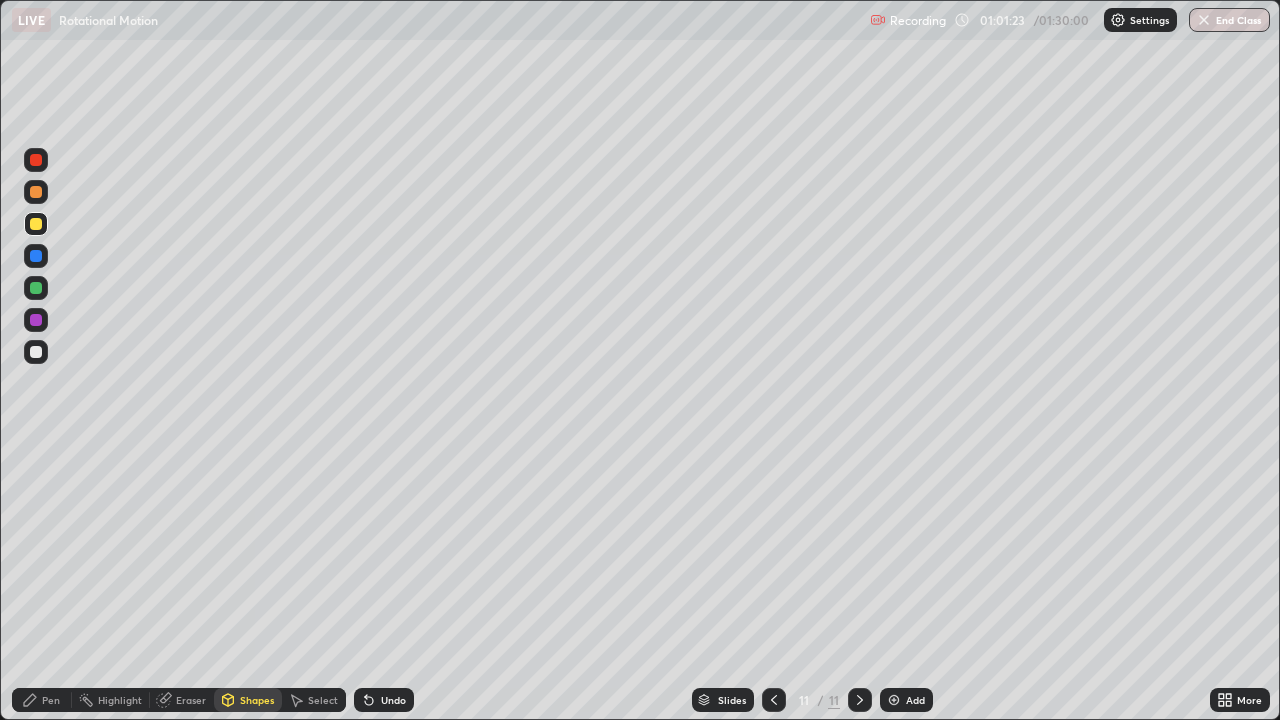 click on "Pen" at bounding box center [42, 700] 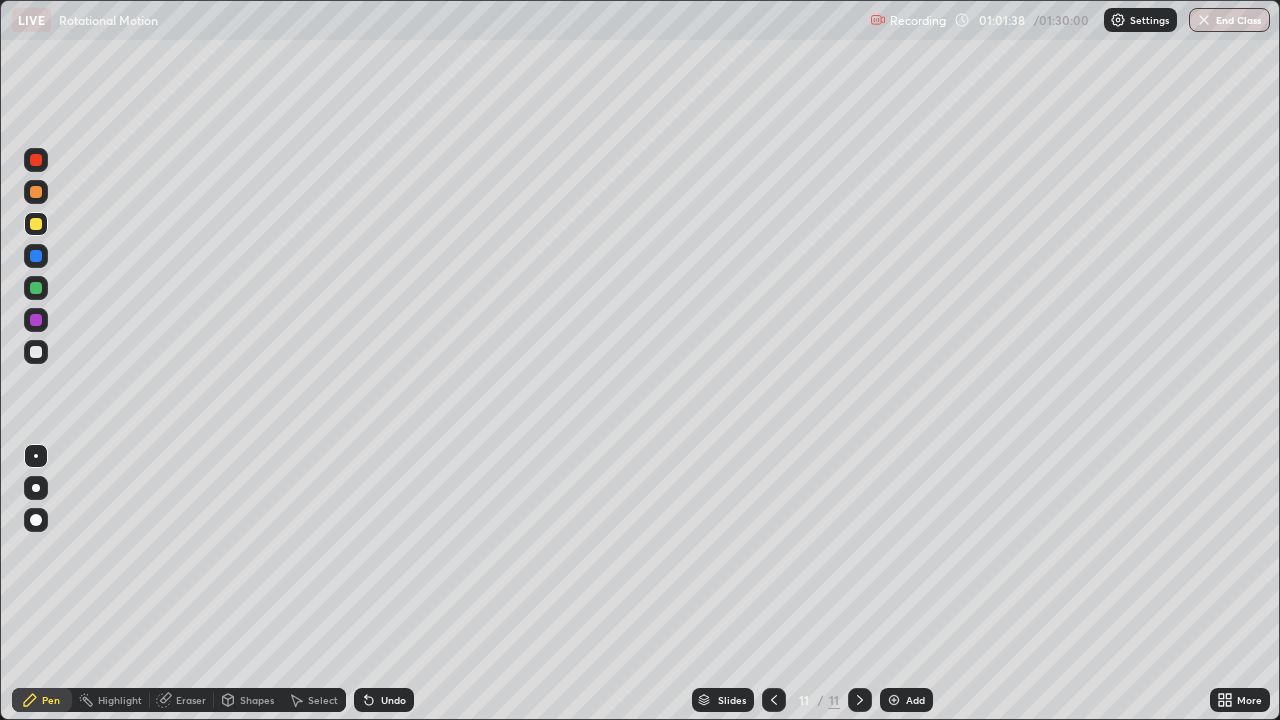 click on "Undo" at bounding box center [393, 700] 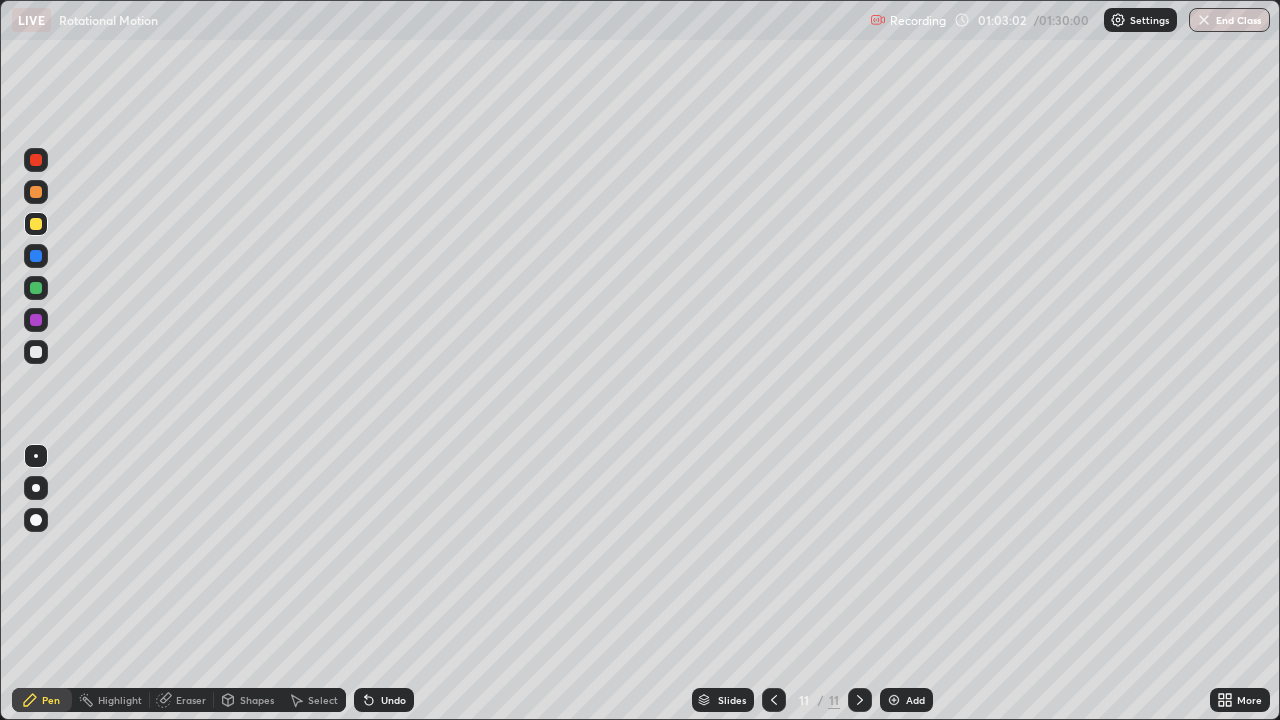 click at bounding box center (36, 288) 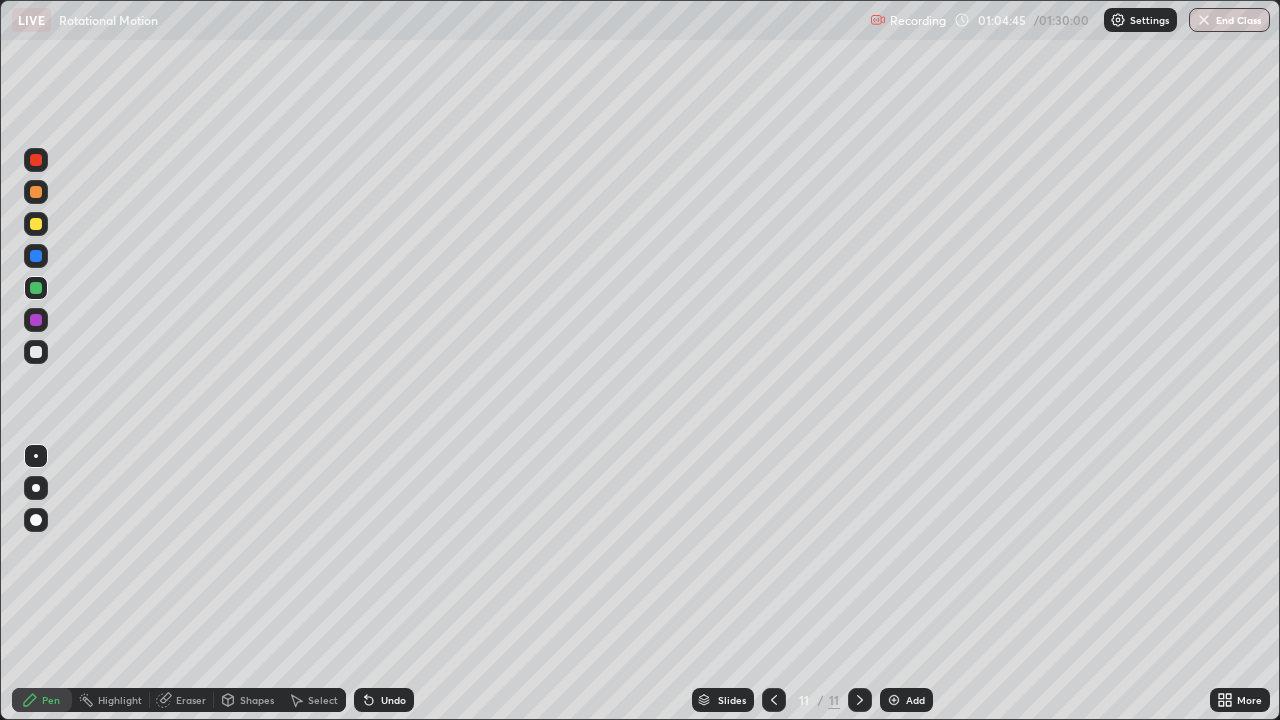 click on "Undo" at bounding box center (393, 700) 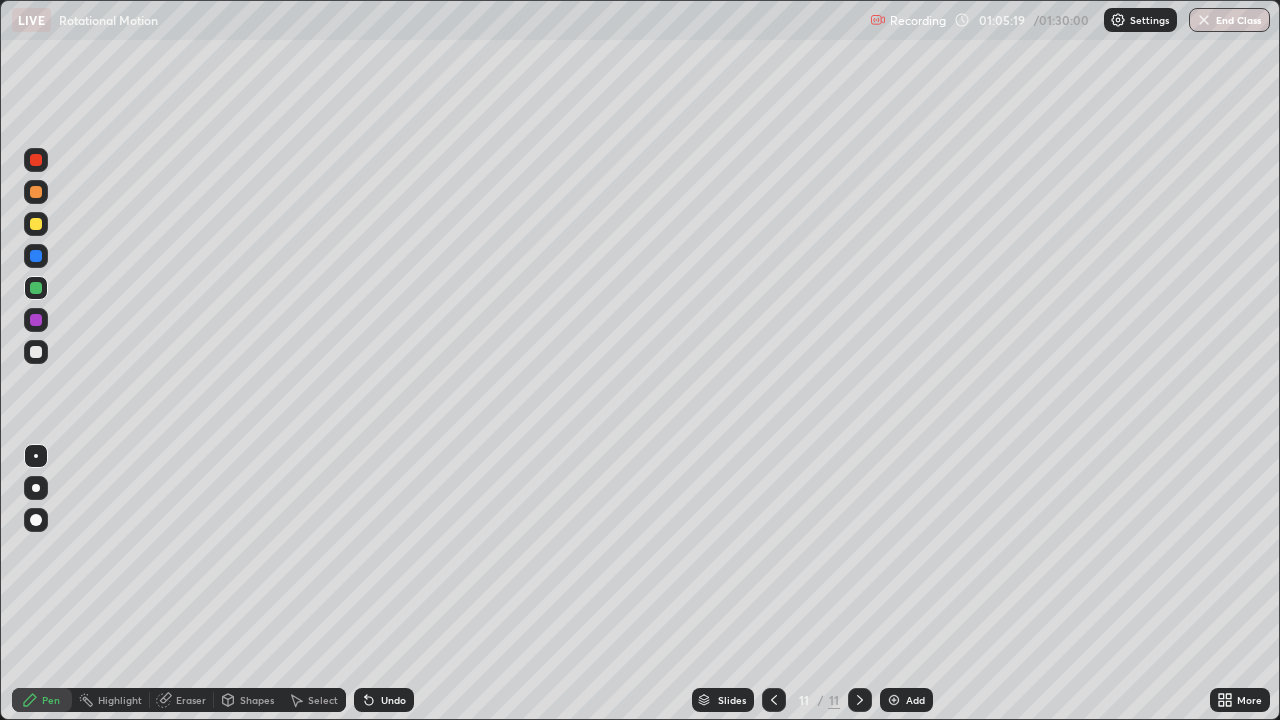 click 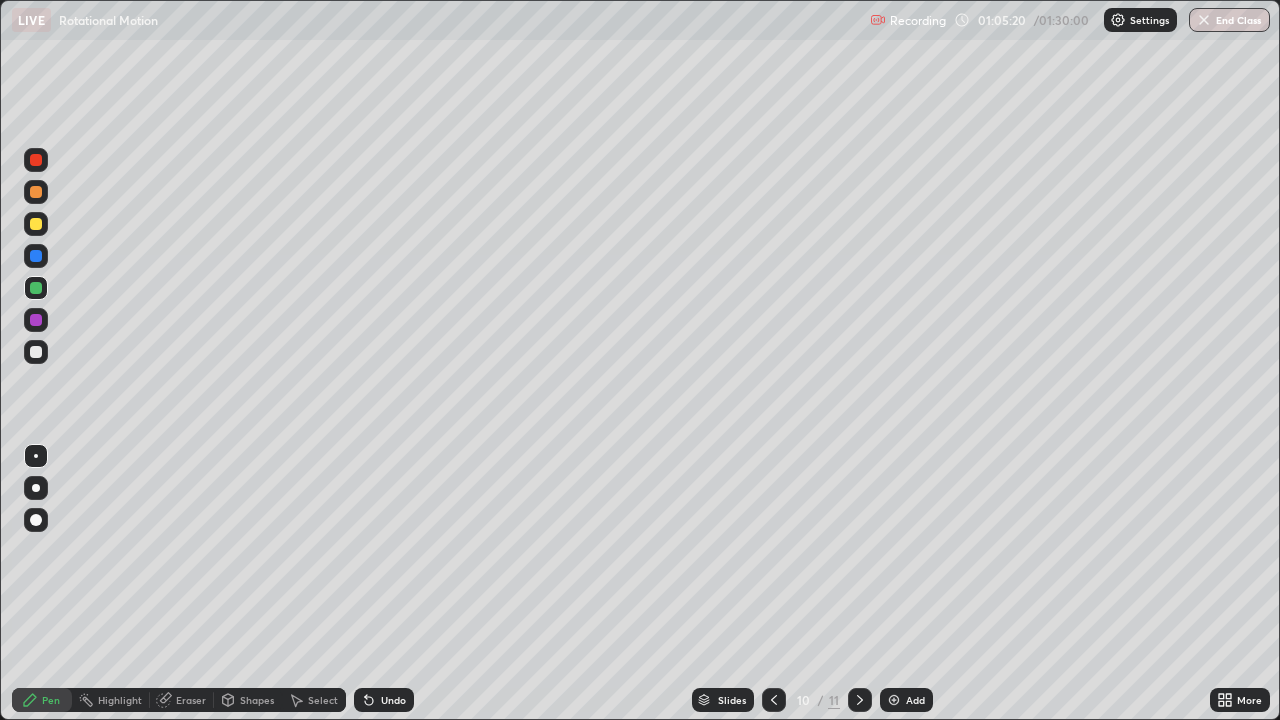 click at bounding box center [774, 700] 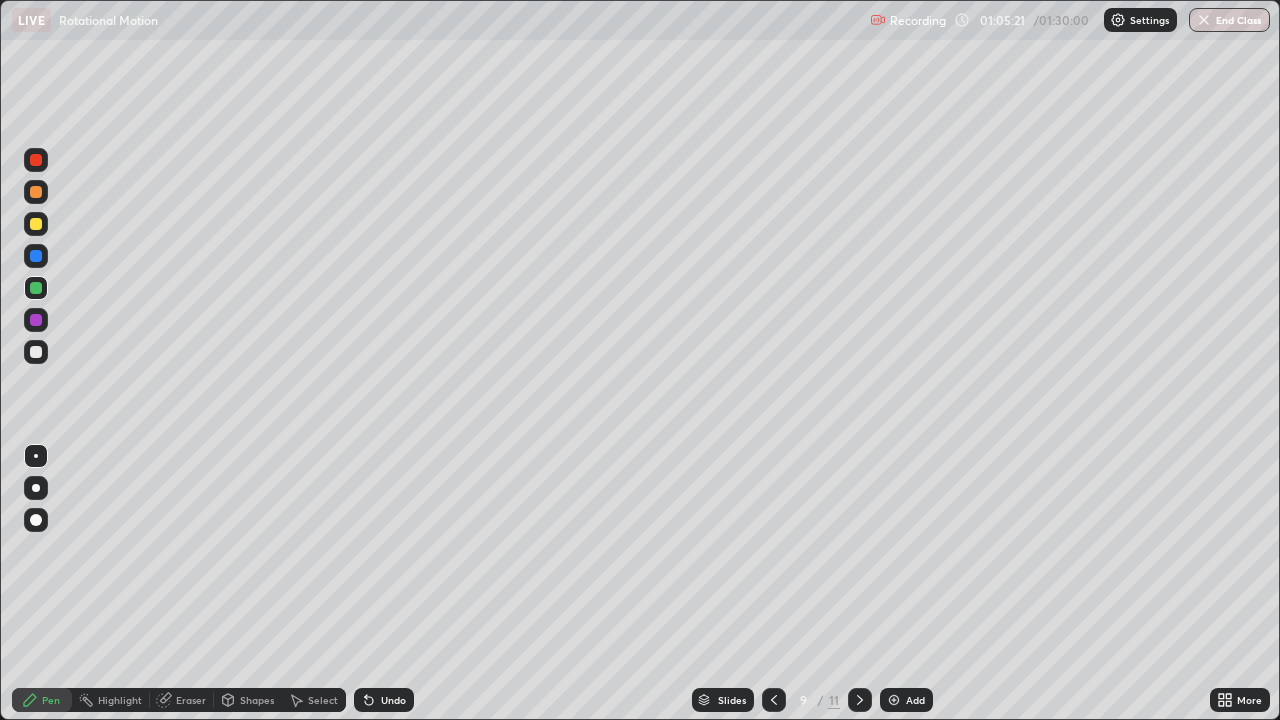 click 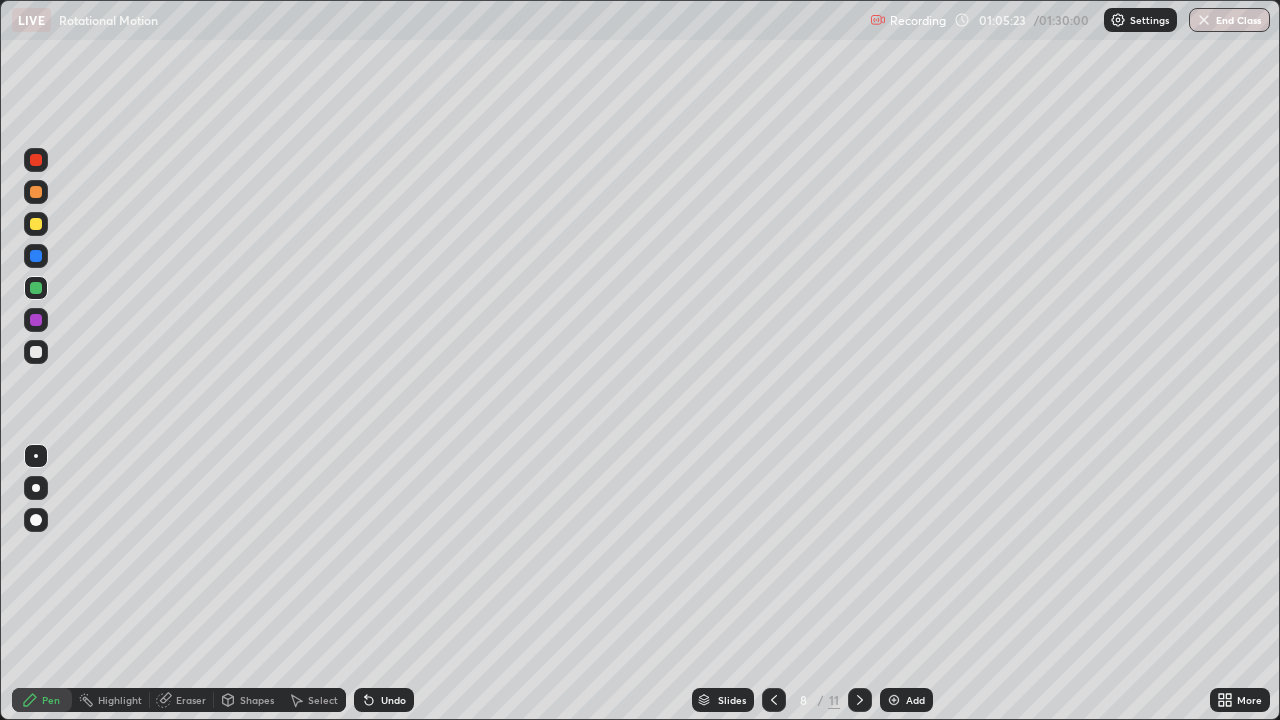 click 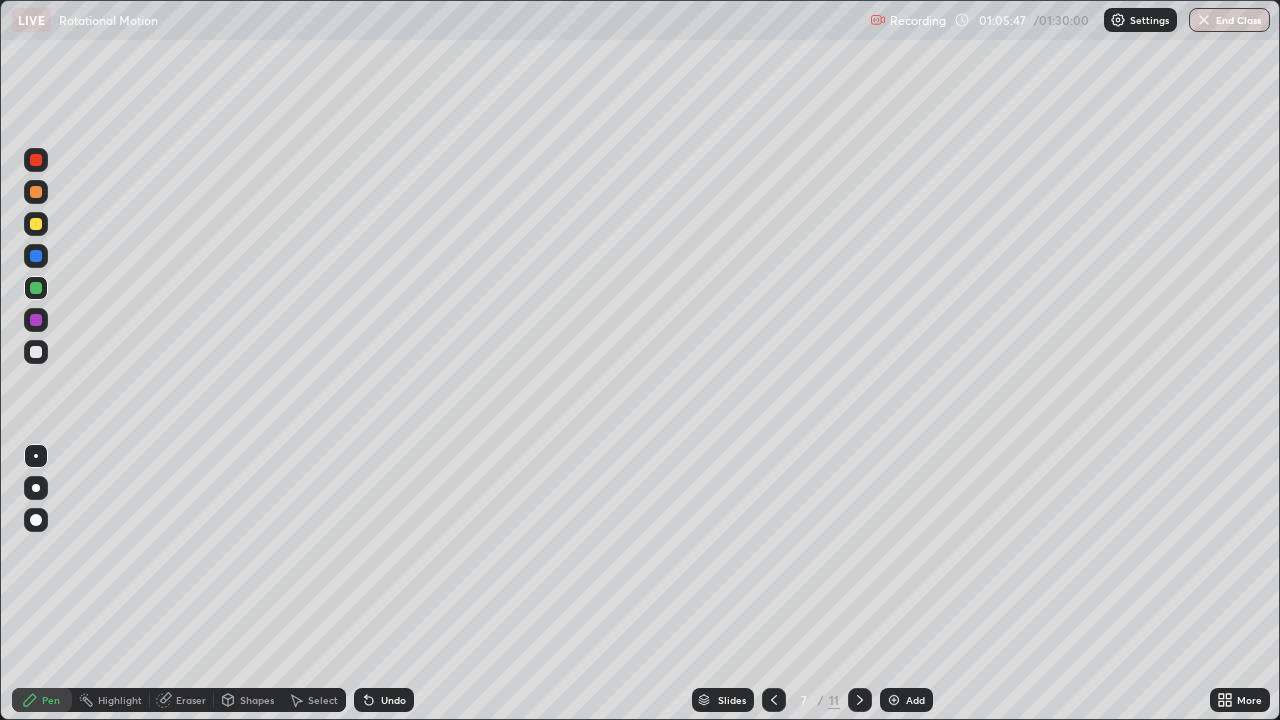 click 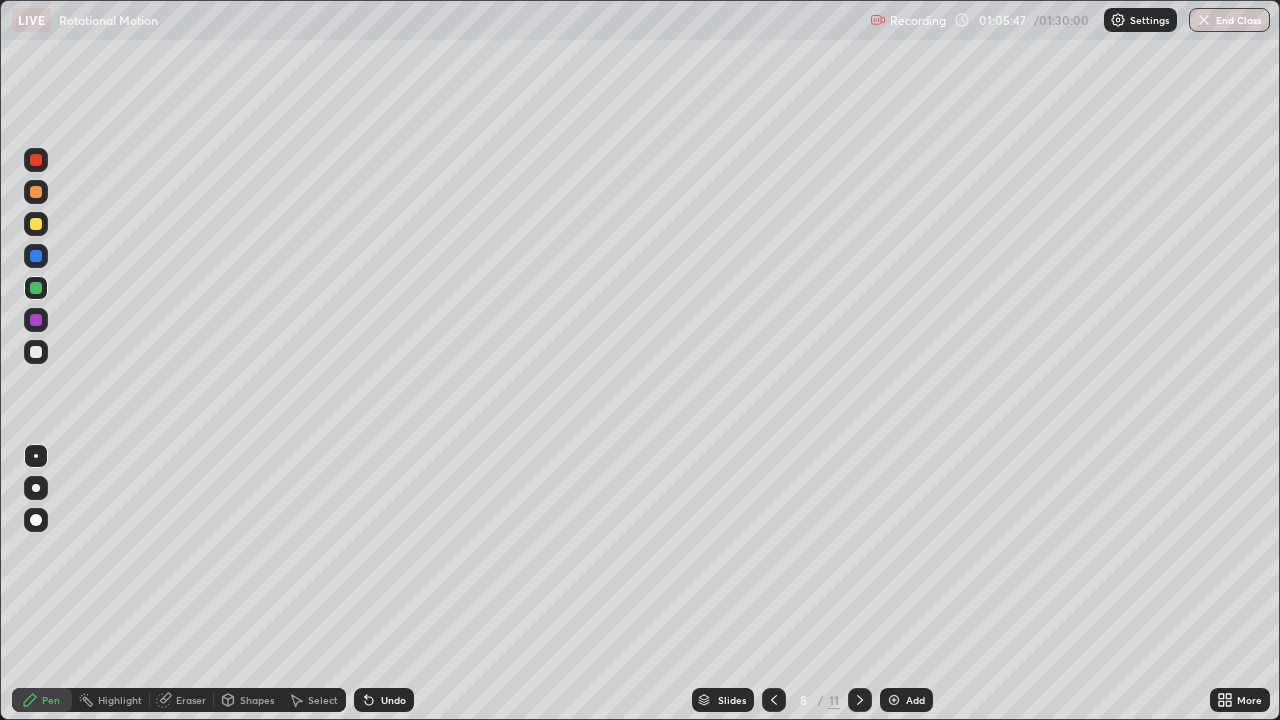 click at bounding box center [860, 700] 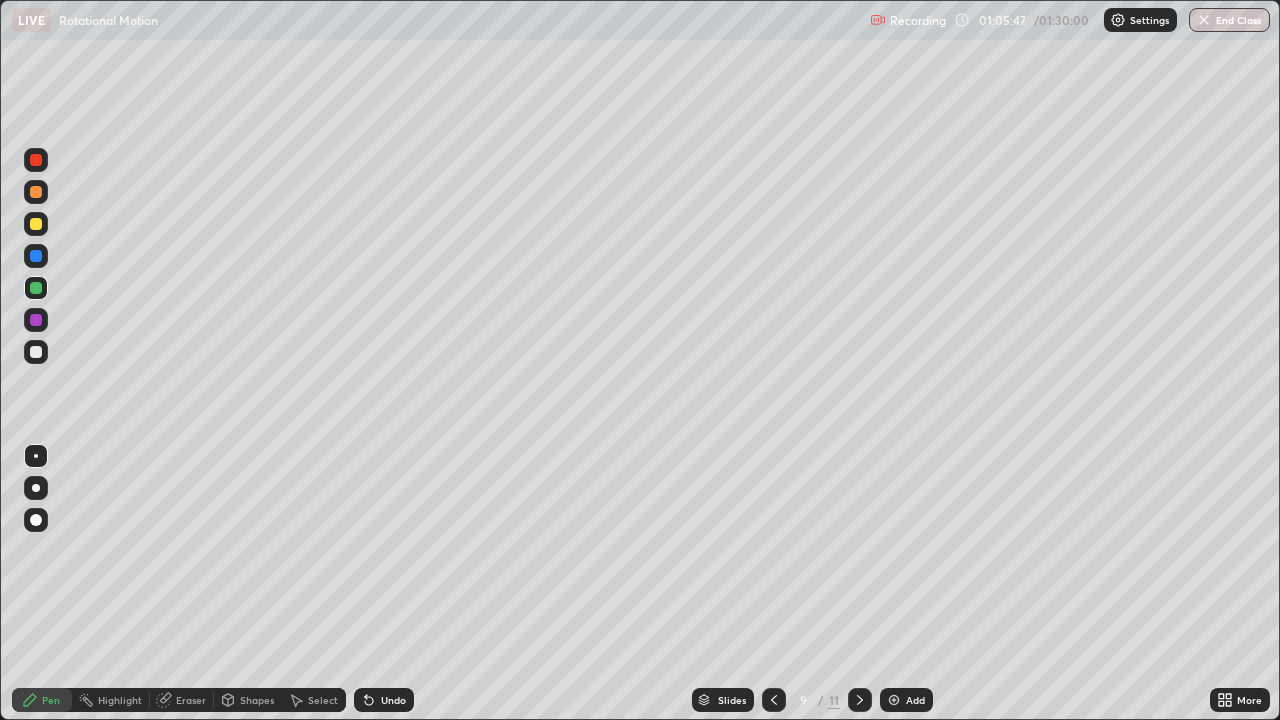click at bounding box center (860, 700) 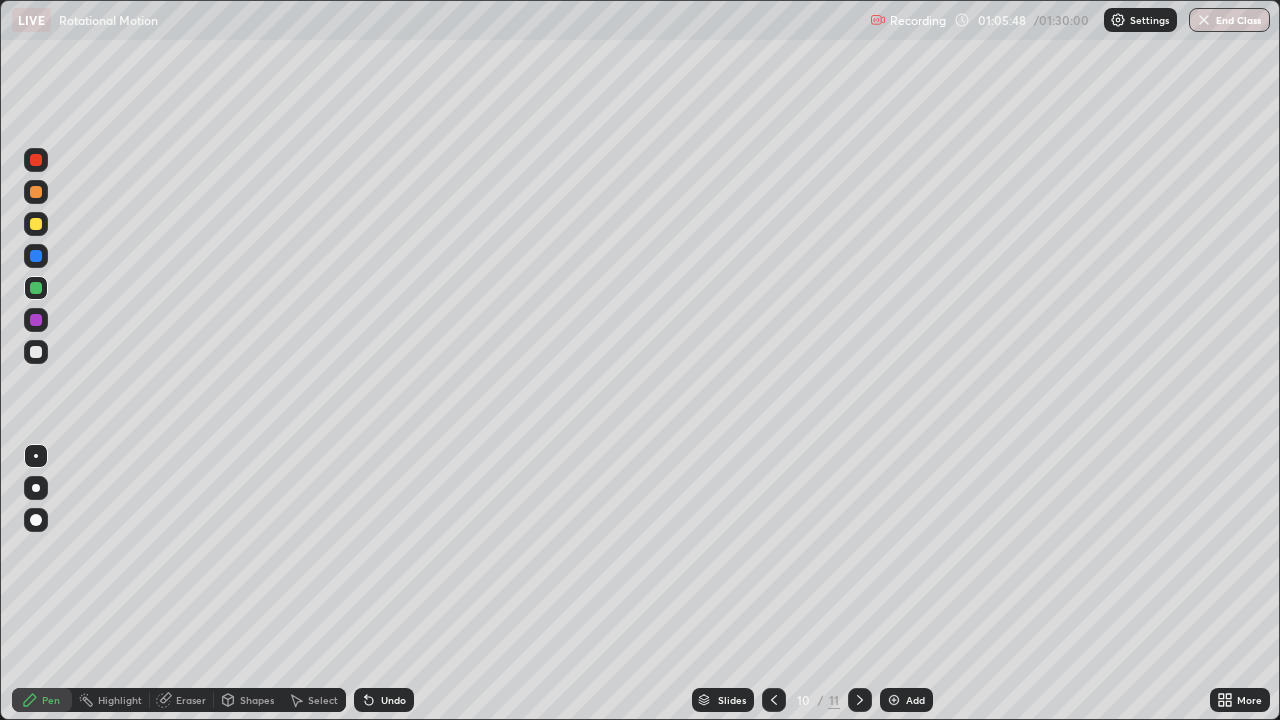 click at bounding box center [860, 700] 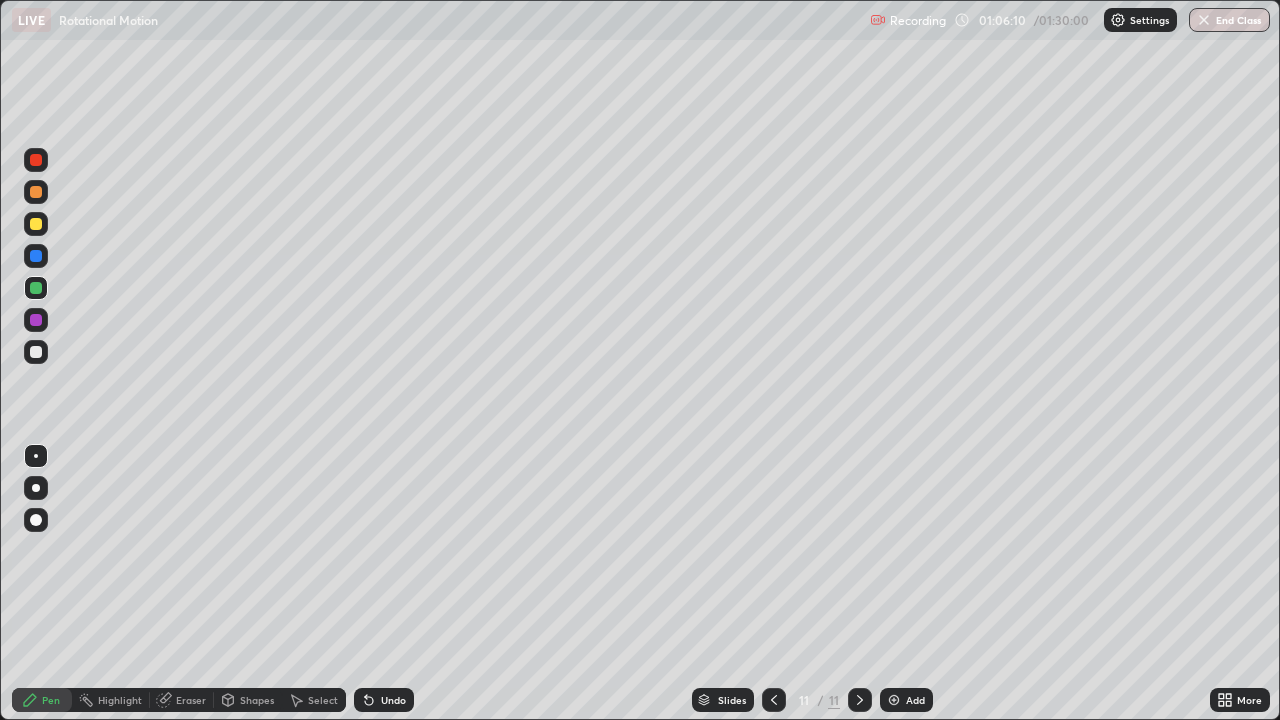 click at bounding box center (36, 352) 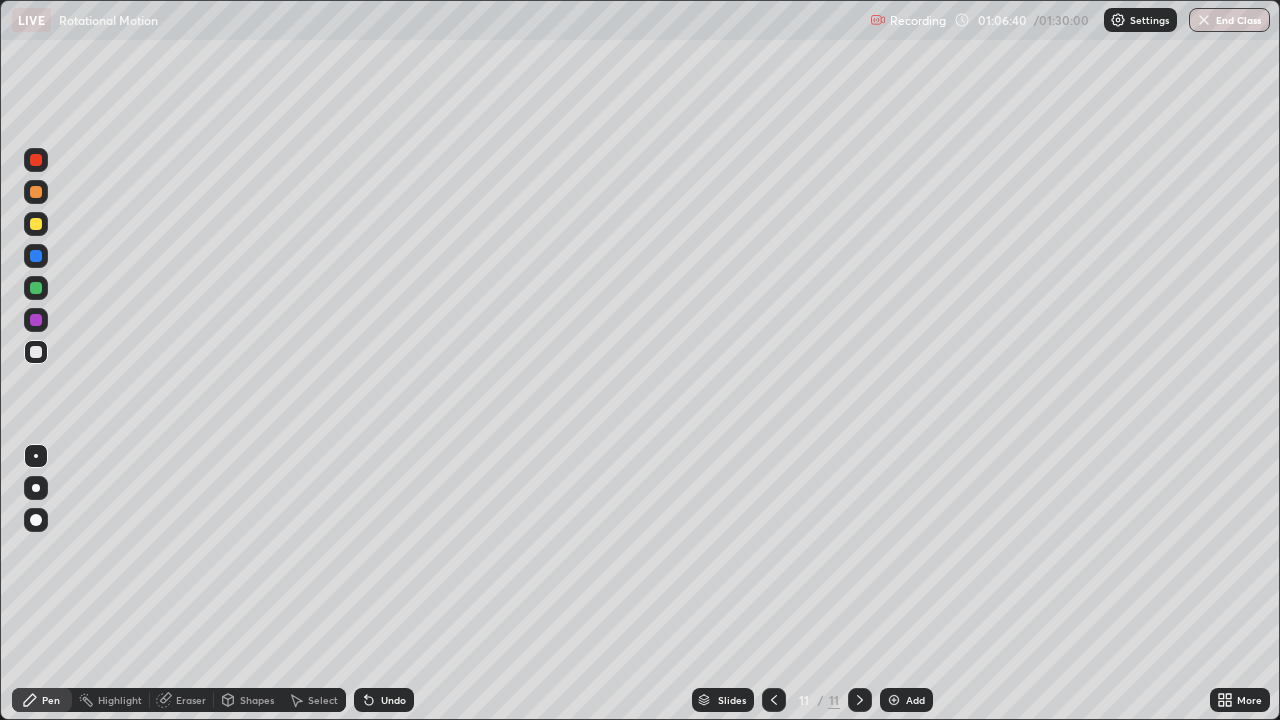 click on "Undo" at bounding box center (393, 700) 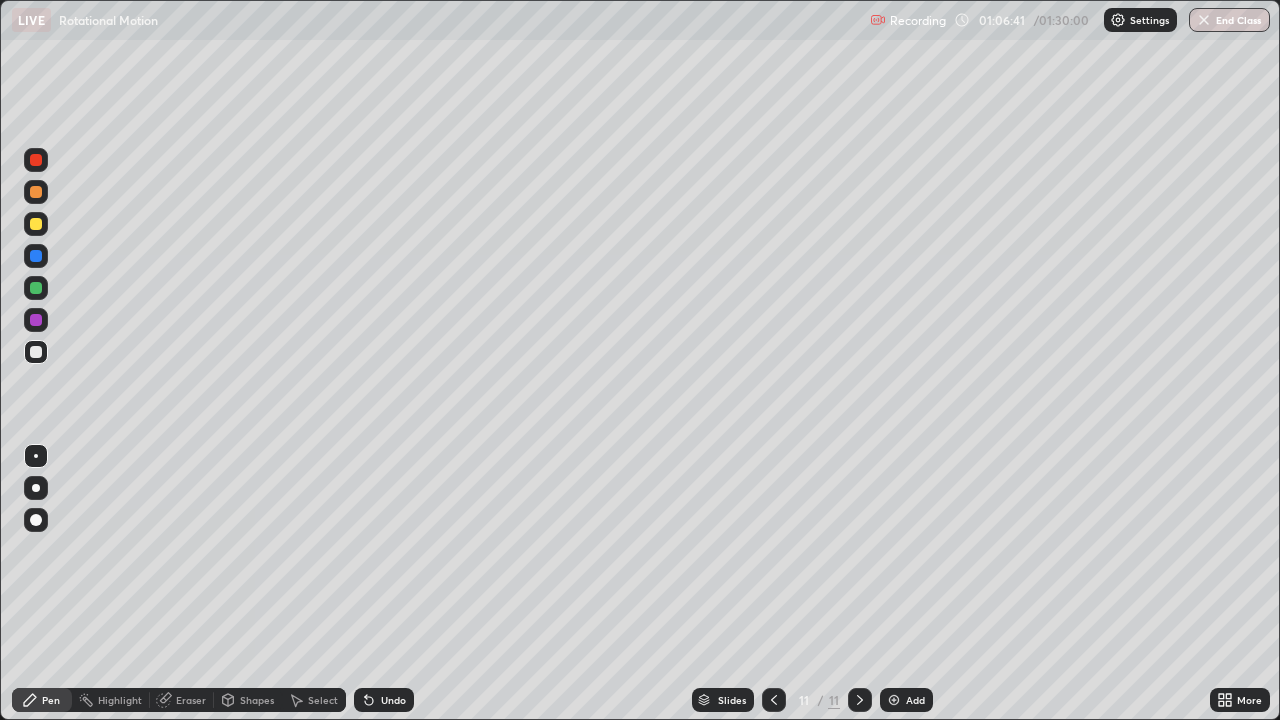click on "Undo" at bounding box center (393, 700) 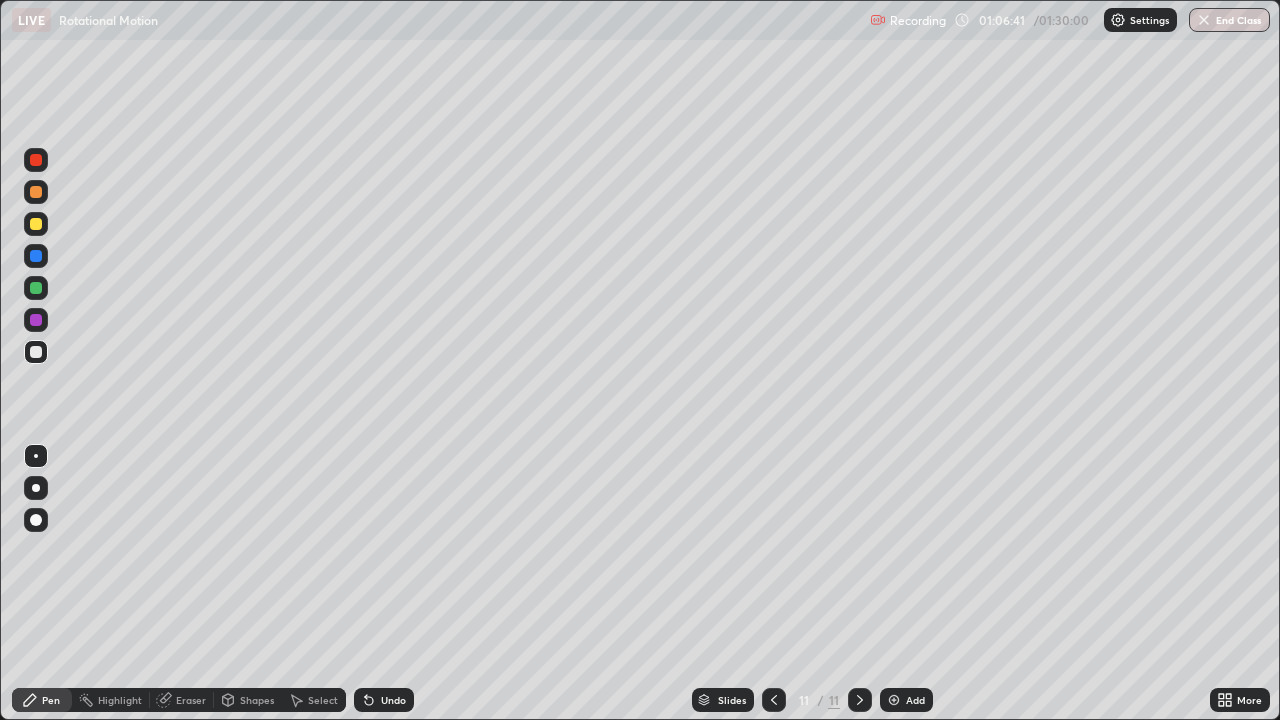 click 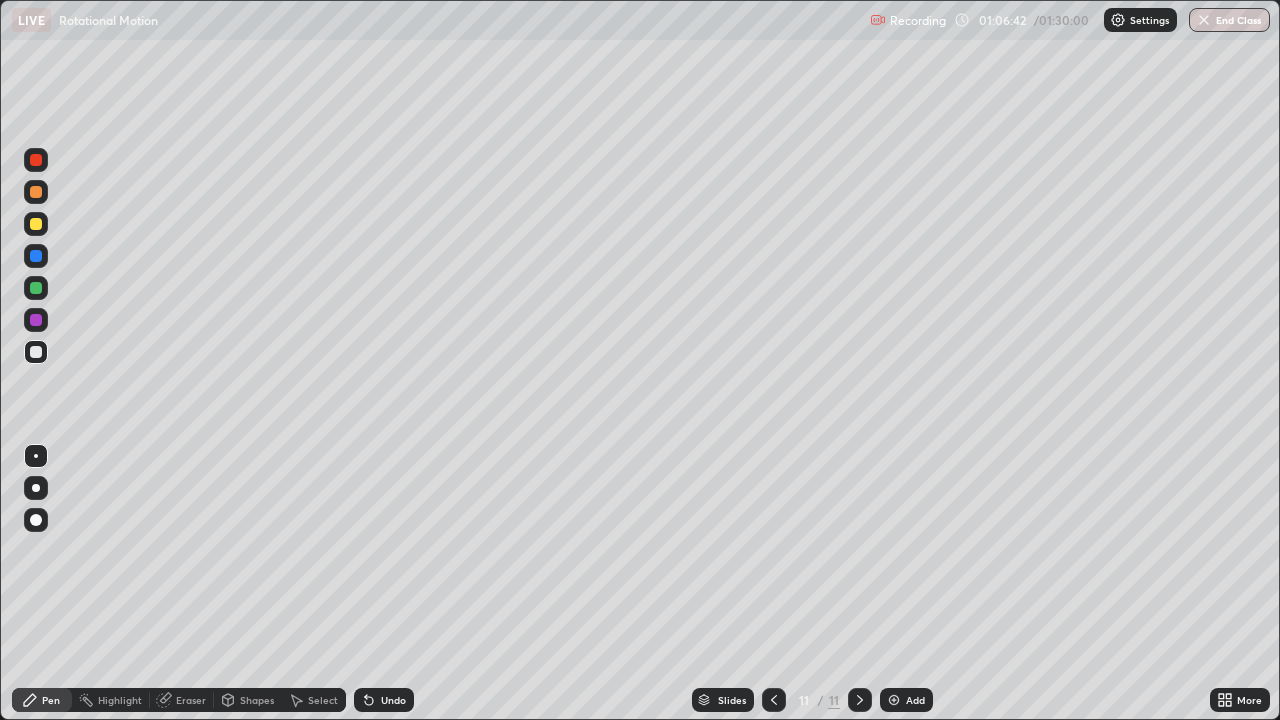 click on "Undo" at bounding box center [393, 700] 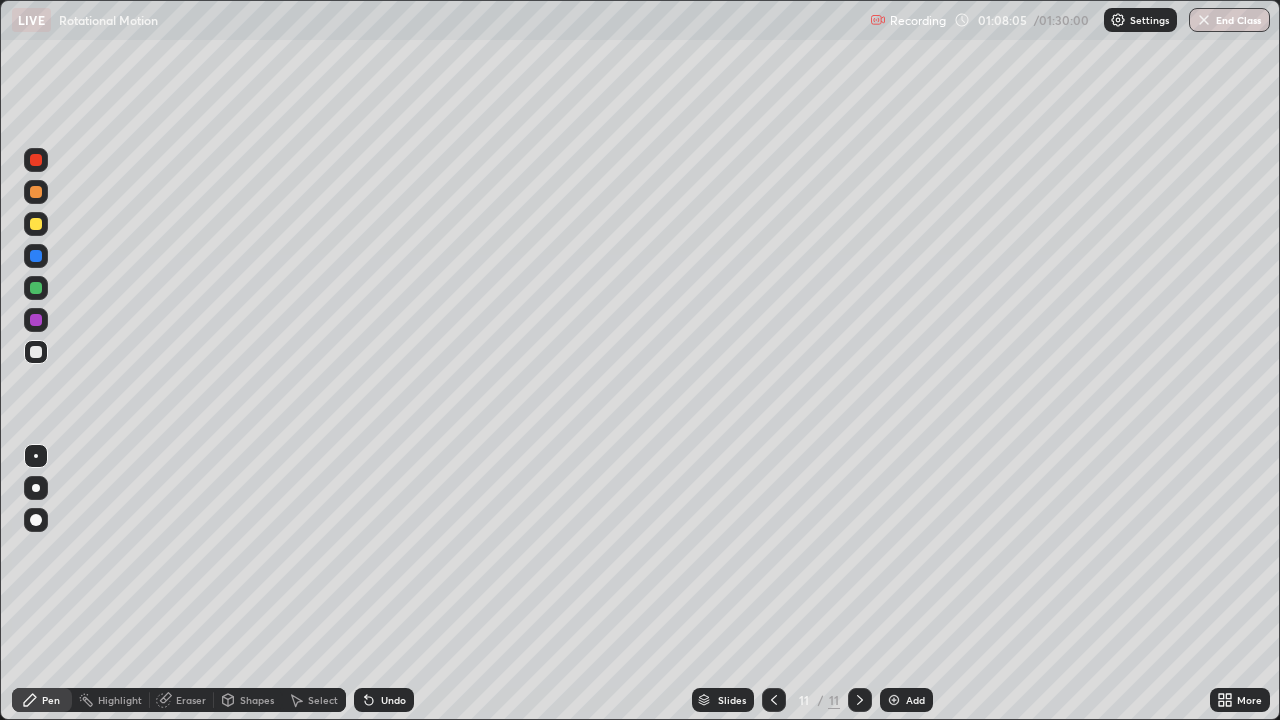 click at bounding box center (36, 224) 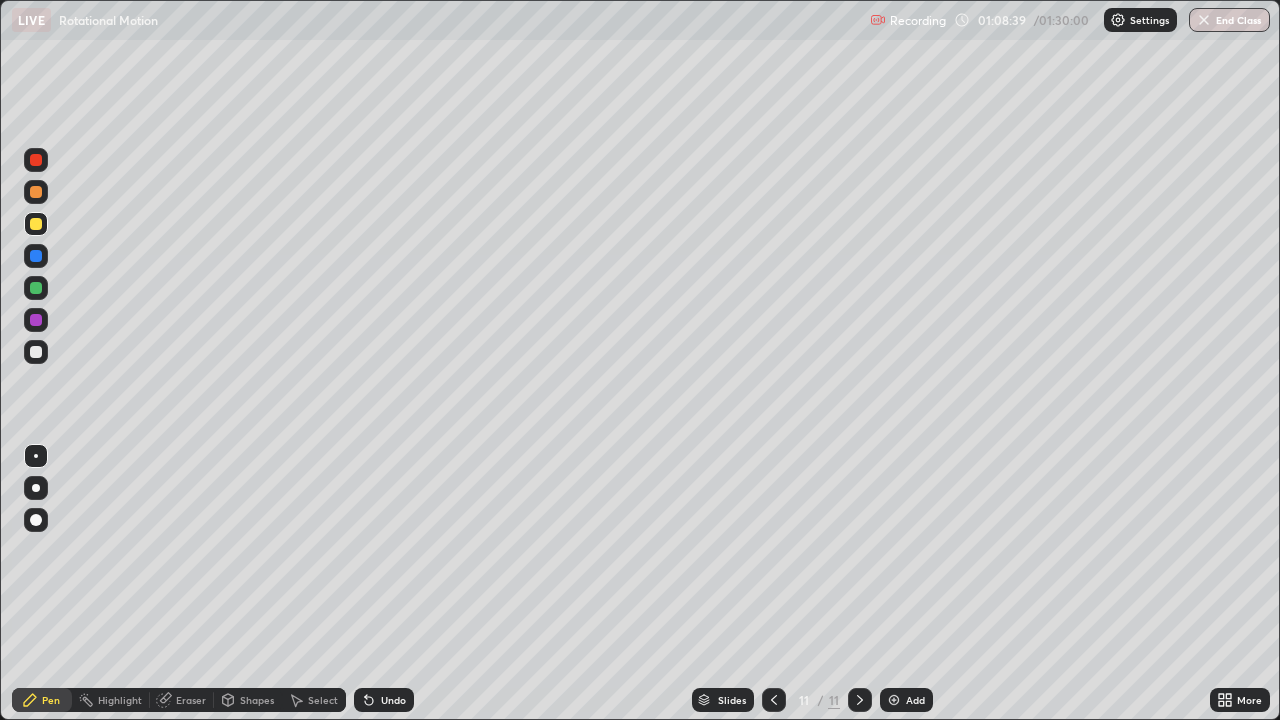 click at bounding box center [894, 700] 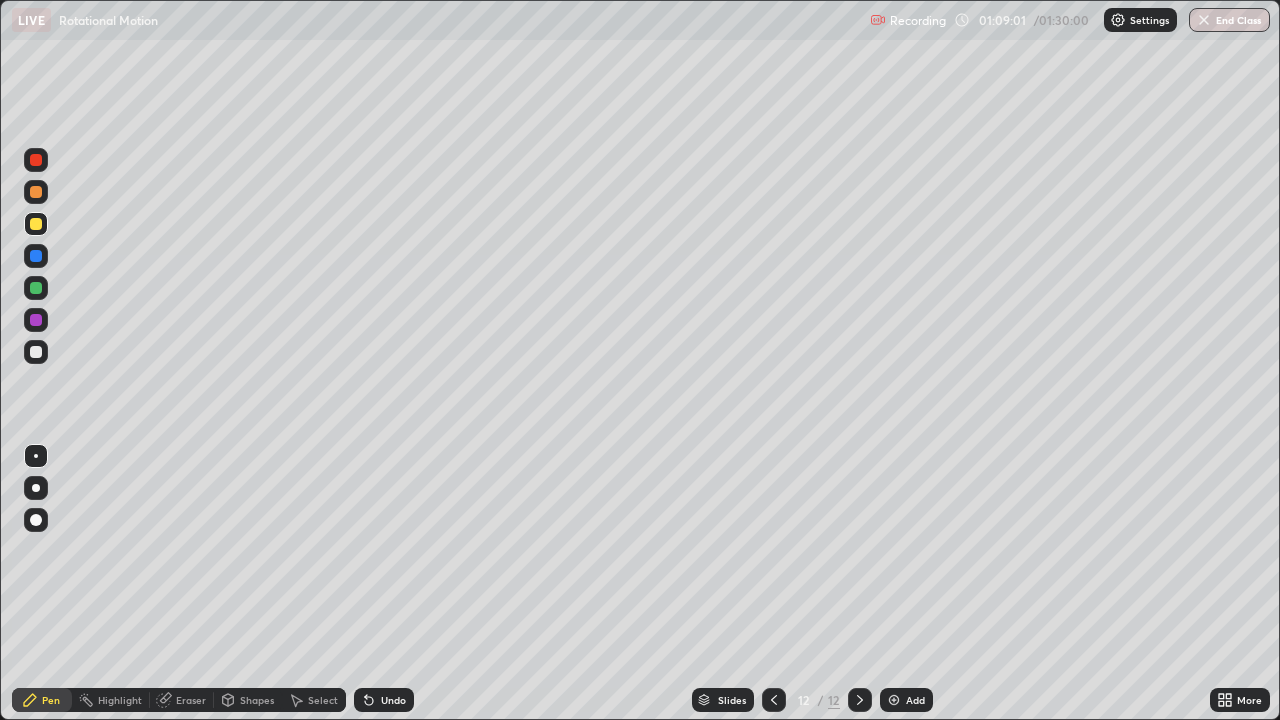 click 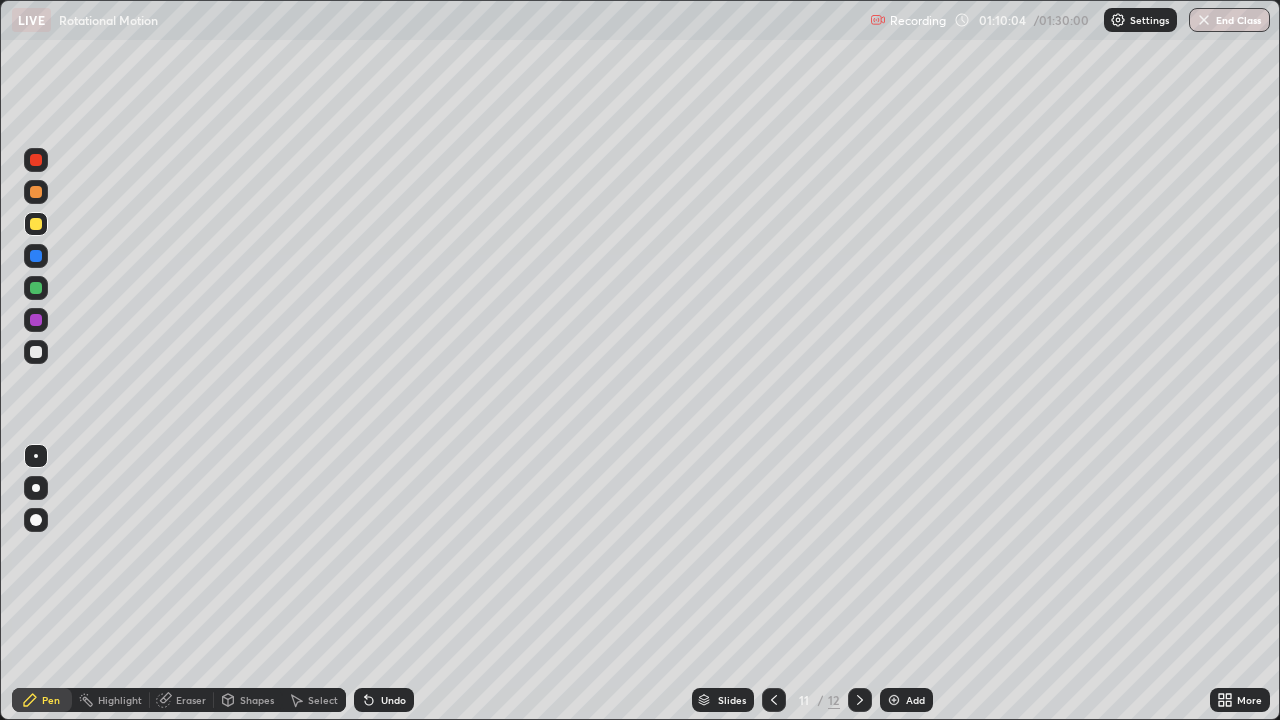 click at bounding box center (36, 488) 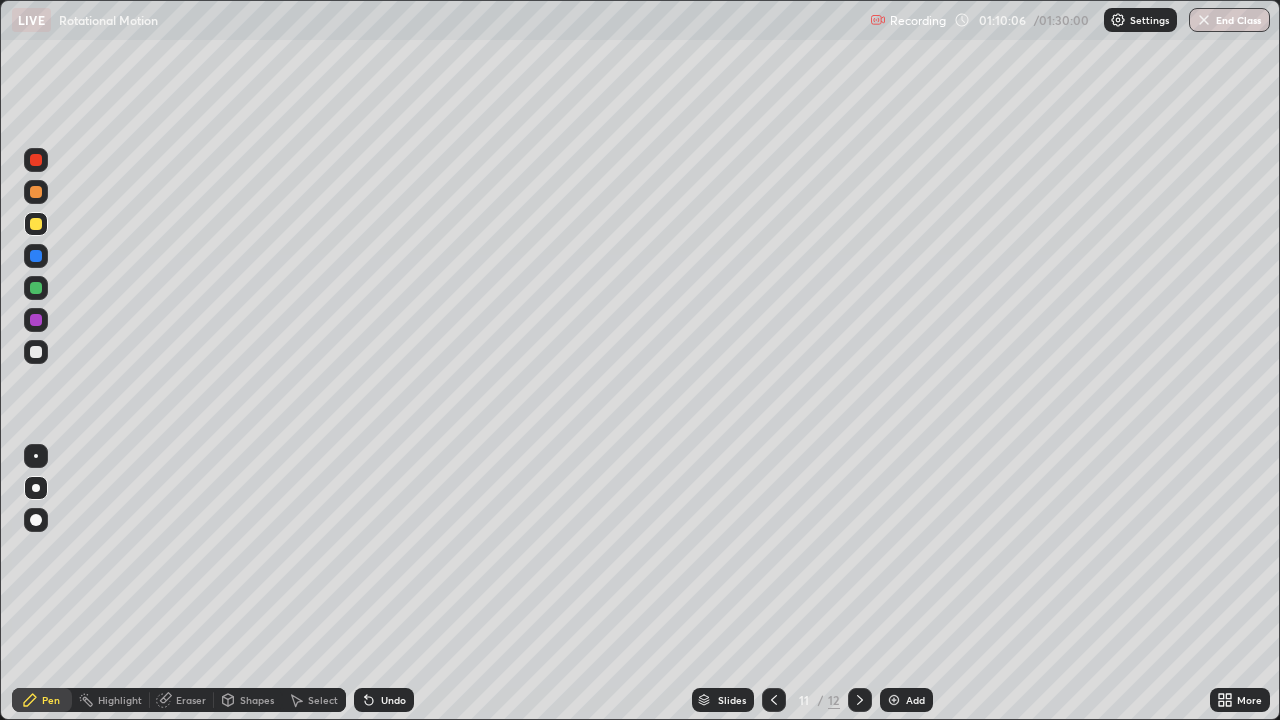 click at bounding box center [36, 288] 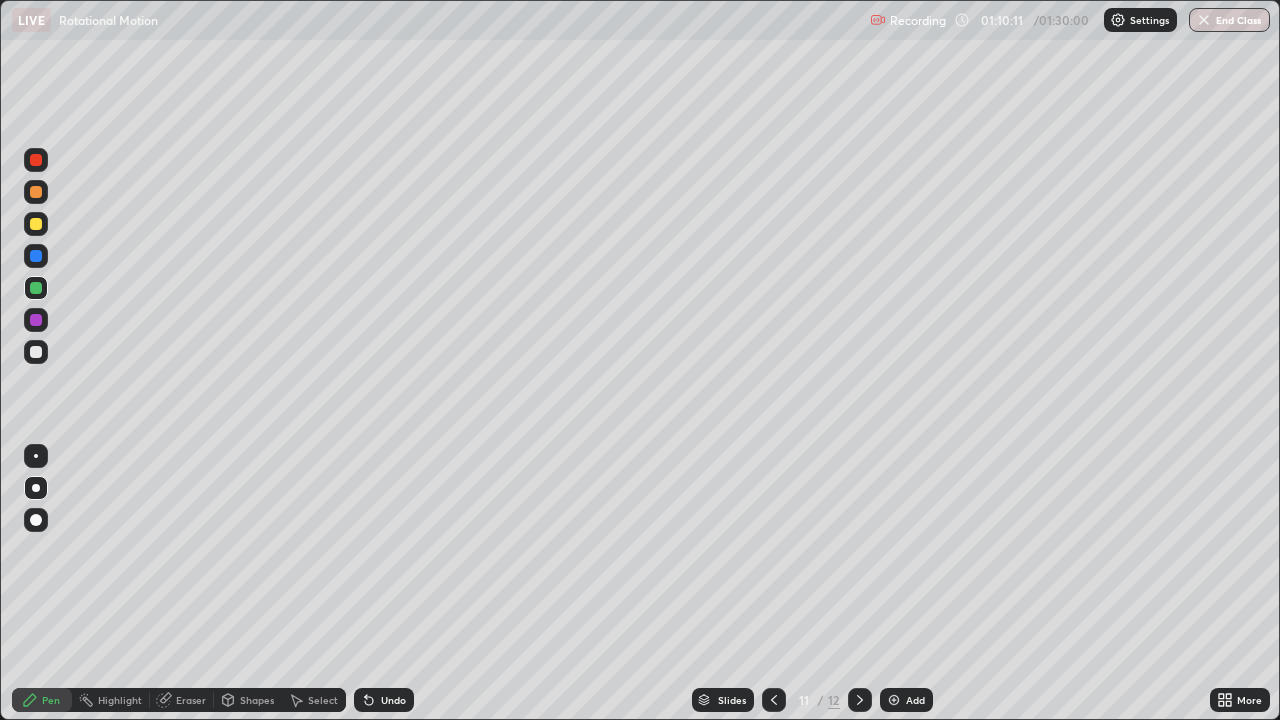 click at bounding box center (36, 456) 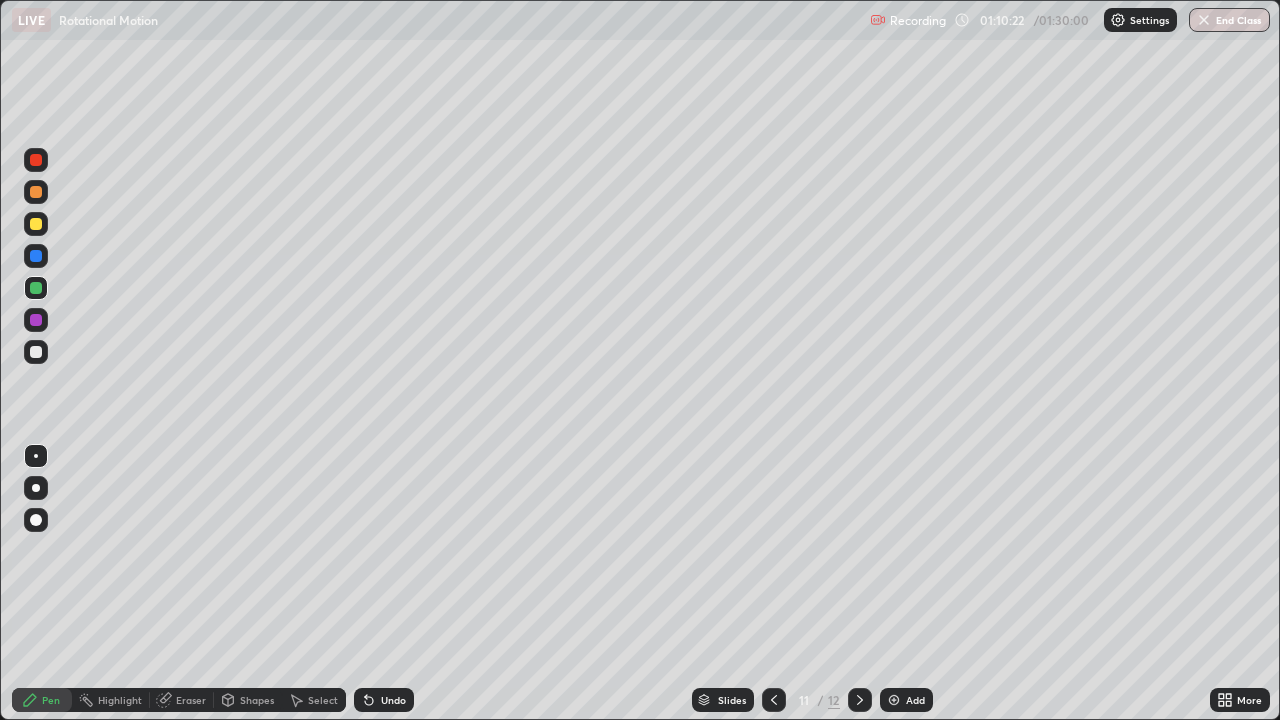 click on "Undo" at bounding box center [393, 700] 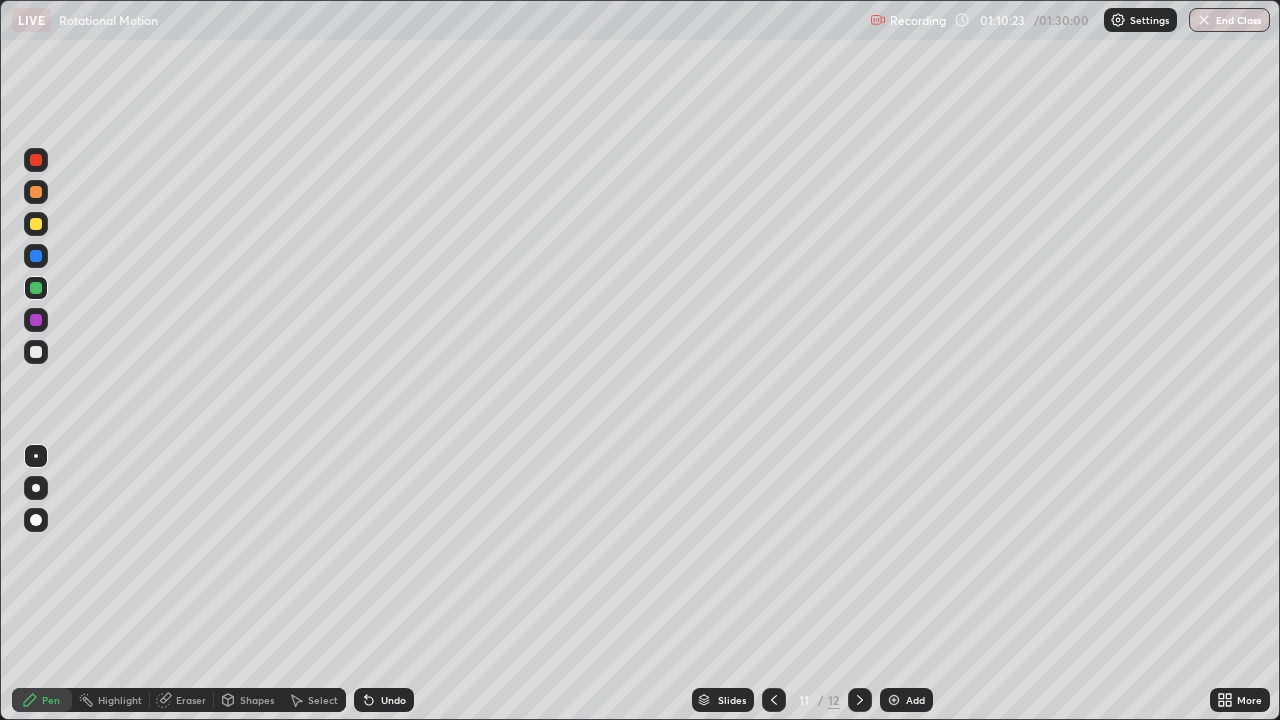 click on "Undo" at bounding box center [384, 700] 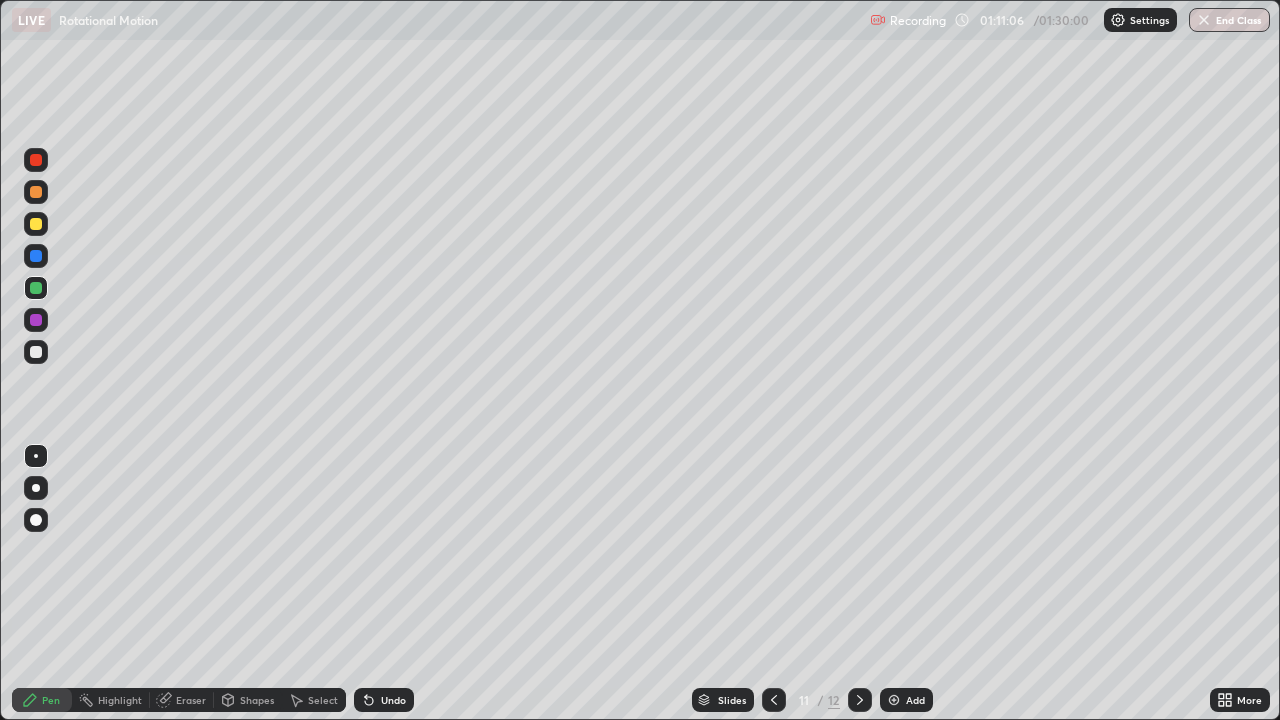 click at bounding box center (36, 488) 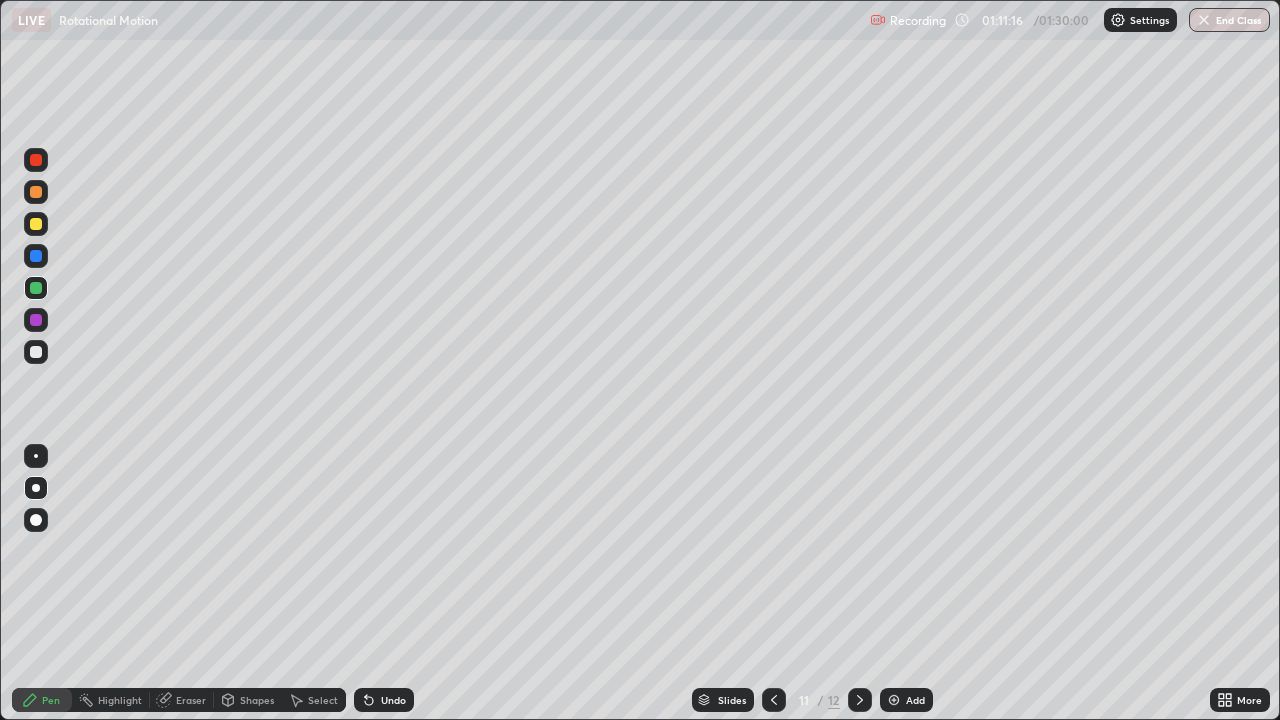 click at bounding box center [36, 456] 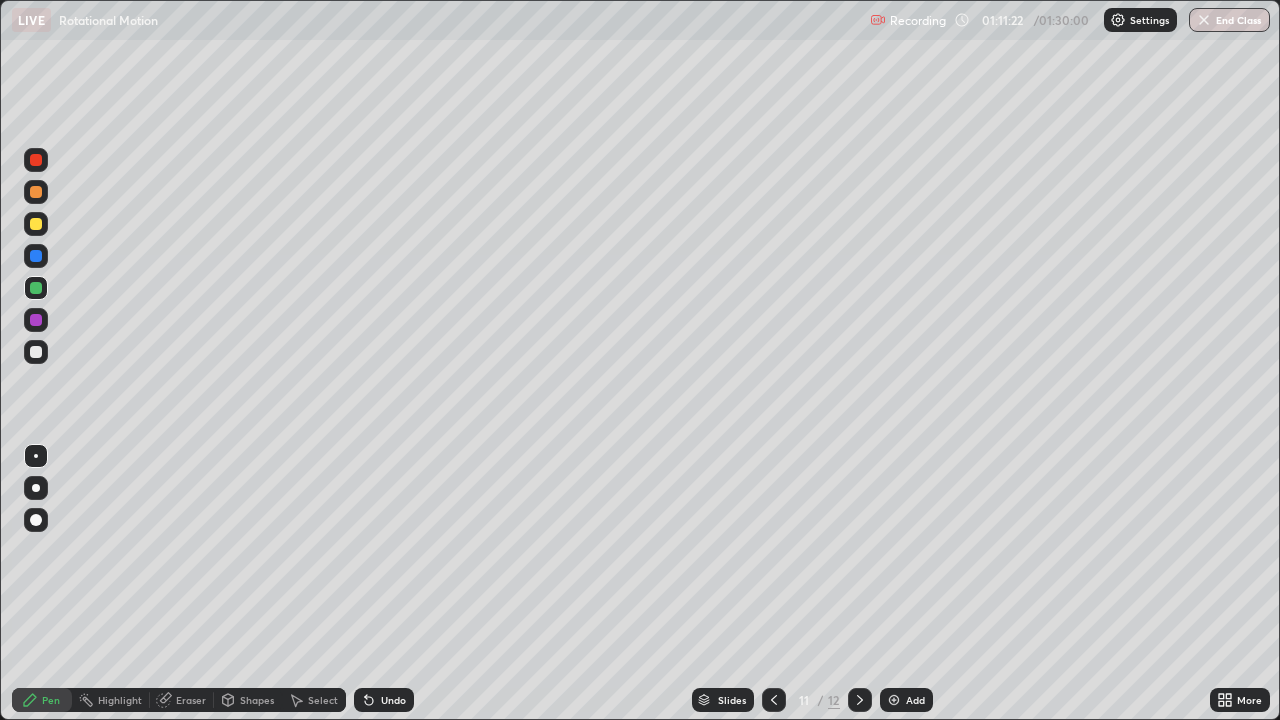 click on "Undo" at bounding box center [393, 700] 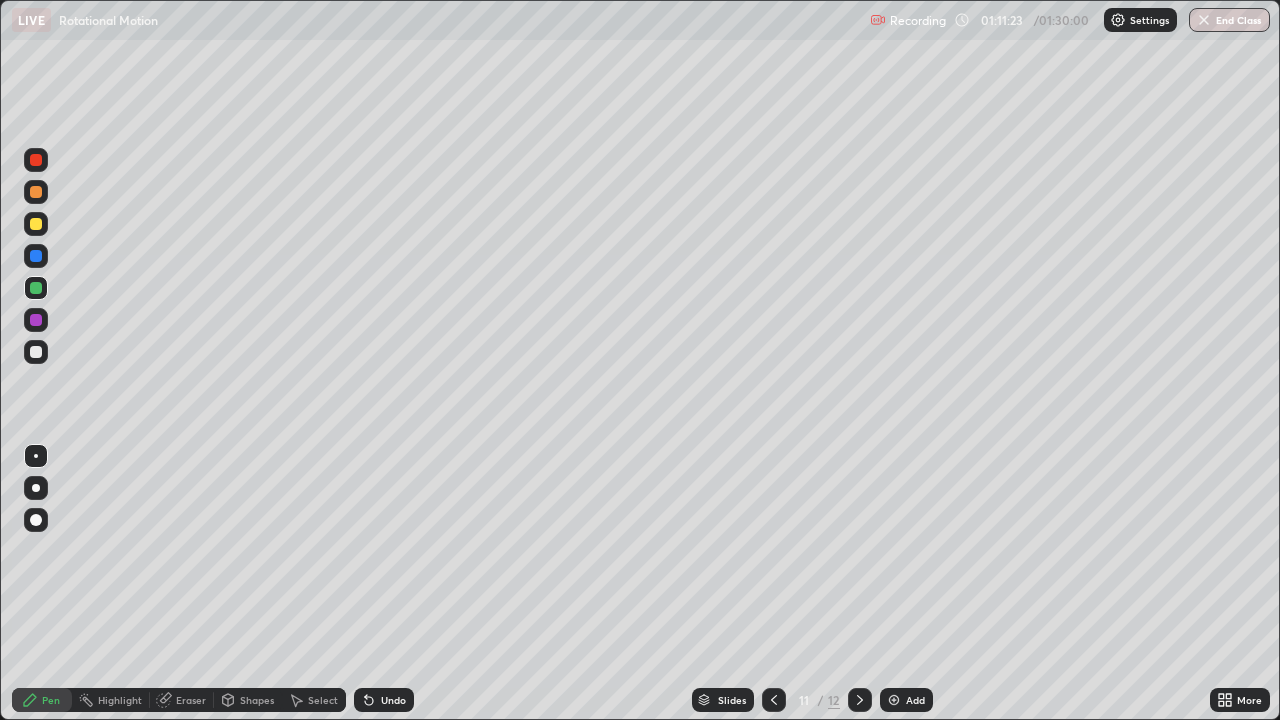 click on "Undo" at bounding box center (384, 700) 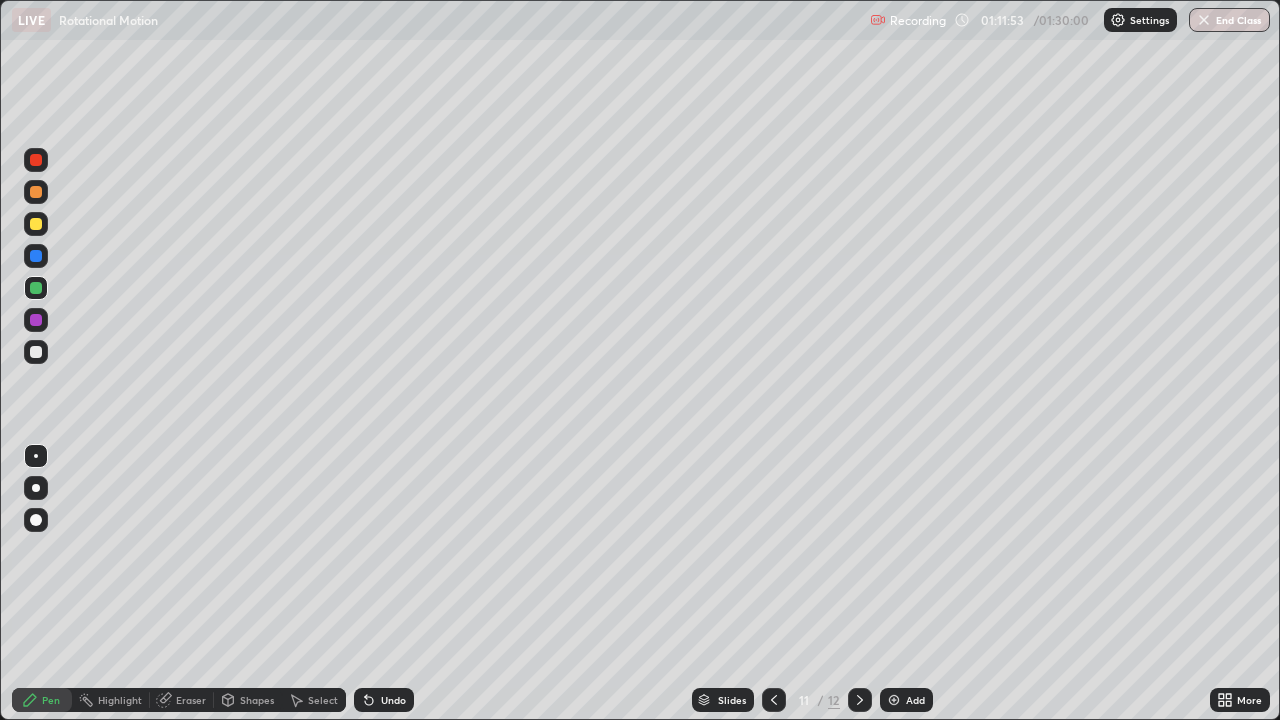 click at bounding box center (860, 700) 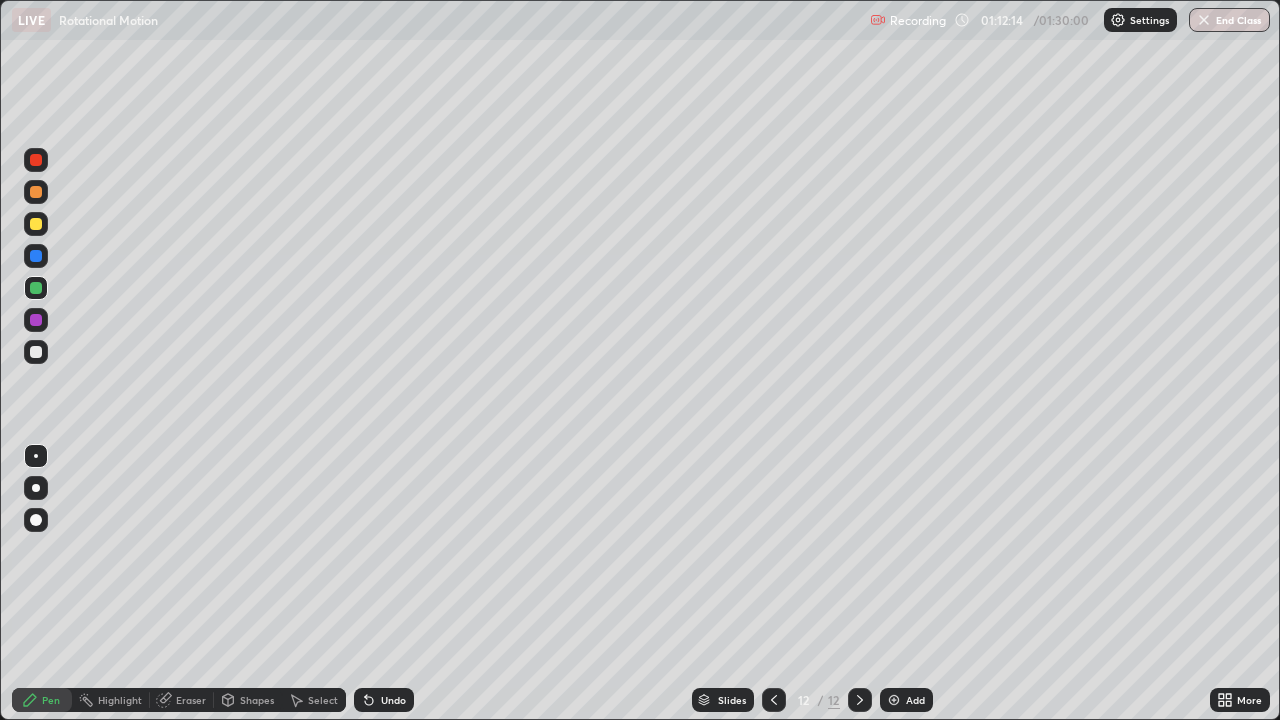 click at bounding box center [774, 700] 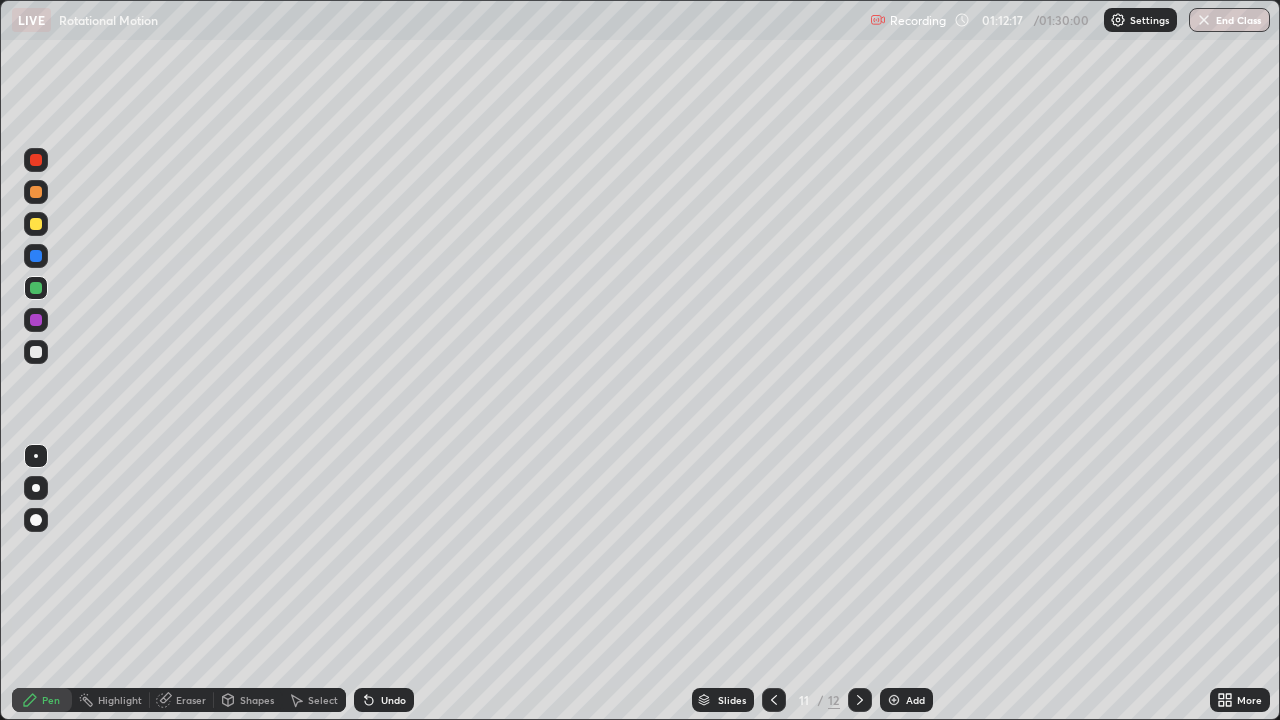click at bounding box center (860, 700) 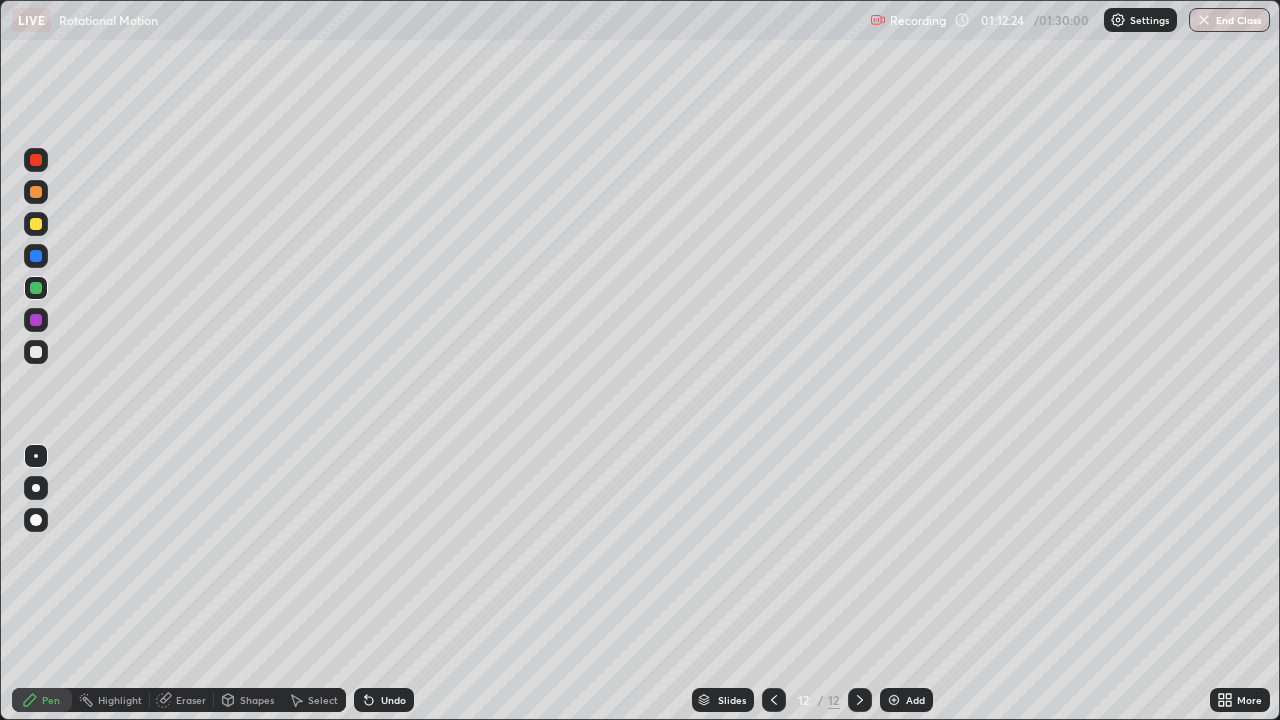 click at bounding box center (774, 700) 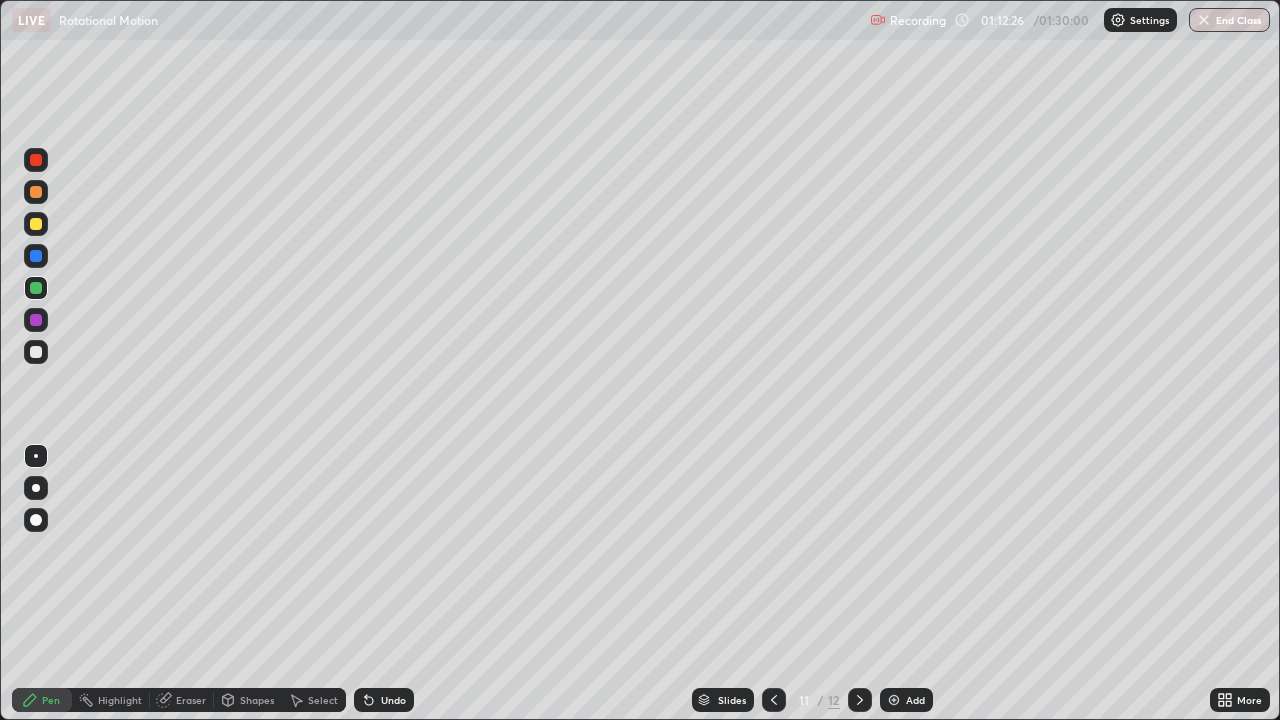 click 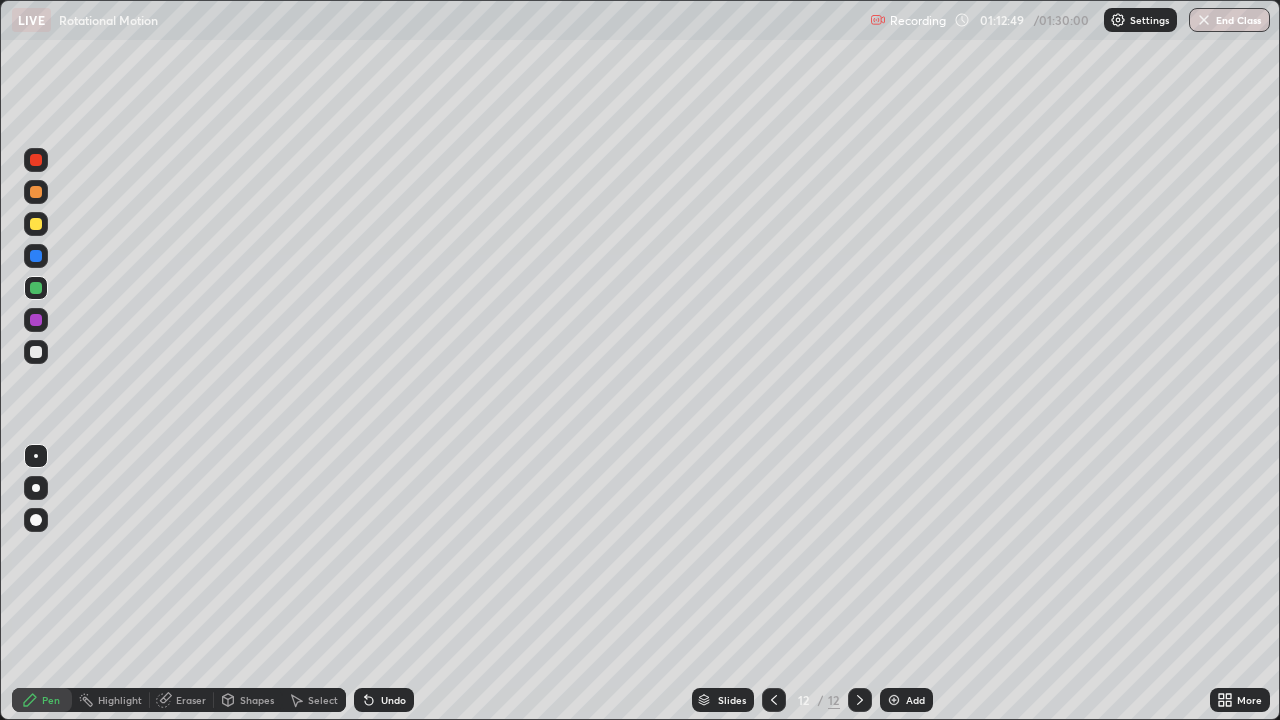click on "Undo" at bounding box center (393, 700) 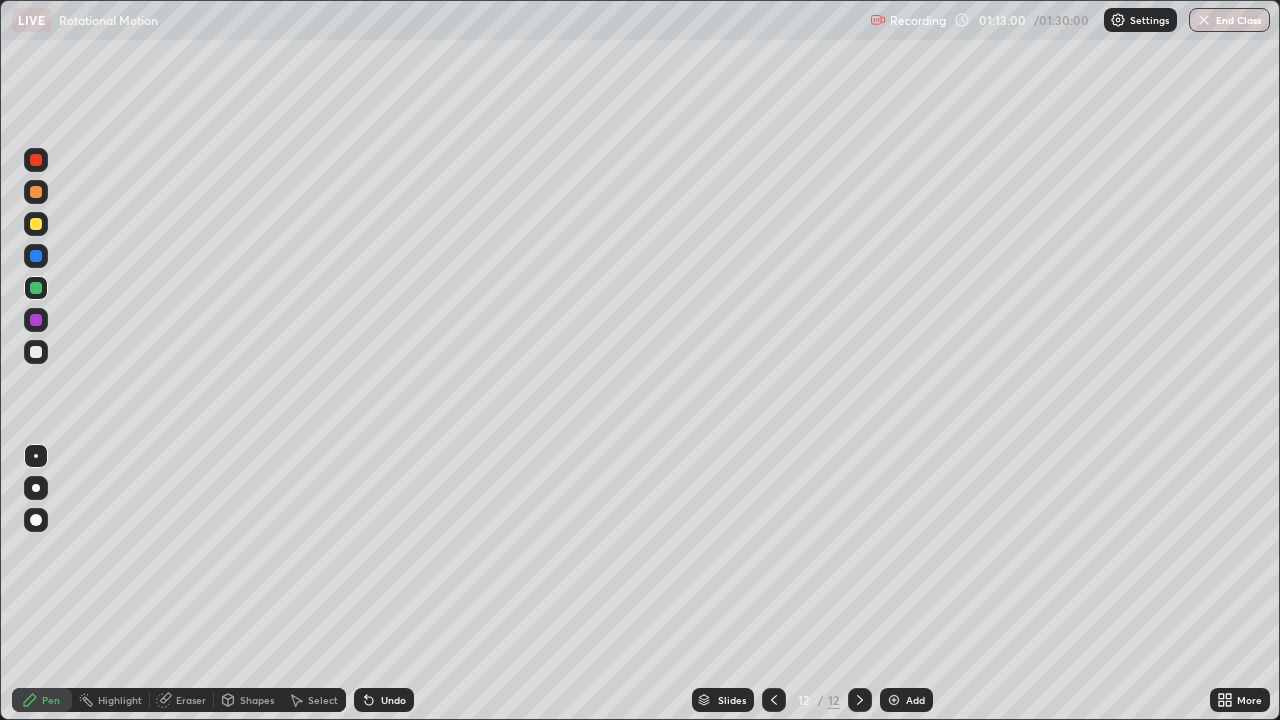 click at bounding box center [36, 224] 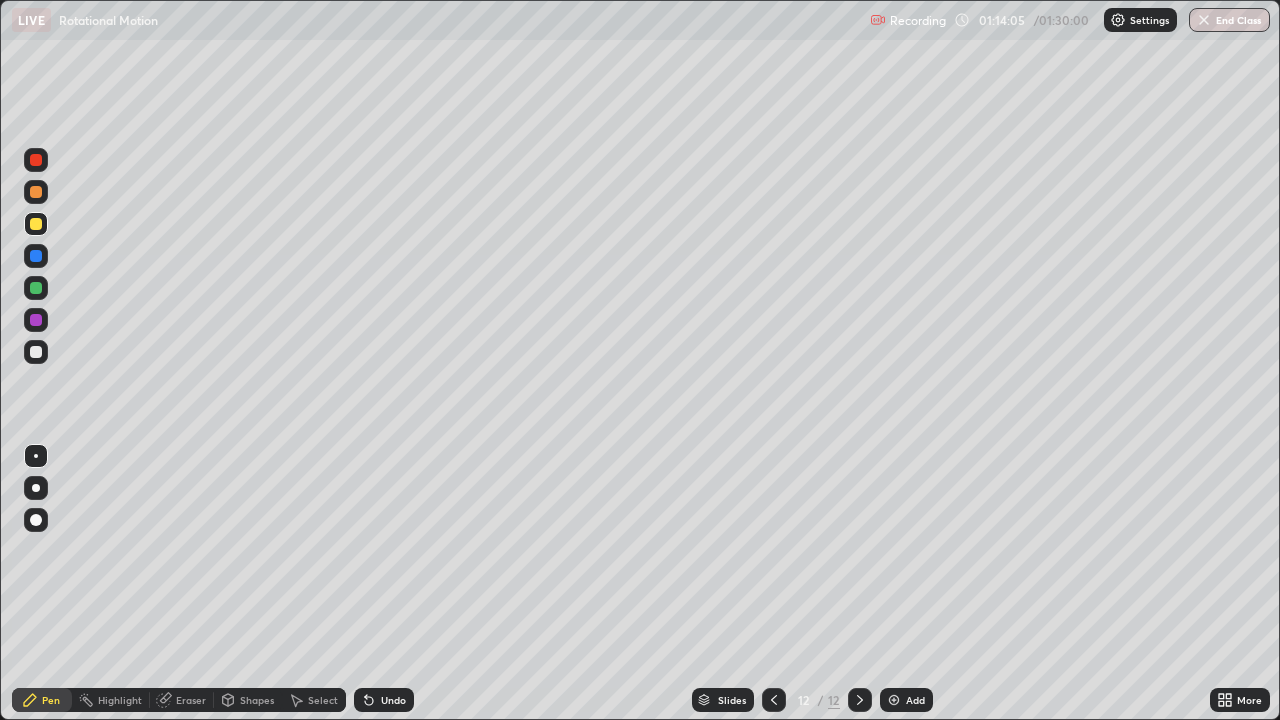 click 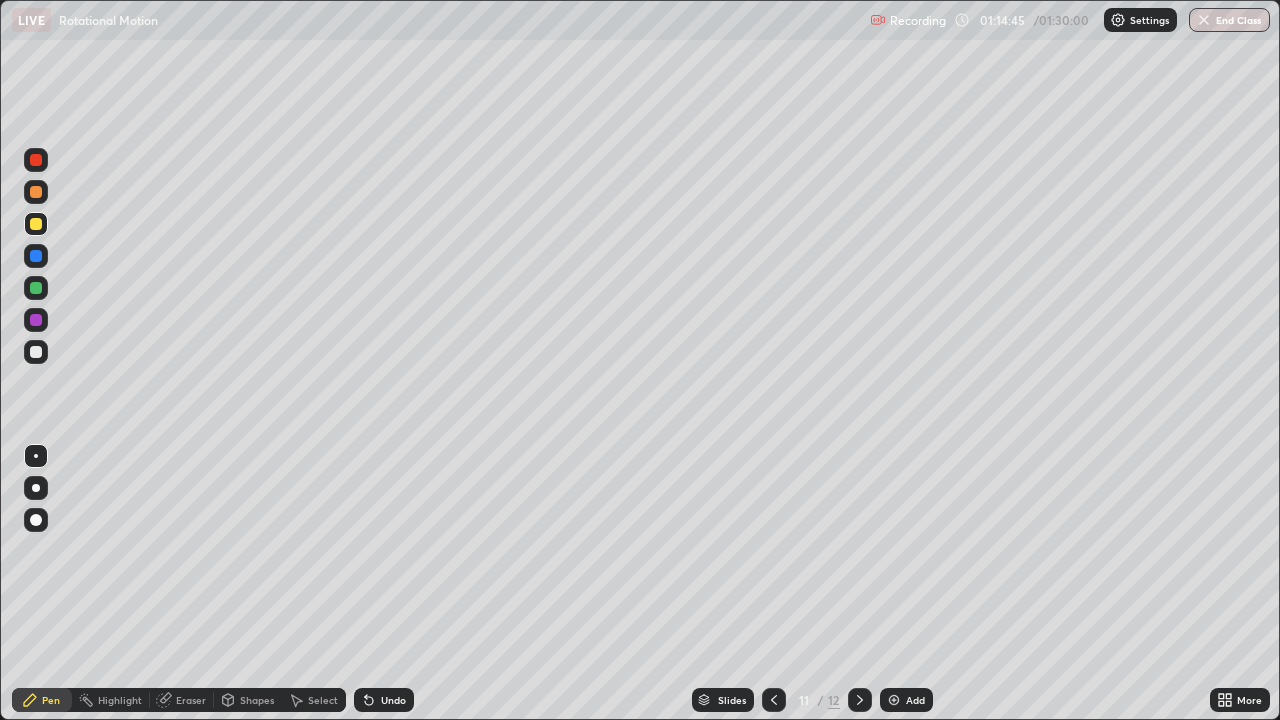 click 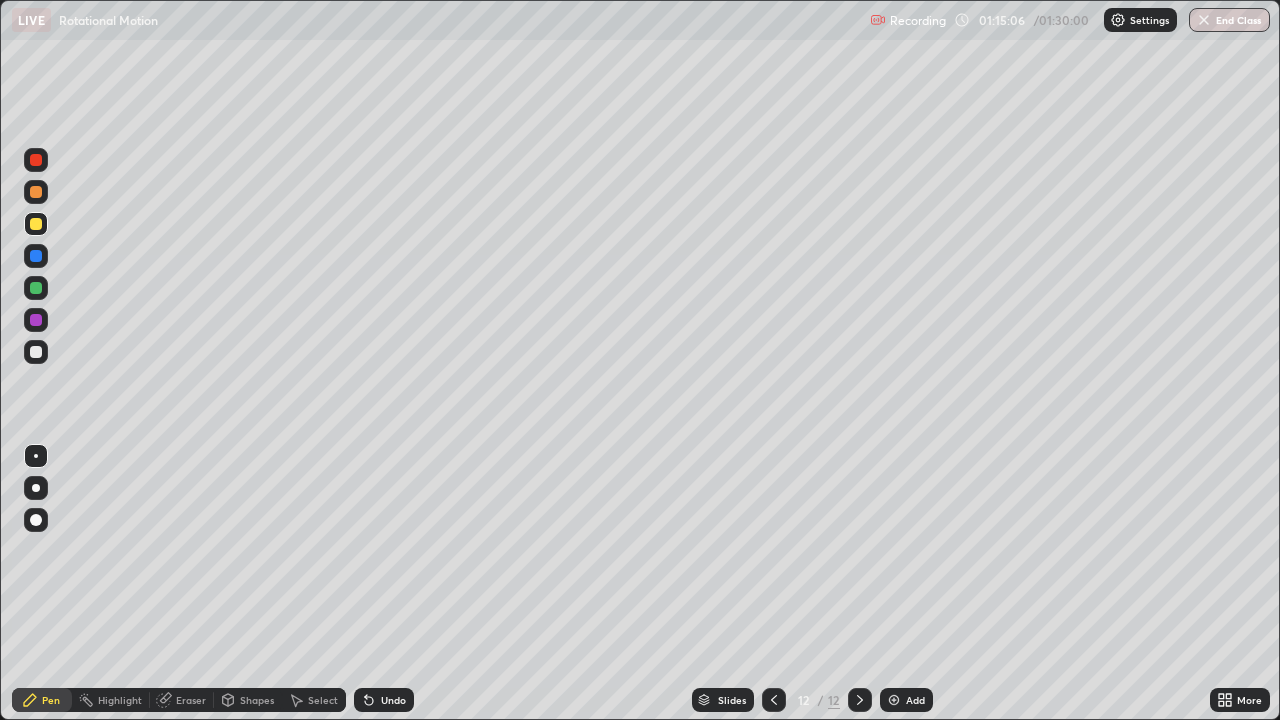 click at bounding box center (894, 700) 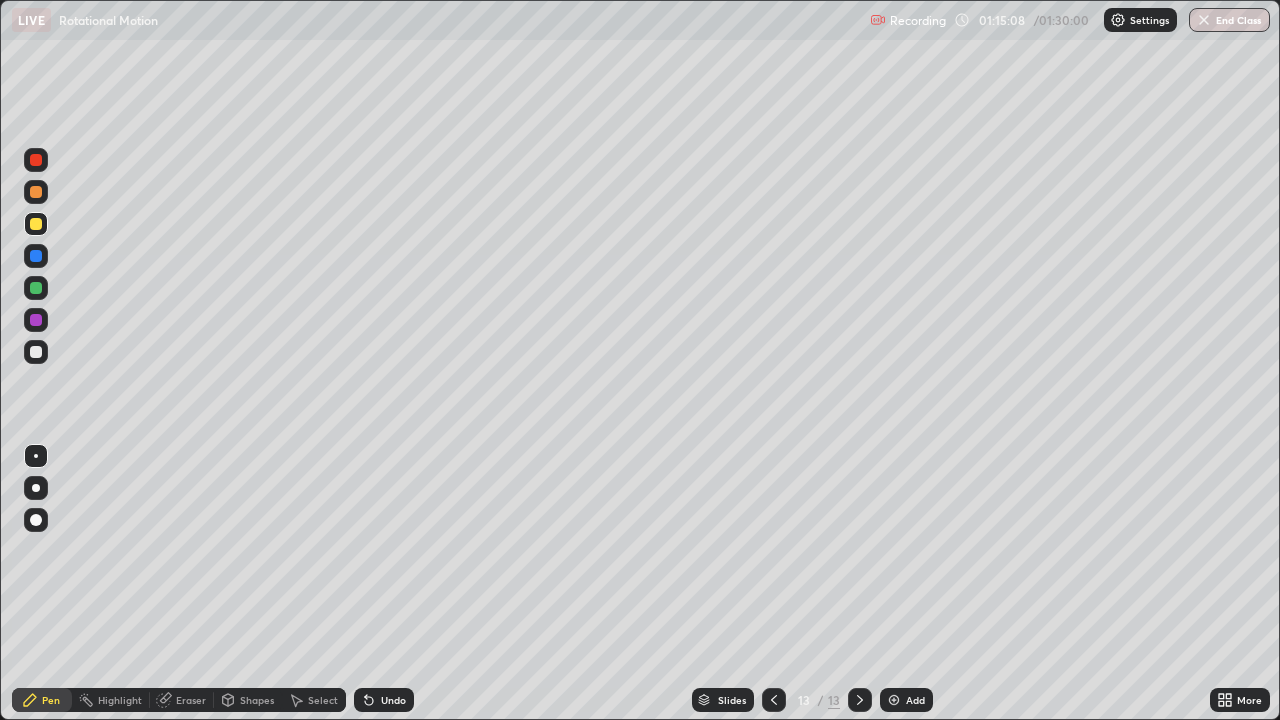 click on "Shapes" at bounding box center [248, 700] 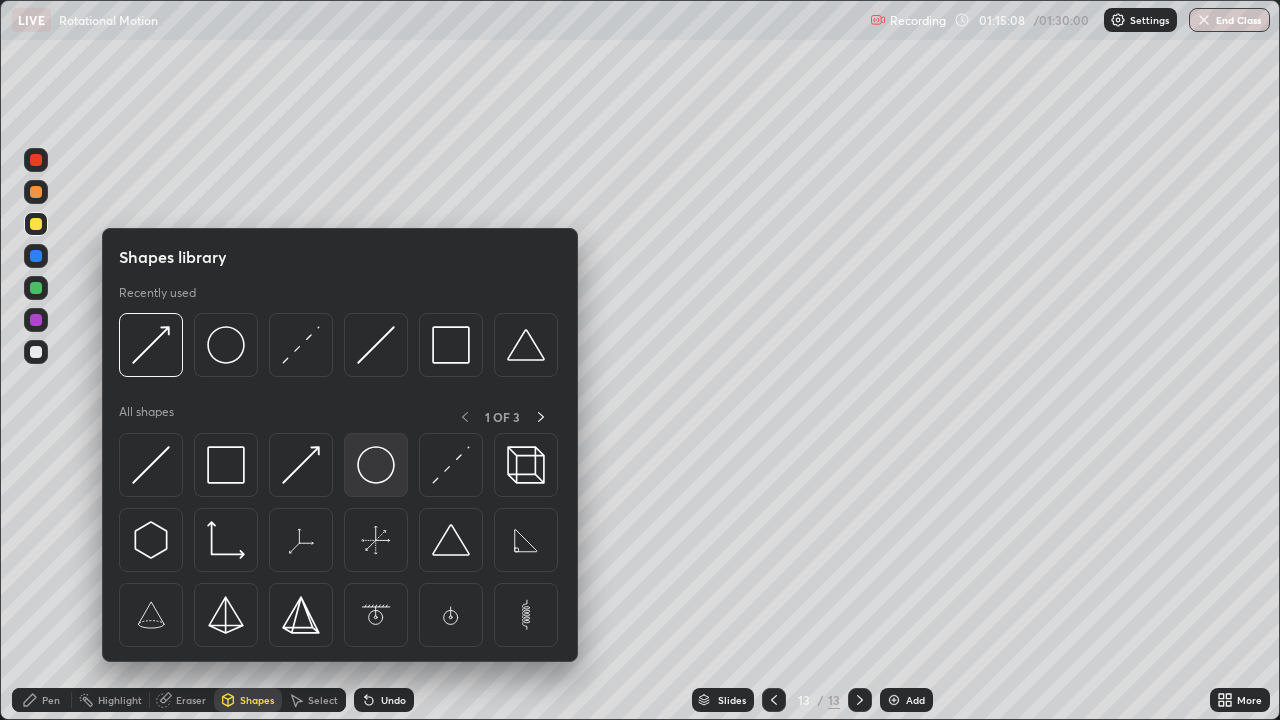 click at bounding box center (376, 465) 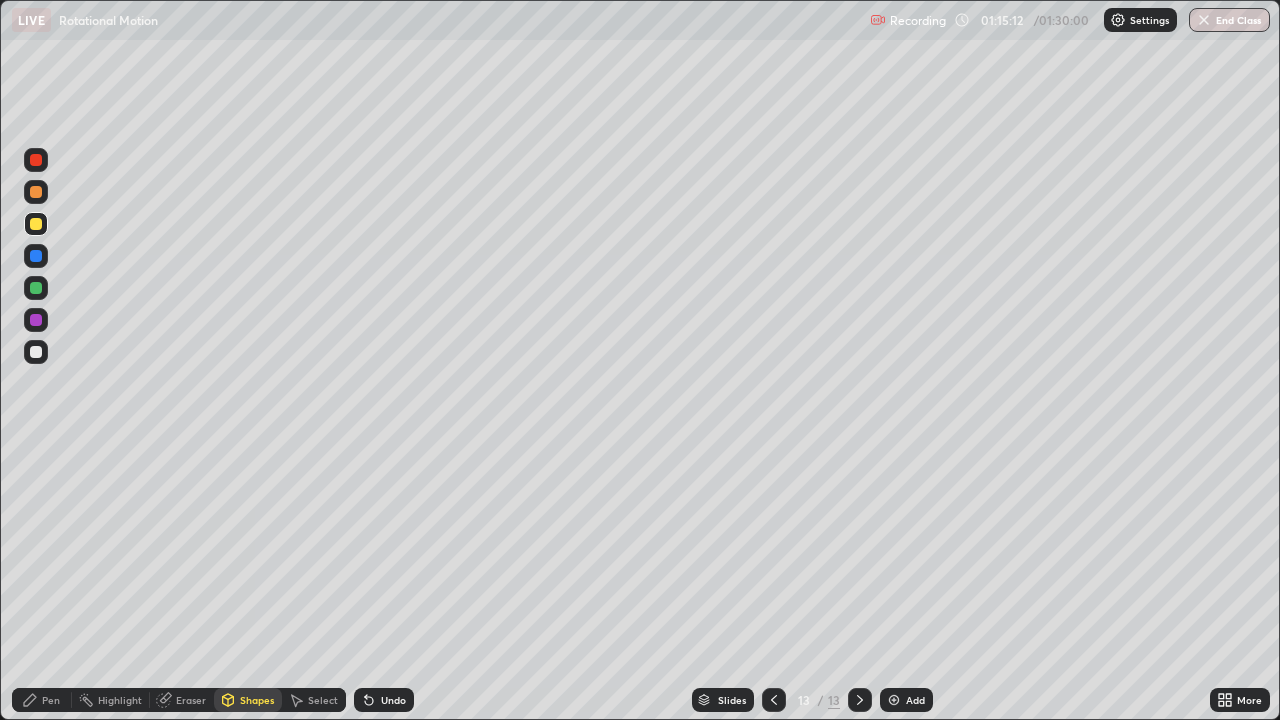 click on "Pen" at bounding box center [51, 700] 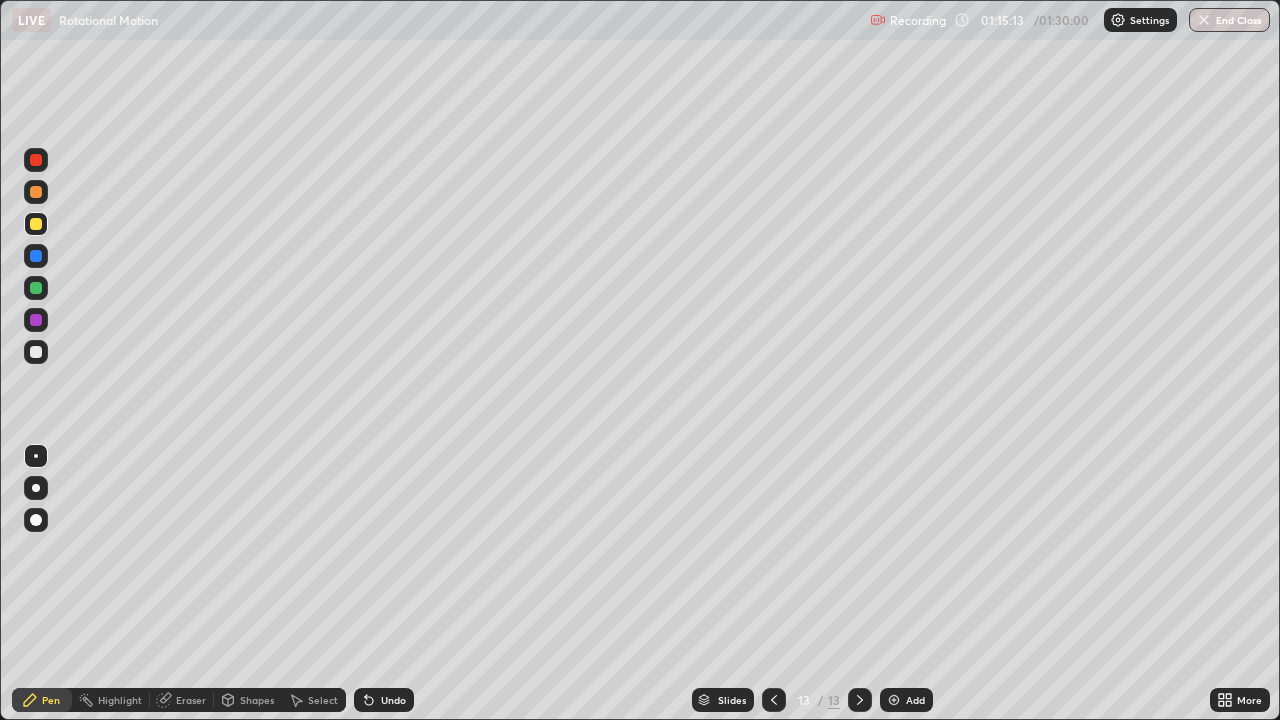 click at bounding box center (36, 352) 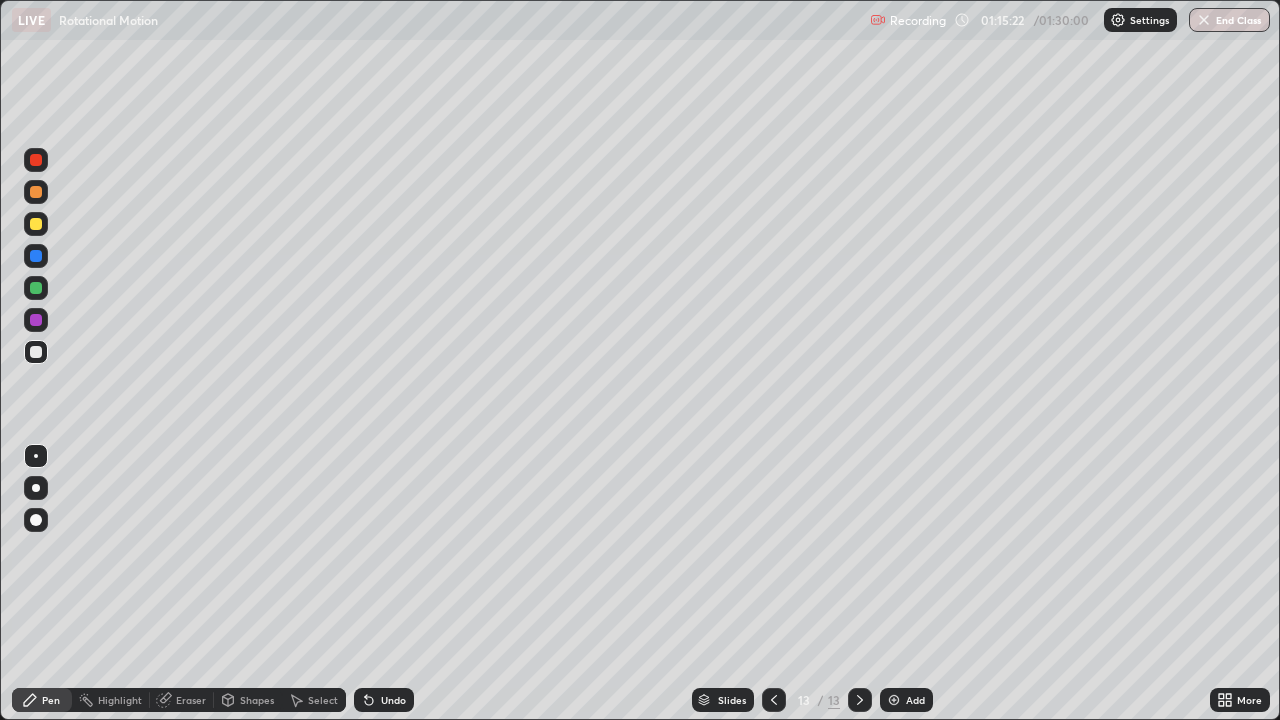 click on "Undo" at bounding box center [393, 700] 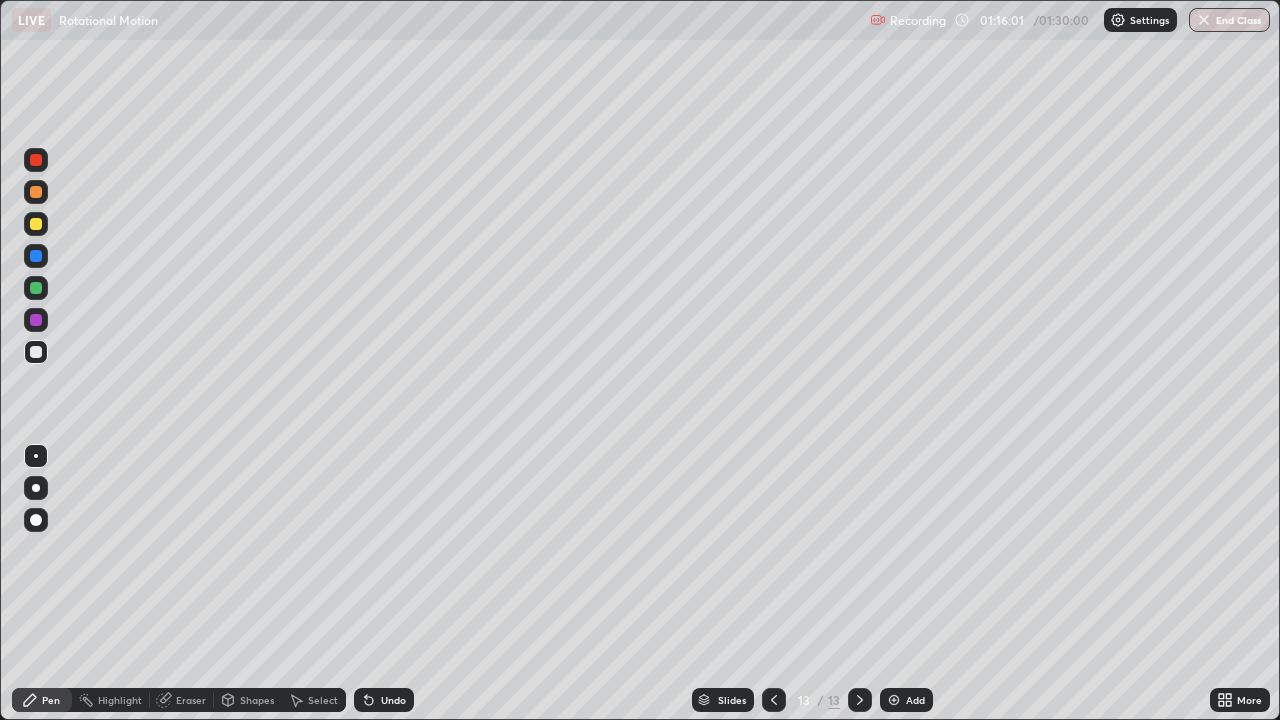 click on "Shapes" at bounding box center [257, 700] 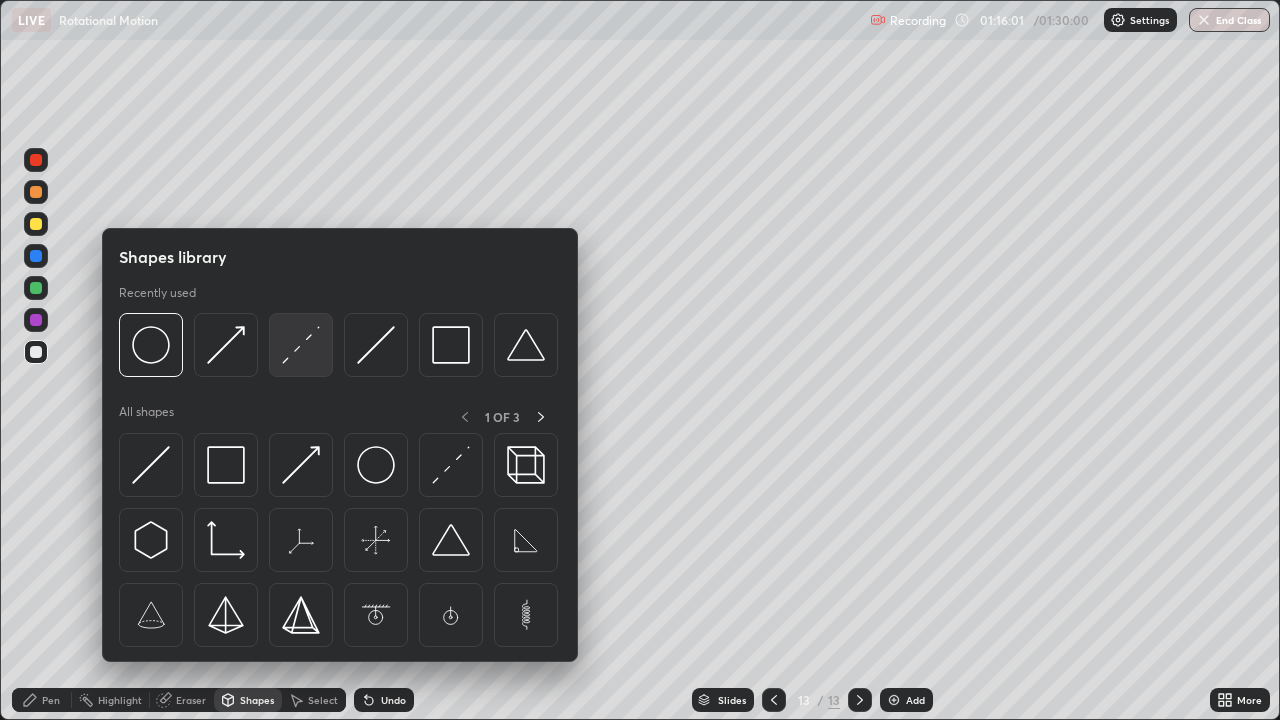 click at bounding box center [301, 345] 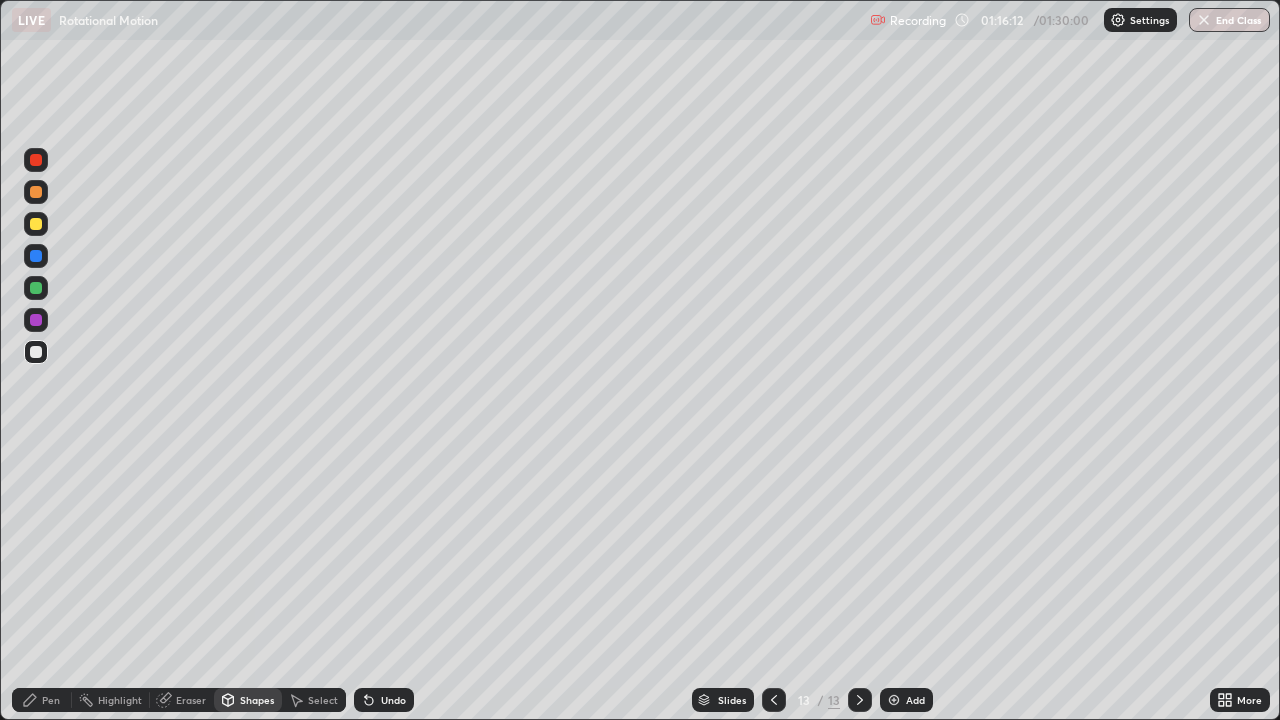 click on "Pen" at bounding box center (42, 700) 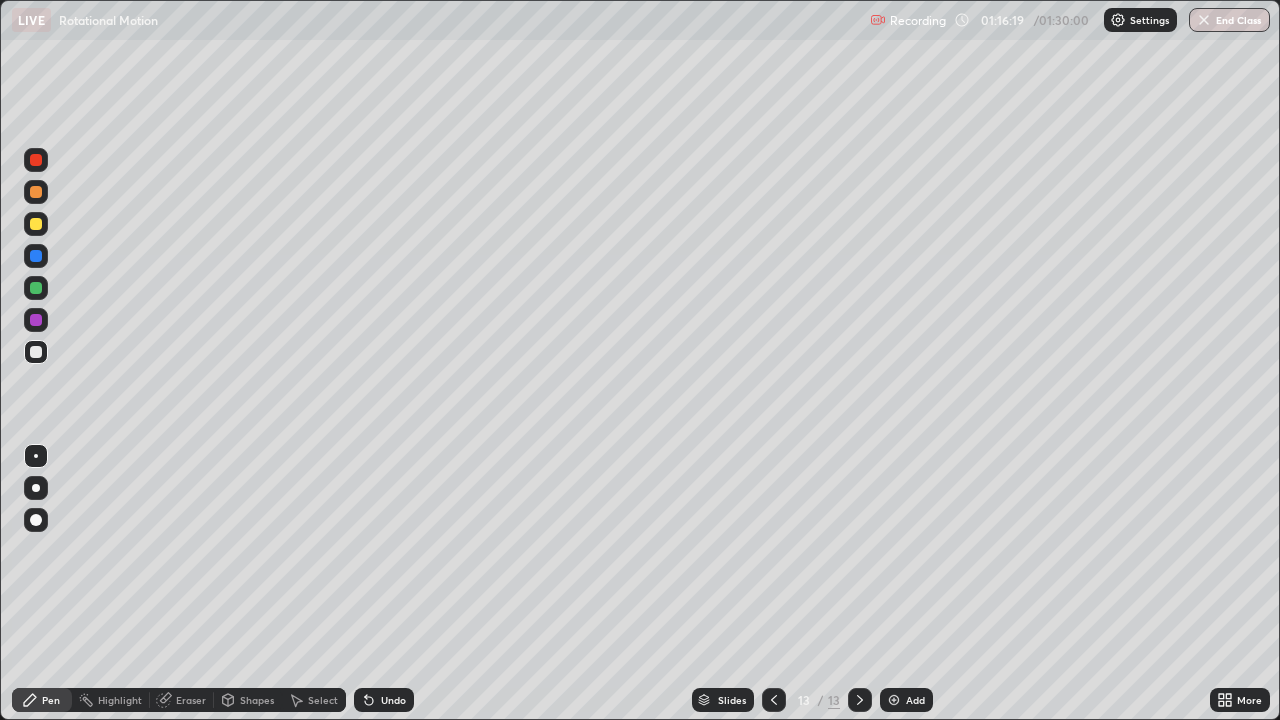 click at bounding box center (36, 224) 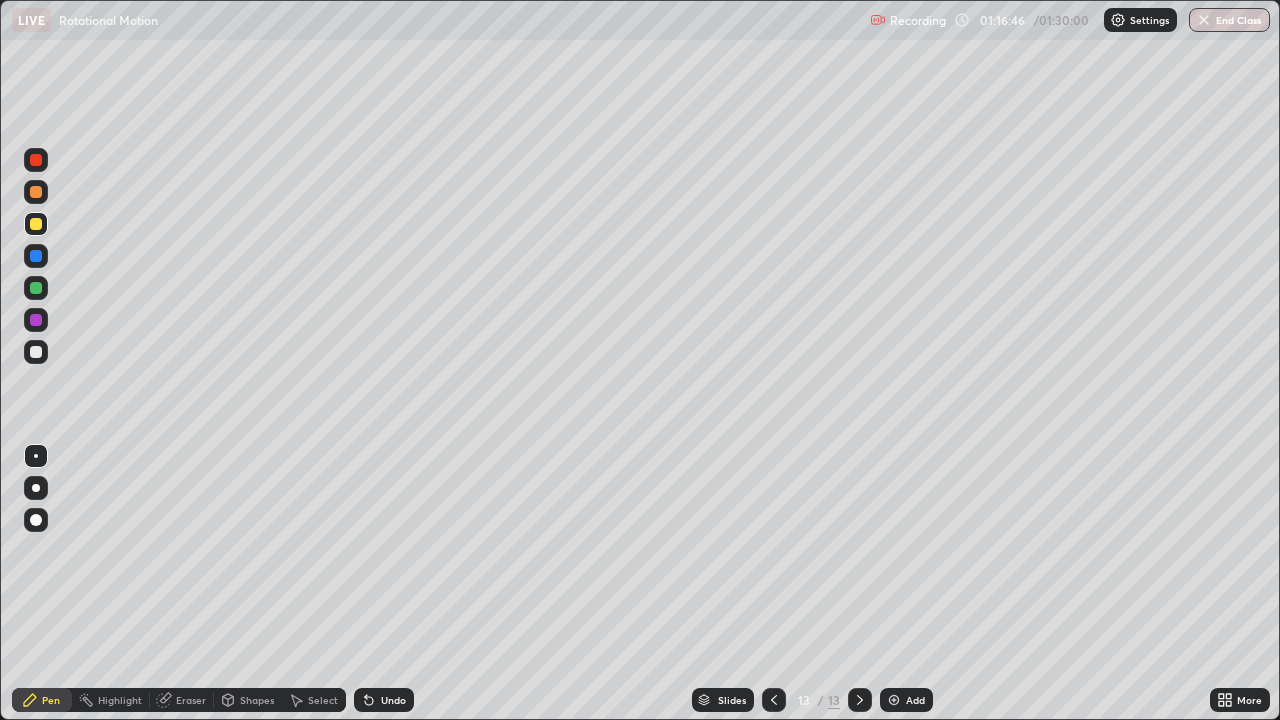 click at bounding box center (36, 256) 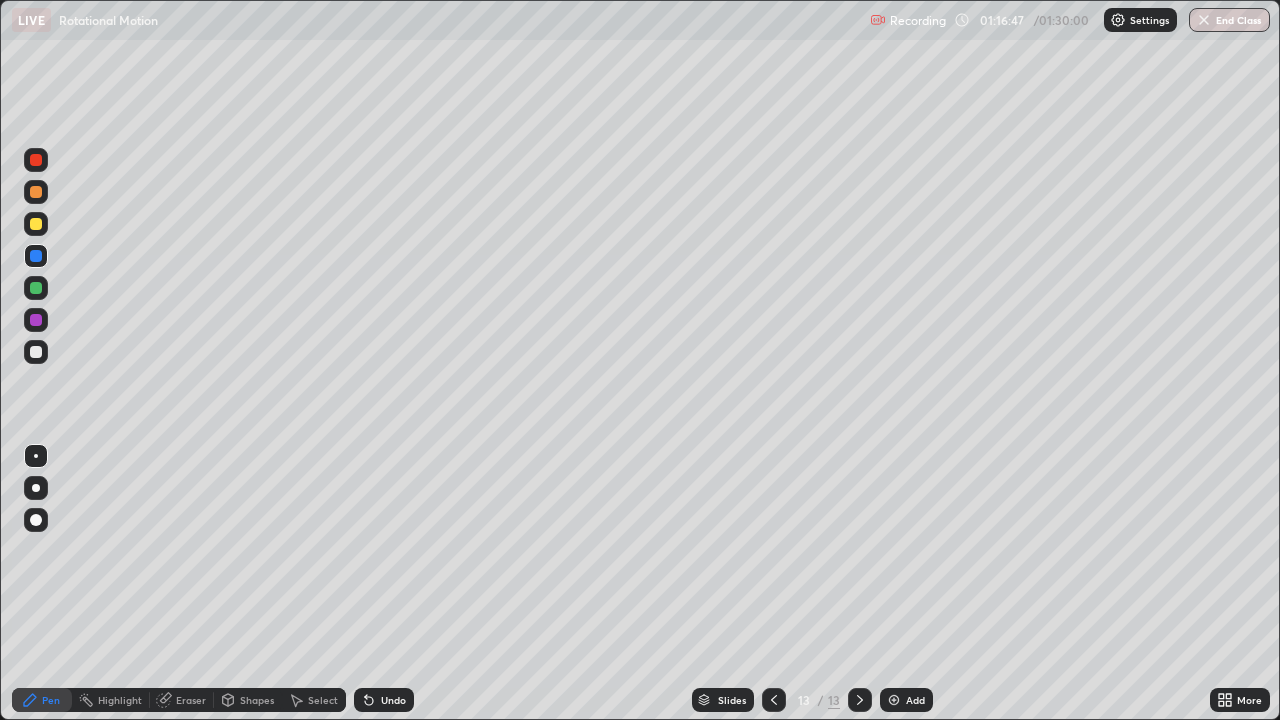 click at bounding box center [36, 488] 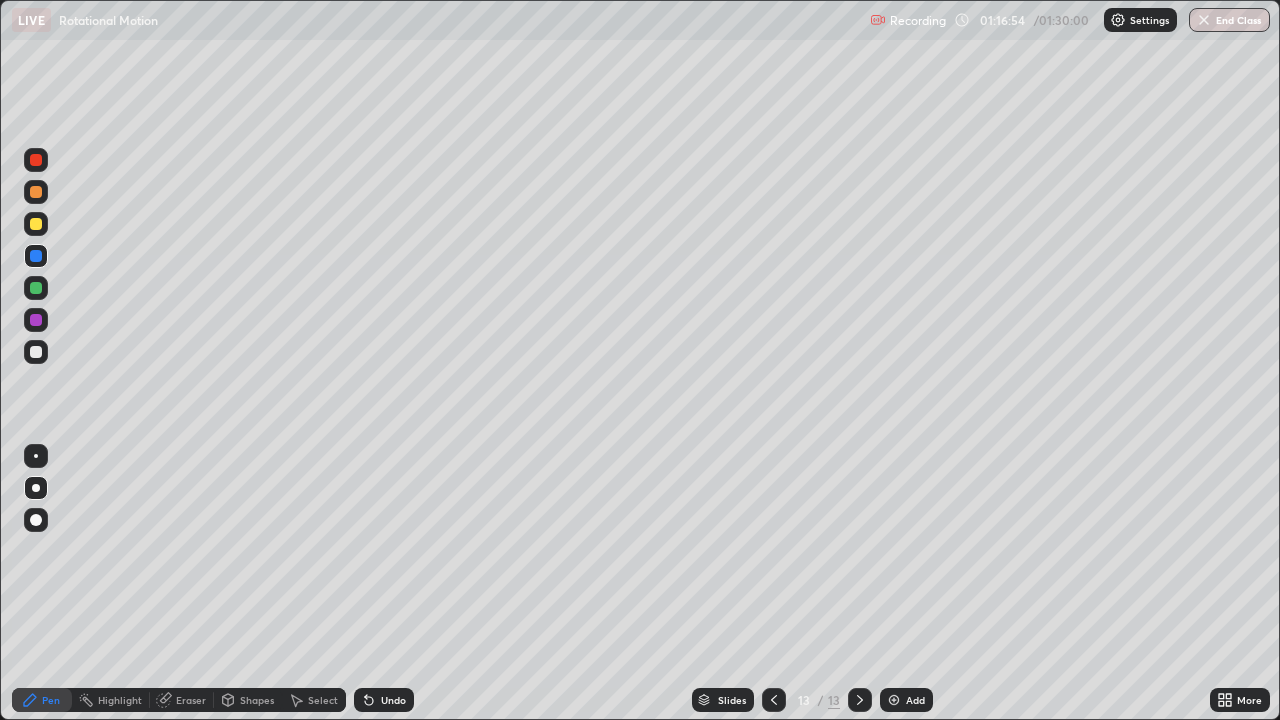click at bounding box center [36, 456] 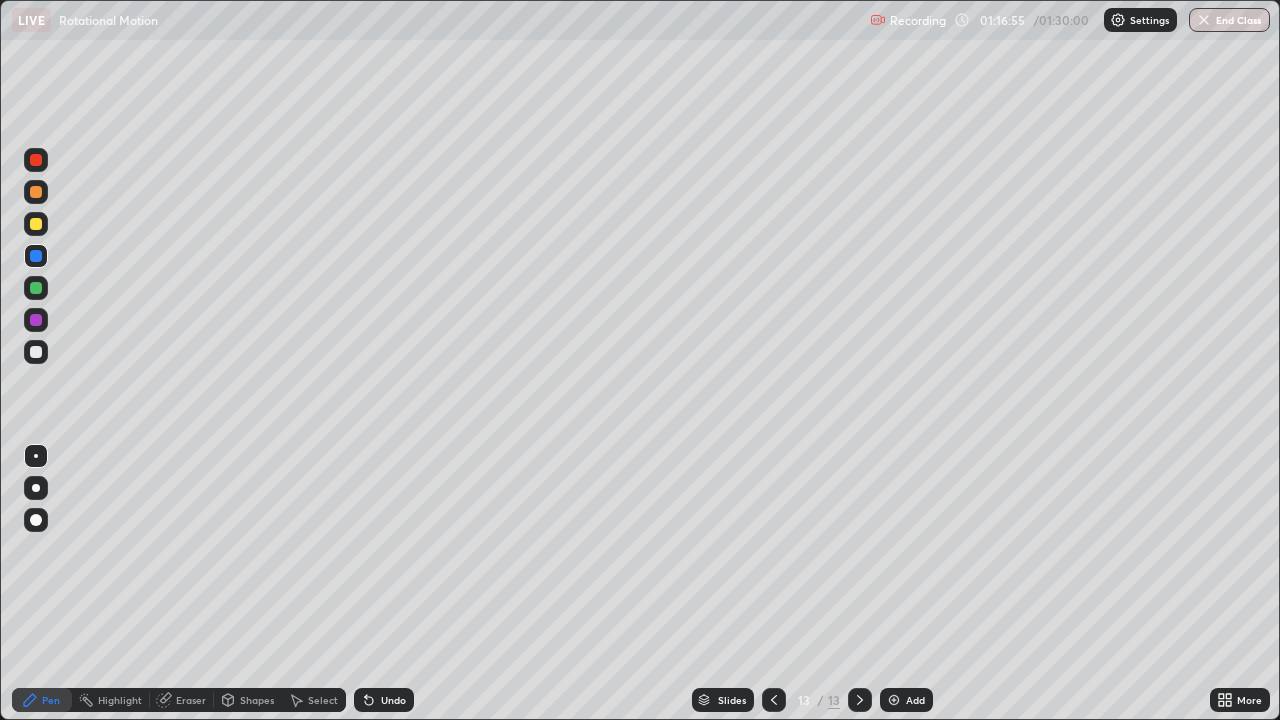 click at bounding box center [36, 352] 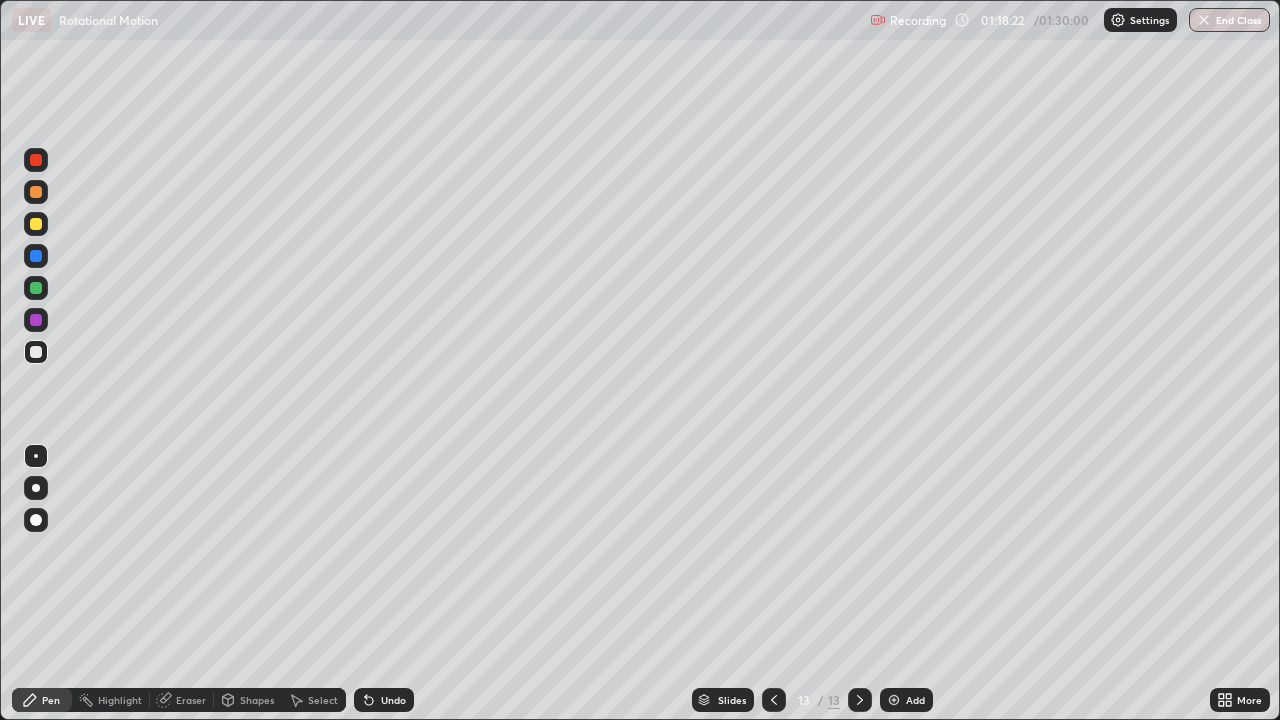 click on "Undo" at bounding box center [384, 700] 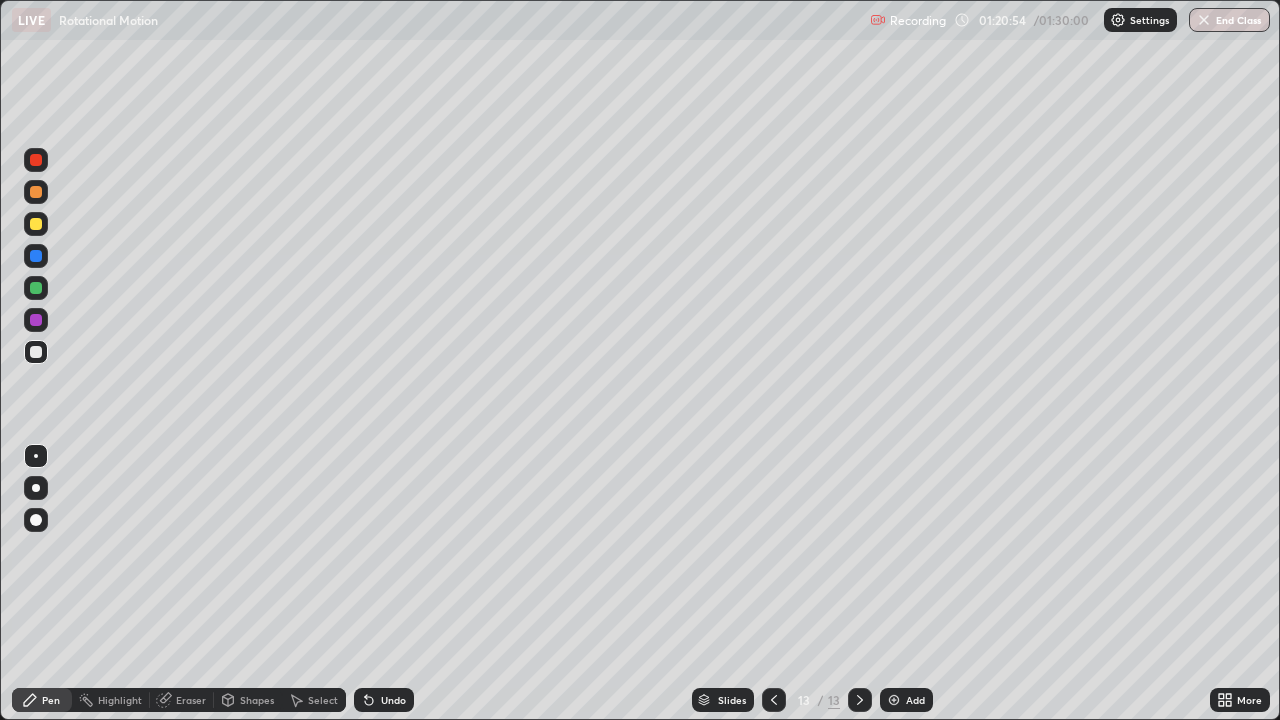 click 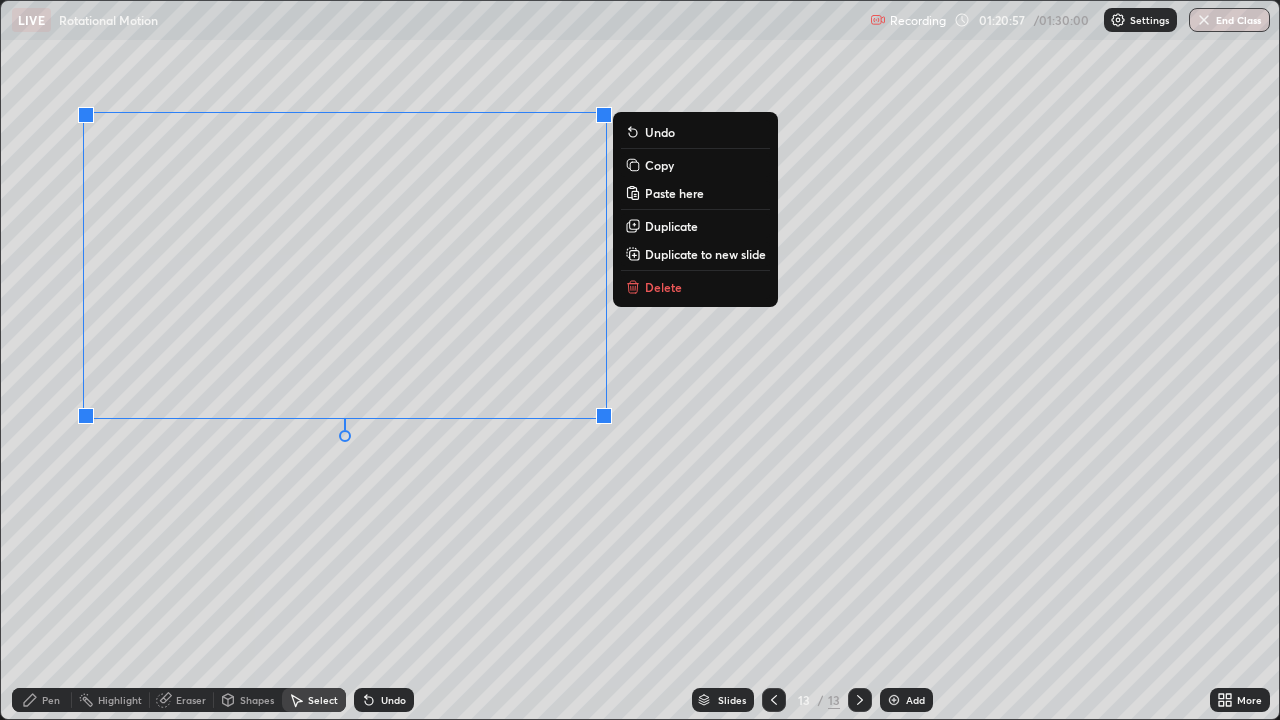 click on "Copy" at bounding box center (659, 165) 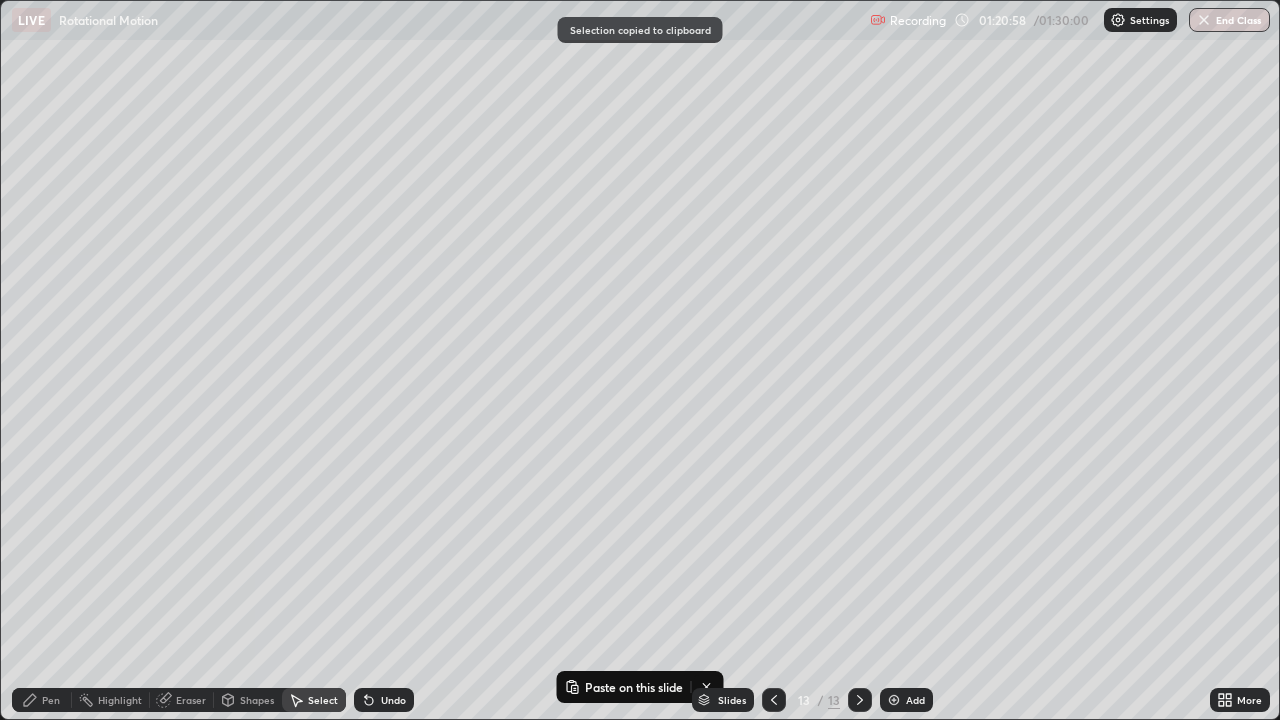 click 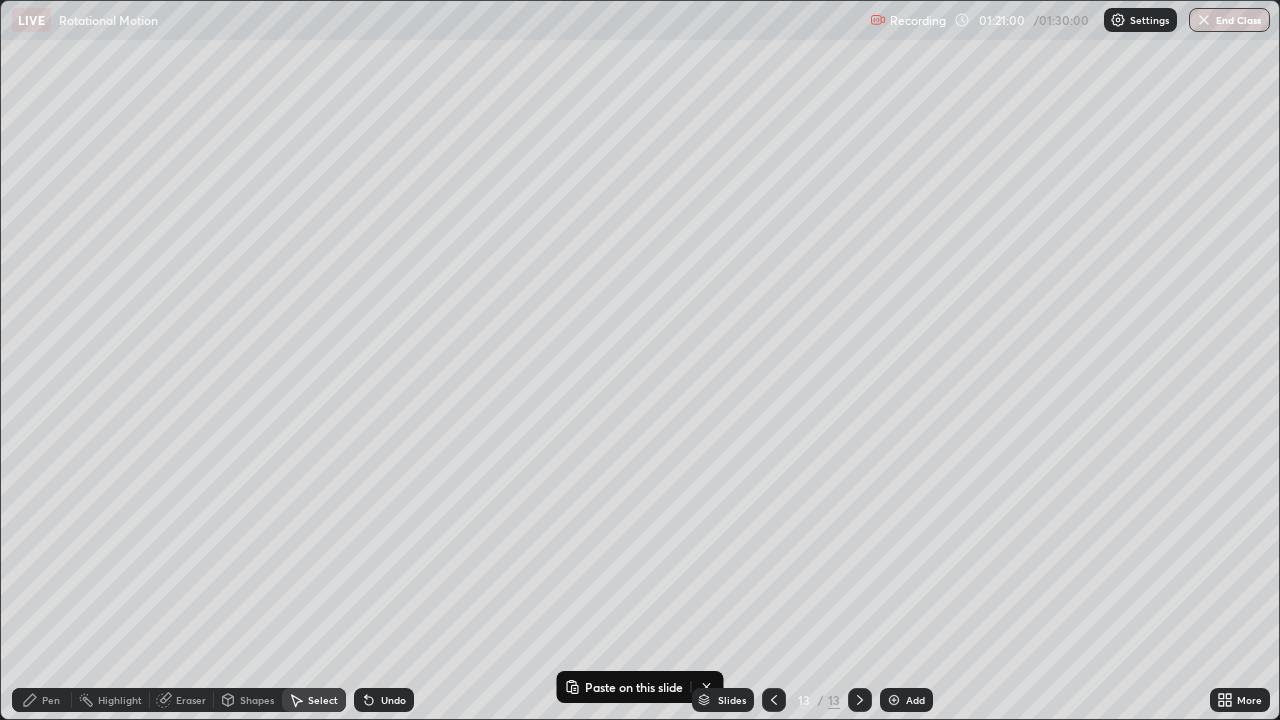 click at bounding box center [894, 700] 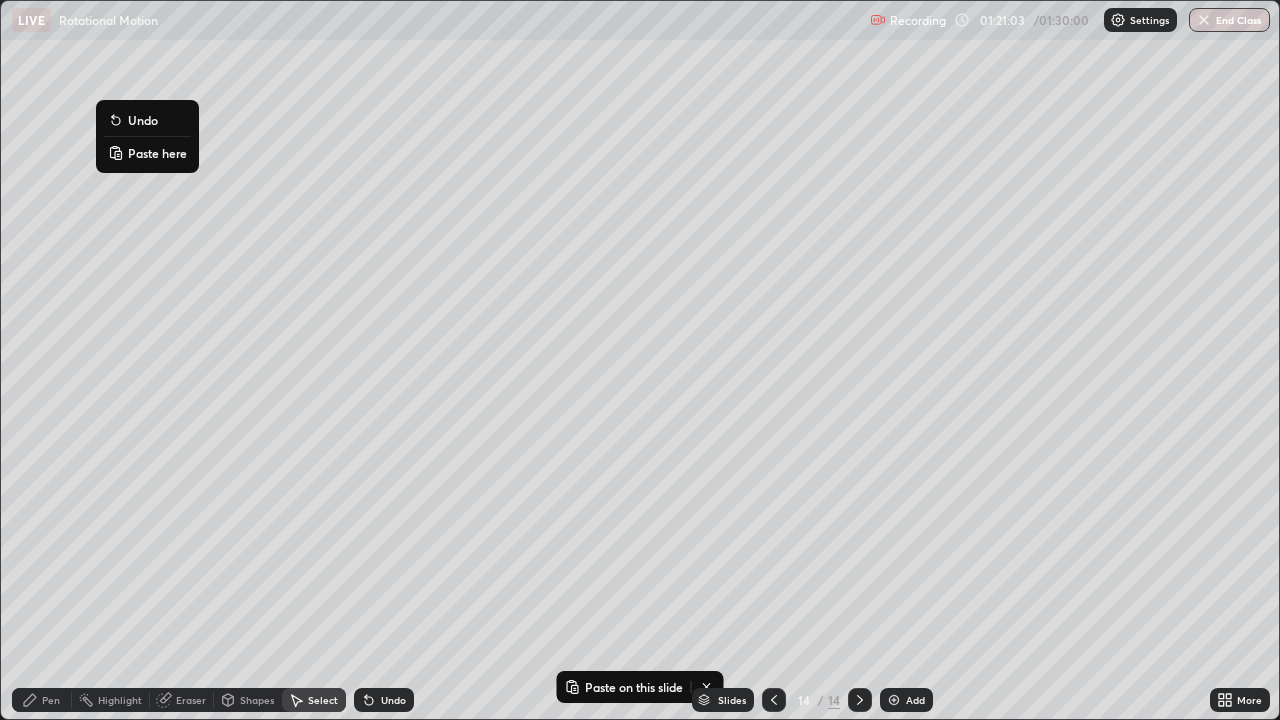 click on "Paste here" at bounding box center (157, 153) 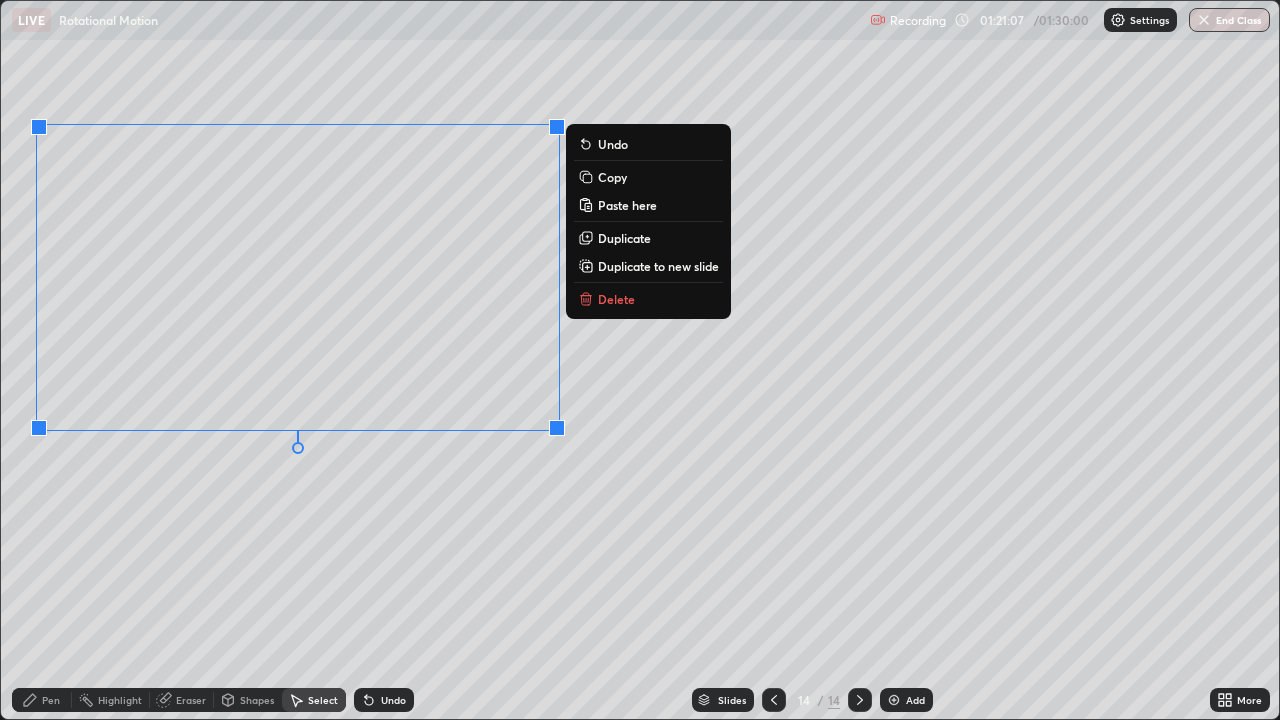 click on "0 ° Undo Copy Paste here Duplicate Duplicate to new slide Delete" at bounding box center (640, 360) 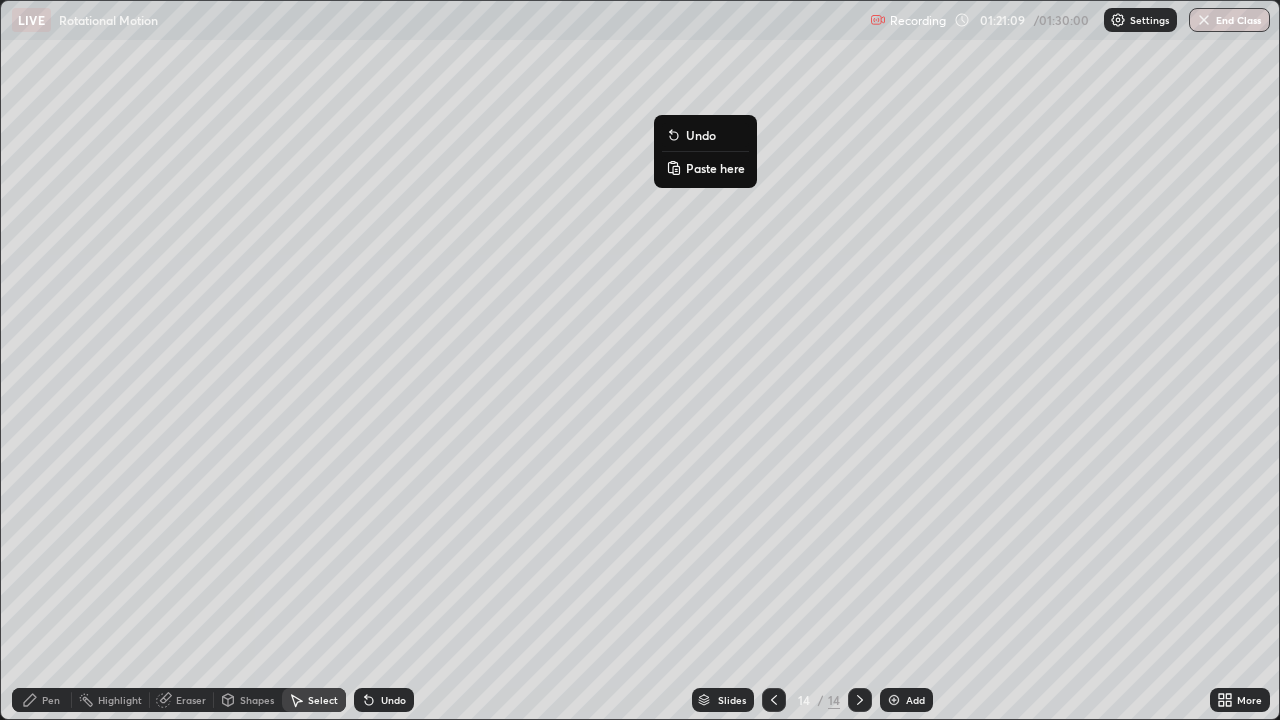 click on "Paste here" at bounding box center [715, 168] 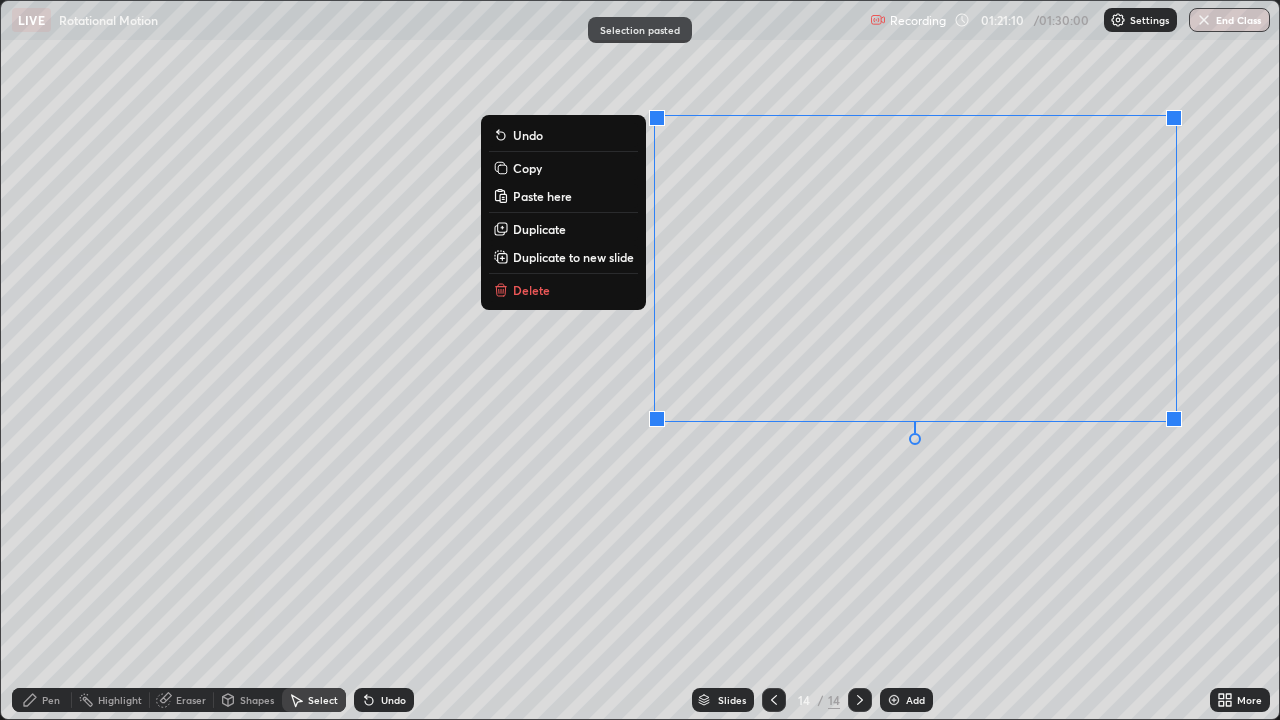 click on "0 ° Undo Copy Paste here Duplicate Duplicate to new slide Delete" at bounding box center (640, 360) 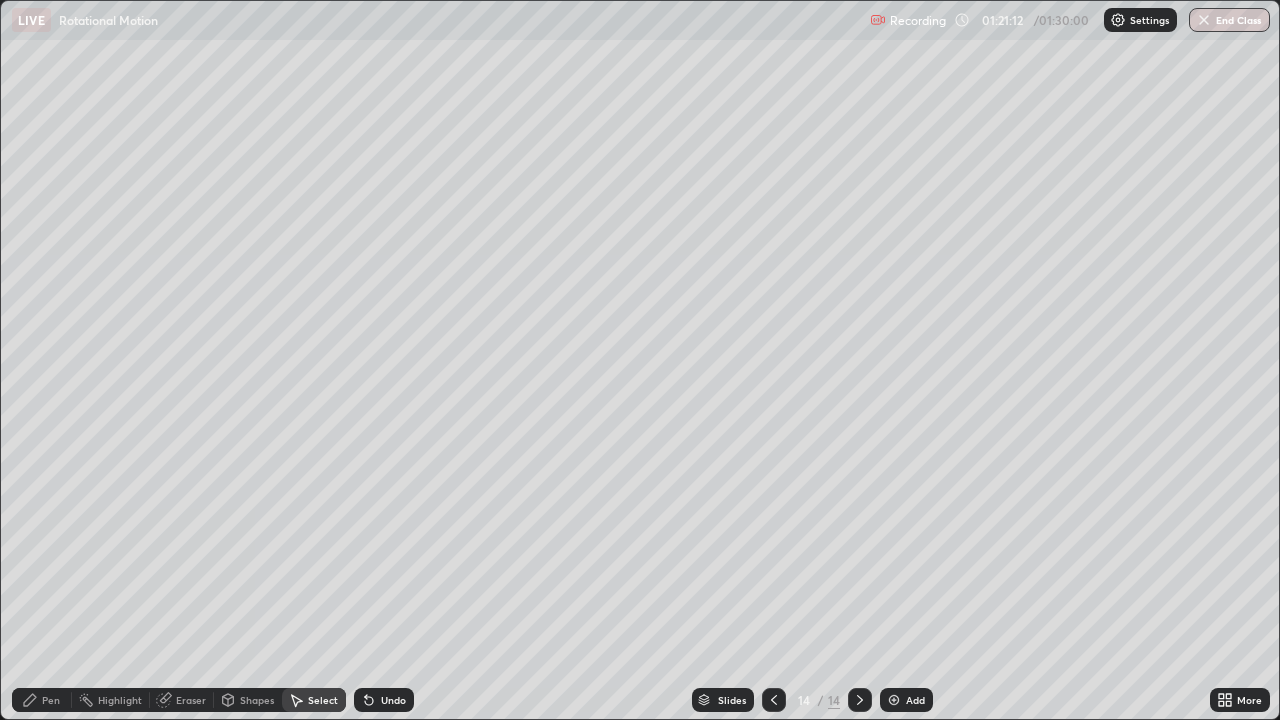 click 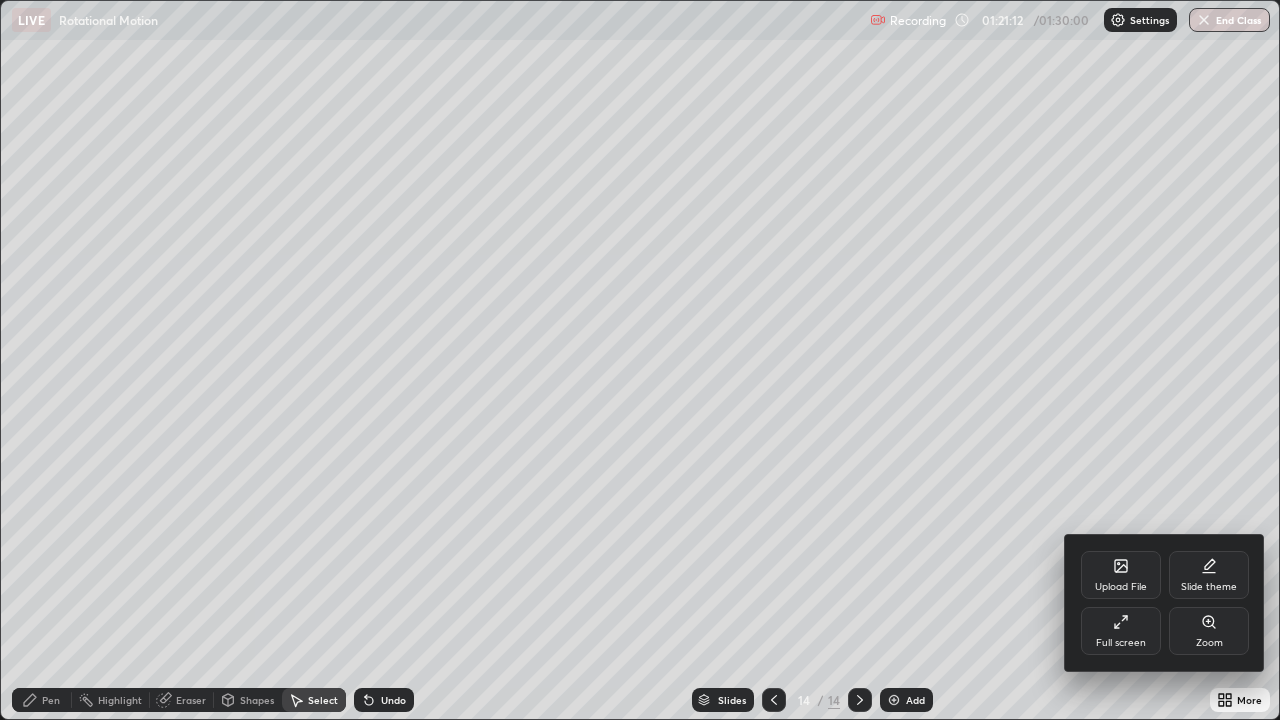 click on "Full screen" at bounding box center [1121, 631] 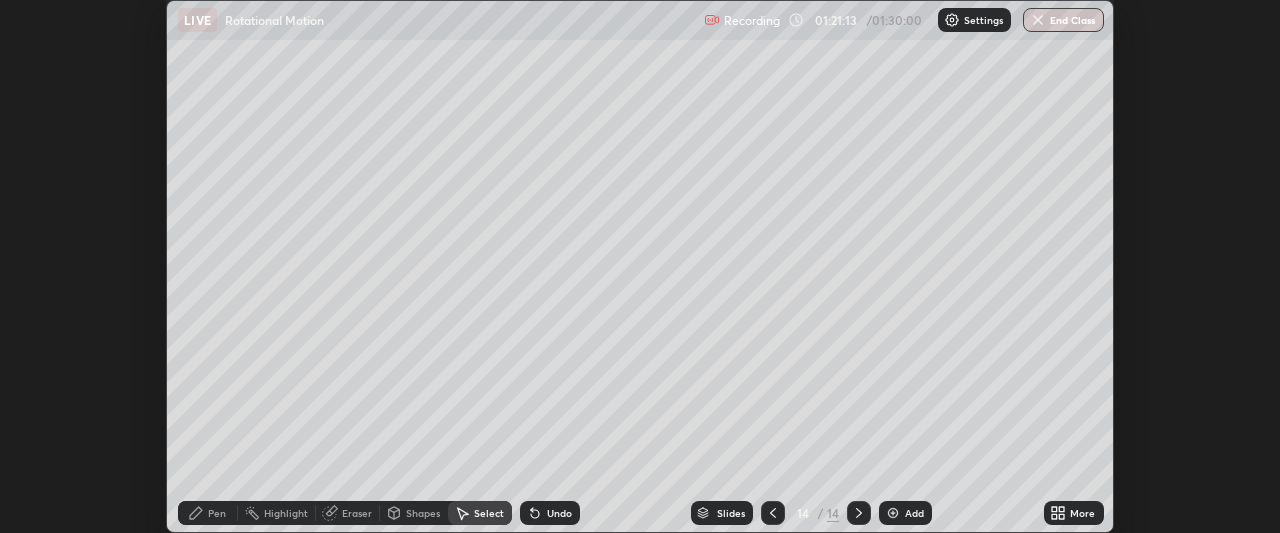 scroll, scrollTop: 533, scrollLeft: 1280, axis: both 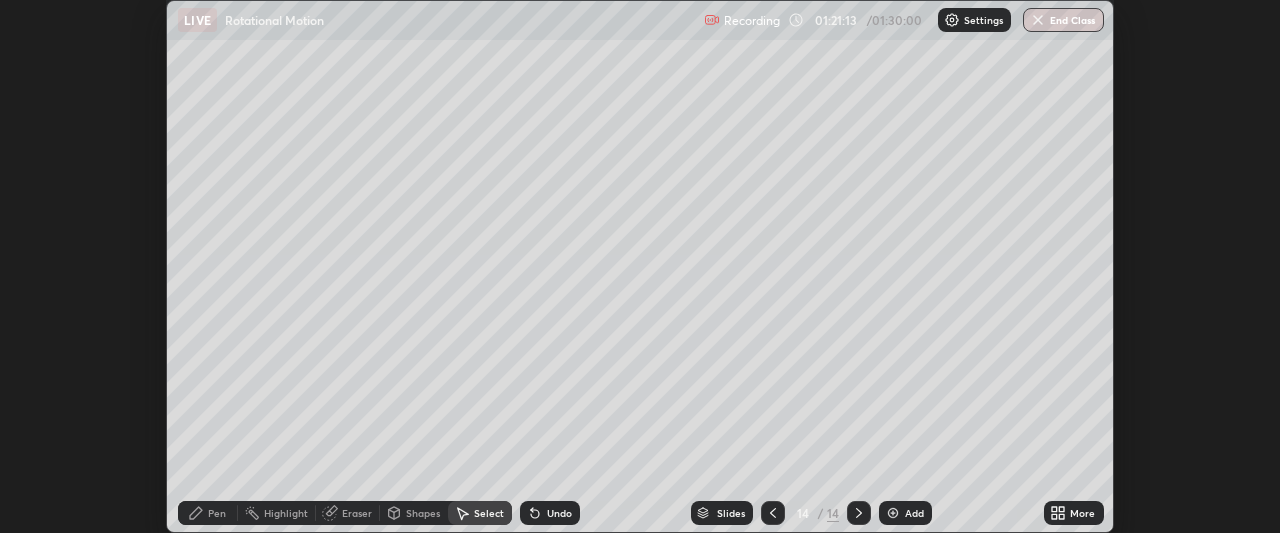 click on "More" at bounding box center (1074, 513) 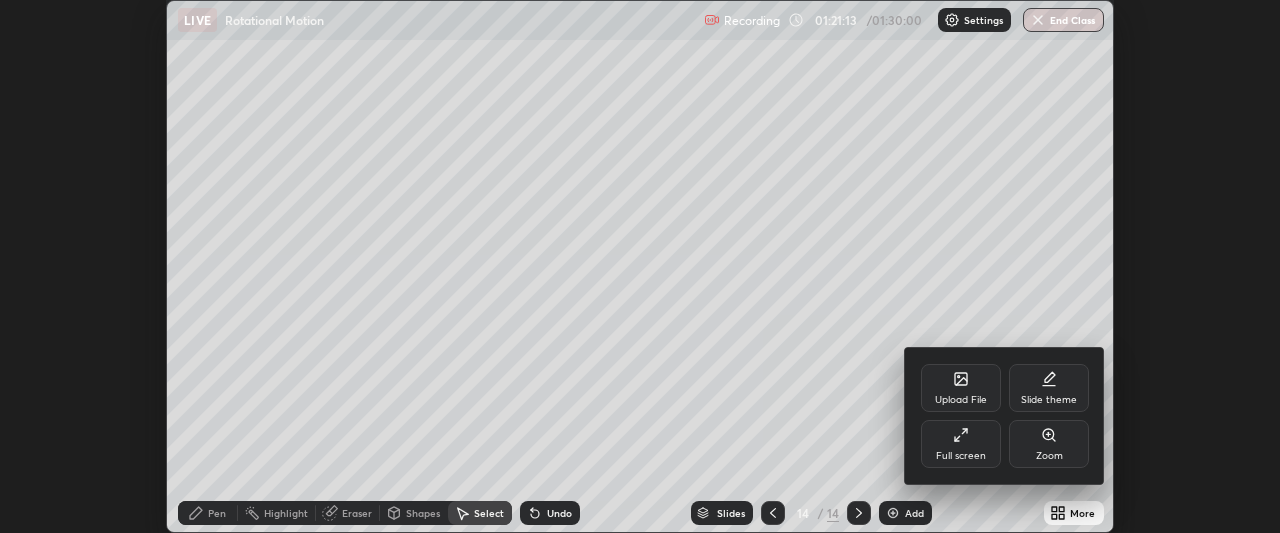 click on "Full screen" at bounding box center (961, 456) 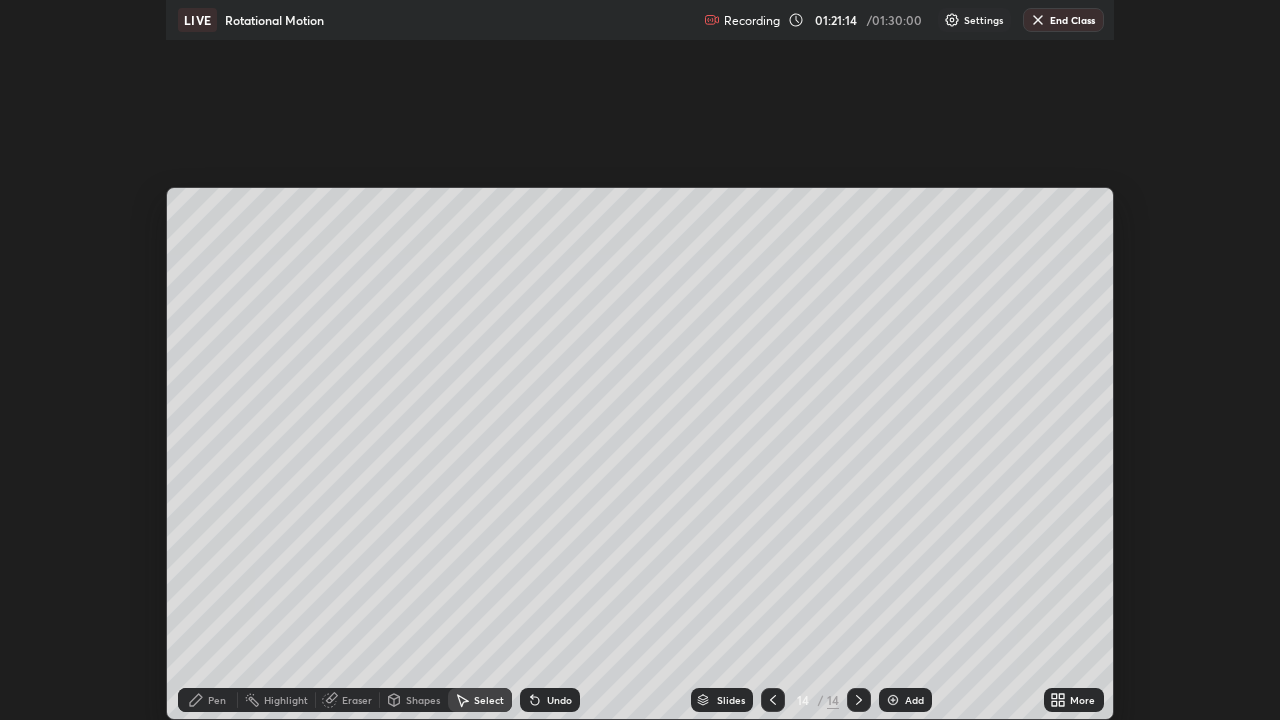 scroll, scrollTop: 99280, scrollLeft: 98720, axis: both 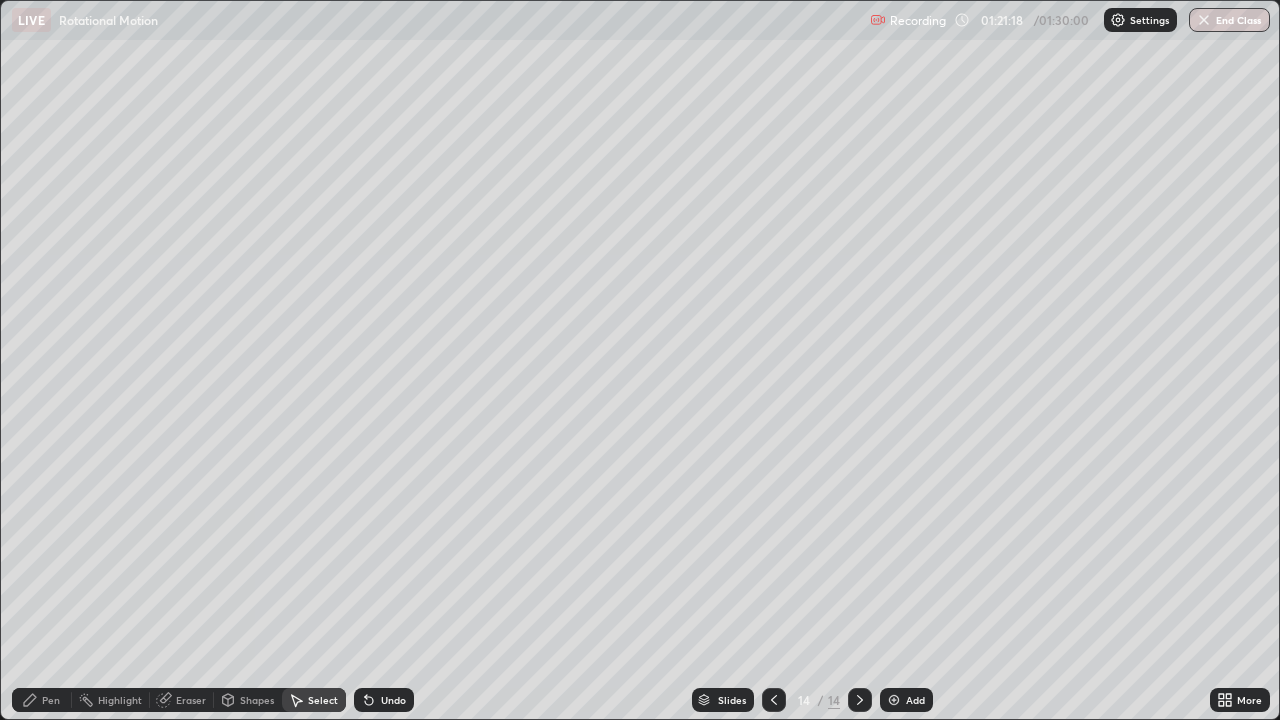 click on "Shapes" at bounding box center (248, 700) 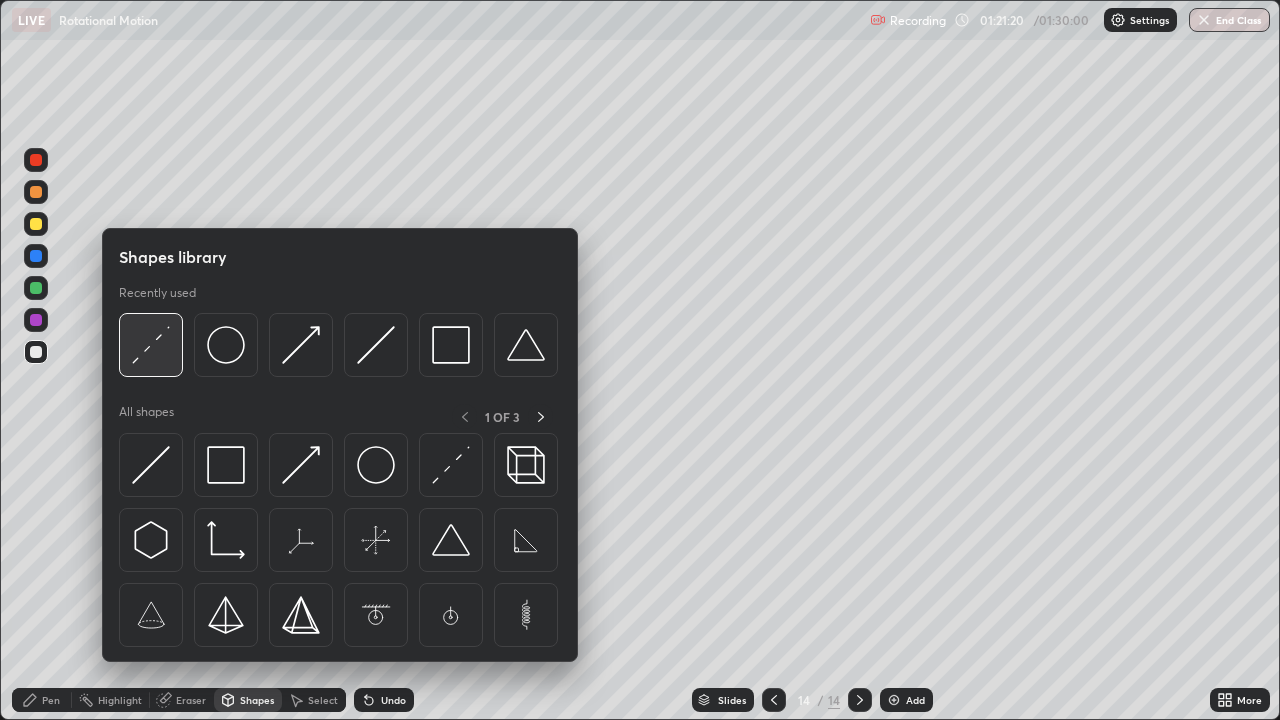 click at bounding box center [151, 345] 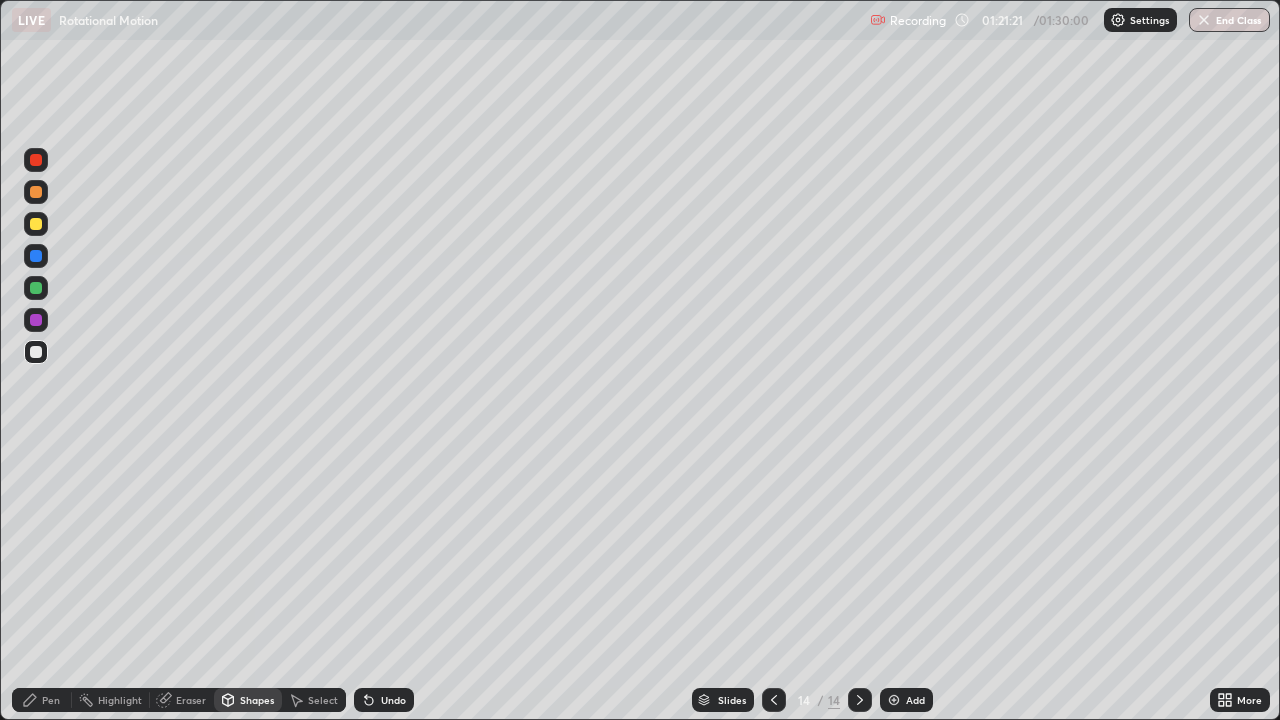 click 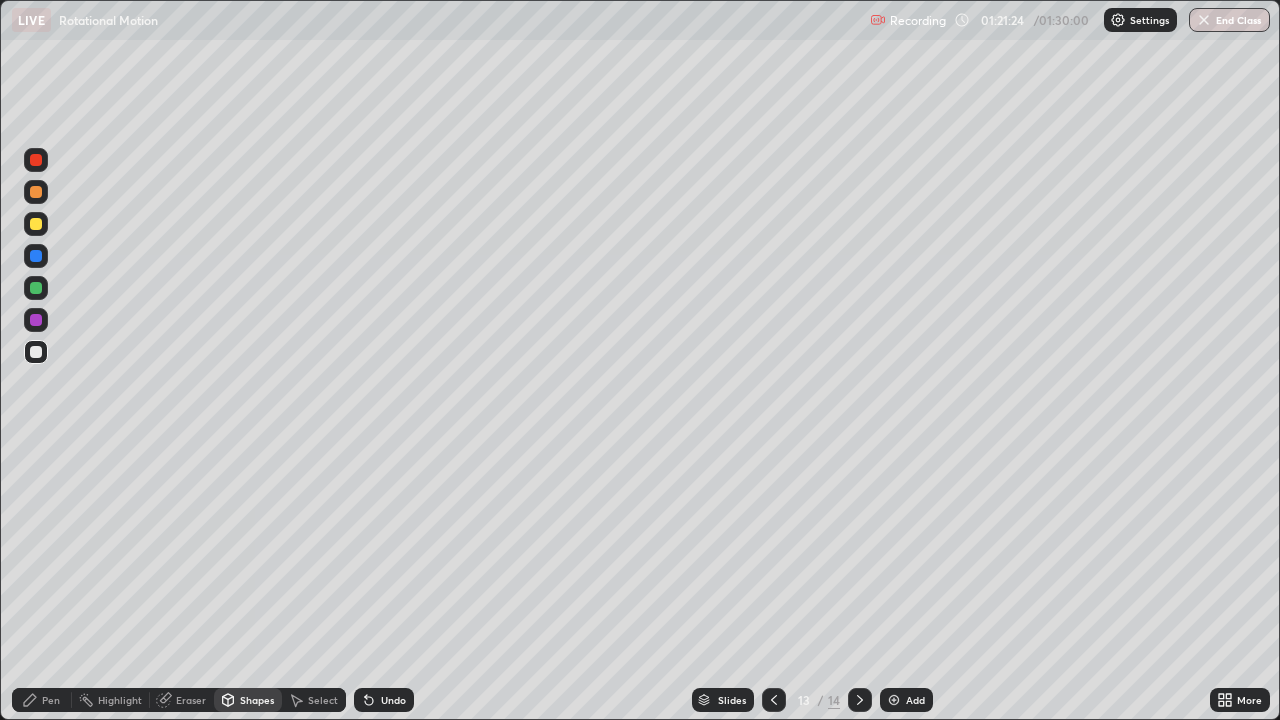 click on "Pen" at bounding box center [51, 700] 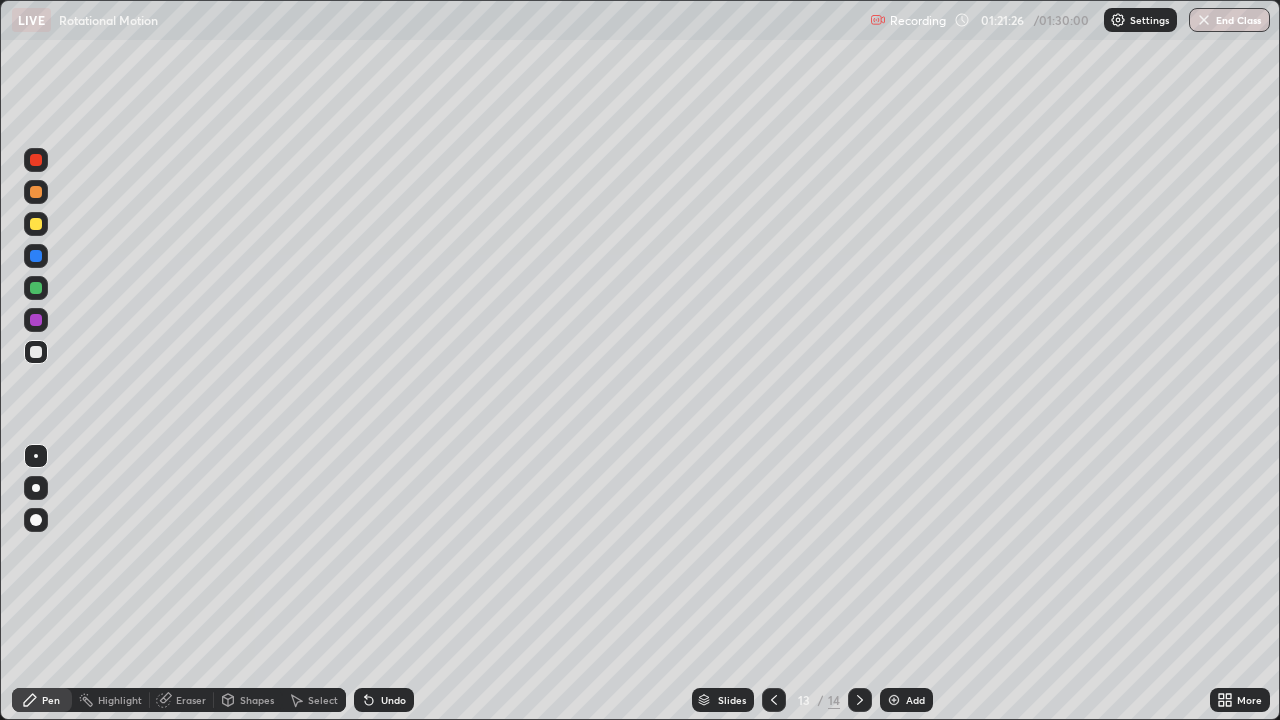 click at bounding box center [36, 224] 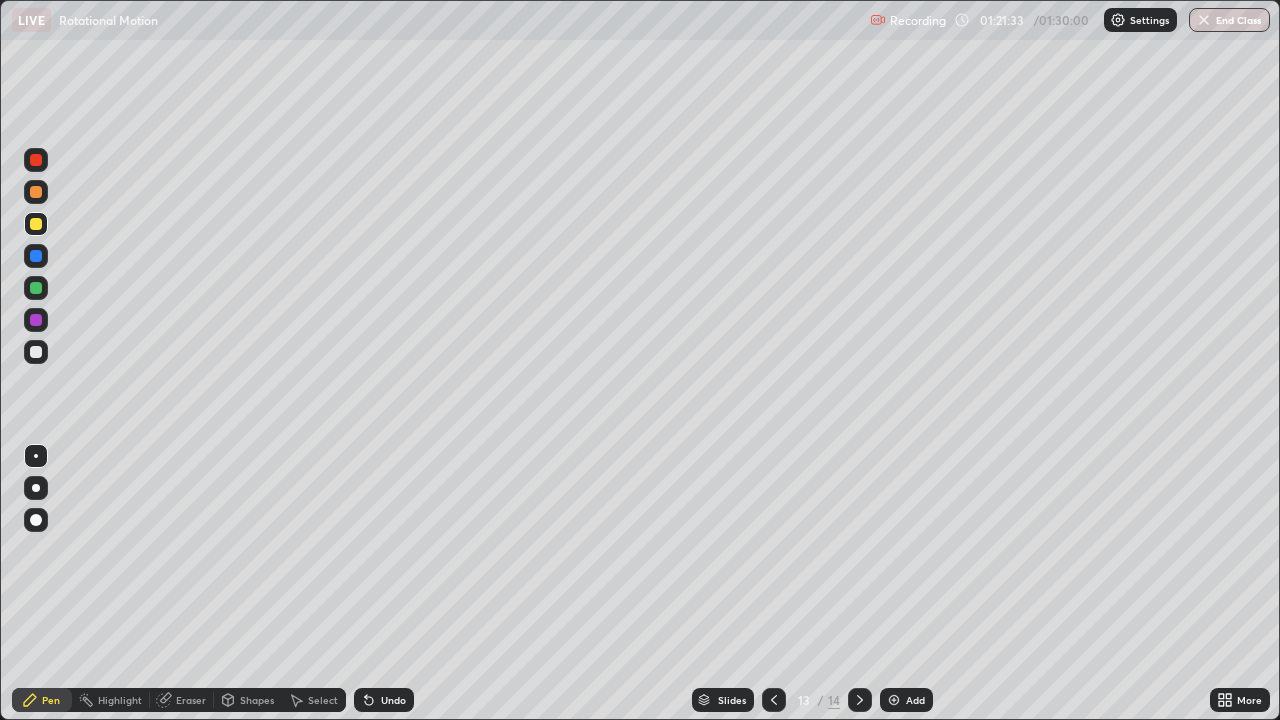 click at bounding box center [36, 256] 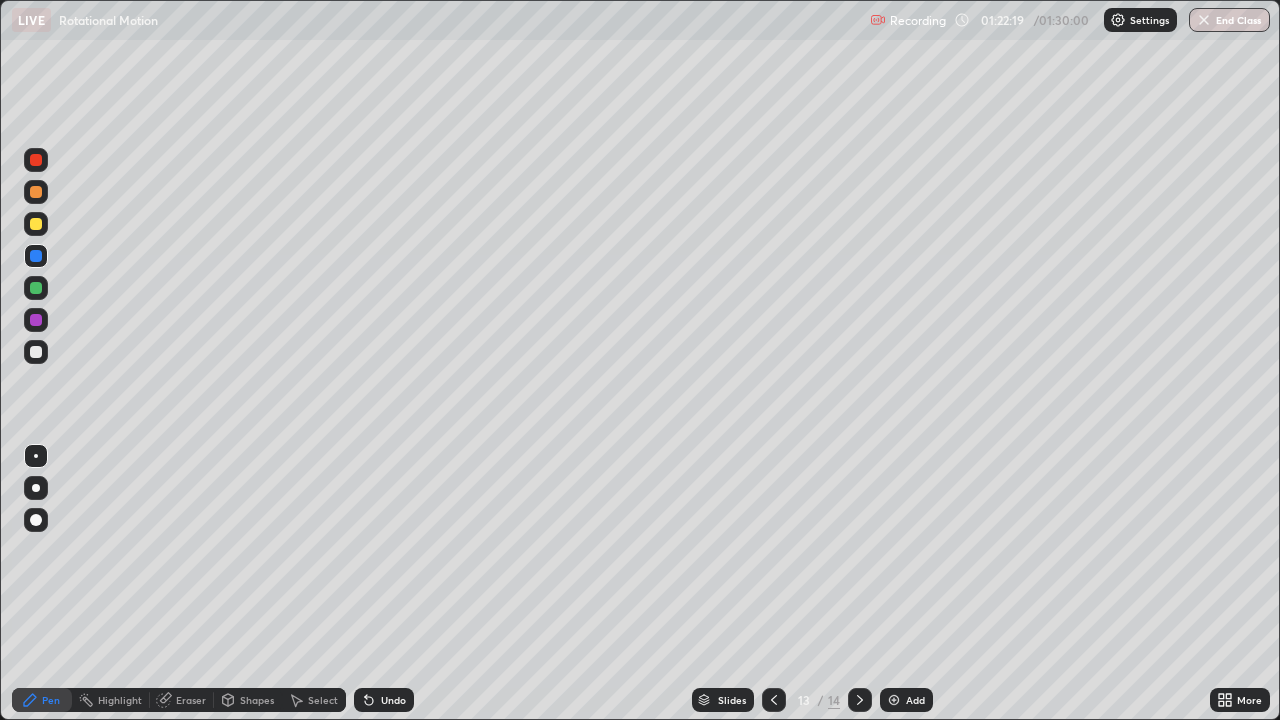 click 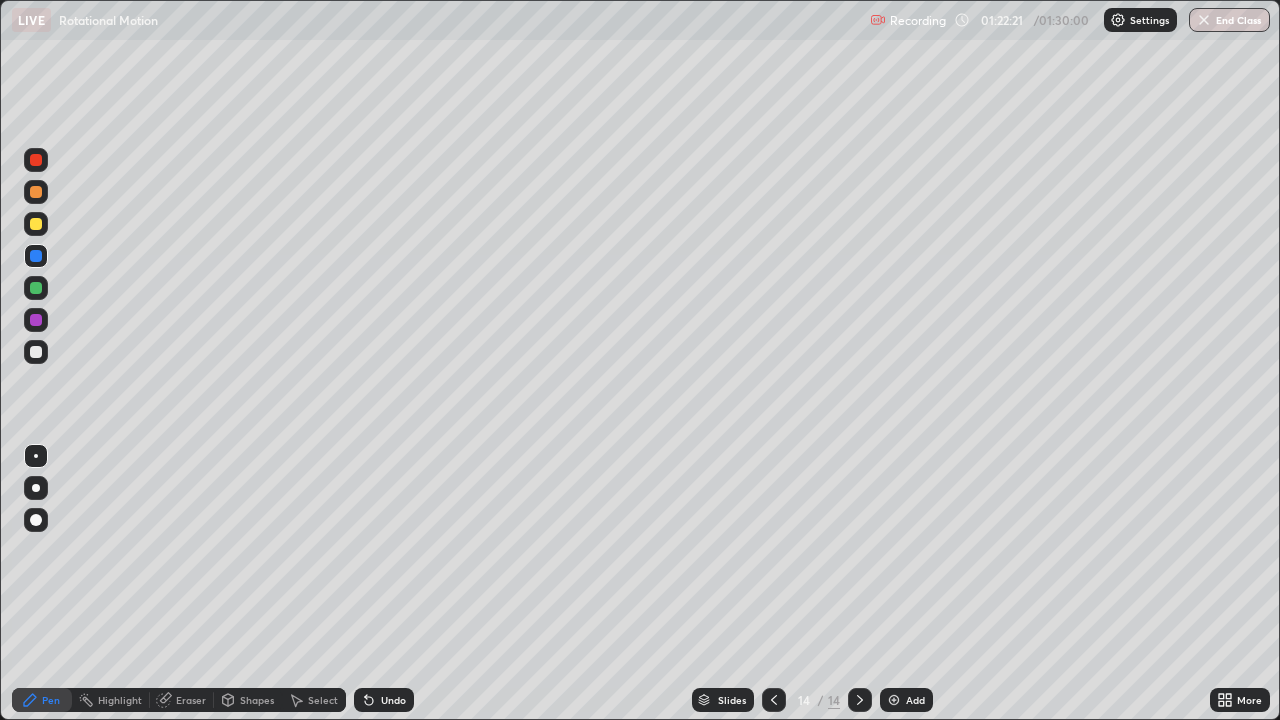 click 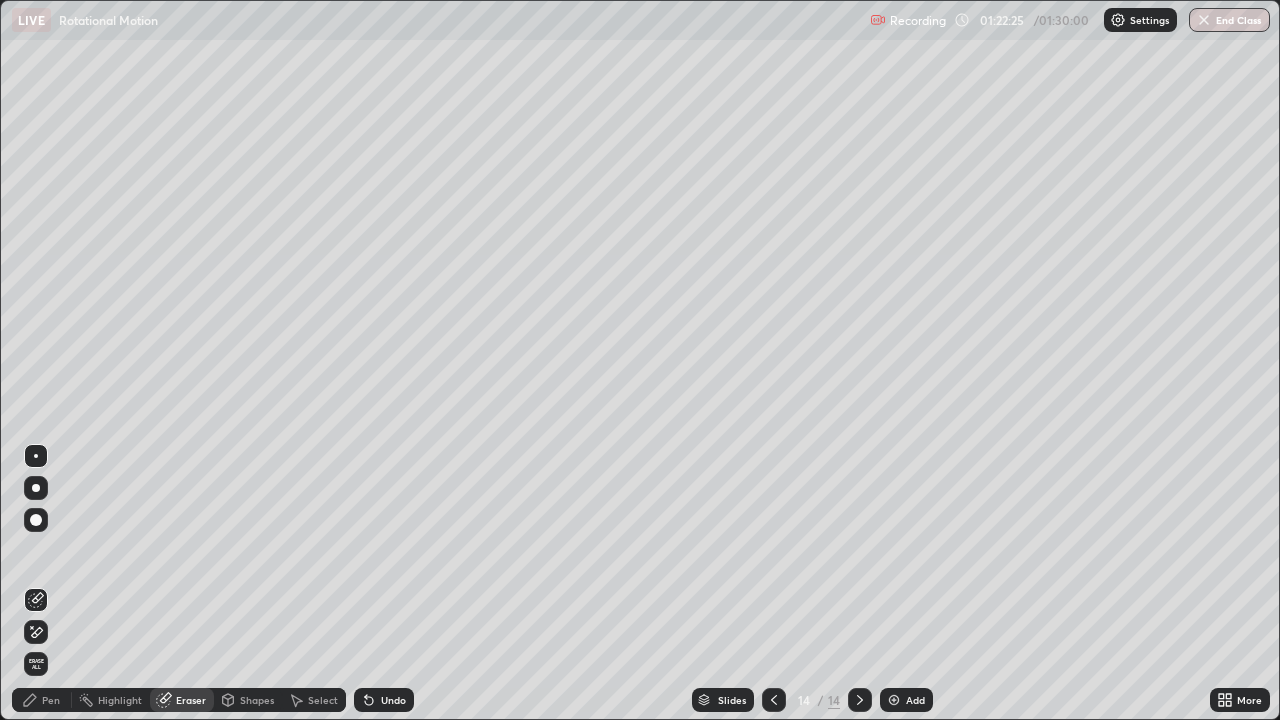 click on "Pen" at bounding box center (42, 700) 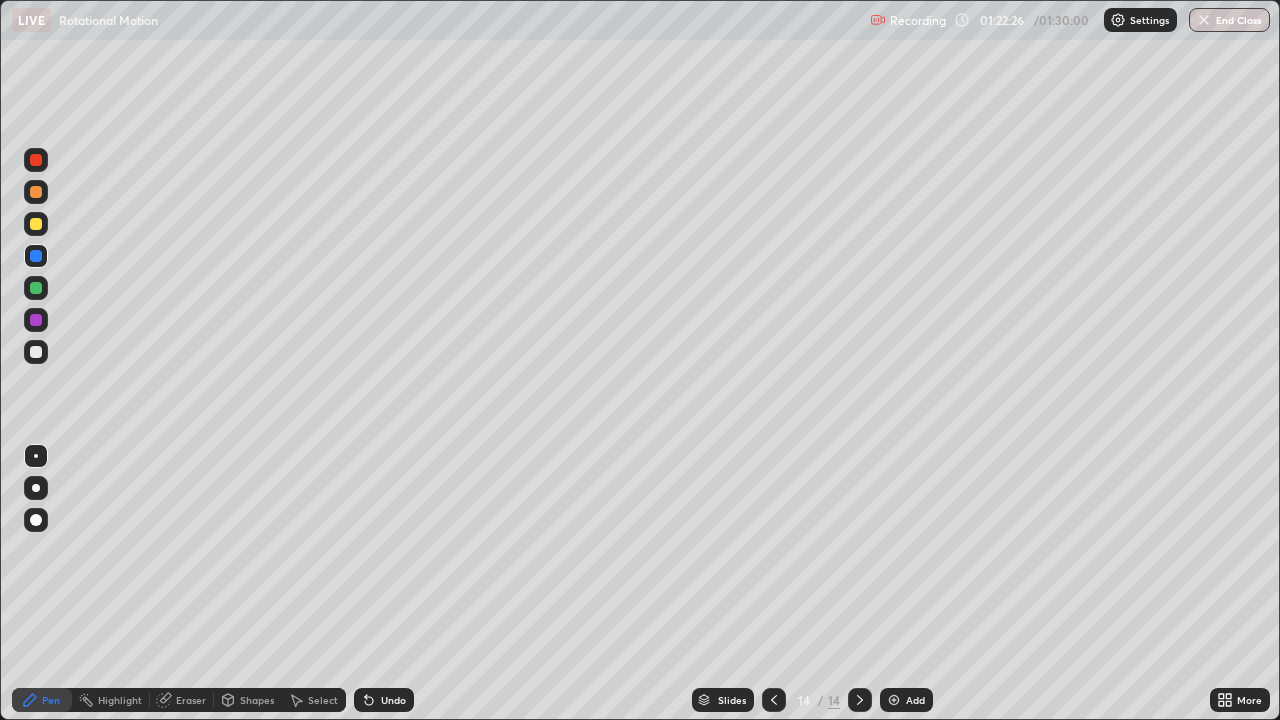 click at bounding box center (36, 224) 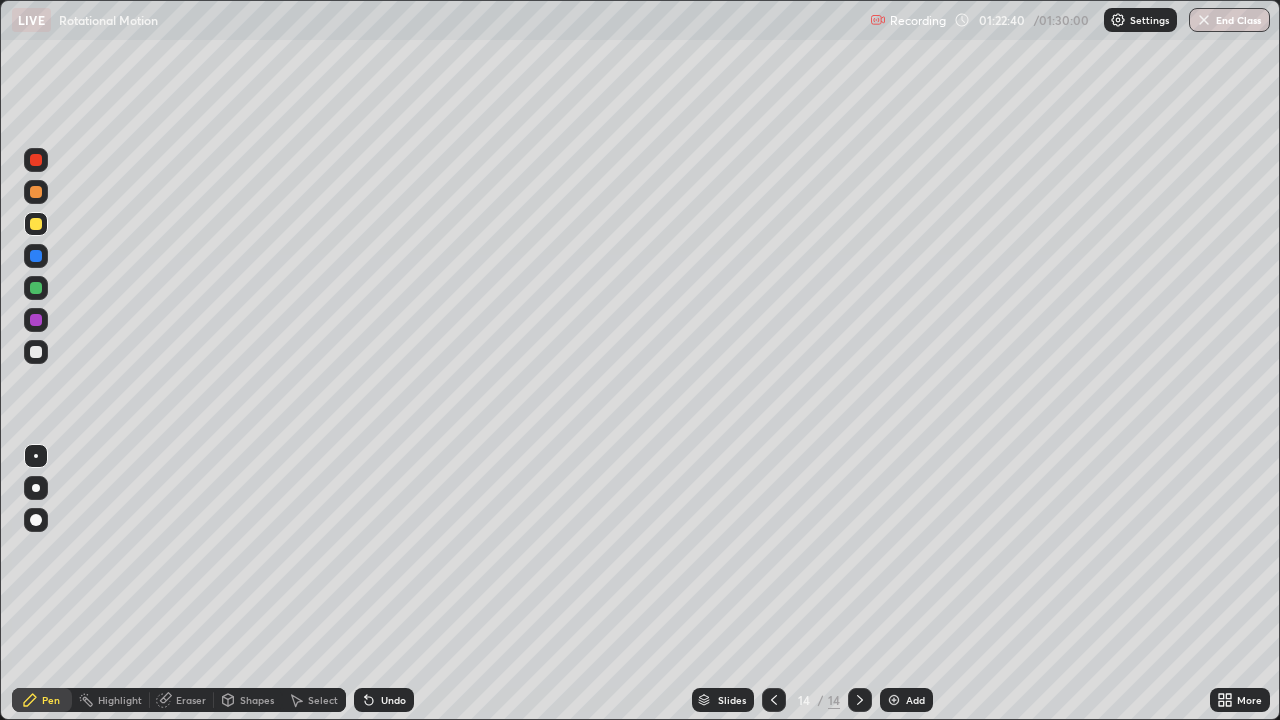 click at bounding box center [36, 488] 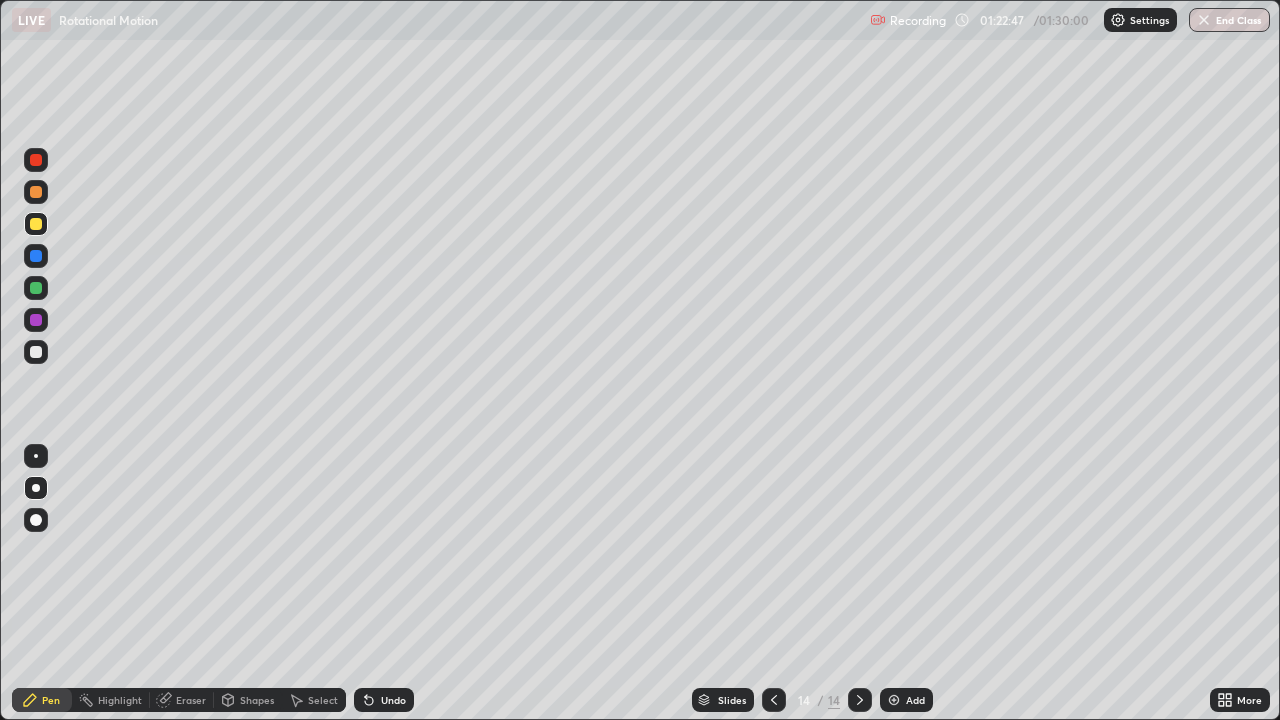 click at bounding box center (36, 456) 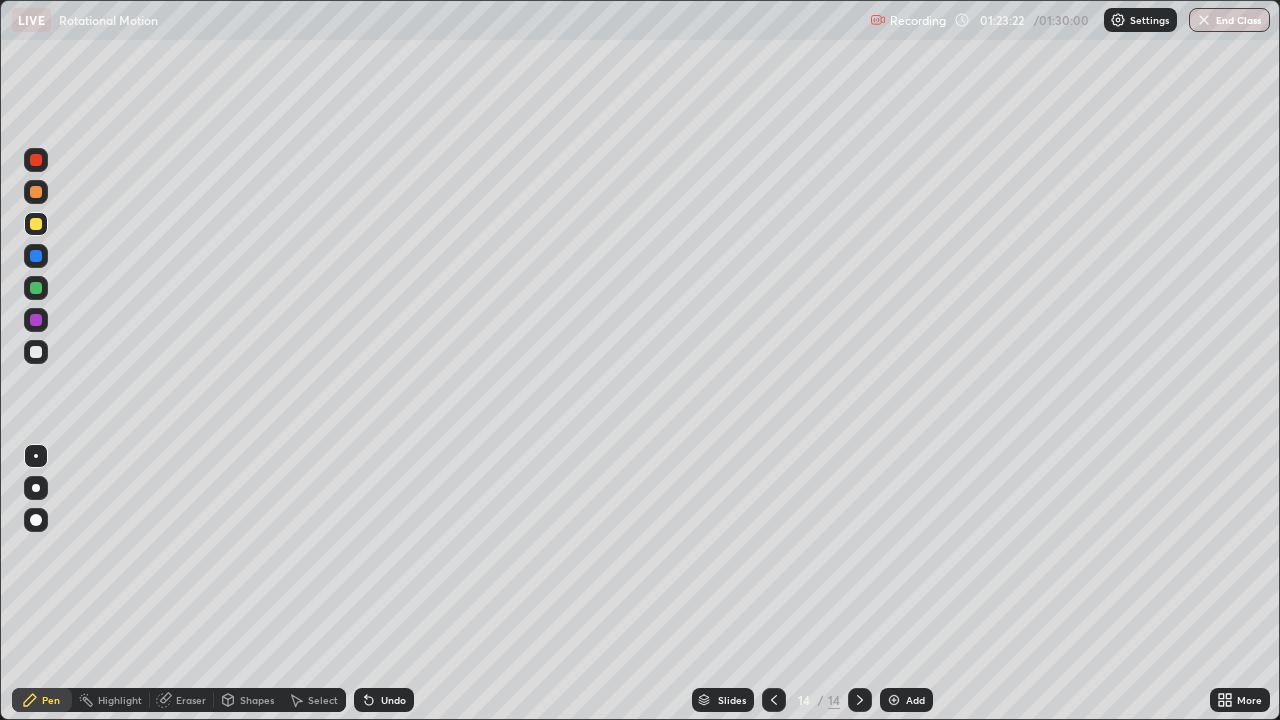 click on "Undo" at bounding box center [384, 700] 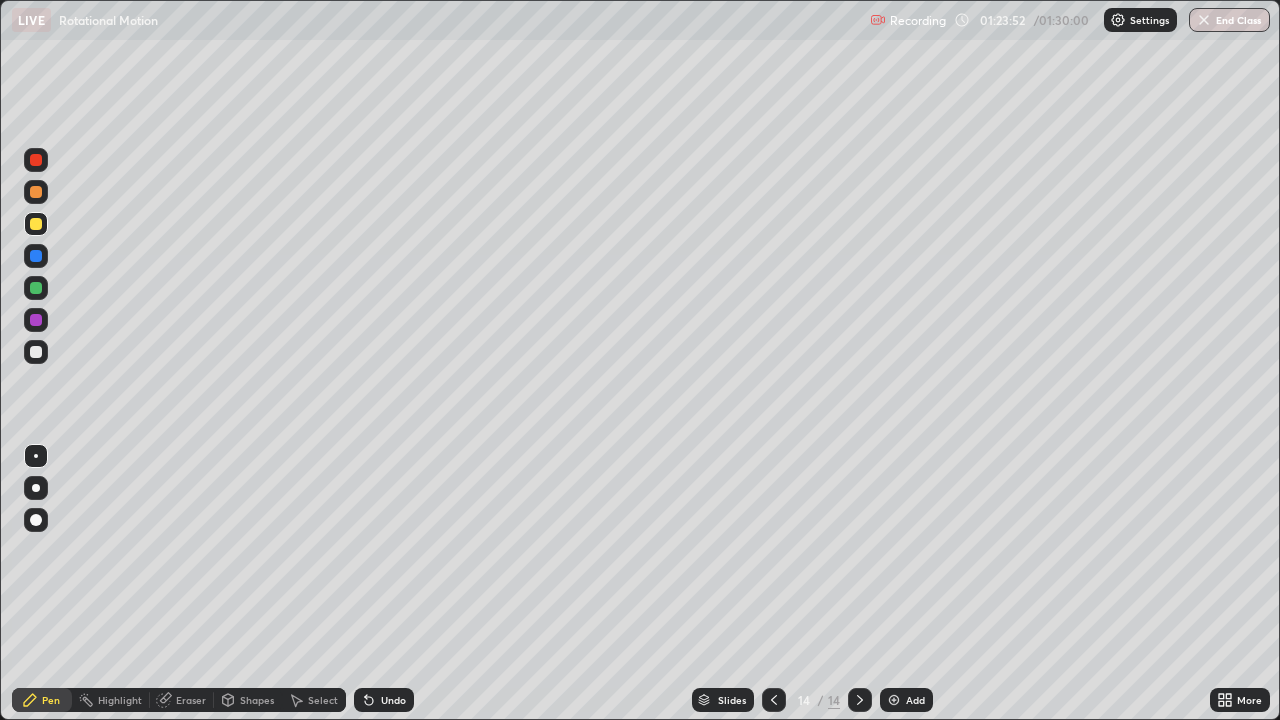click on "Eraser" at bounding box center [191, 700] 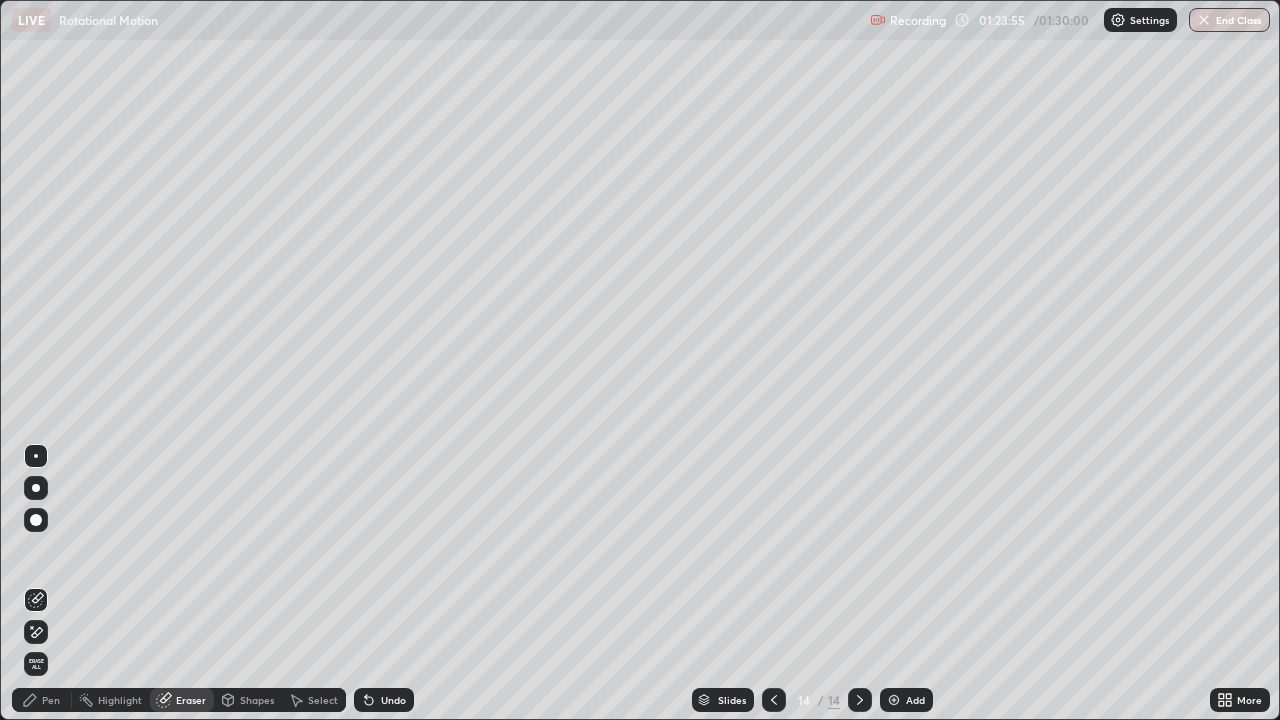 click on "Pen" at bounding box center (51, 700) 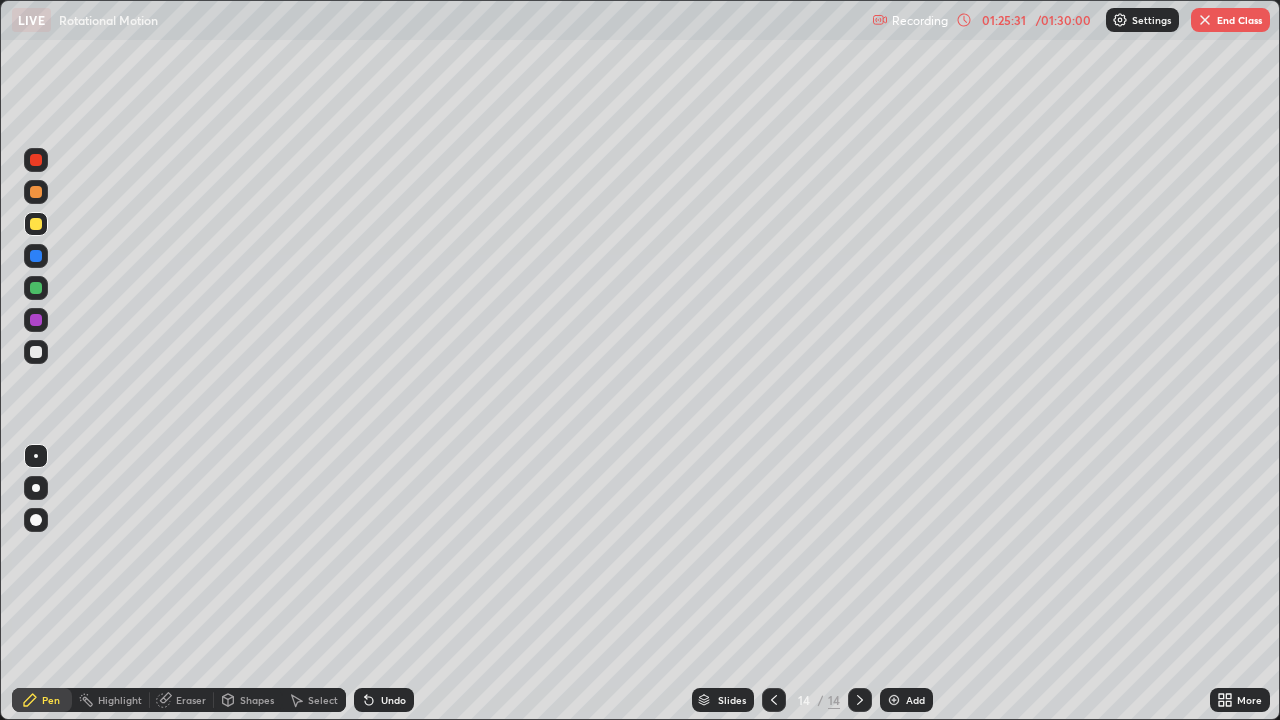 click at bounding box center (774, 700) 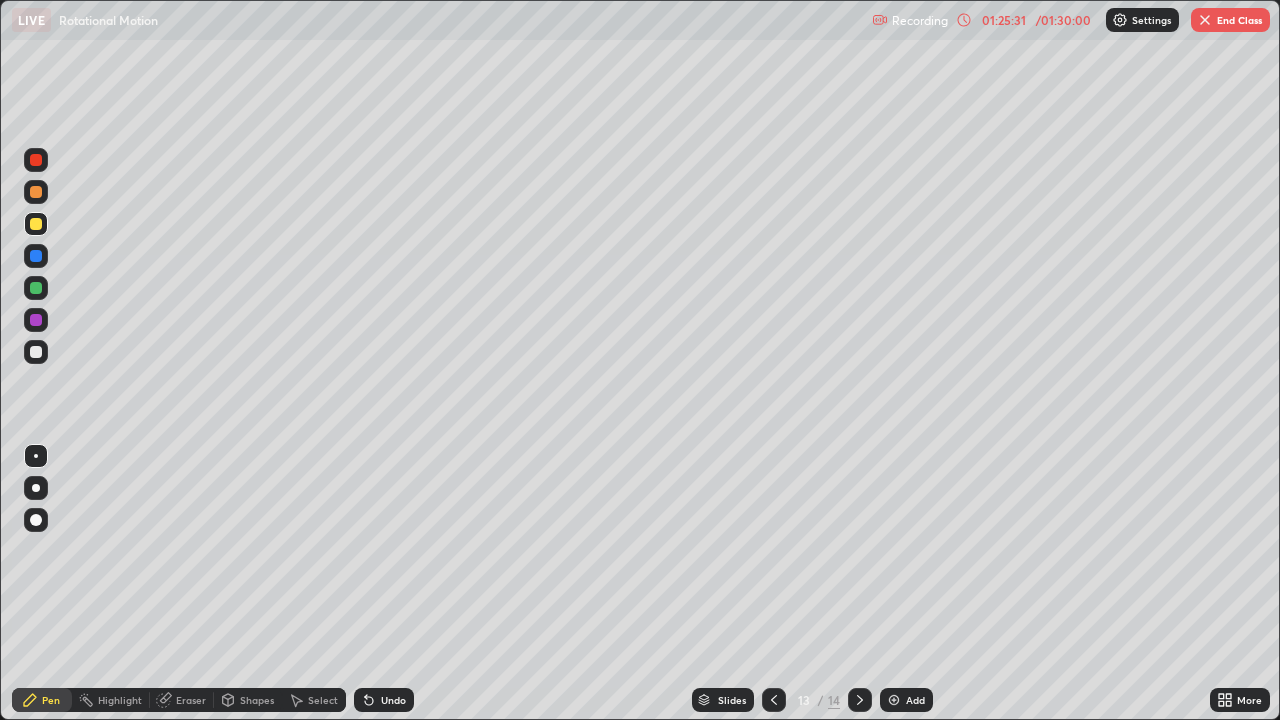click 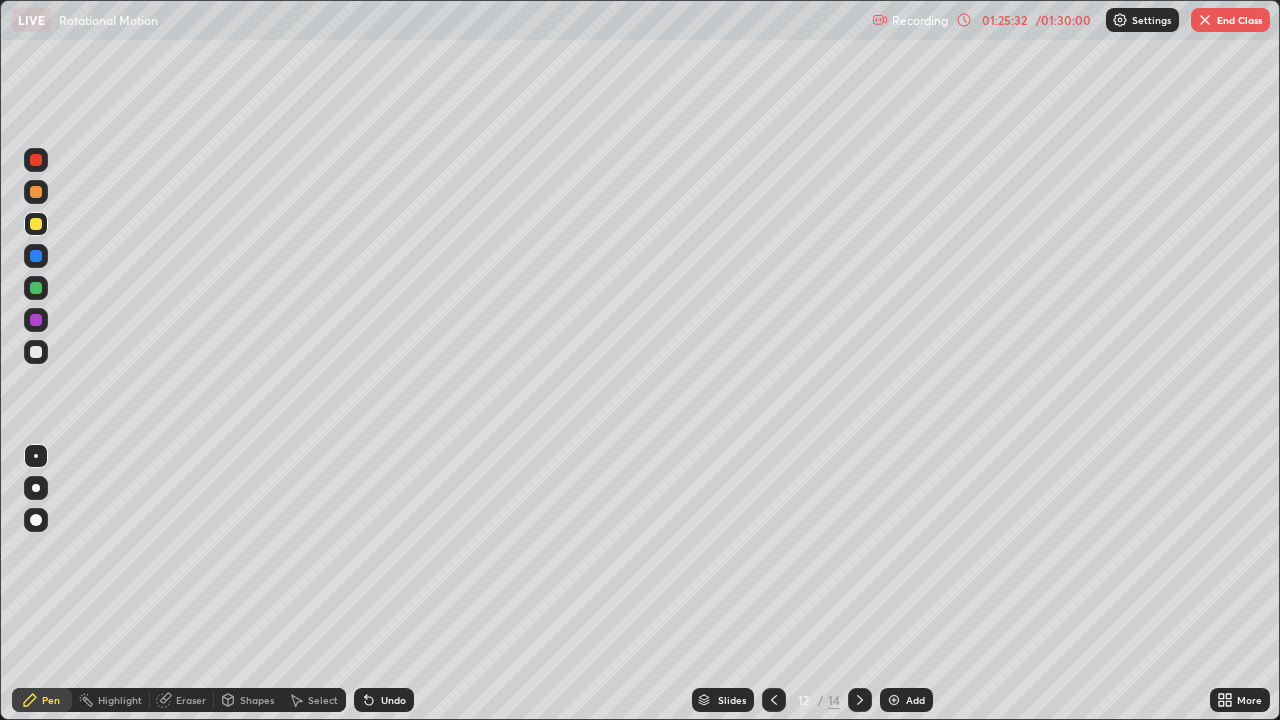 click at bounding box center (774, 700) 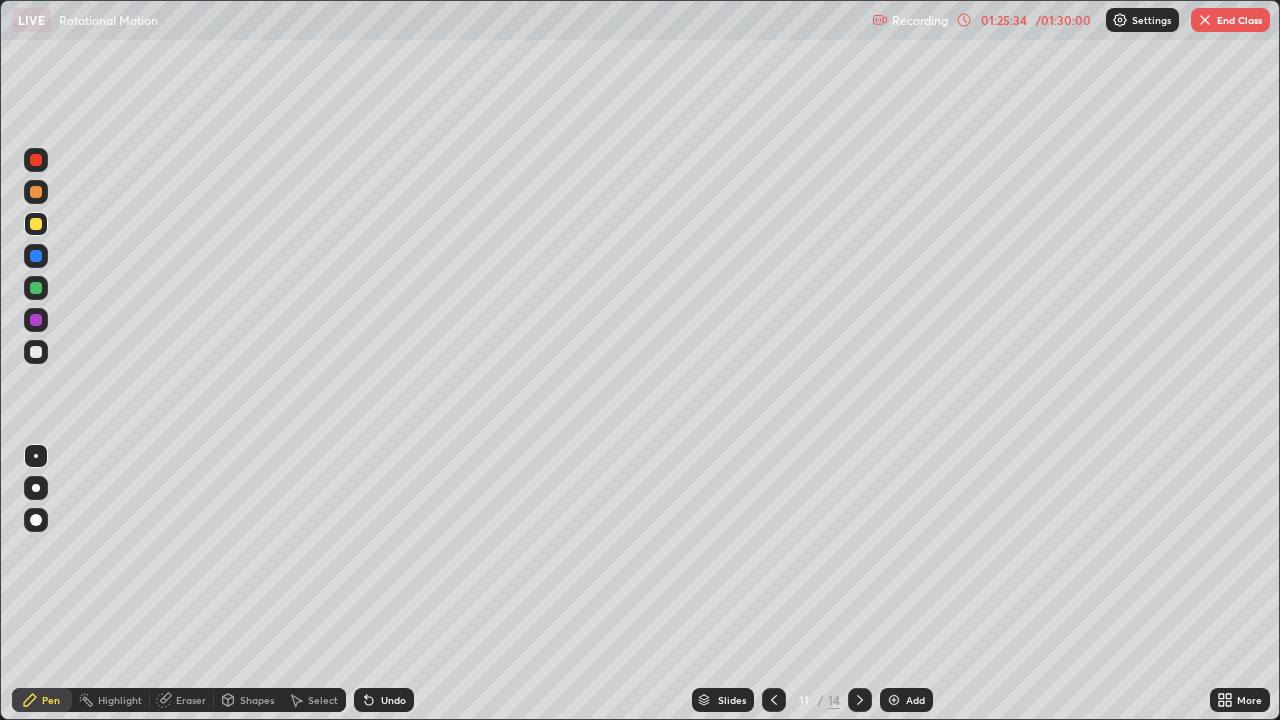click 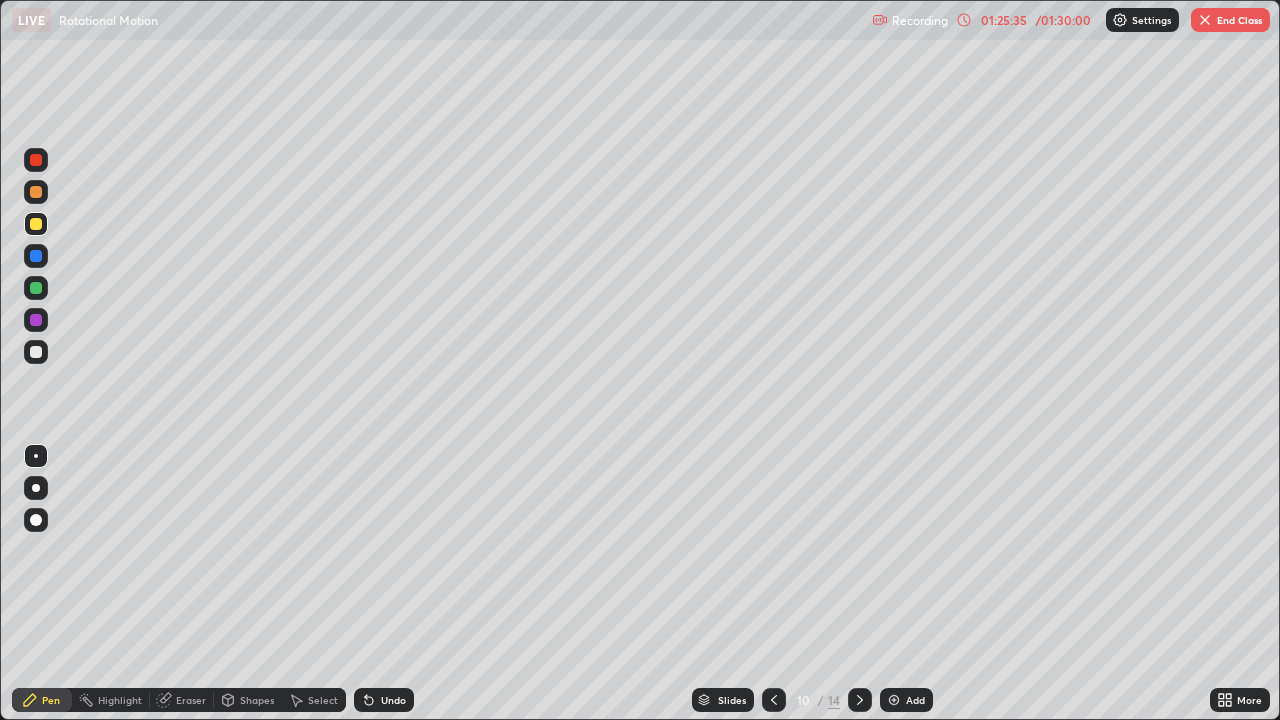 click 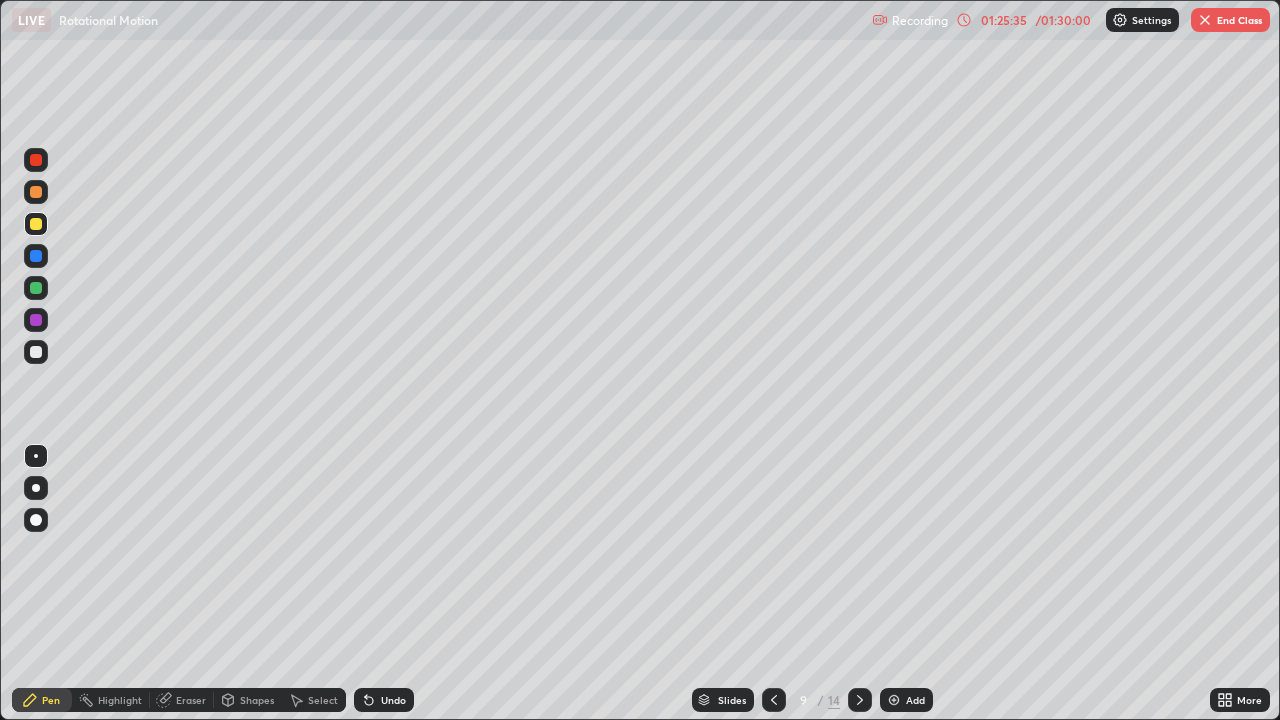 click at bounding box center (774, 700) 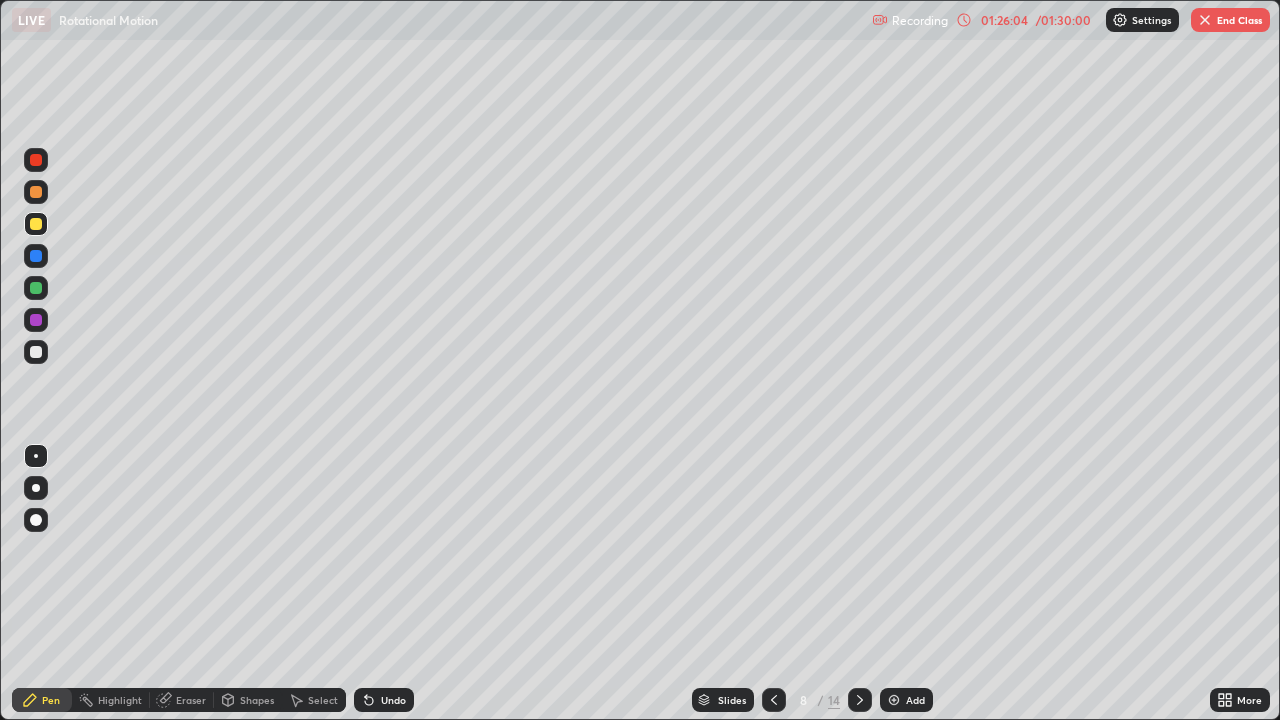 click 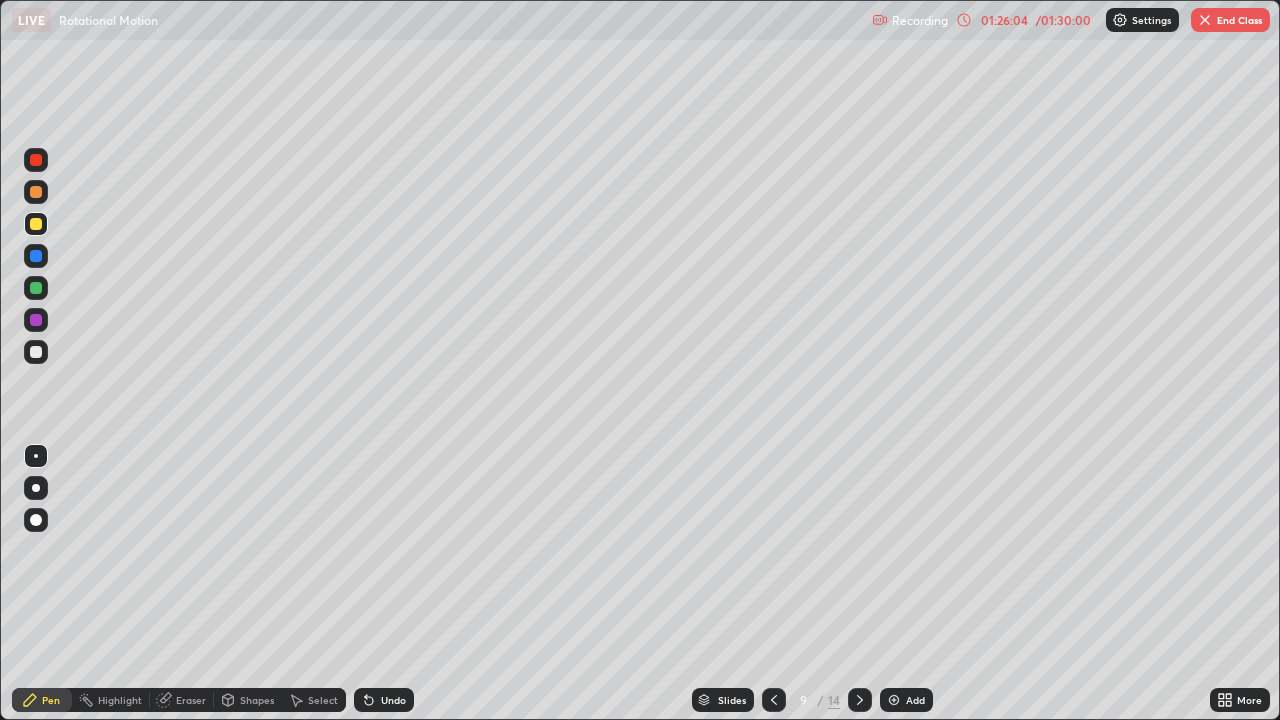 click at bounding box center (860, 700) 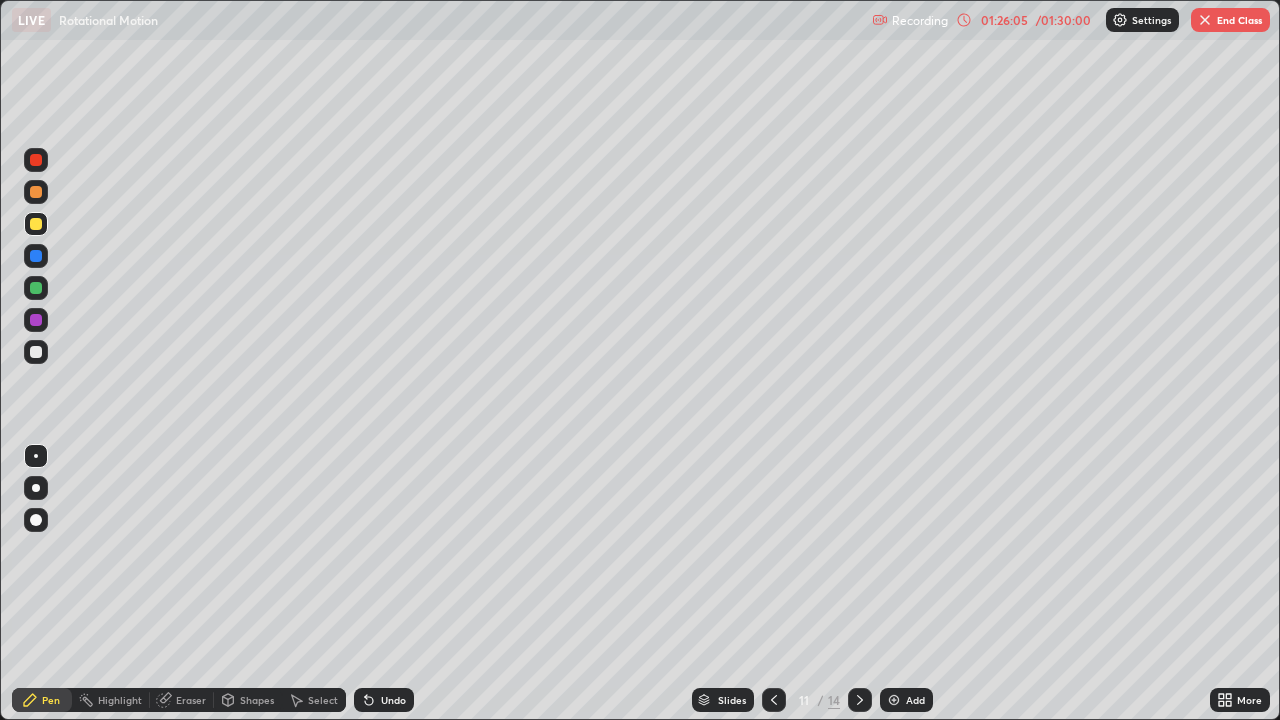click at bounding box center [860, 700] 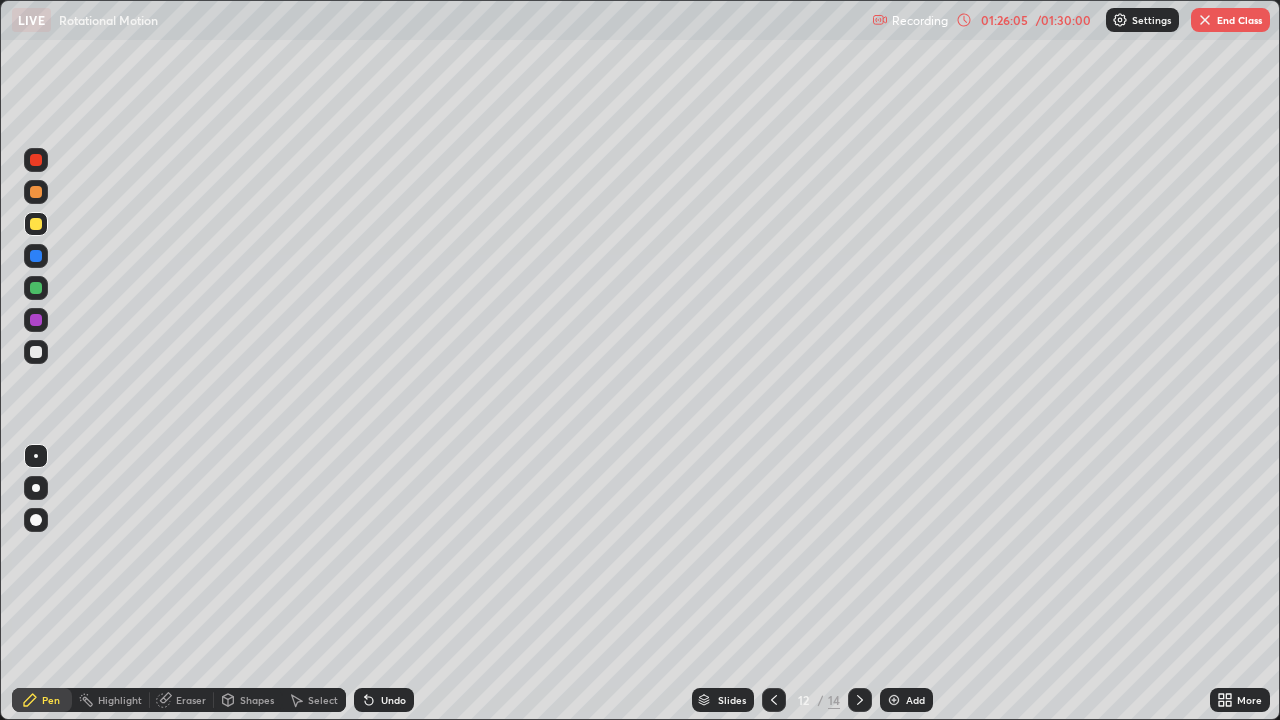 click at bounding box center (860, 700) 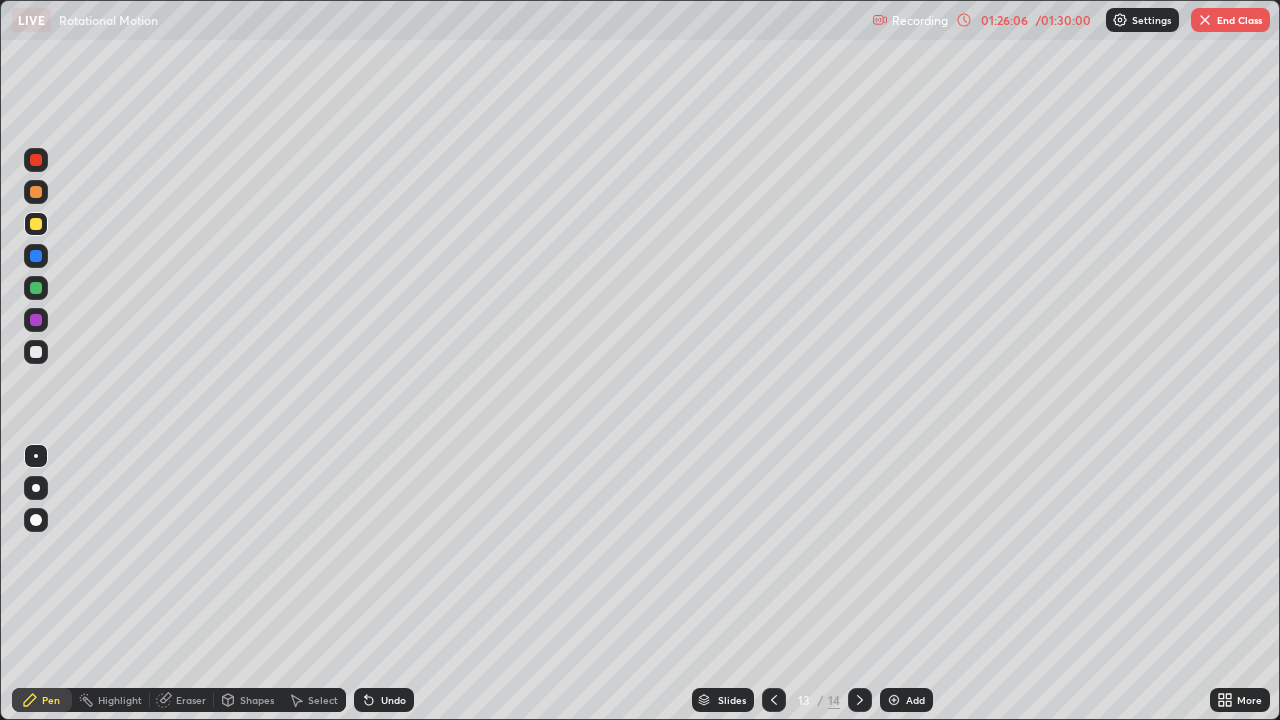 click at bounding box center [860, 700] 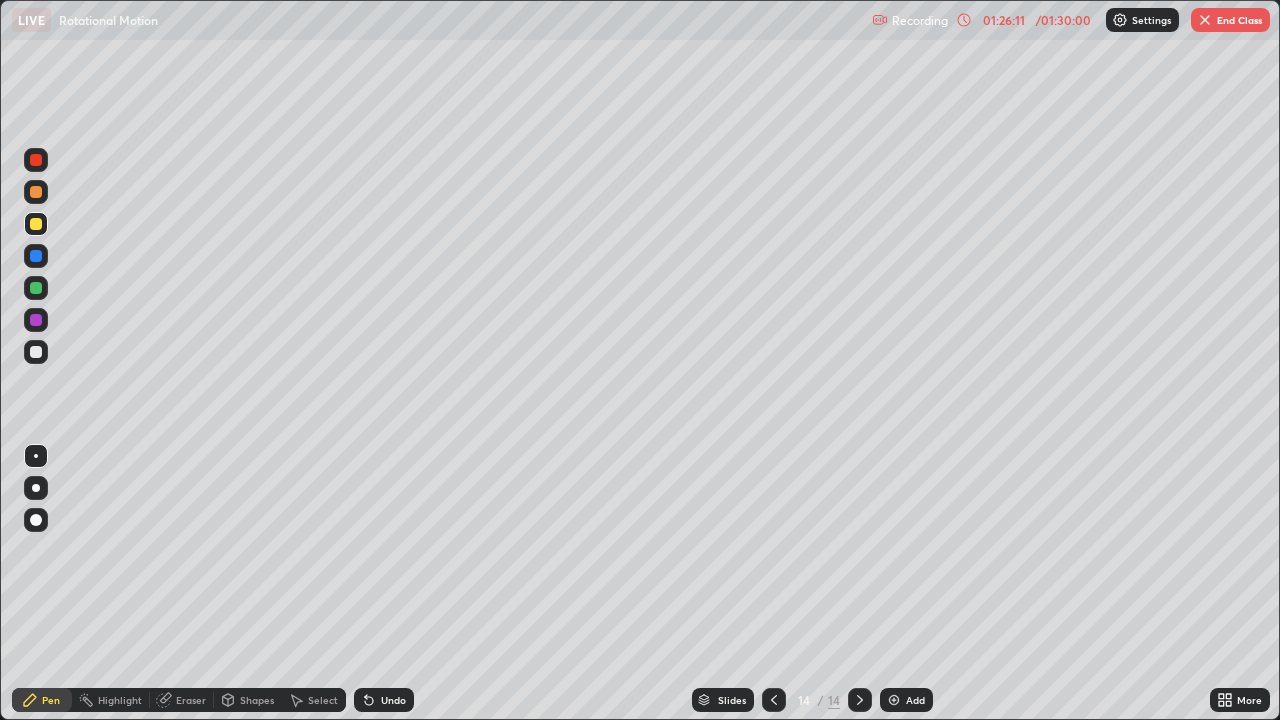 click at bounding box center [774, 700] 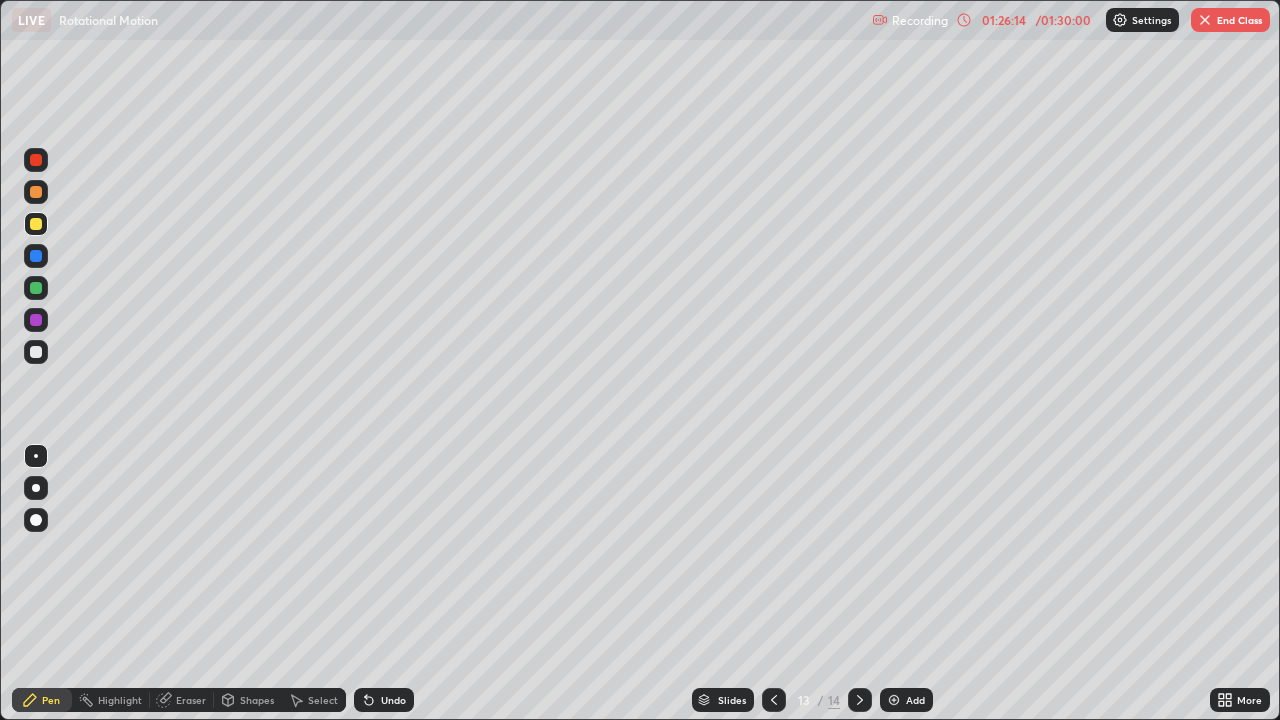 click 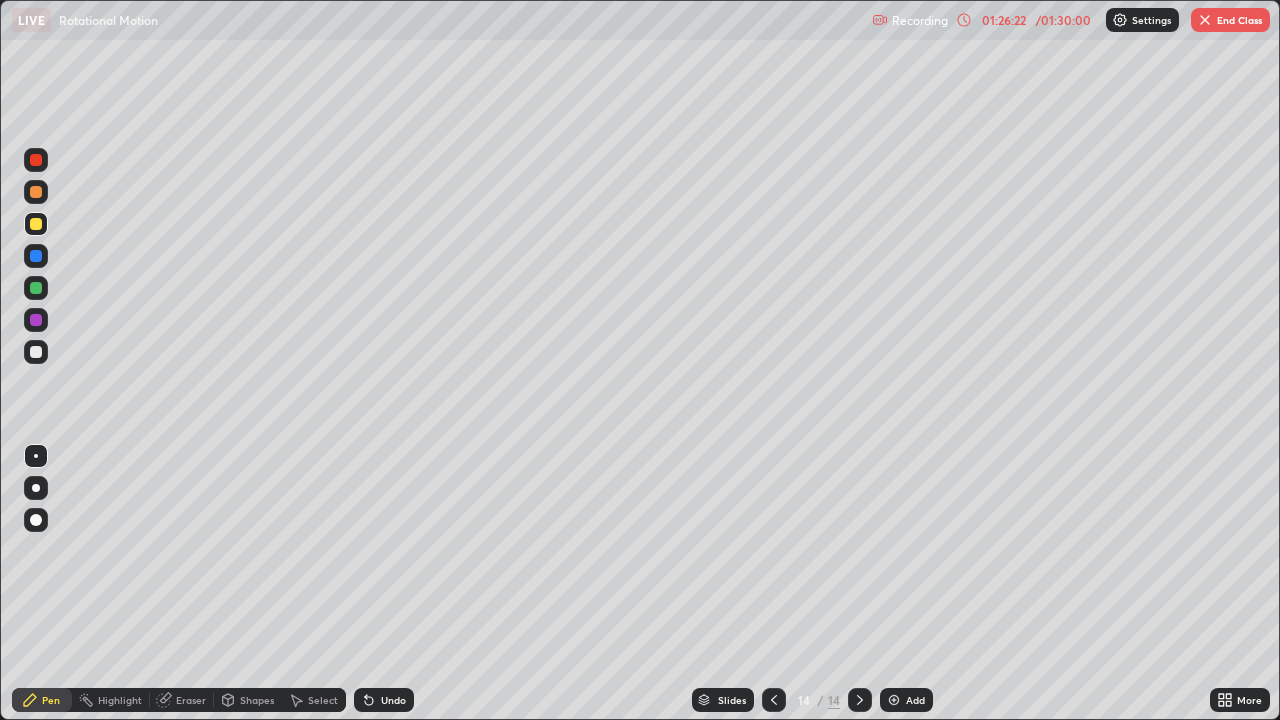 click on "Undo" at bounding box center [393, 700] 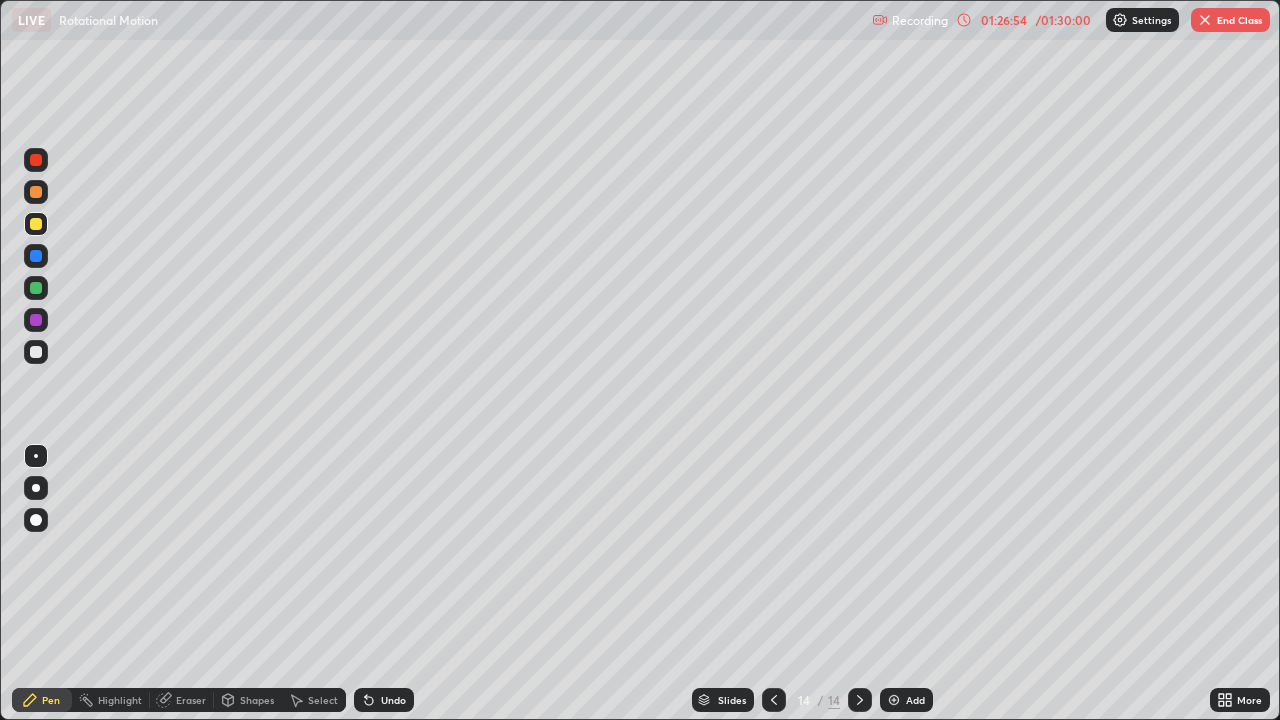 click at bounding box center (36, 352) 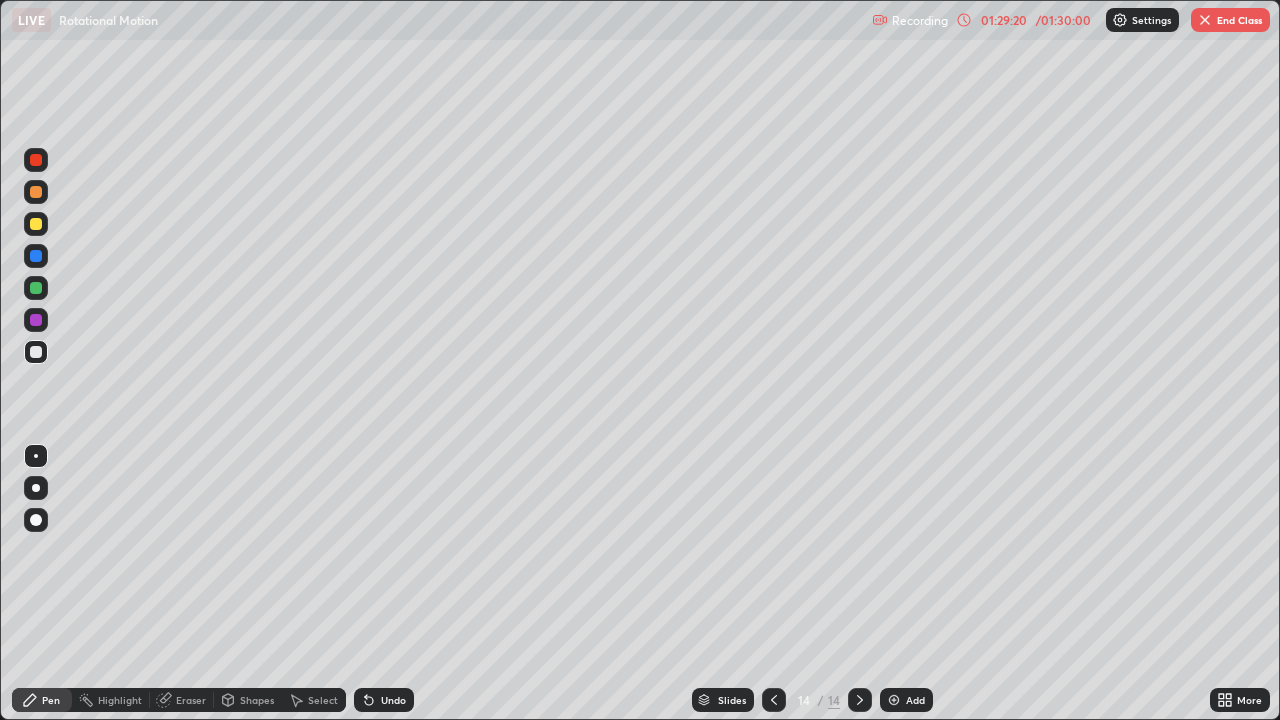 click on "End Class" at bounding box center [1230, 20] 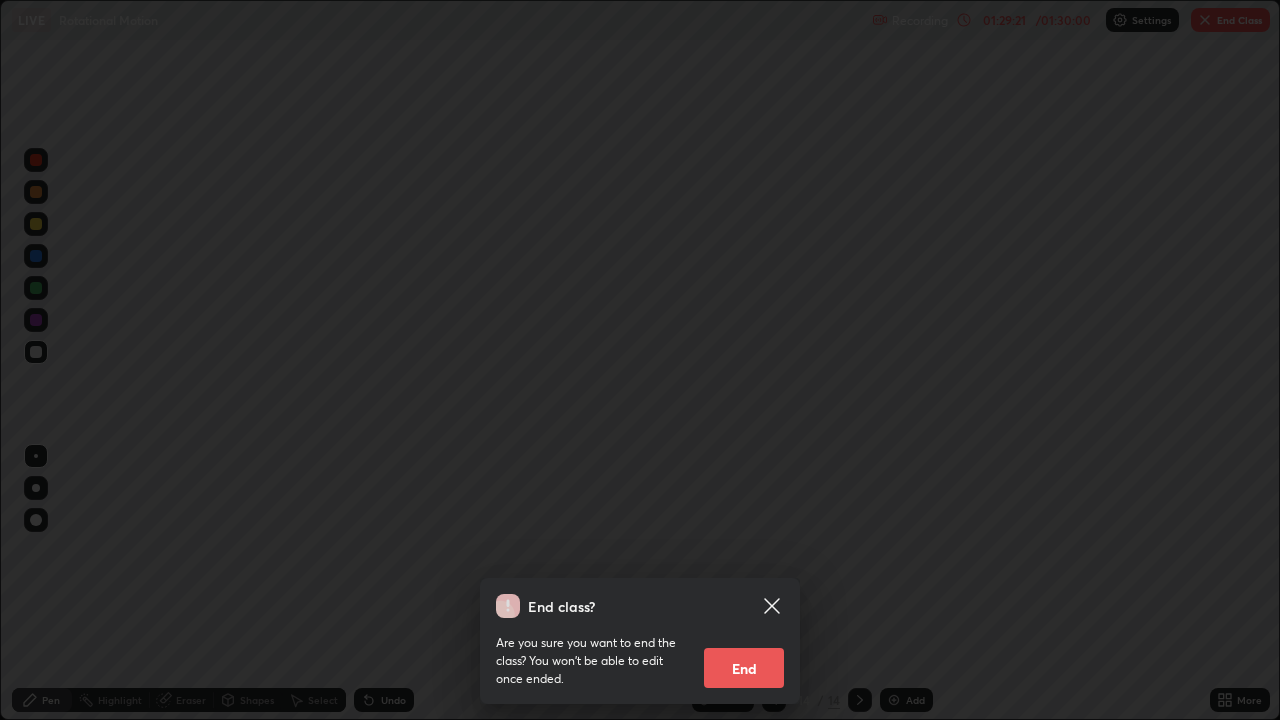click on "End" at bounding box center (744, 668) 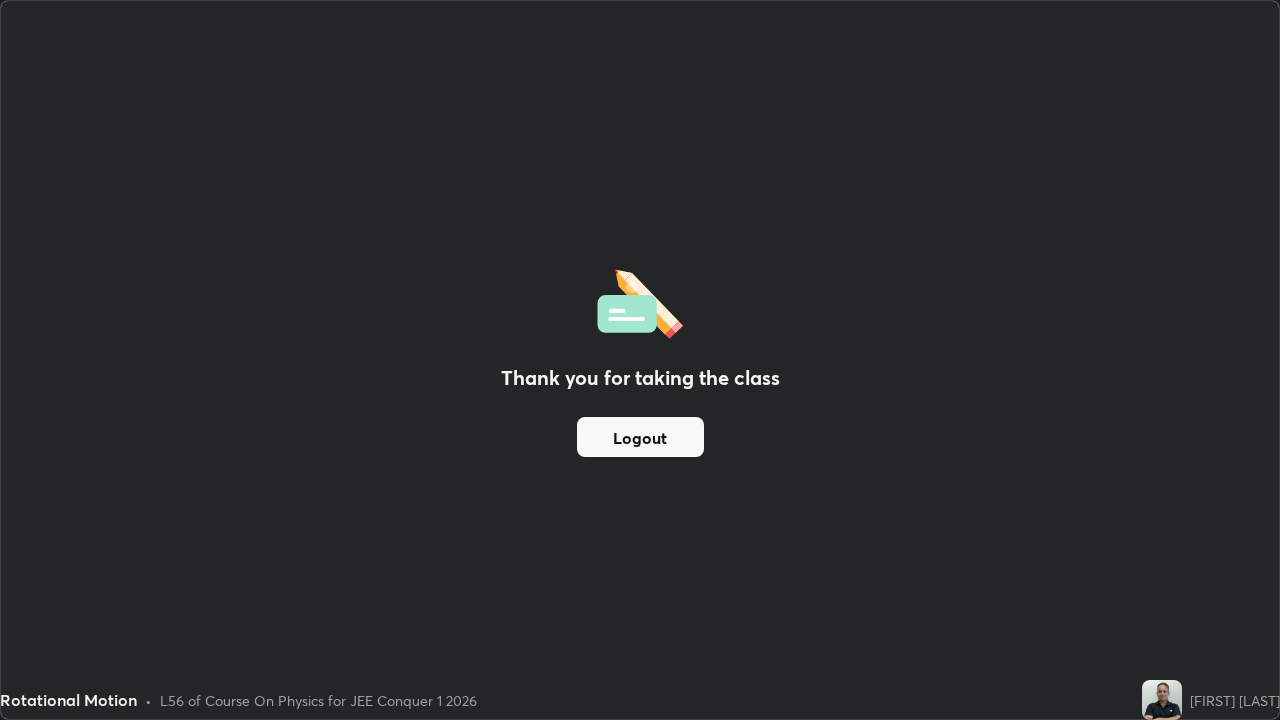 click on "Logout" at bounding box center [640, 437] 